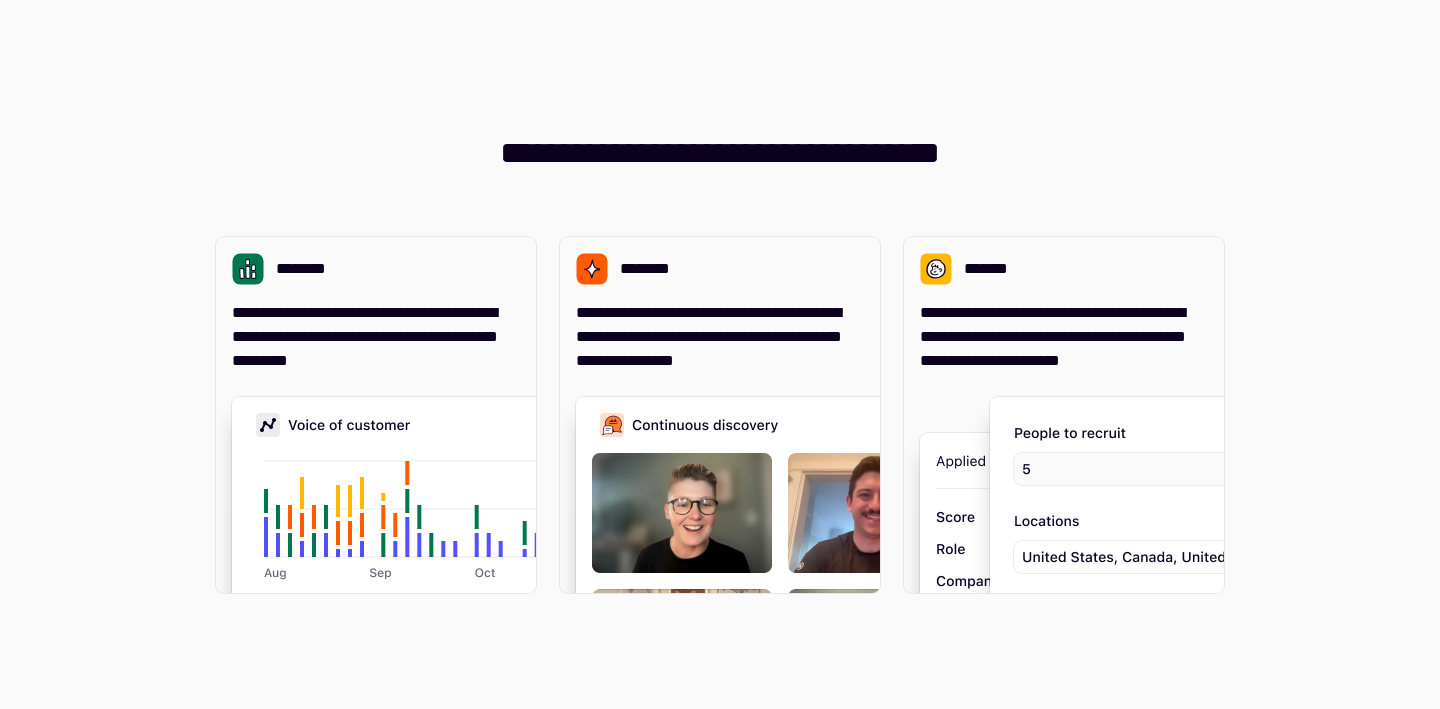scroll, scrollTop: 0, scrollLeft: 0, axis: both 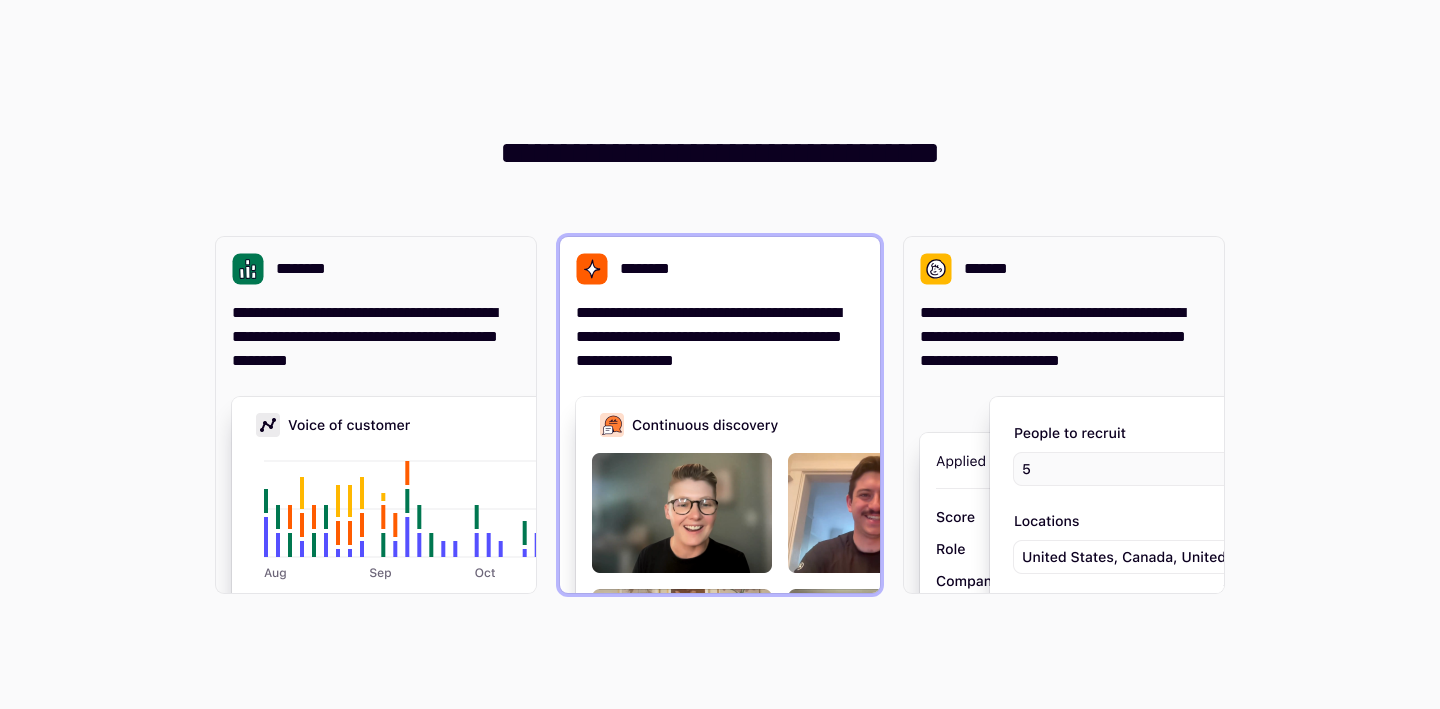 click on "********" at bounding box center [720, 269] 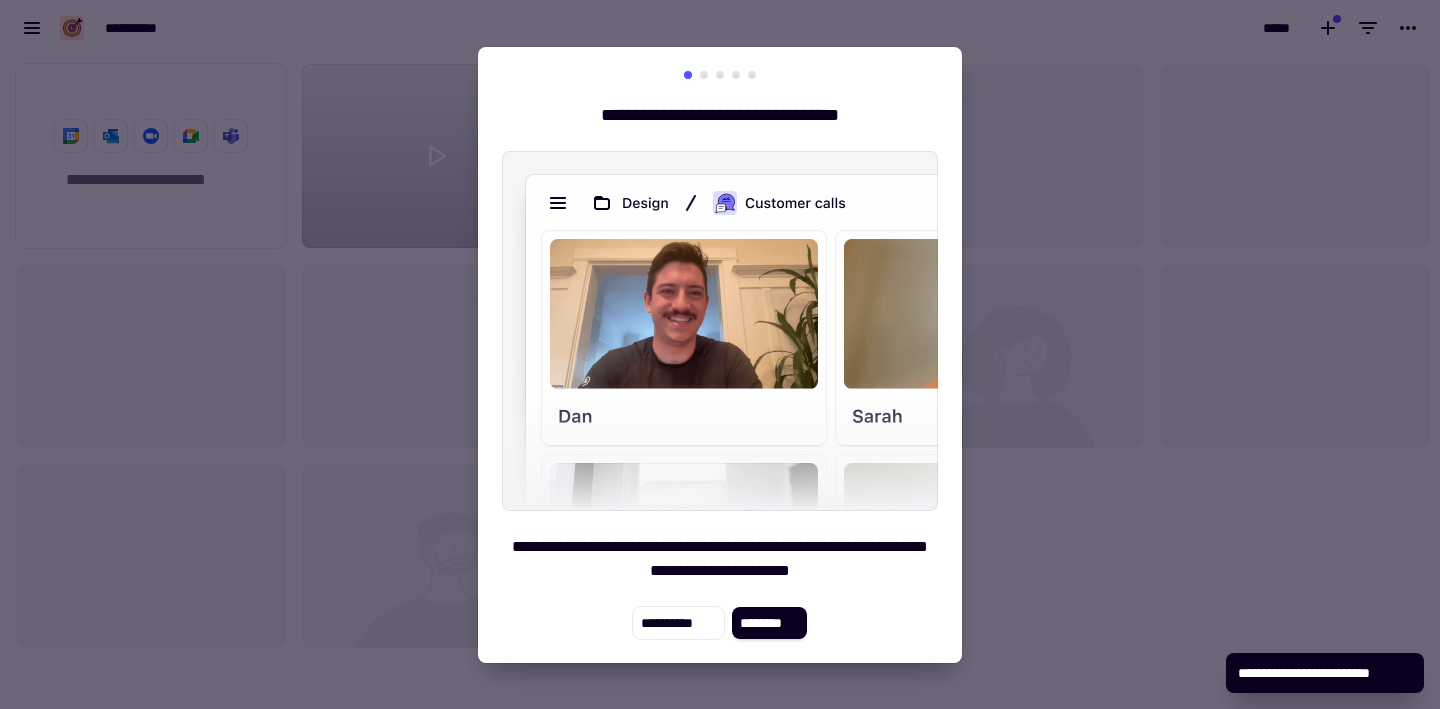 scroll, scrollTop: 638, scrollLeft: 1425, axis: both 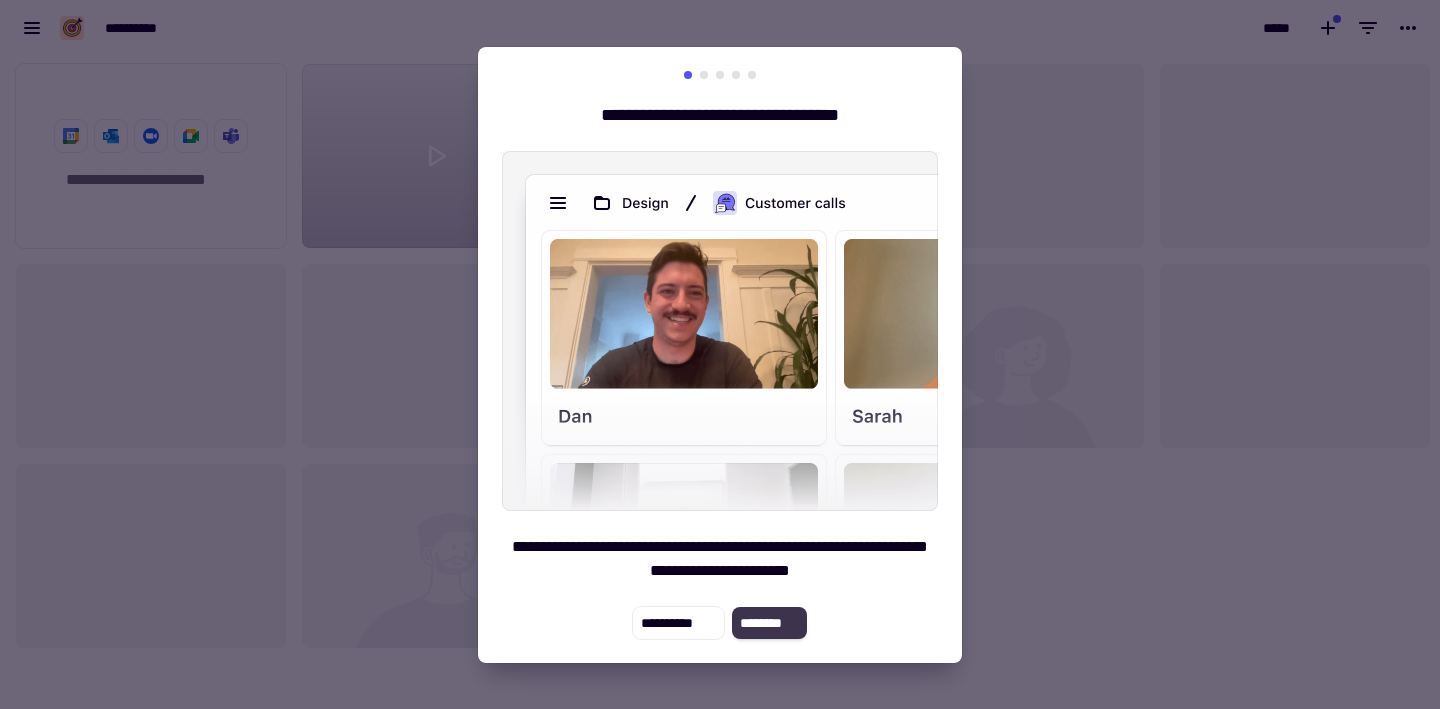 click on "********" 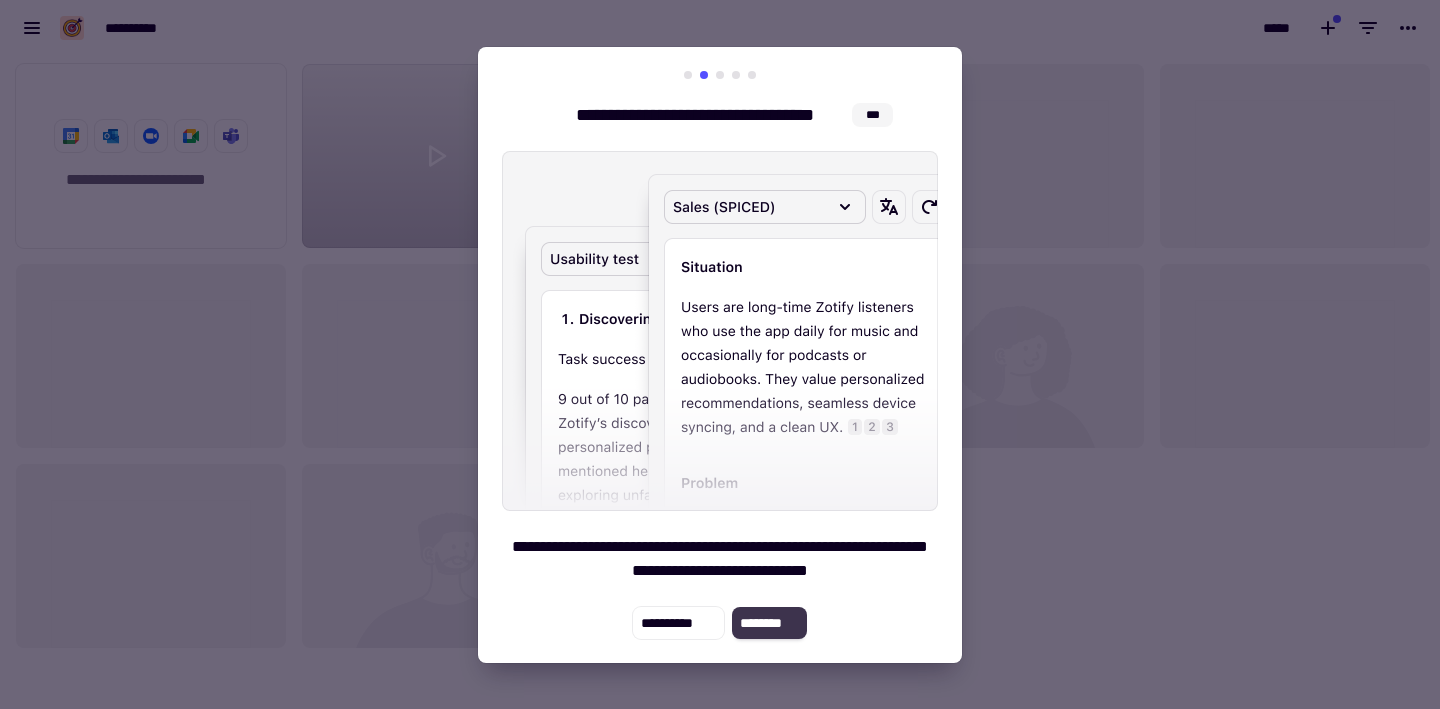 click on "********" 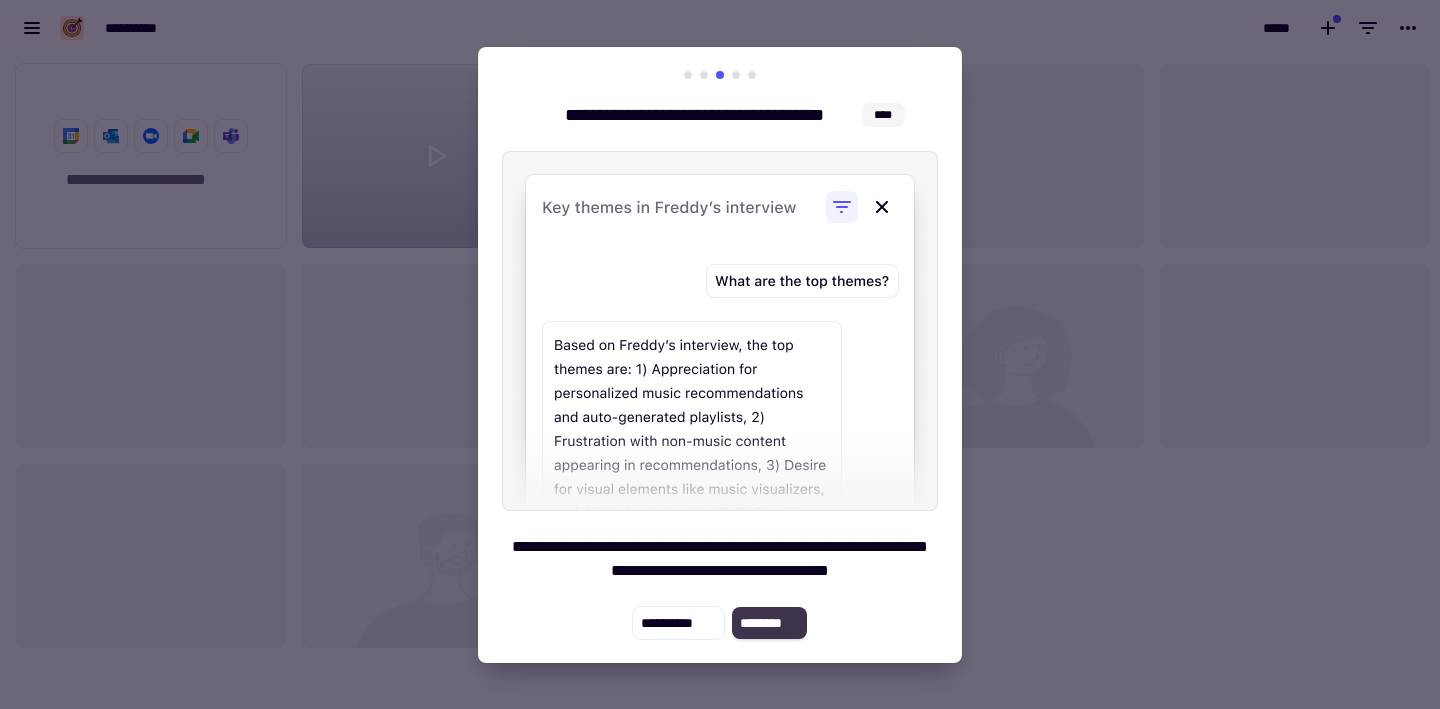 click on "********" 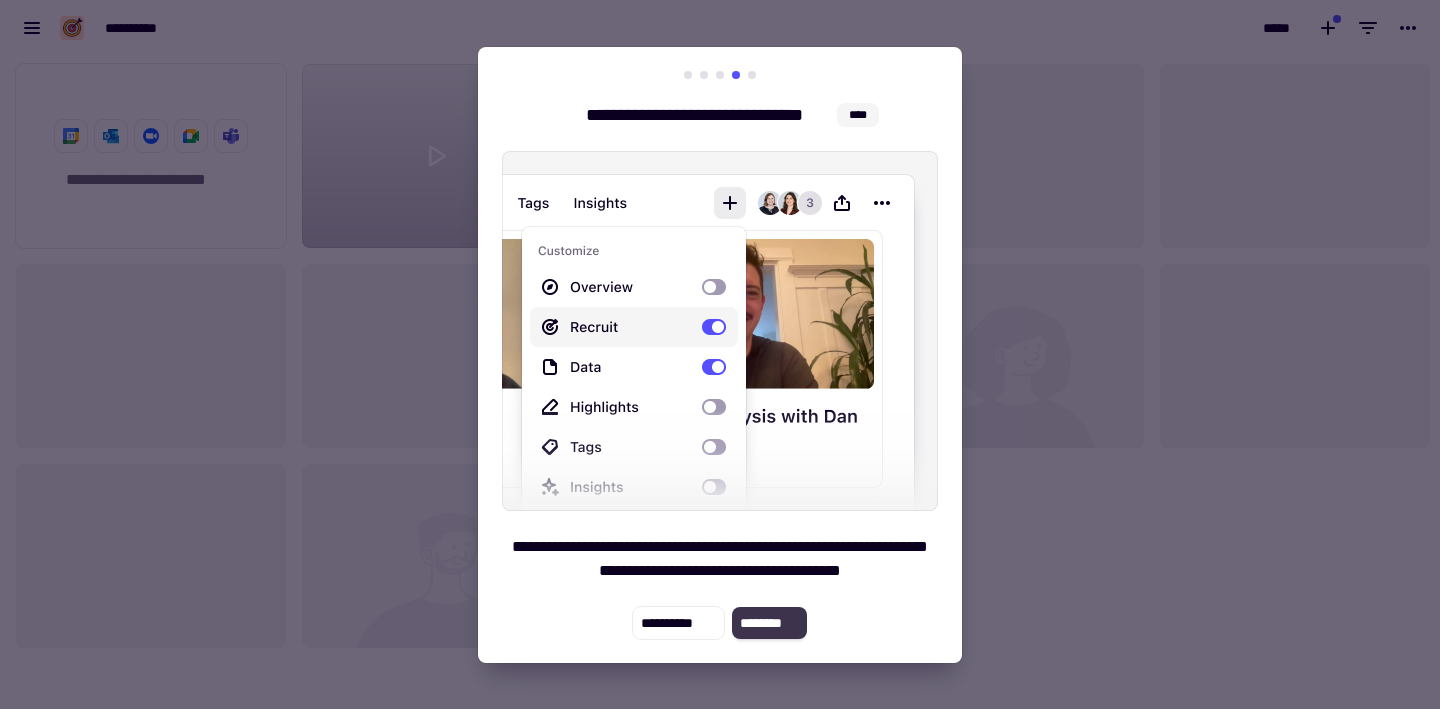 click on "********" 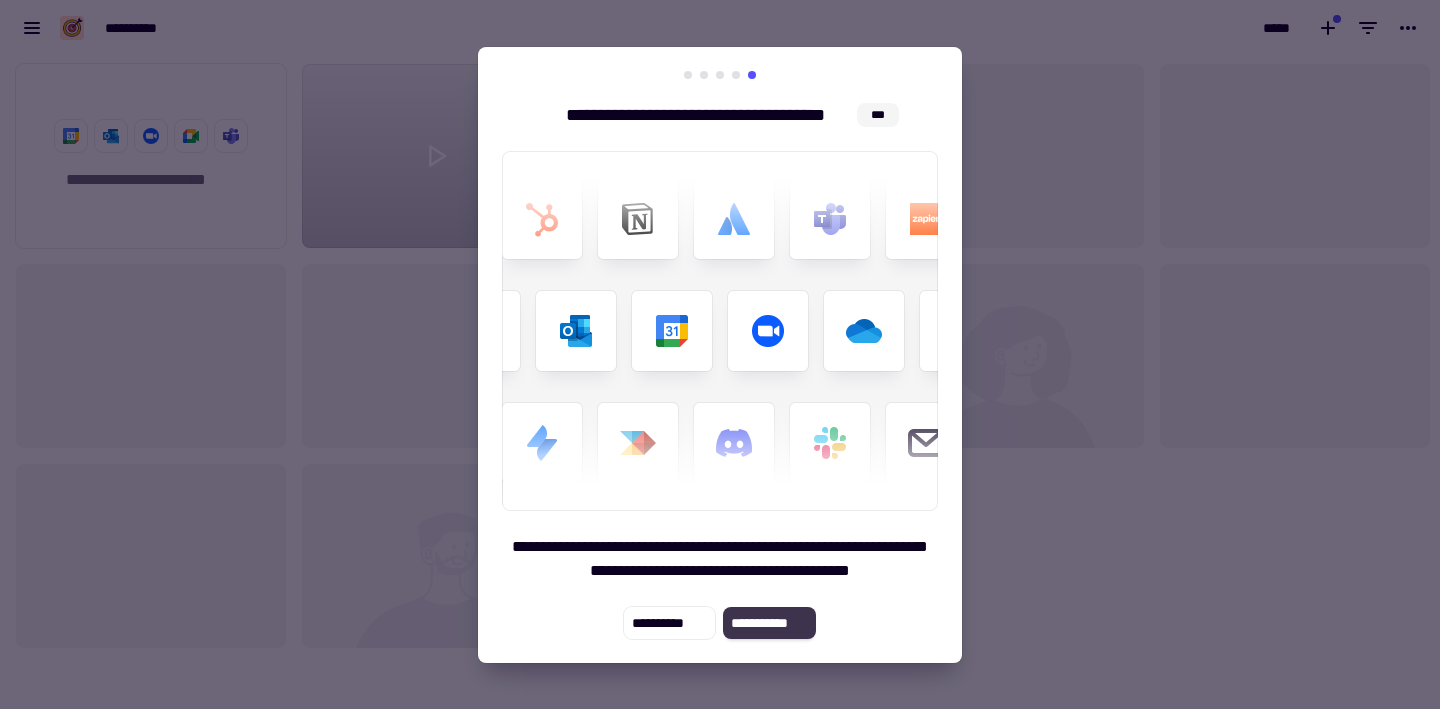 click on "**********" 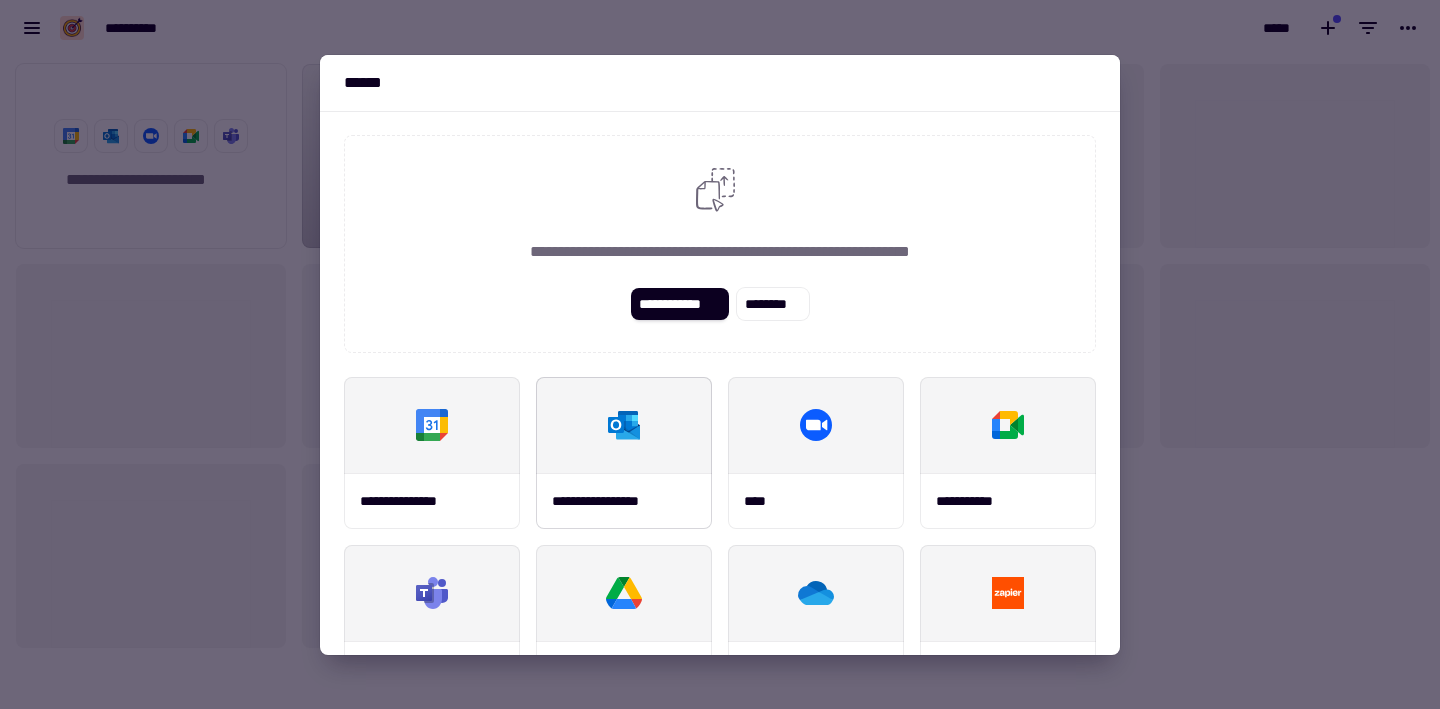 scroll, scrollTop: 234, scrollLeft: 0, axis: vertical 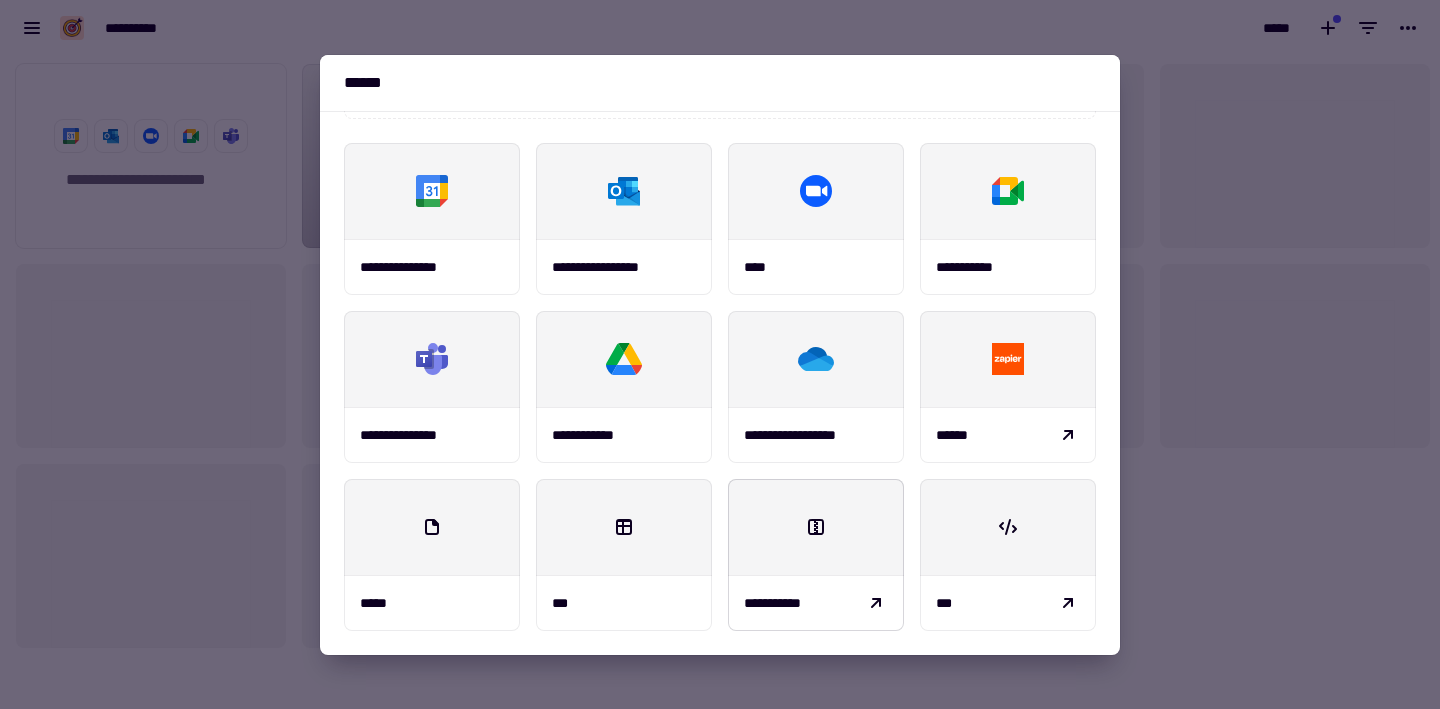 click on "**********" at bounding box center (816, 603) 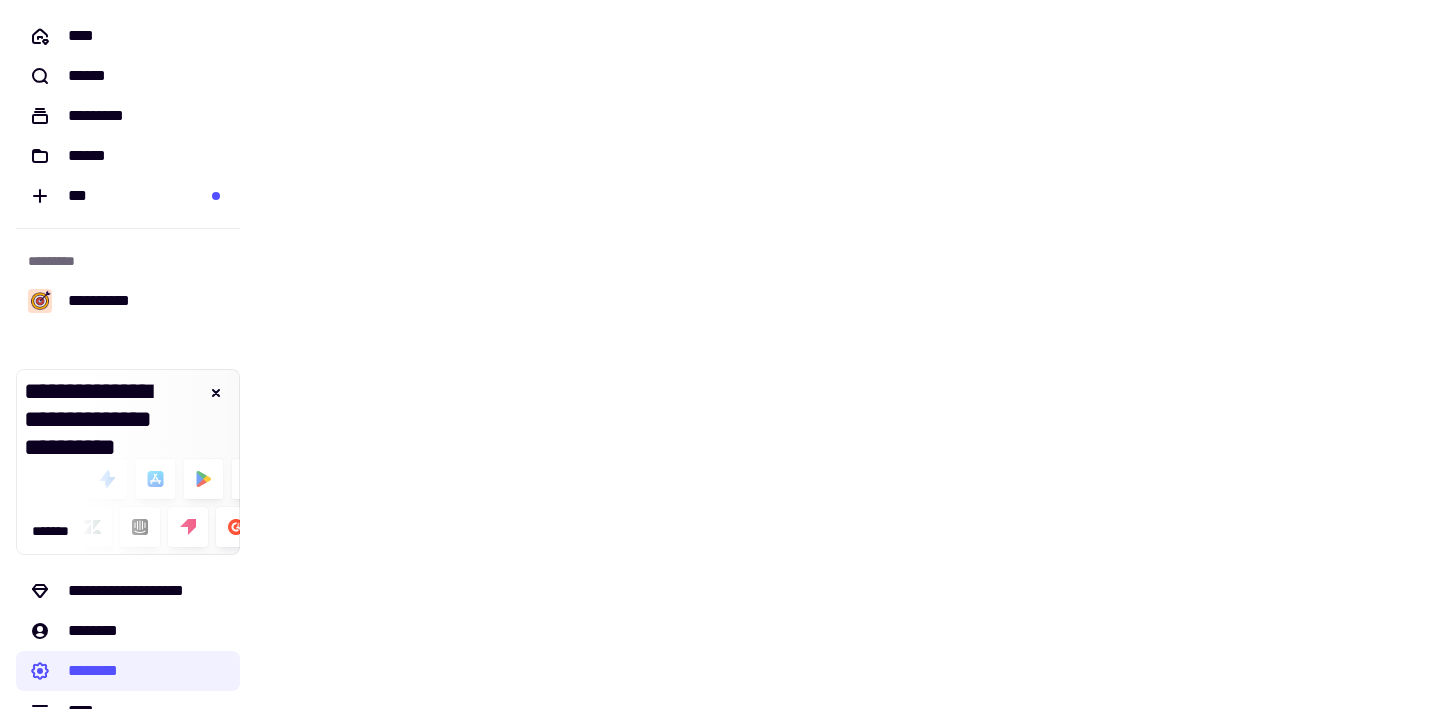 click on "**********" at bounding box center [848, 354] 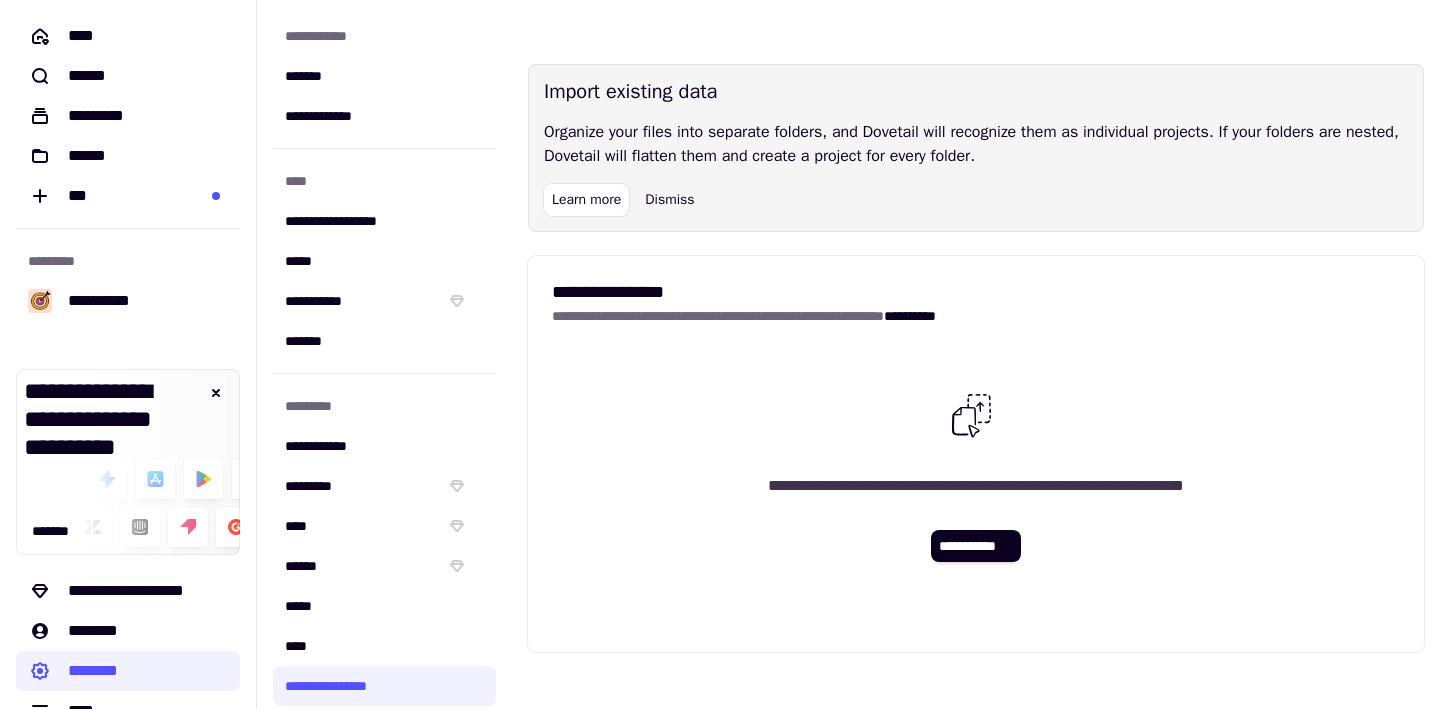 click on "[FIRST] [LAST]" at bounding box center [976, 478] 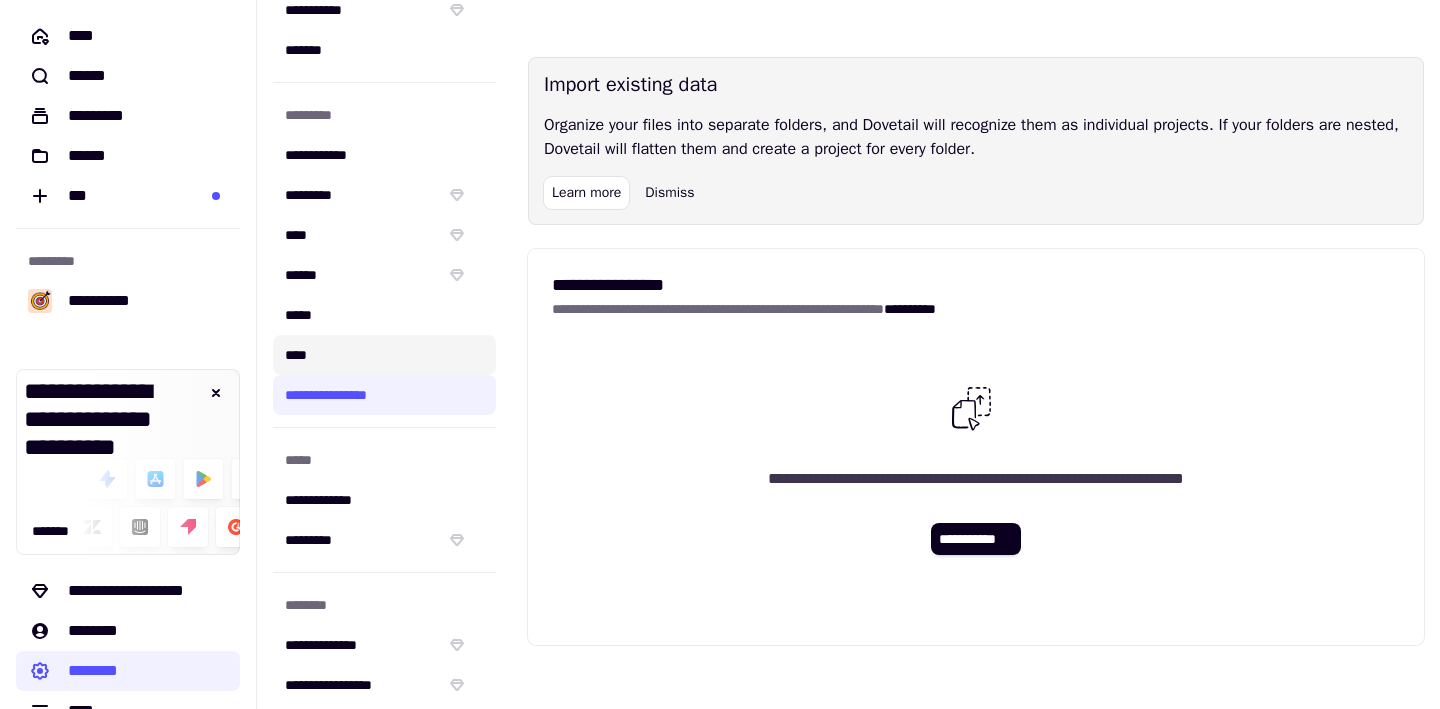 scroll, scrollTop: 310, scrollLeft: 0, axis: vertical 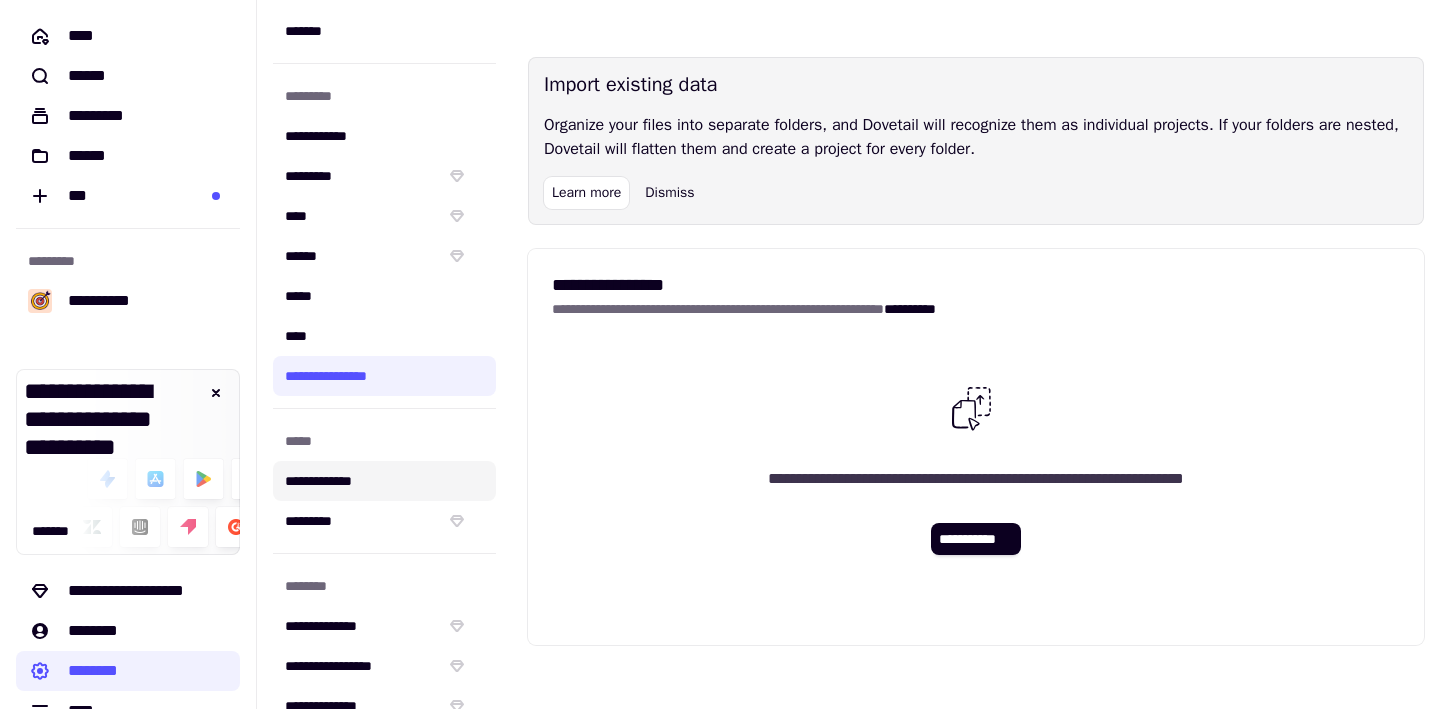 click on "**********" 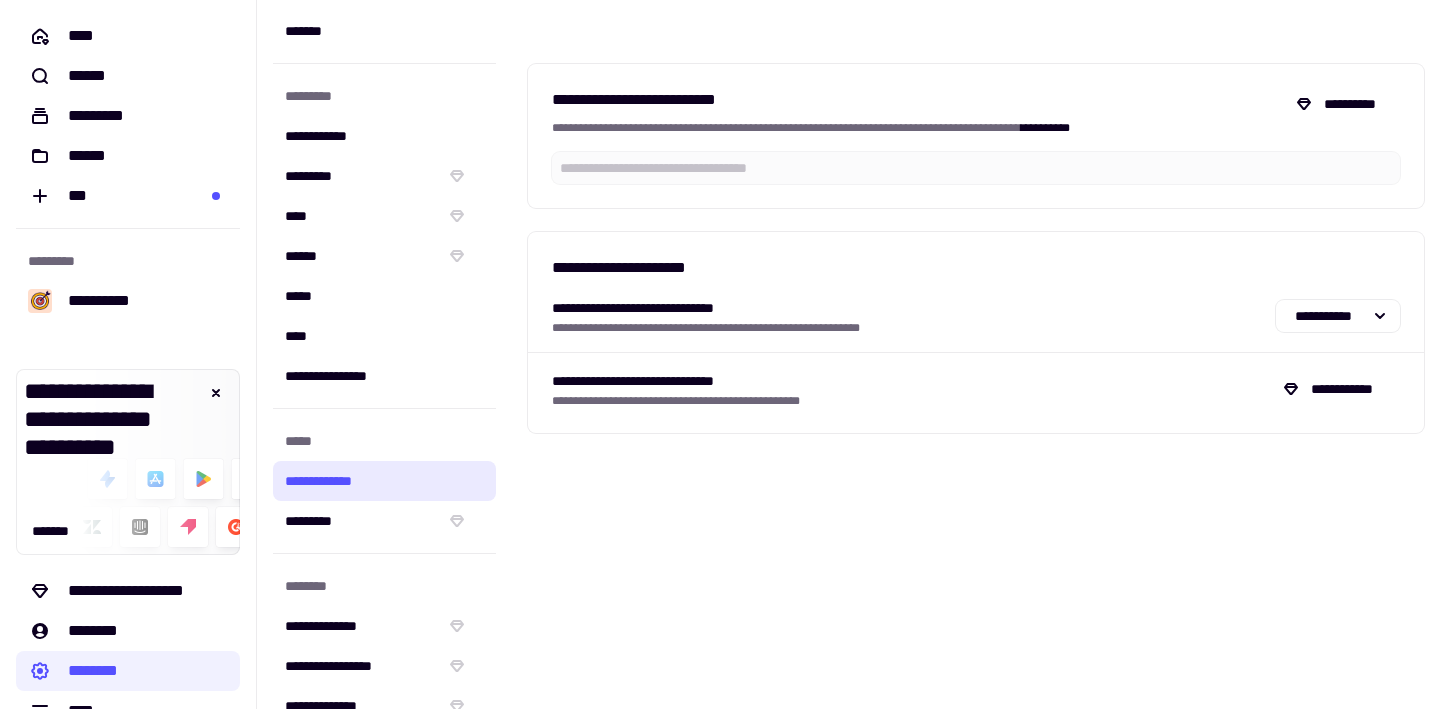 scroll, scrollTop: 0, scrollLeft: 0, axis: both 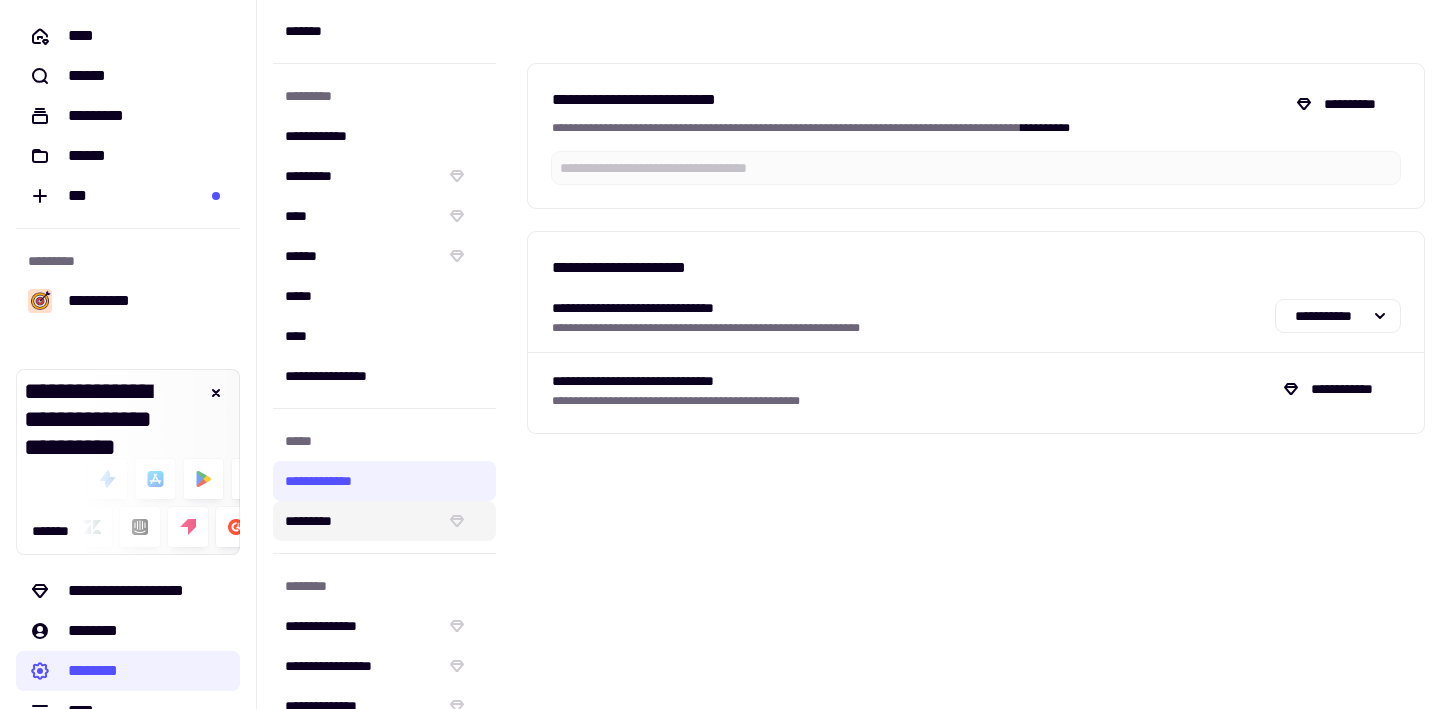 click on "*********" 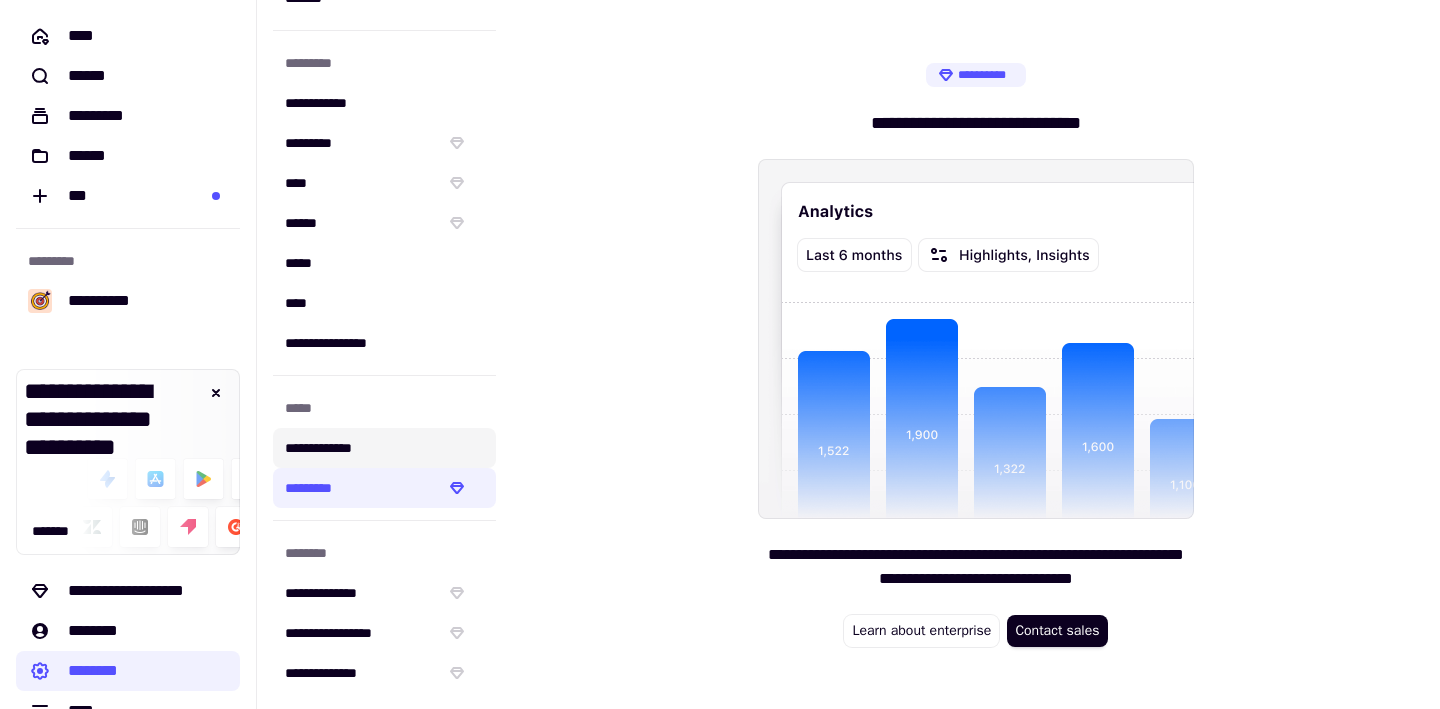 scroll, scrollTop: 0, scrollLeft: 0, axis: both 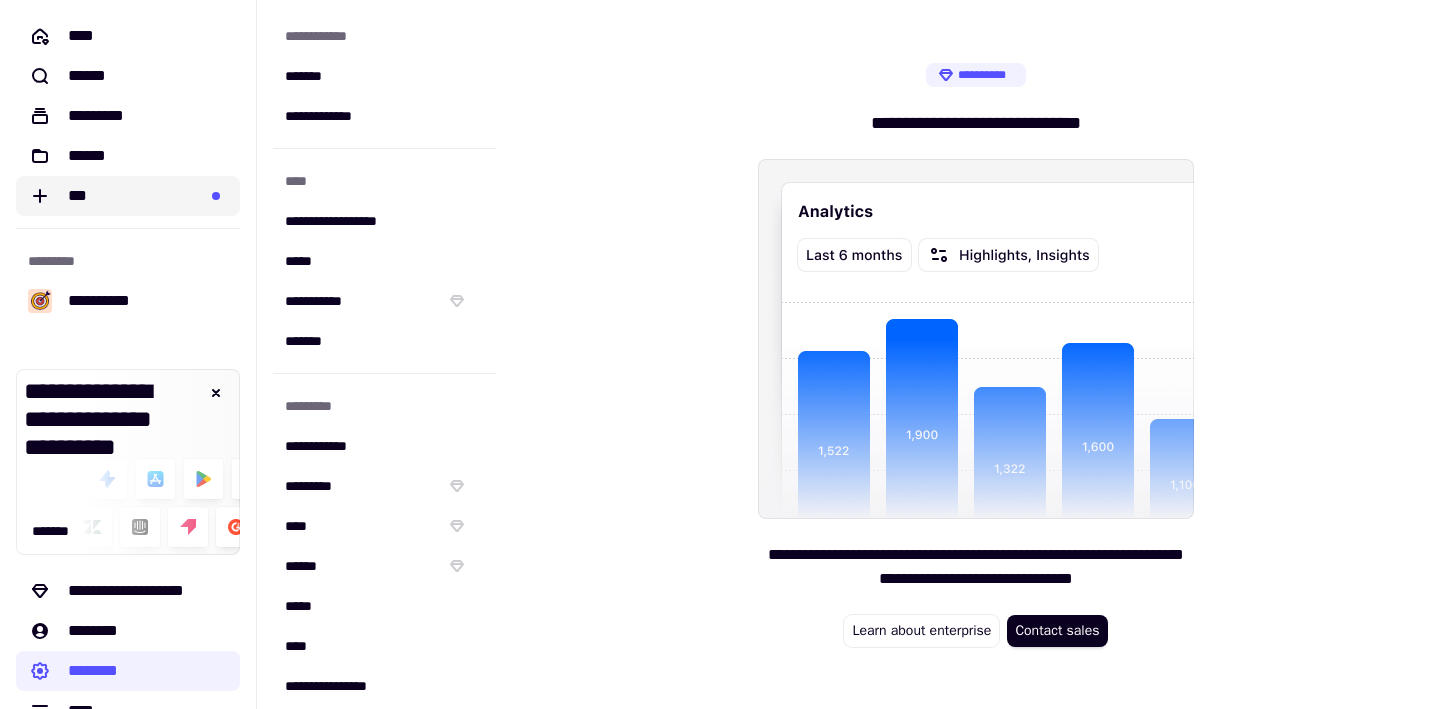 click on "***" 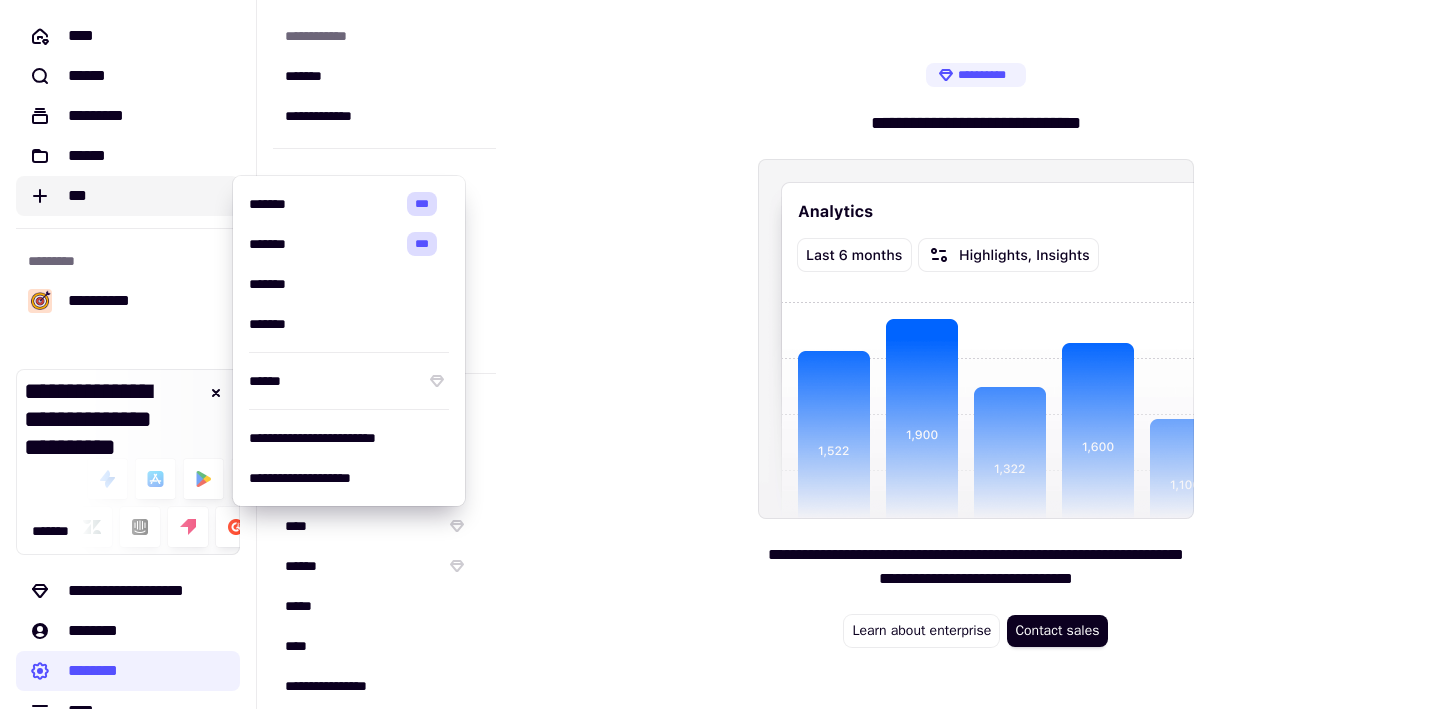 click 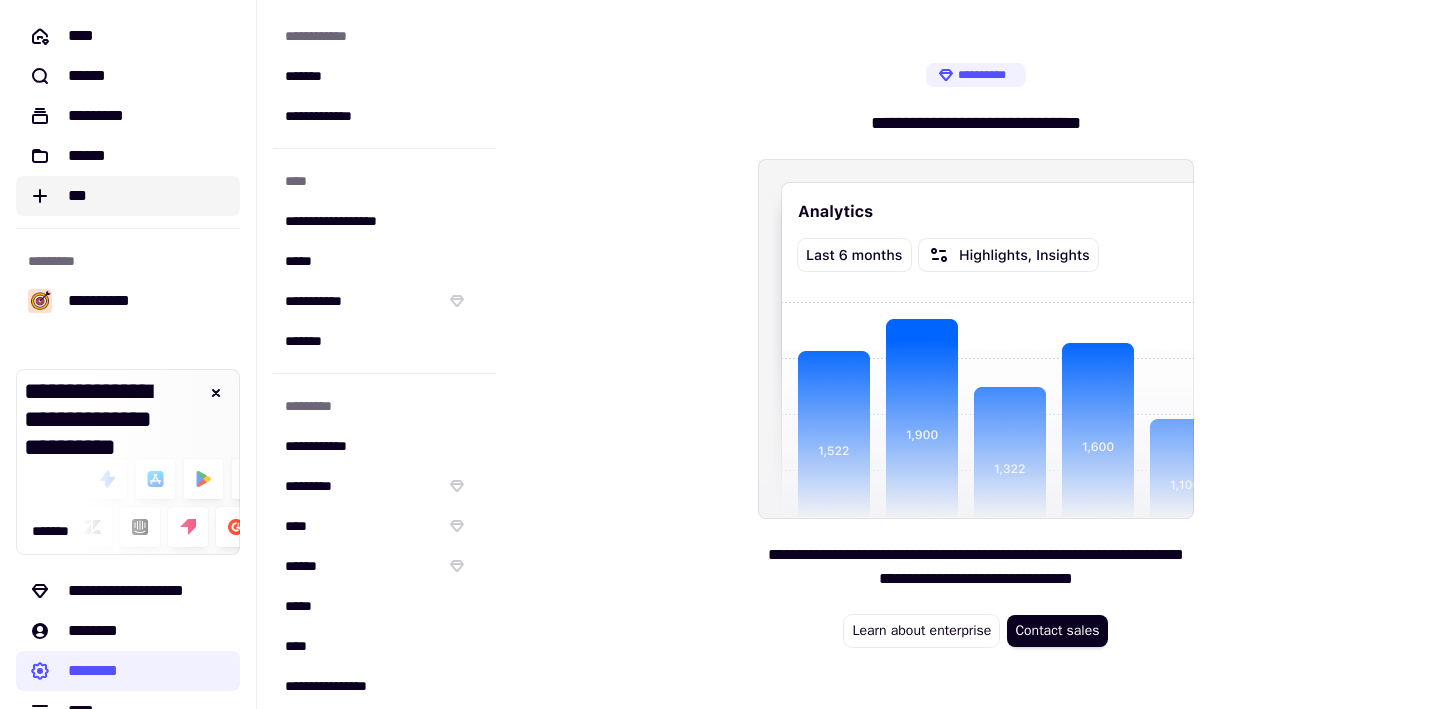 click 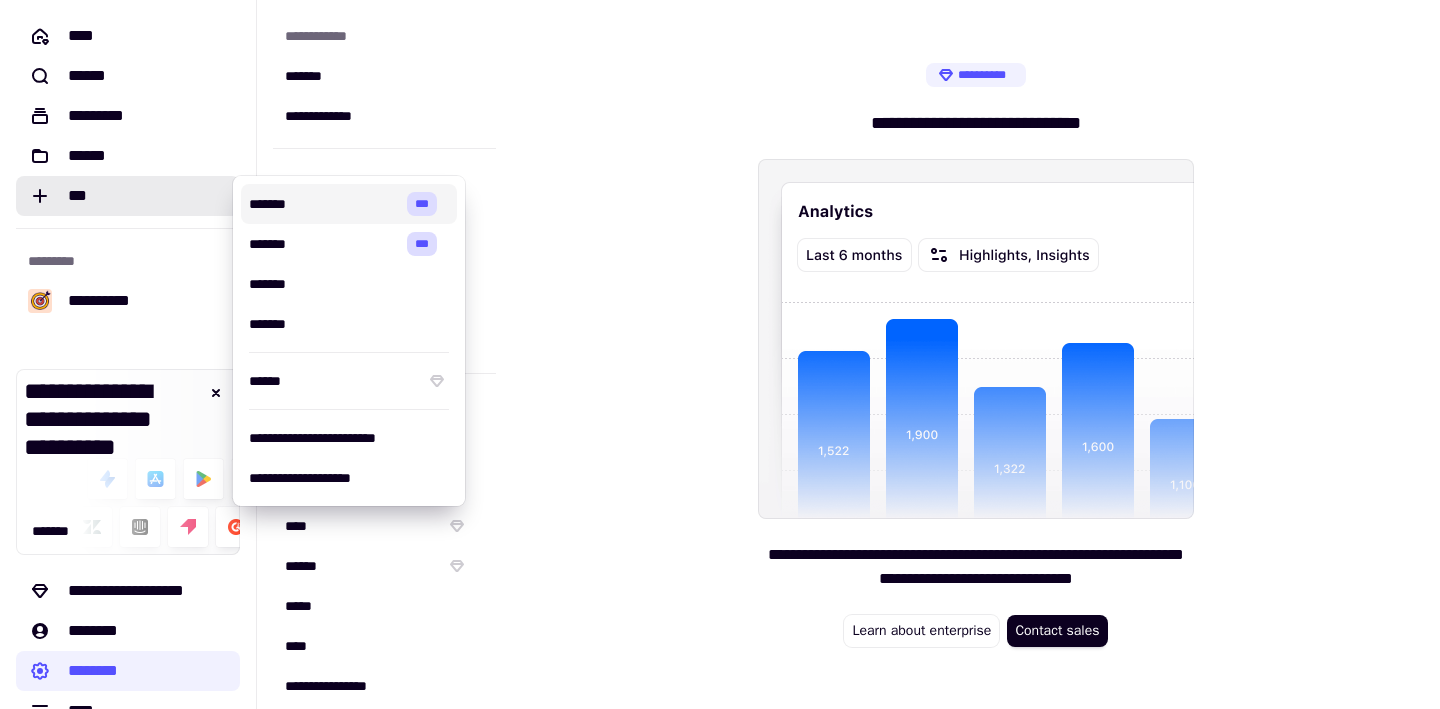 click on "*******" at bounding box center [324, 204] 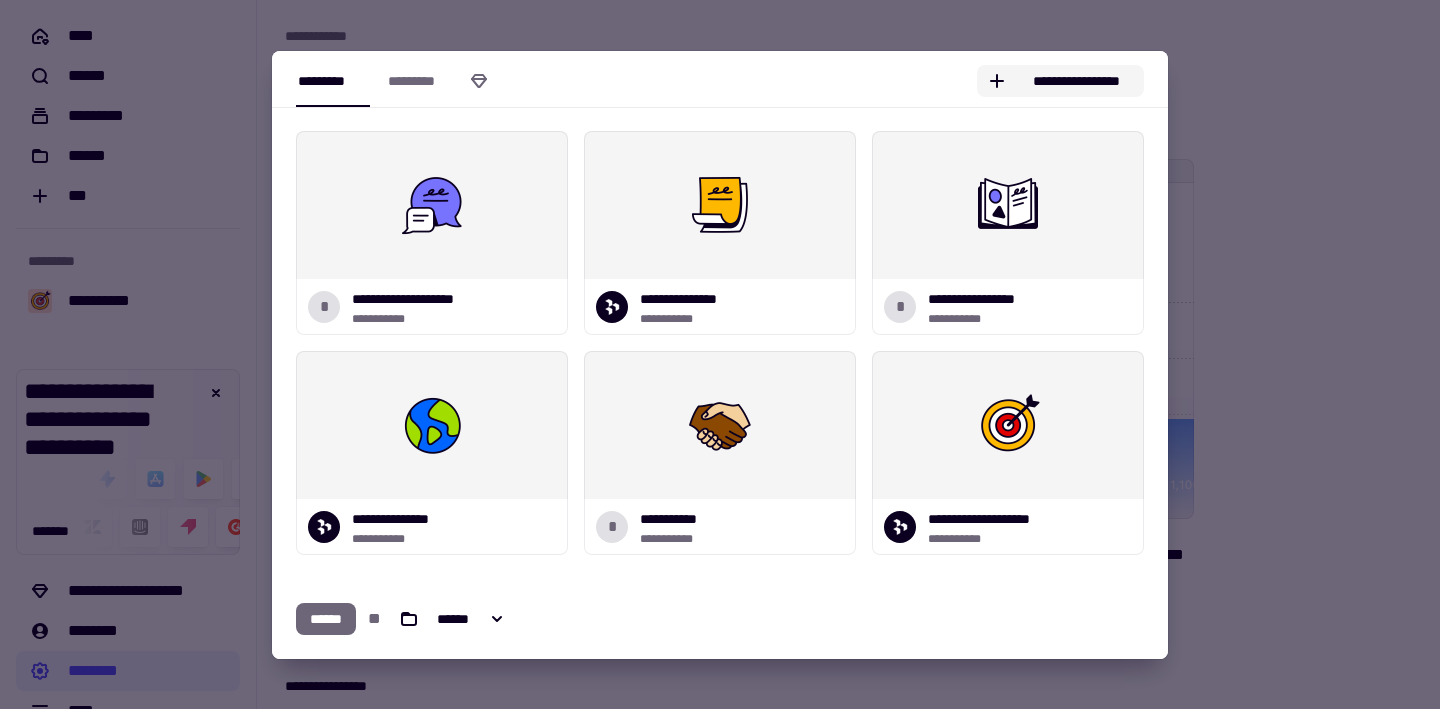 click on "**********" 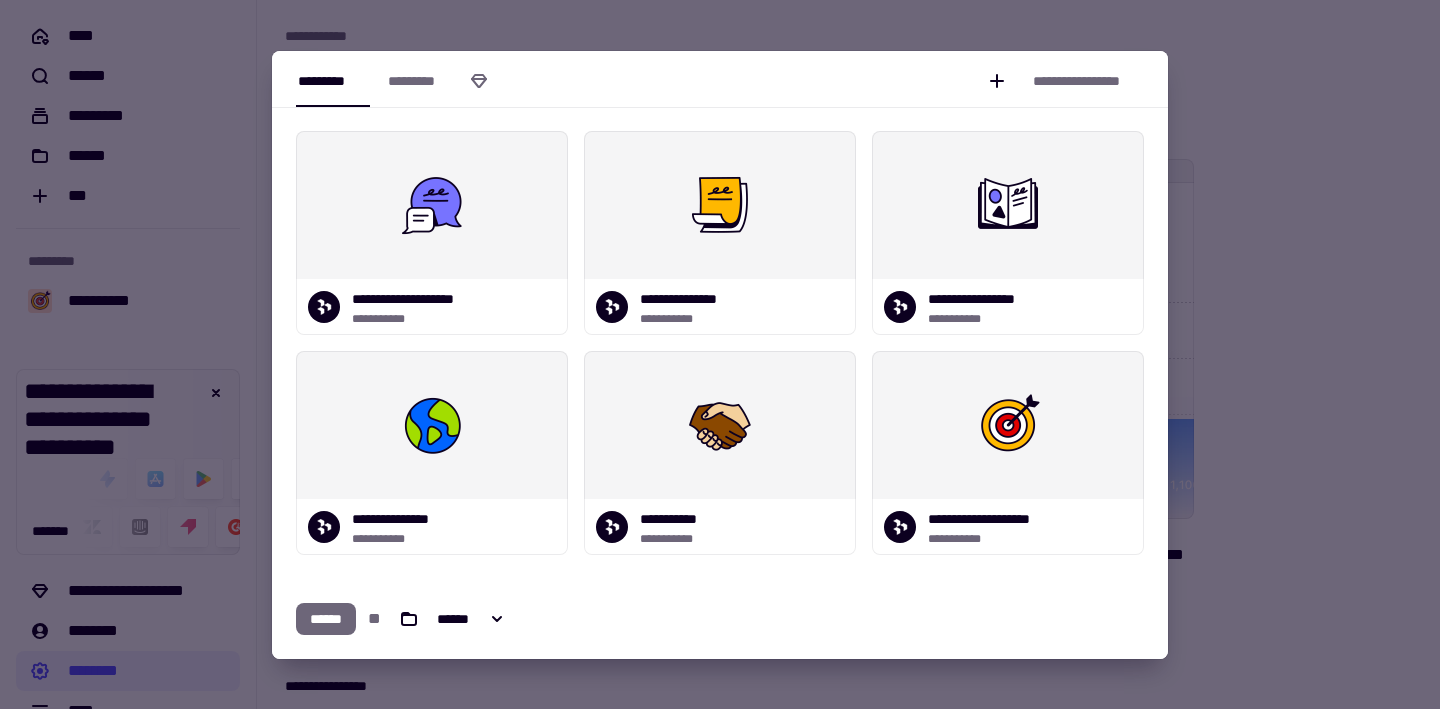 click on "**********" 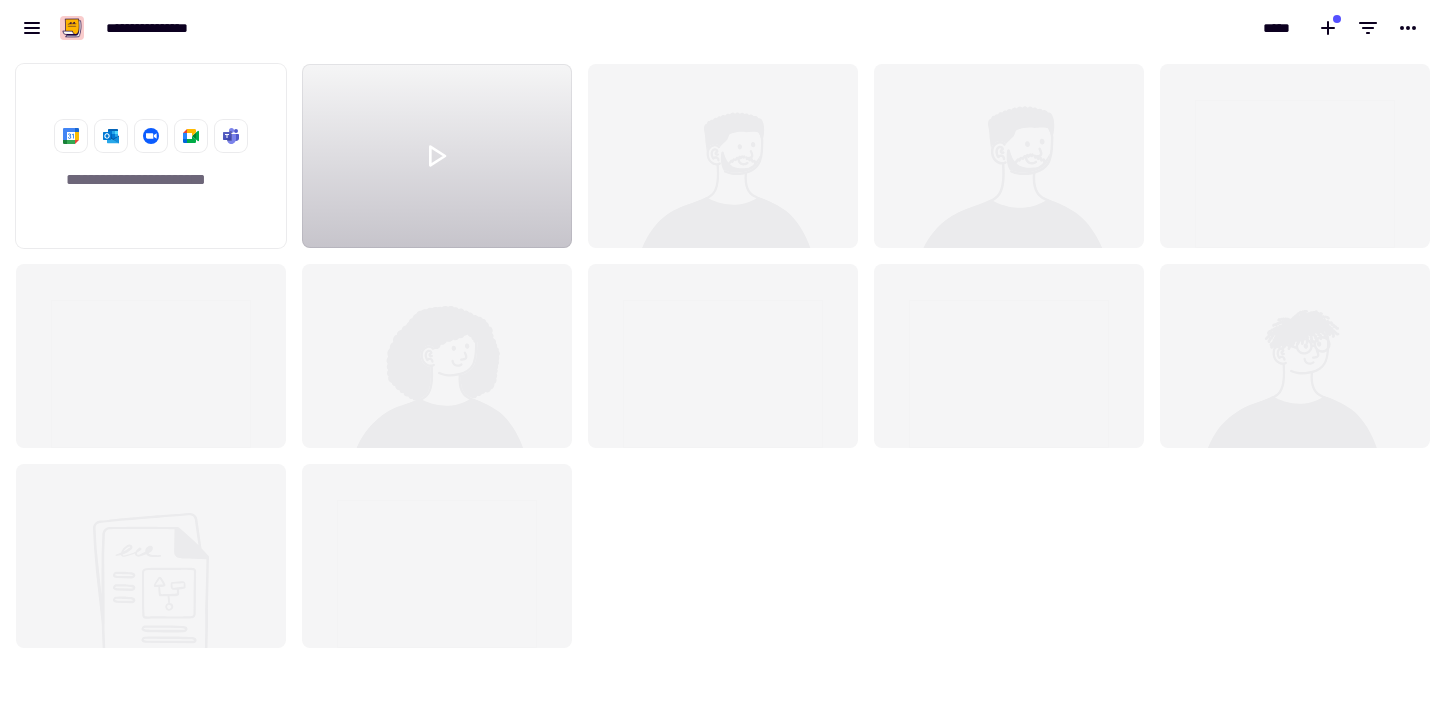 scroll, scrollTop: 16, scrollLeft: 16, axis: both 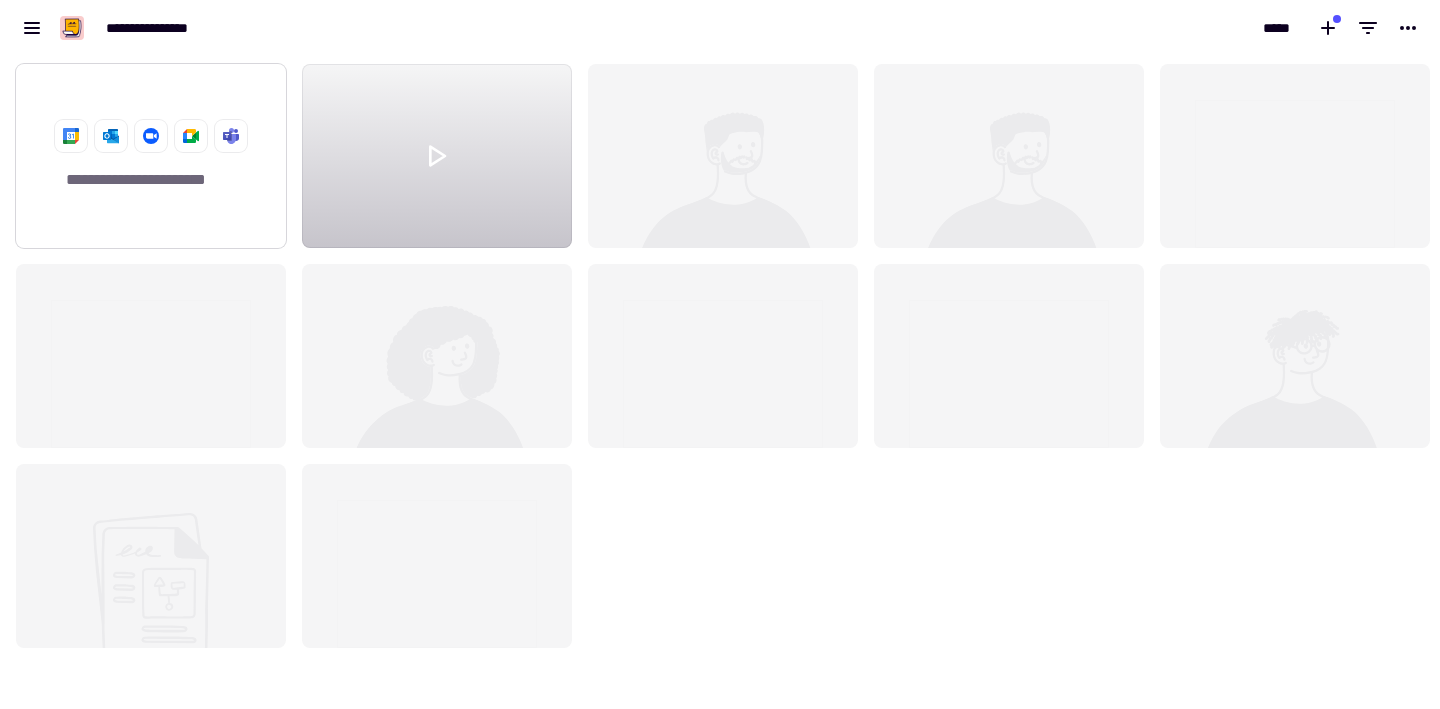 click on "**********" 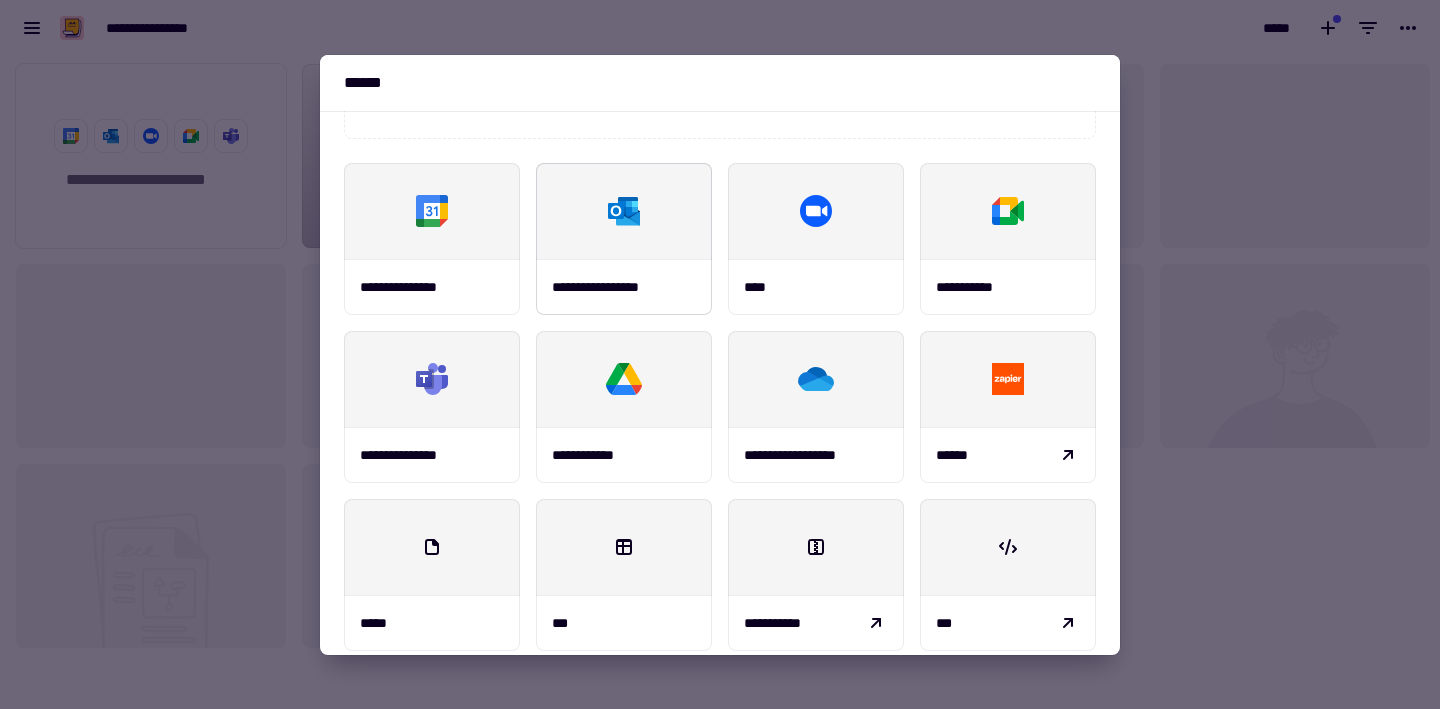 scroll, scrollTop: 234, scrollLeft: 0, axis: vertical 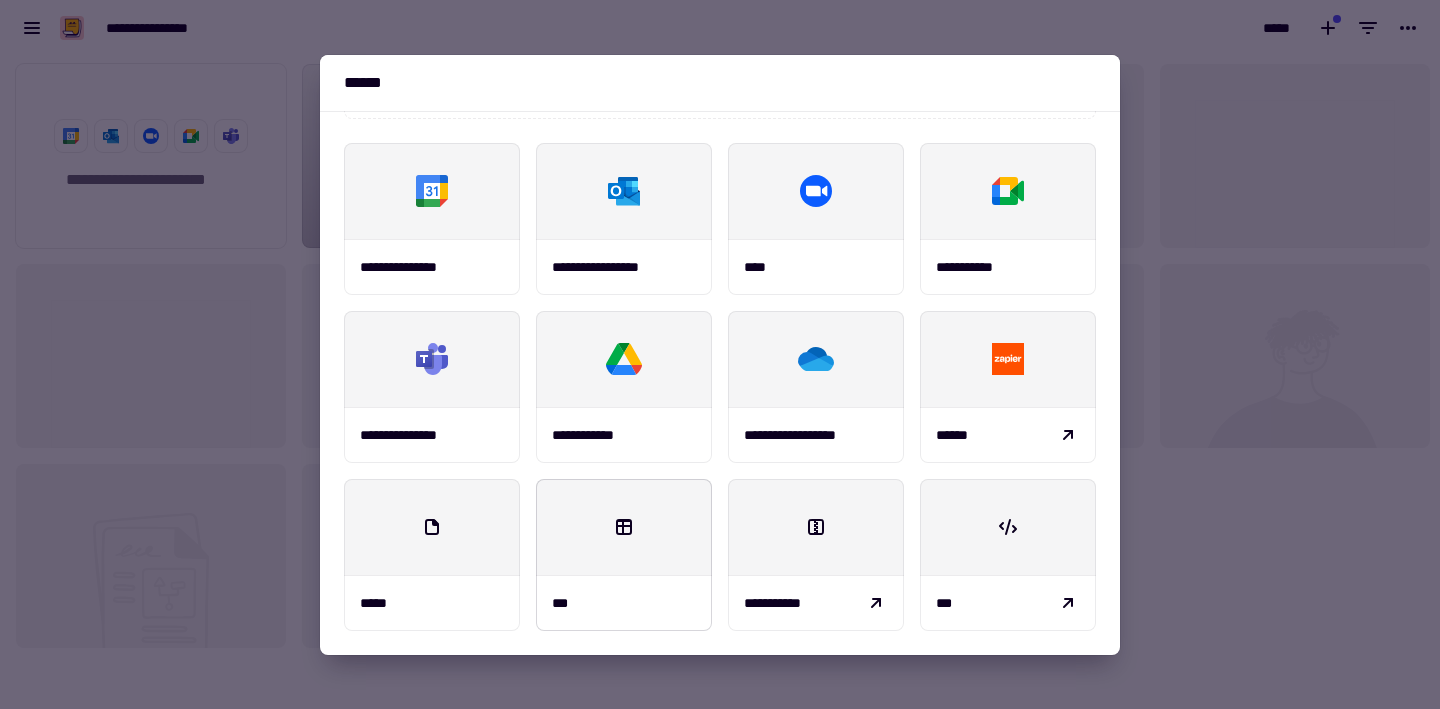 click at bounding box center (624, 527) 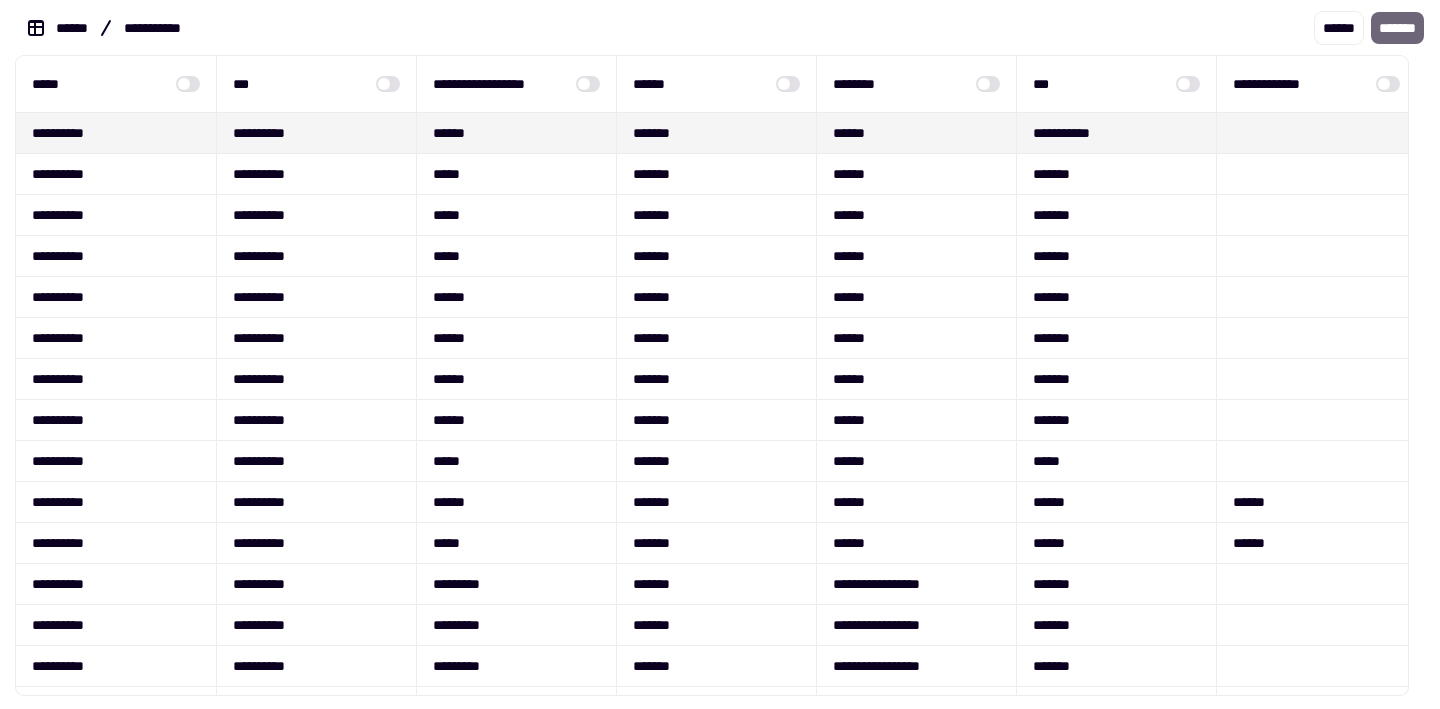 scroll, scrollTop: 0, scrollLeft: 0, axis: both 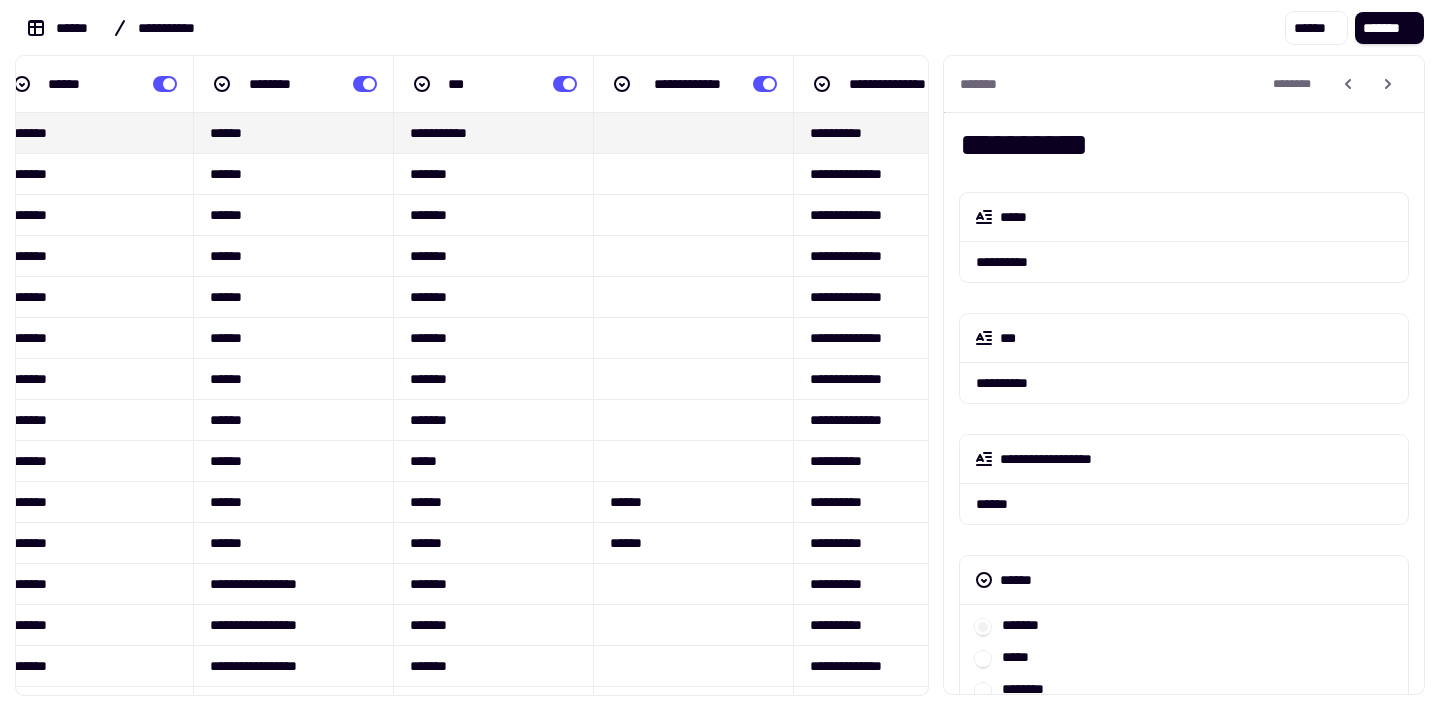 click on "**********" at bounding box center [1045, 145] 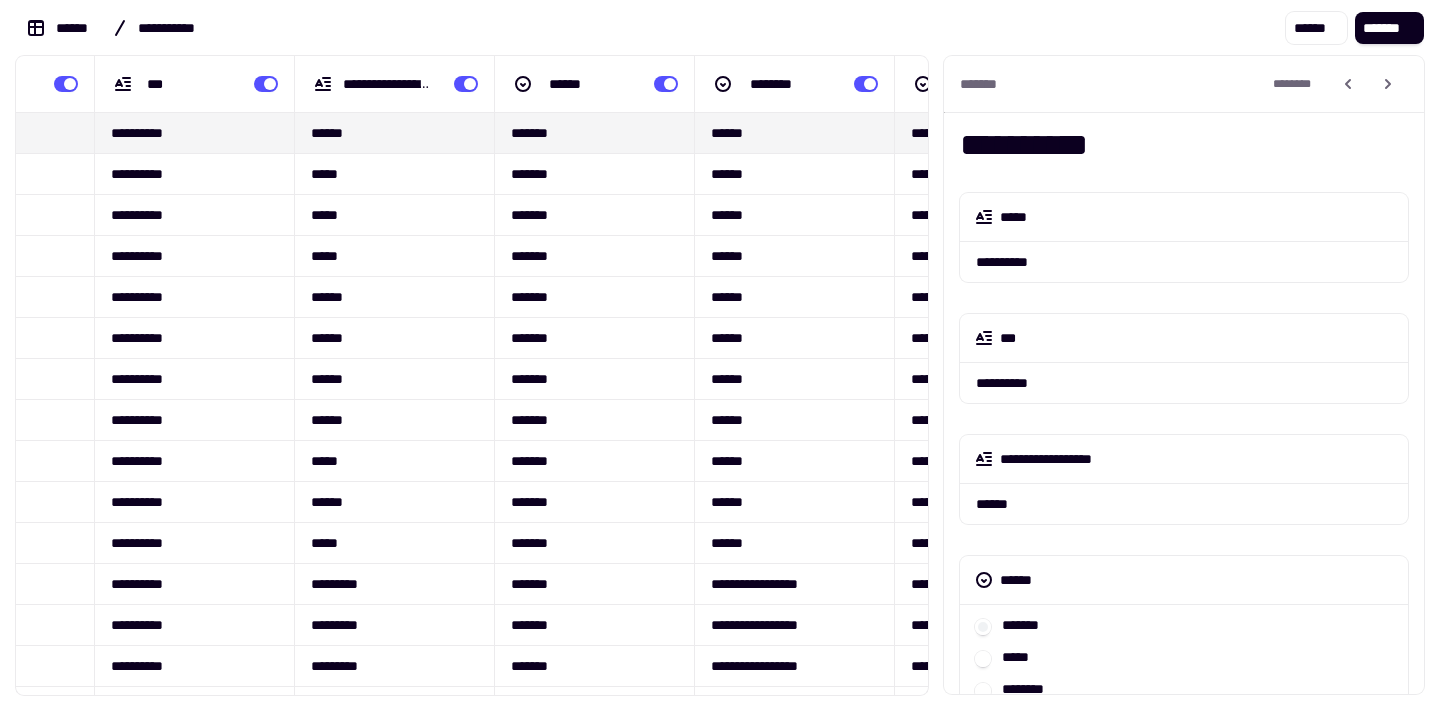 click on "**********" at bounding box center (1176, 262) 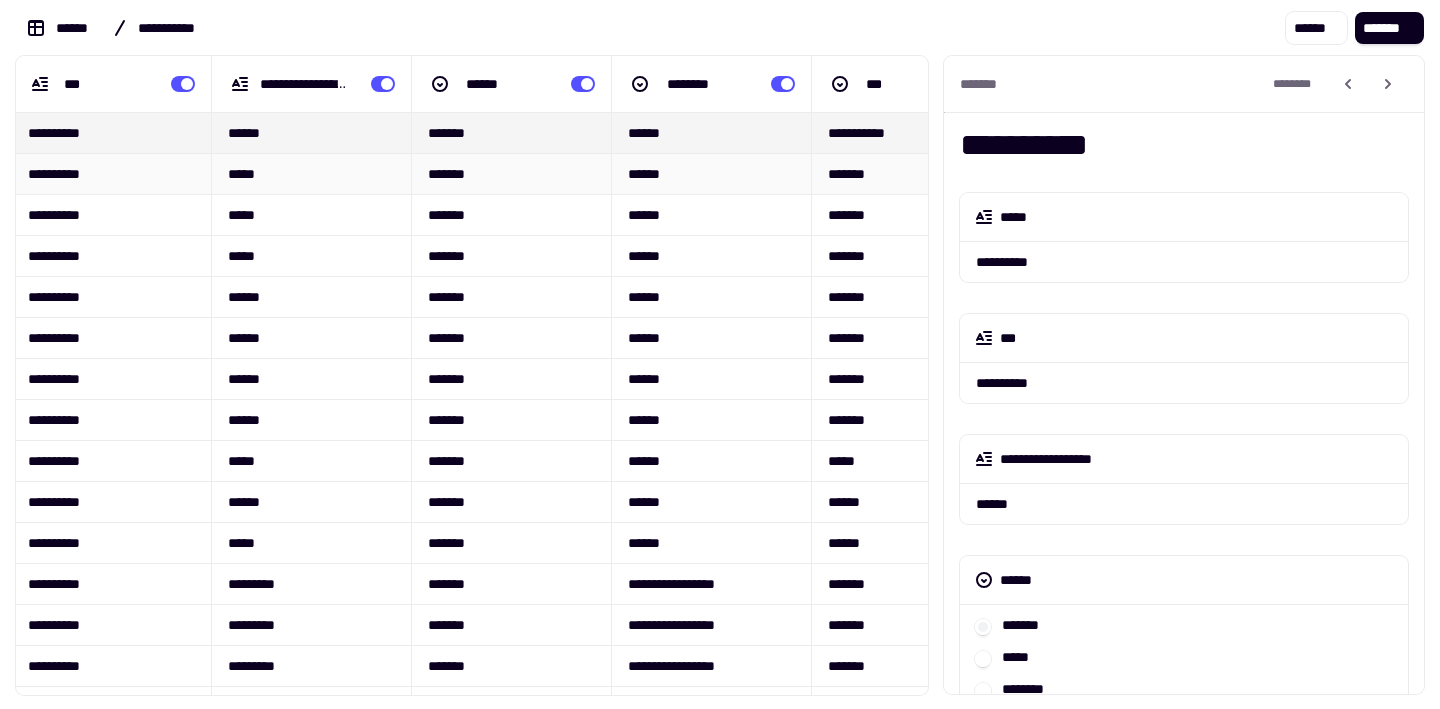 scroll, scrollTop: 0, scrollLeft: 299, axis: horizontal 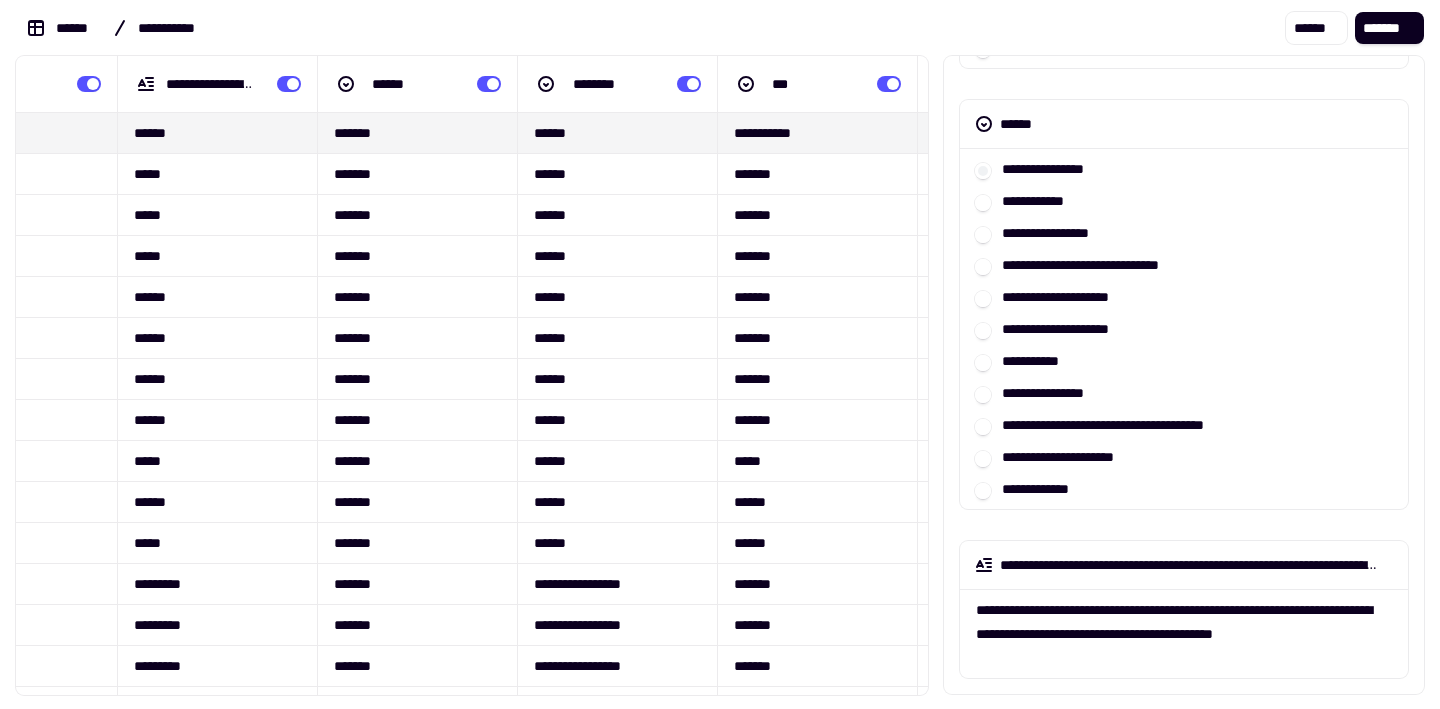 click on "[FIRST] [LAST]" at bounding box center (1190, 565) 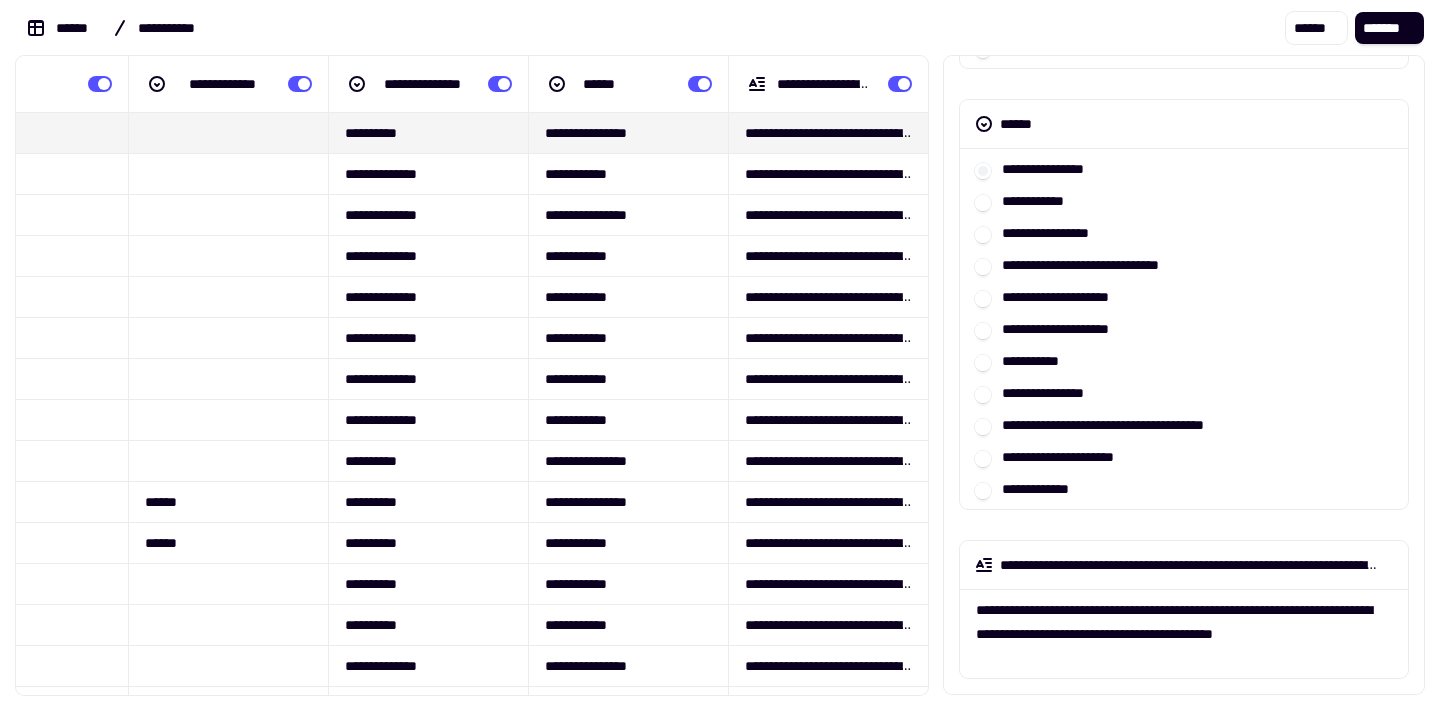 scroll, scrollTop: 0, scrollLeft: 1103, axis: horizontal 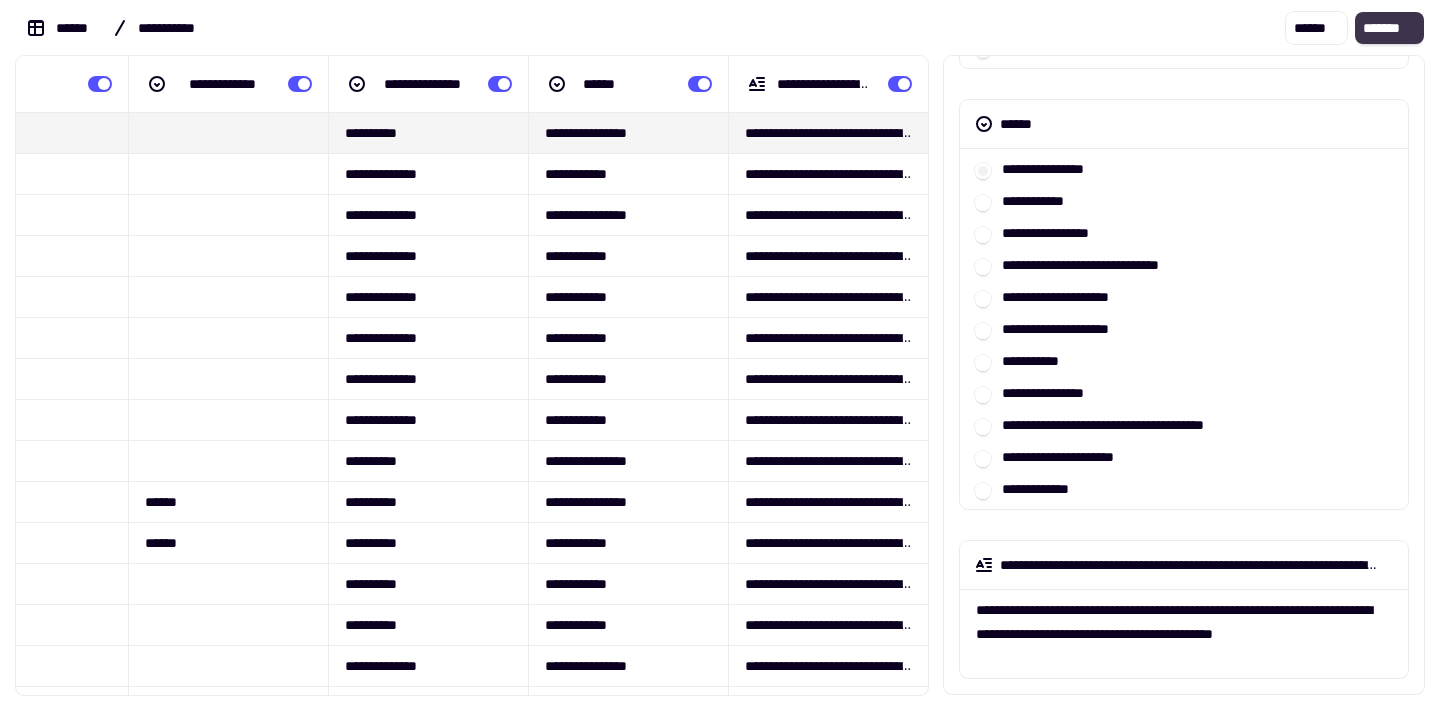 click on "*******" 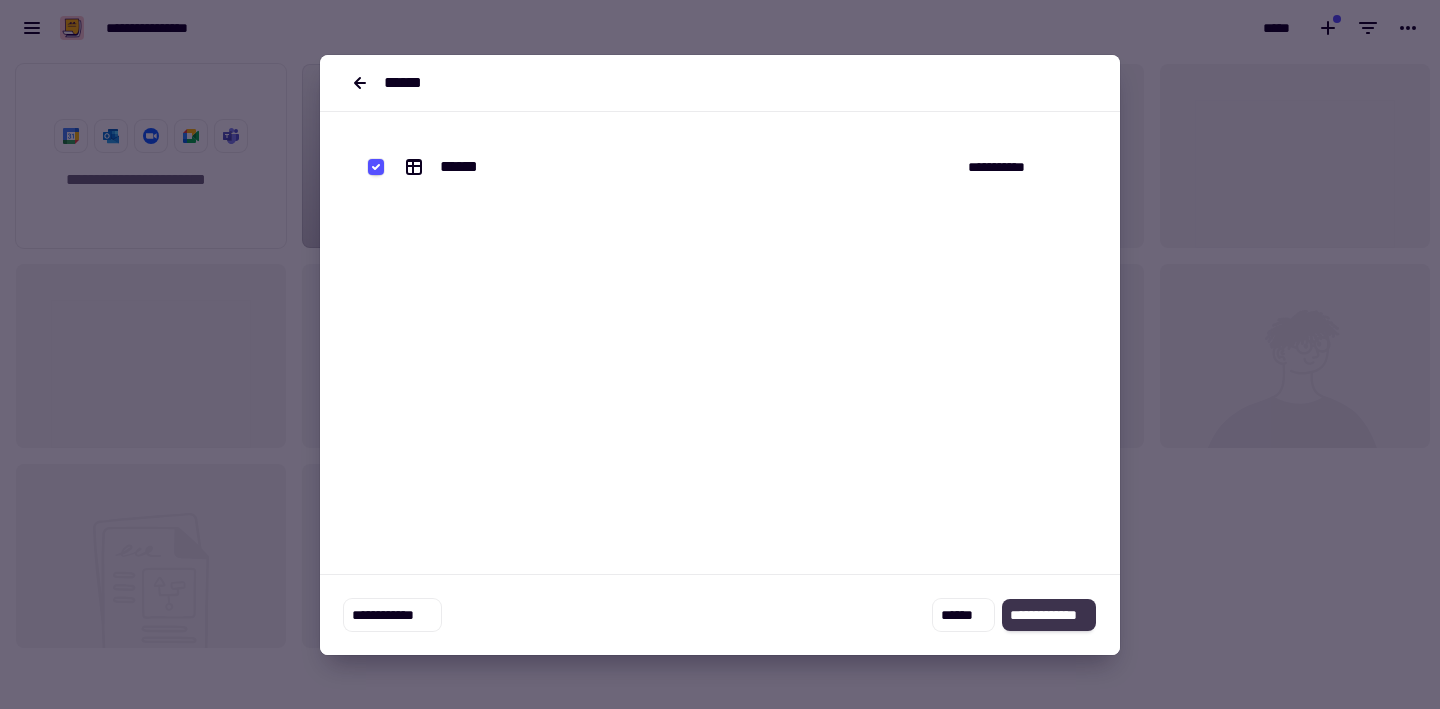 click on "**********" 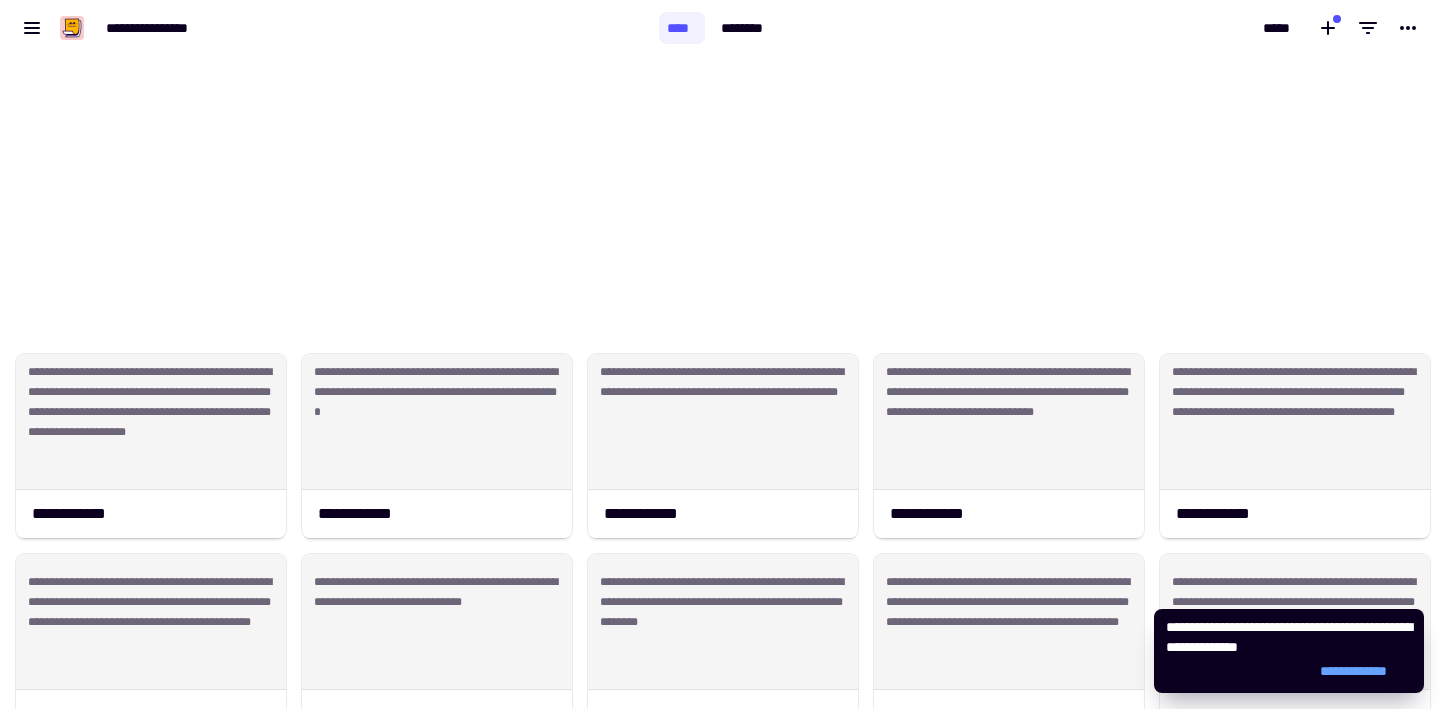 scroll, scrollTop: 18081, scrollLeft: 0, axis: vertical 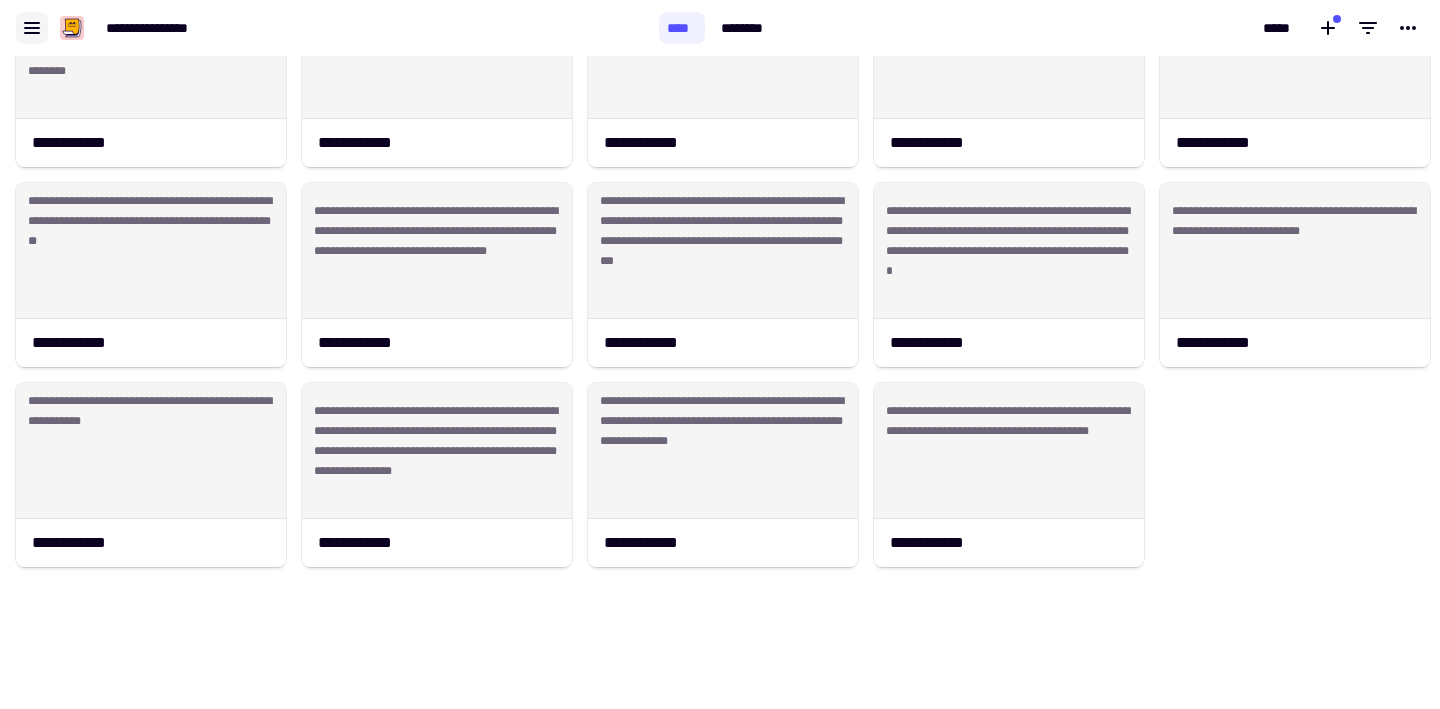 click 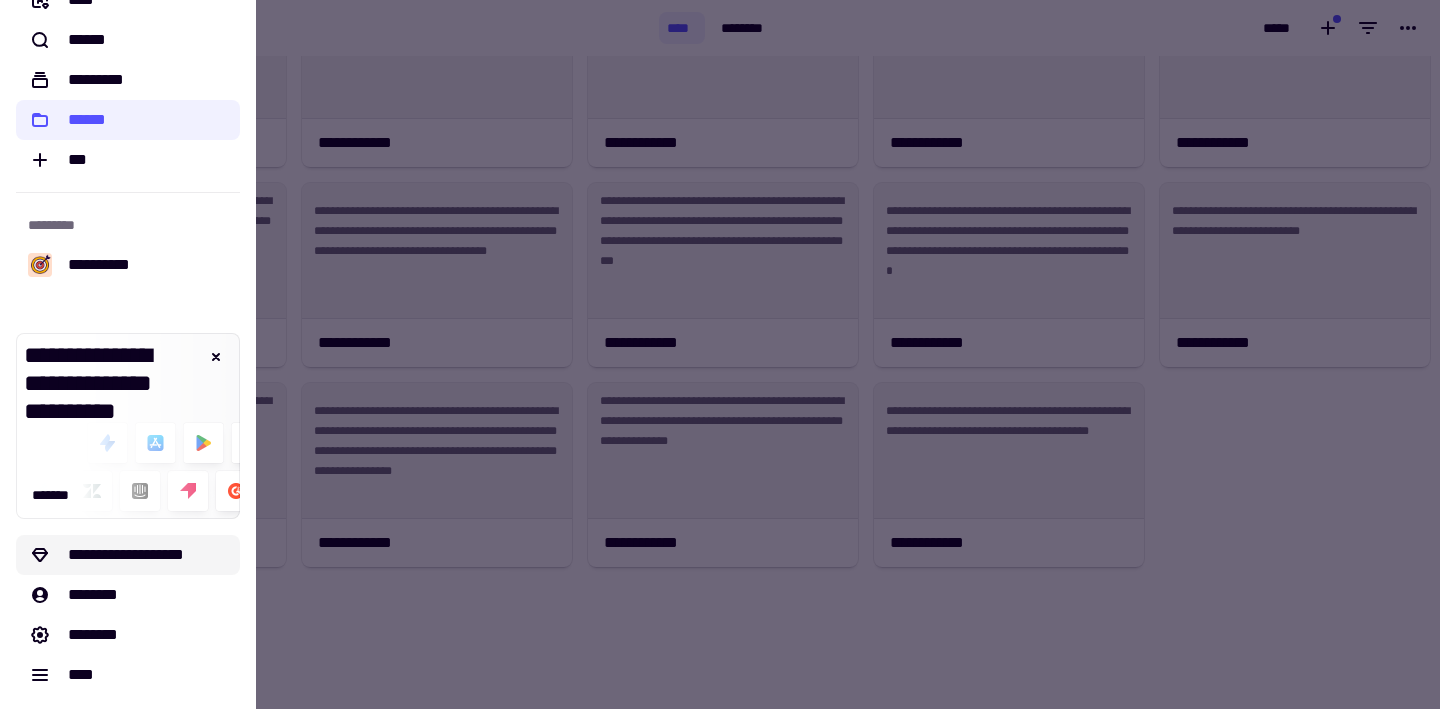 scroll, scrollTop: 38, scrollLeft: 0, axis: vertical 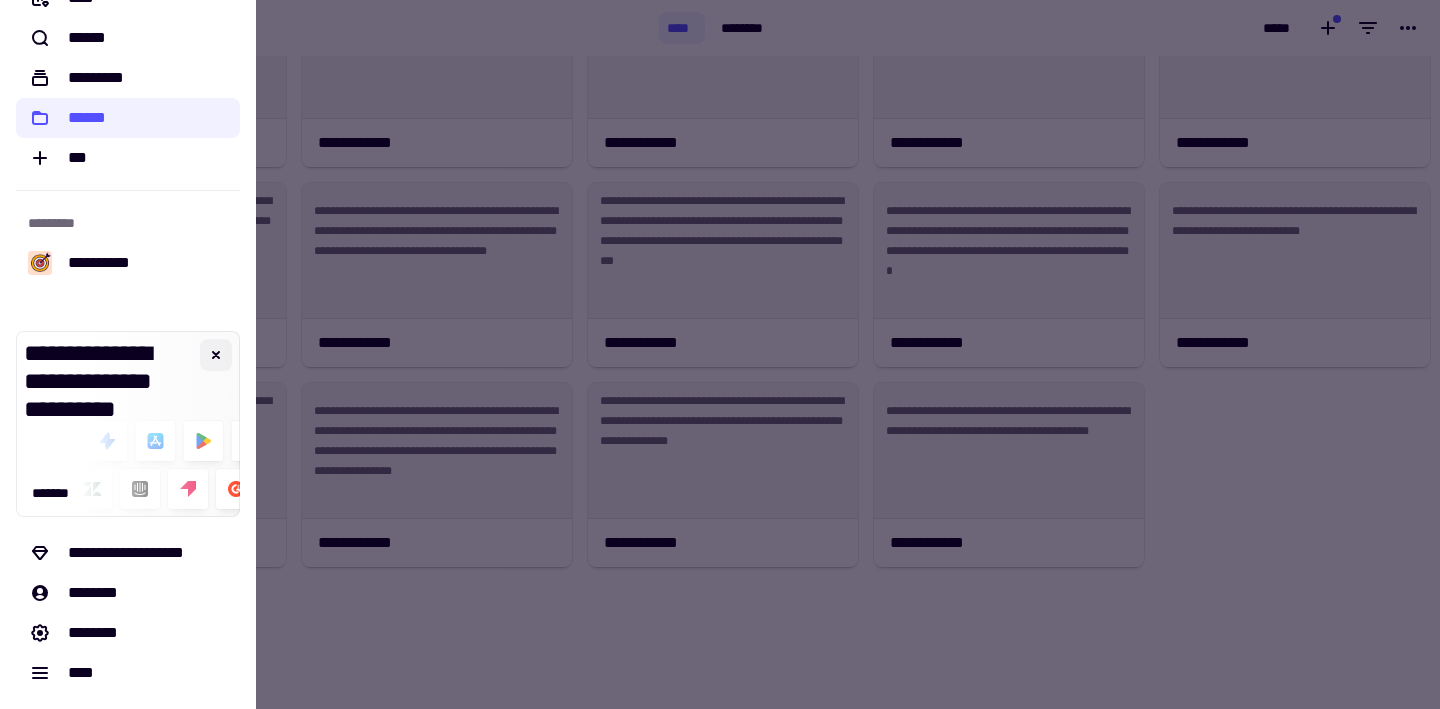 click 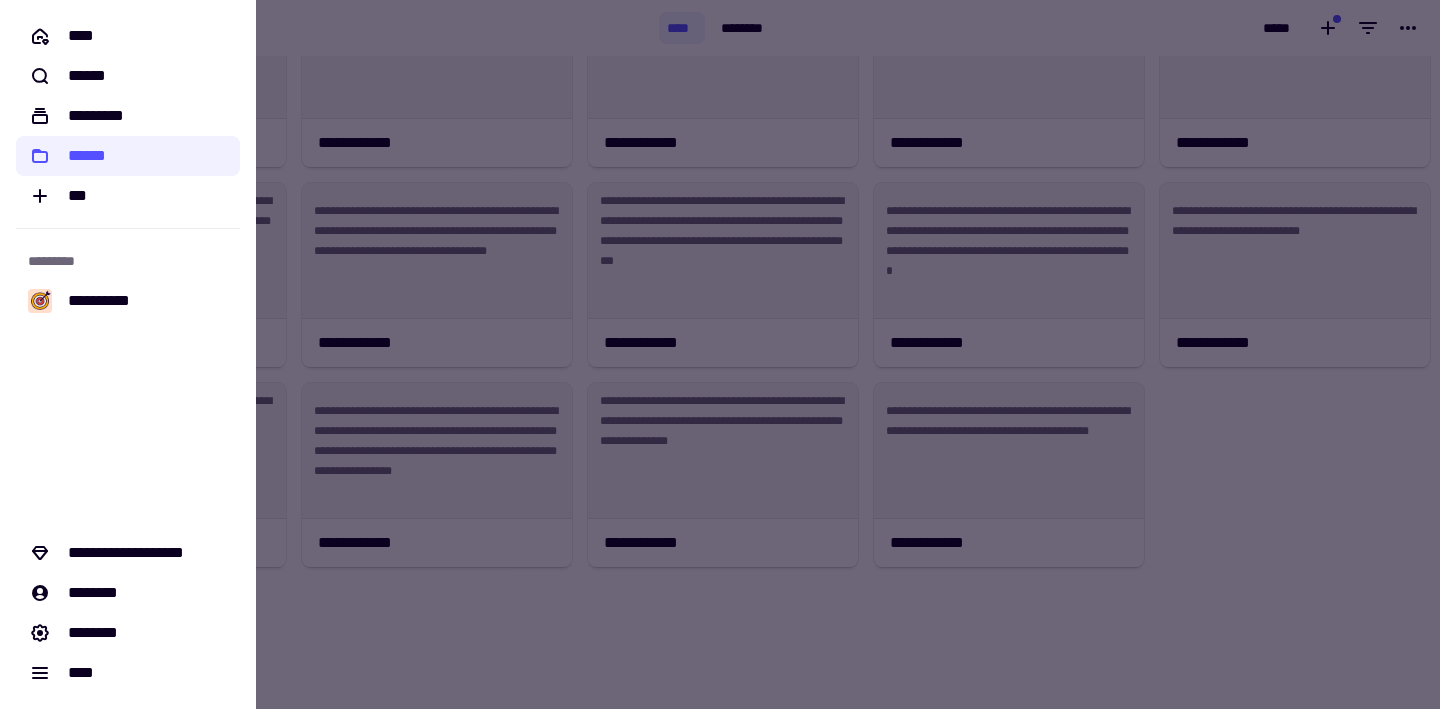 scroll, scrollTop: 0, scrollLeft: 0, axis: both 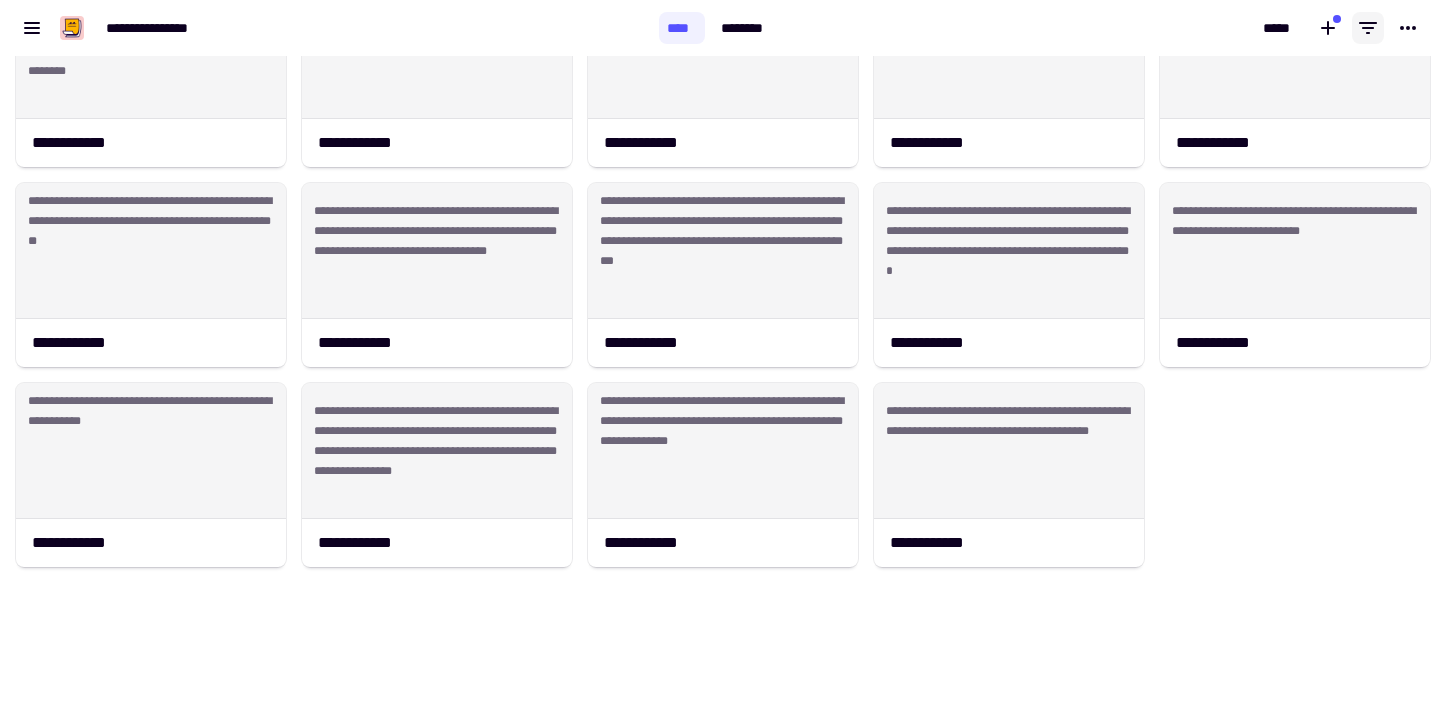 click 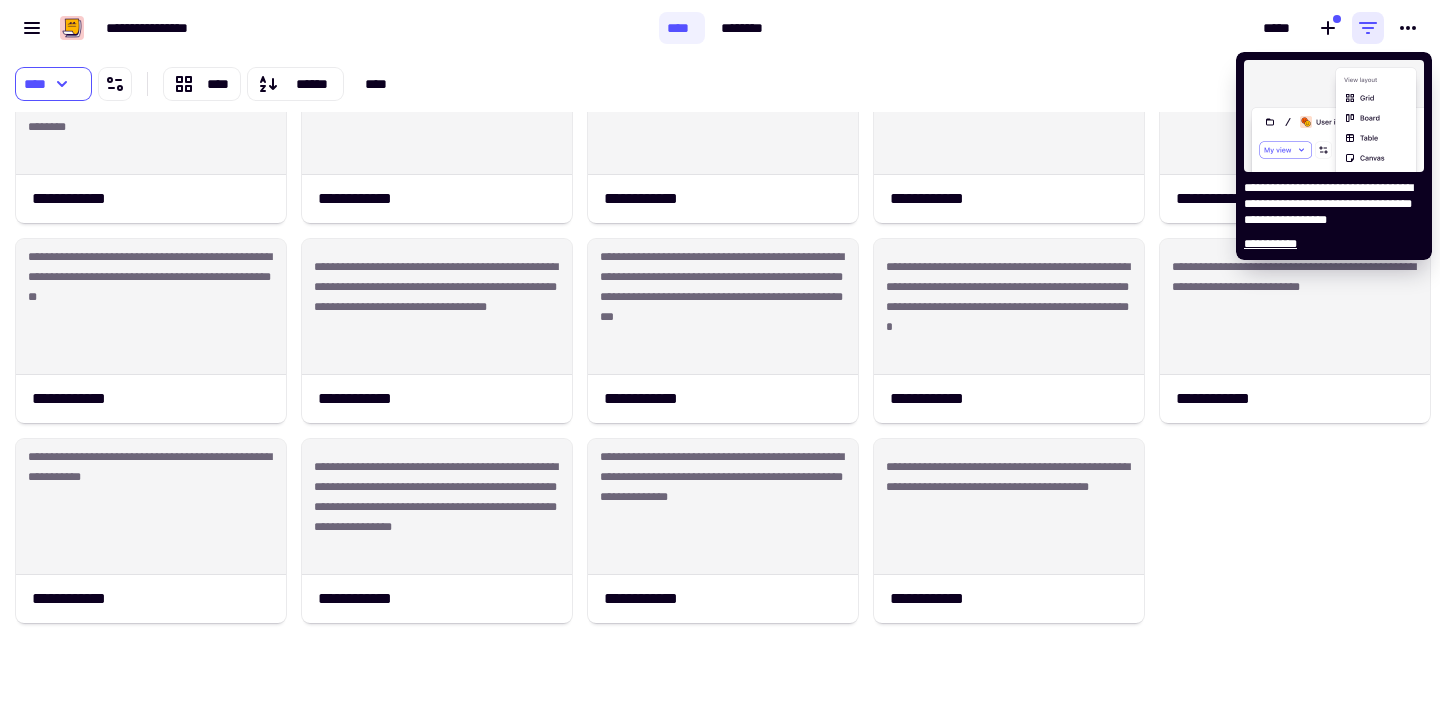 scroll, scrollTop: 582, scrollLeft: 1425, axis: both 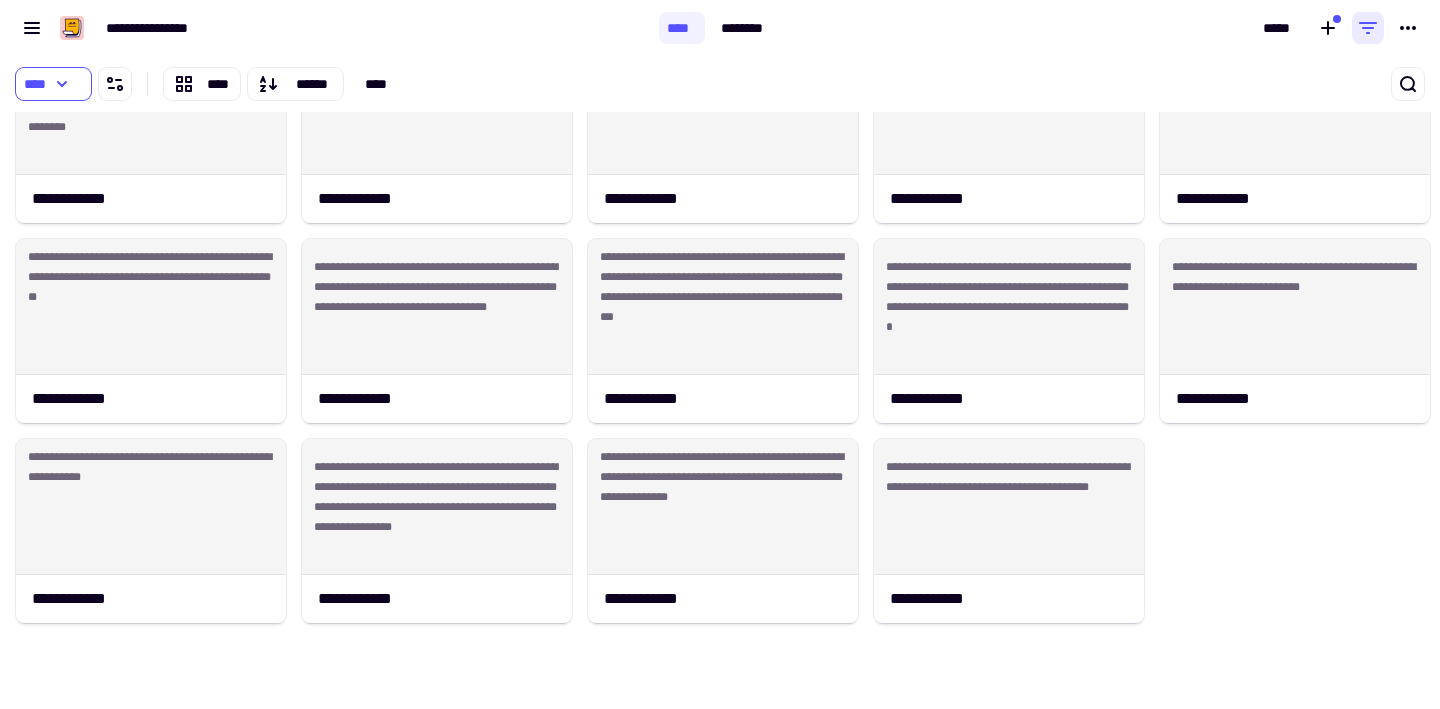 click 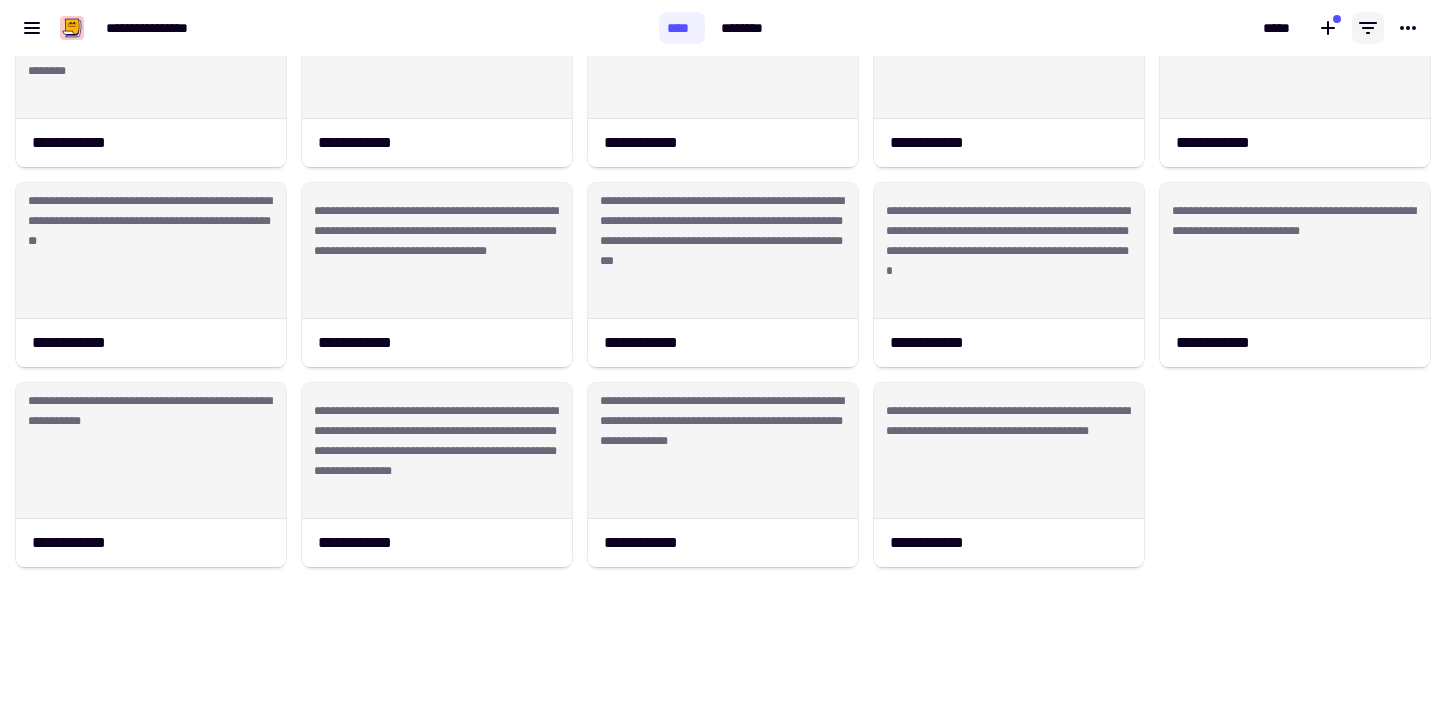 click 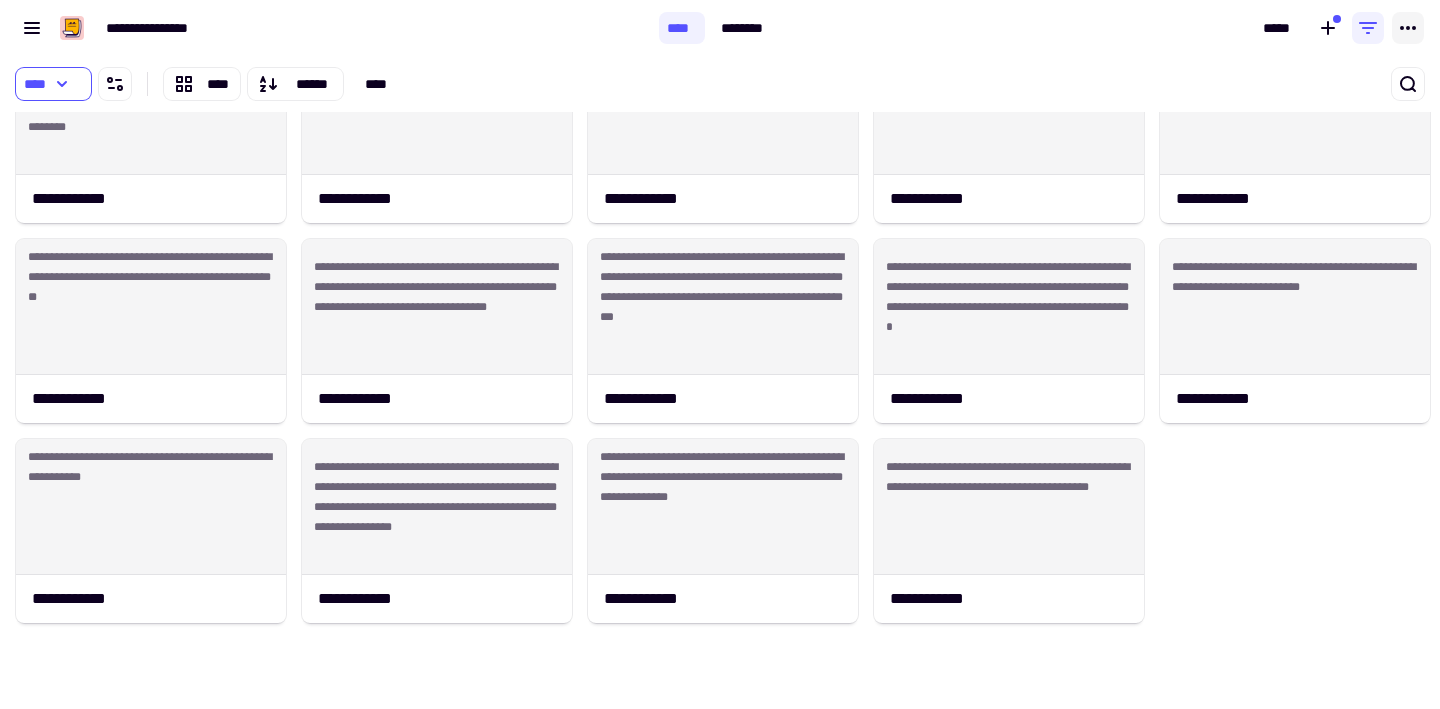 click 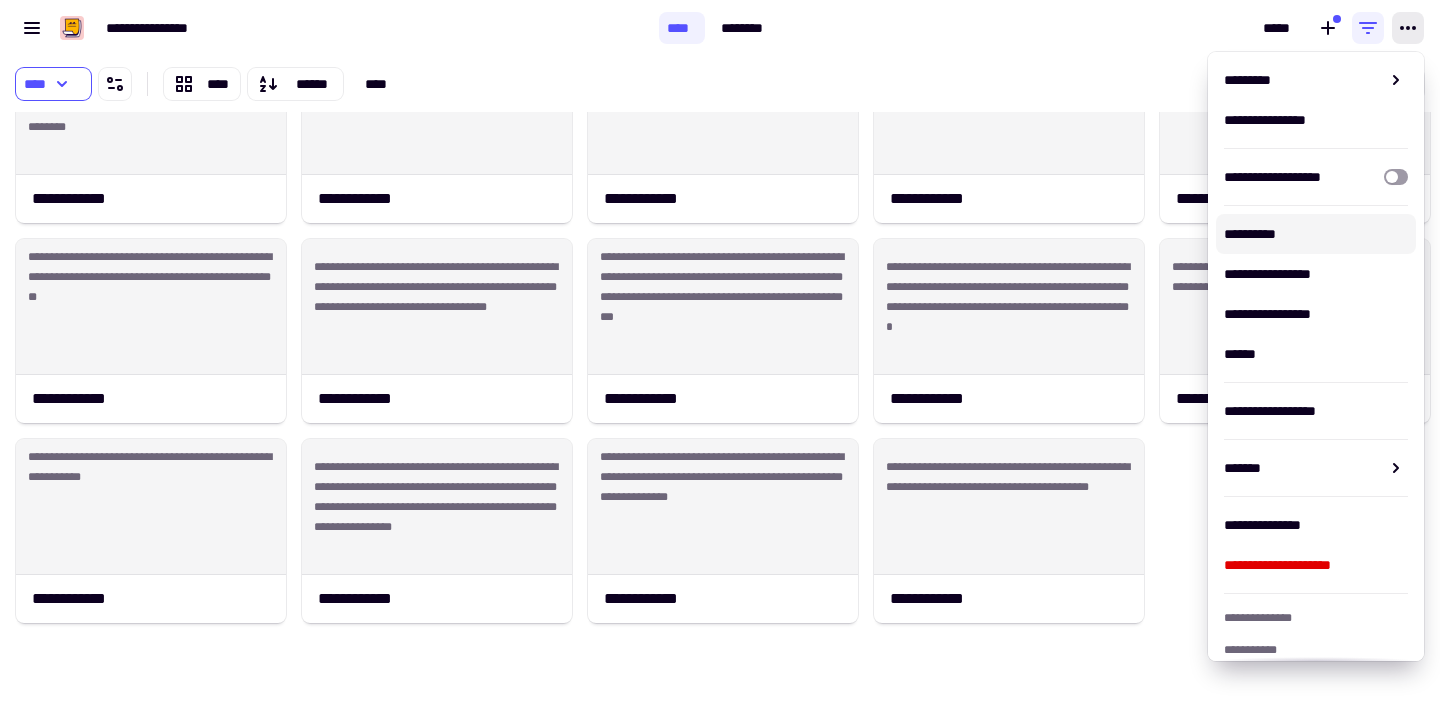 click on "**********" at bounding box center (1316, 234) 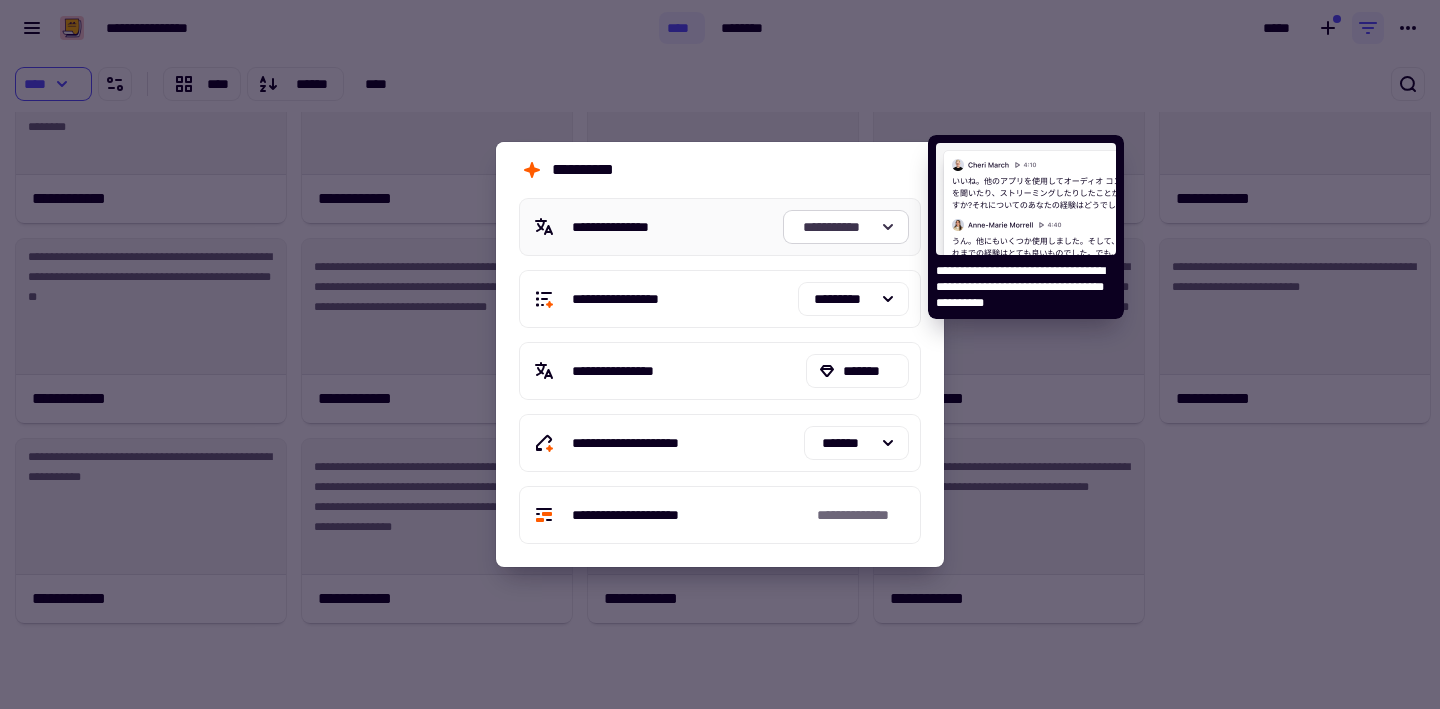 click 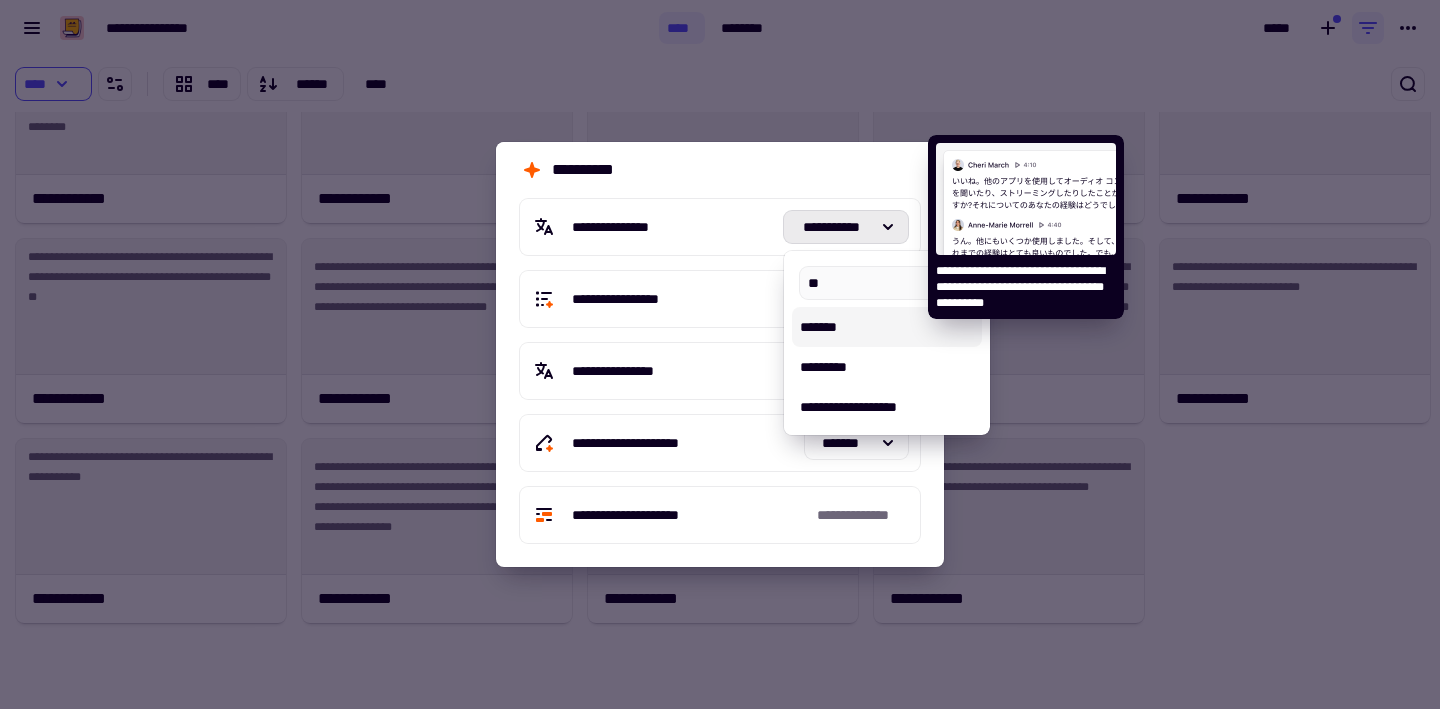 type on "*" 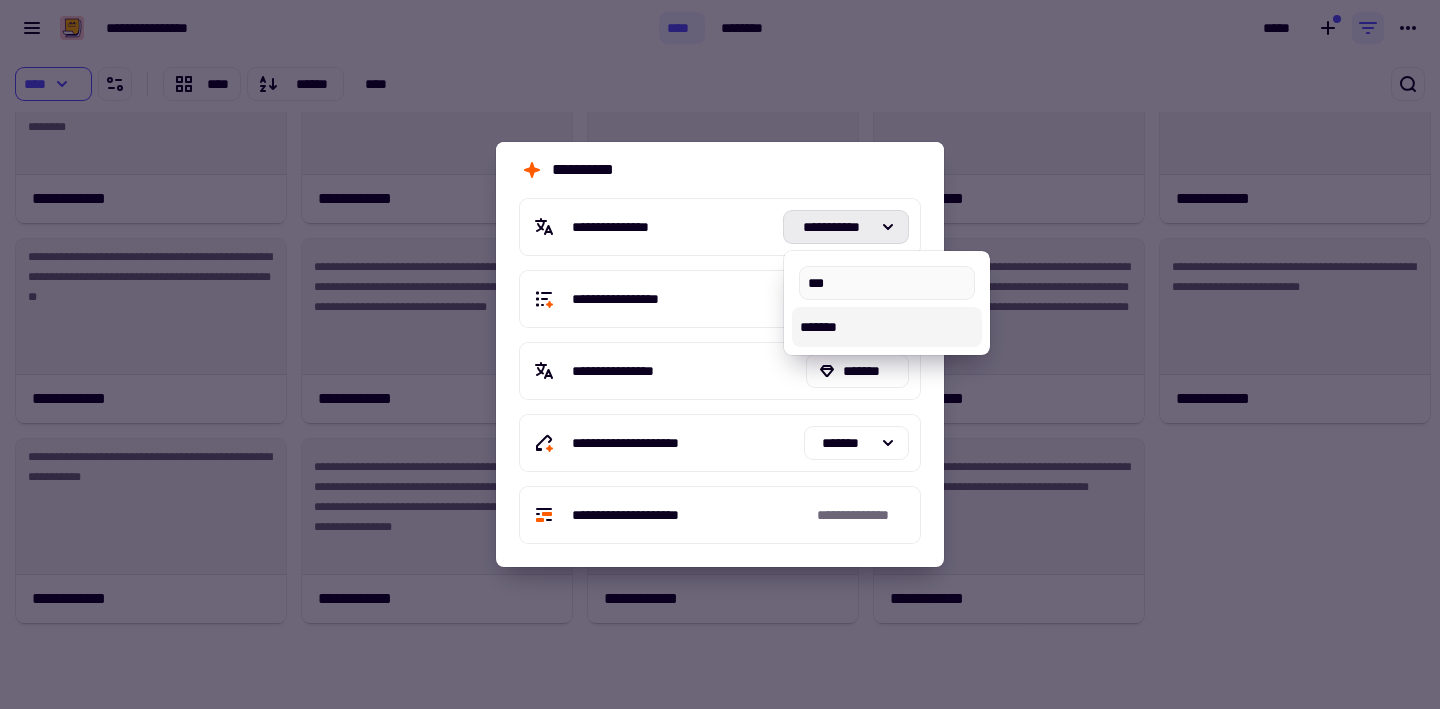 type on "***" 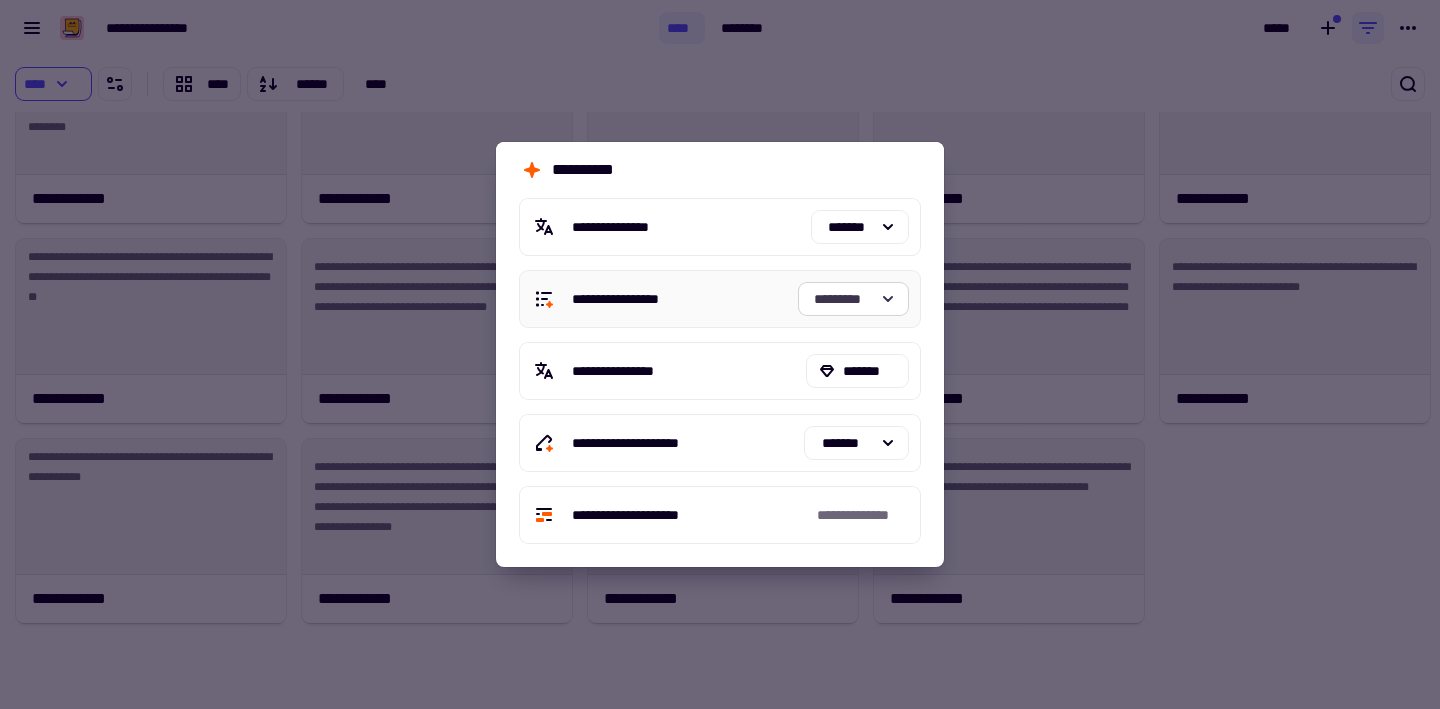 click 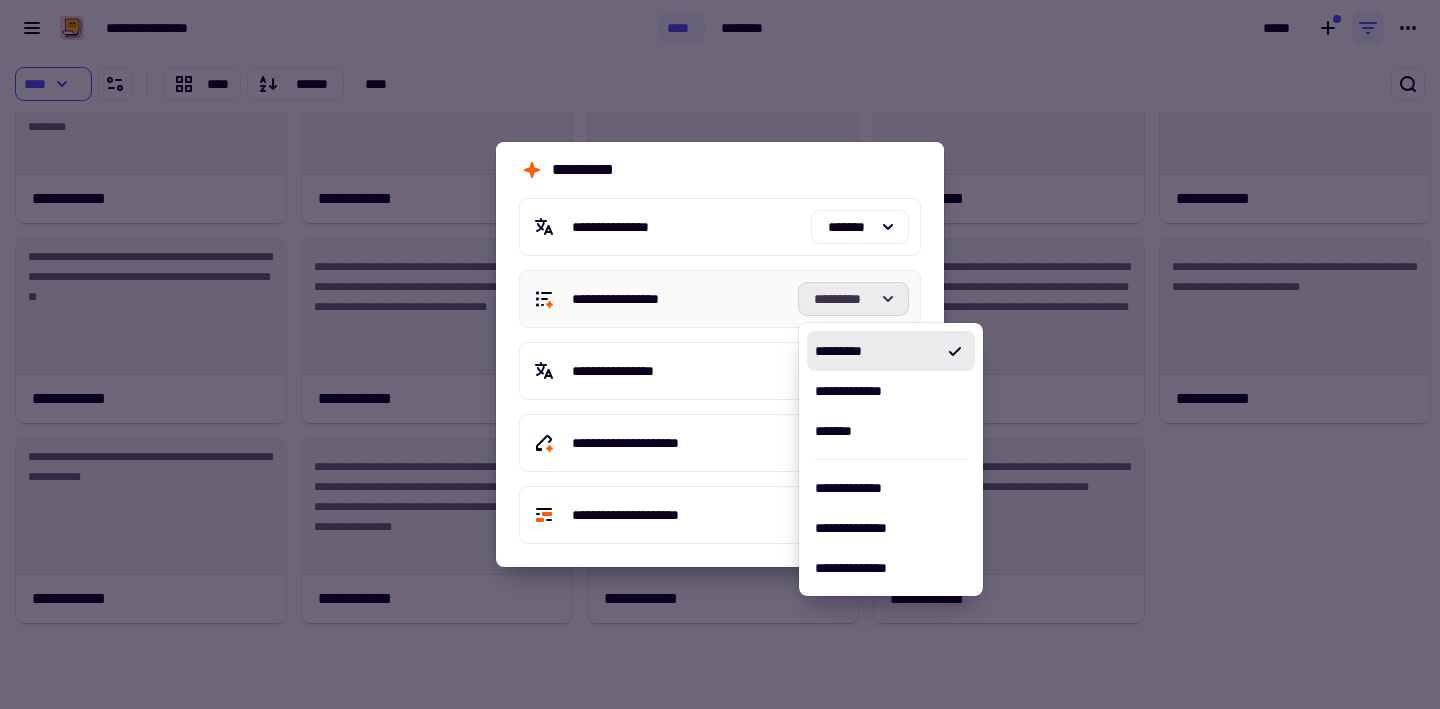 click 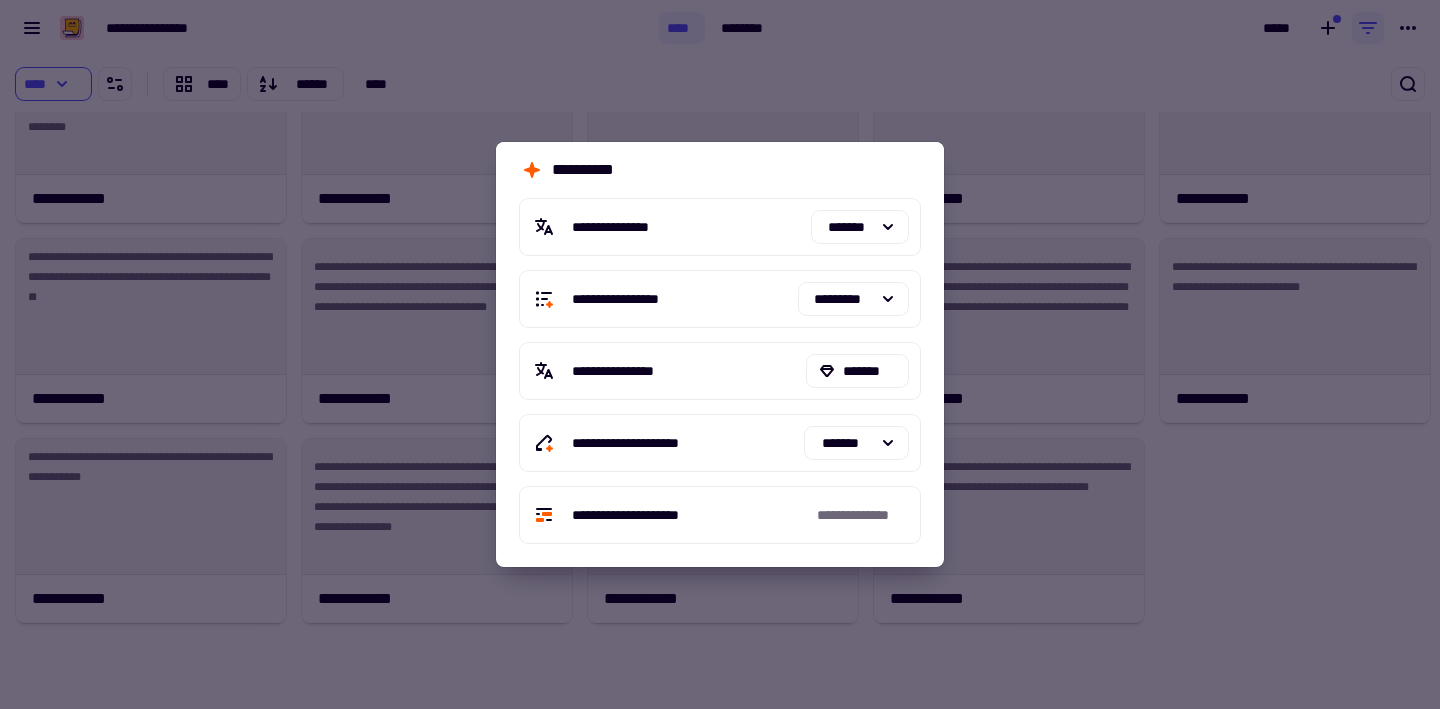 click at bounding box center [720, 354] 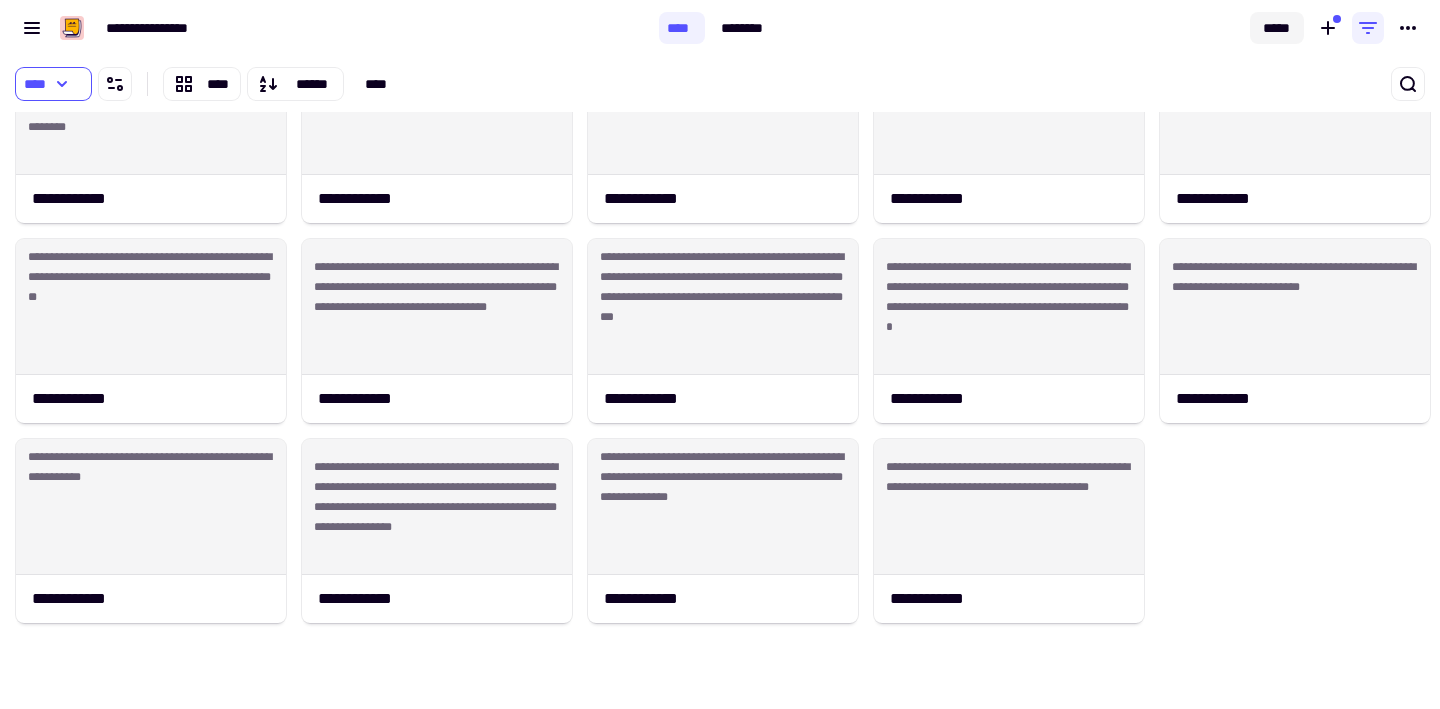 click on "*****" 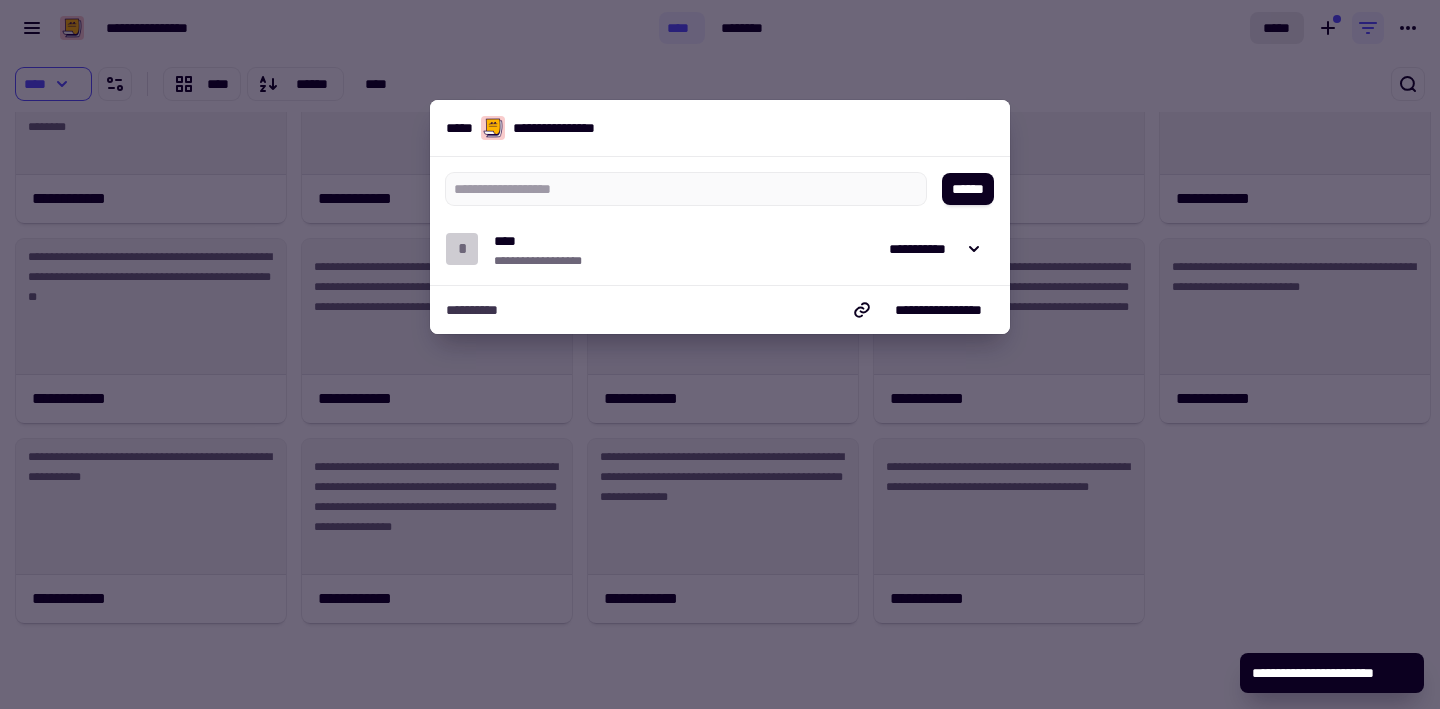 click at bounding box center [720, 354] 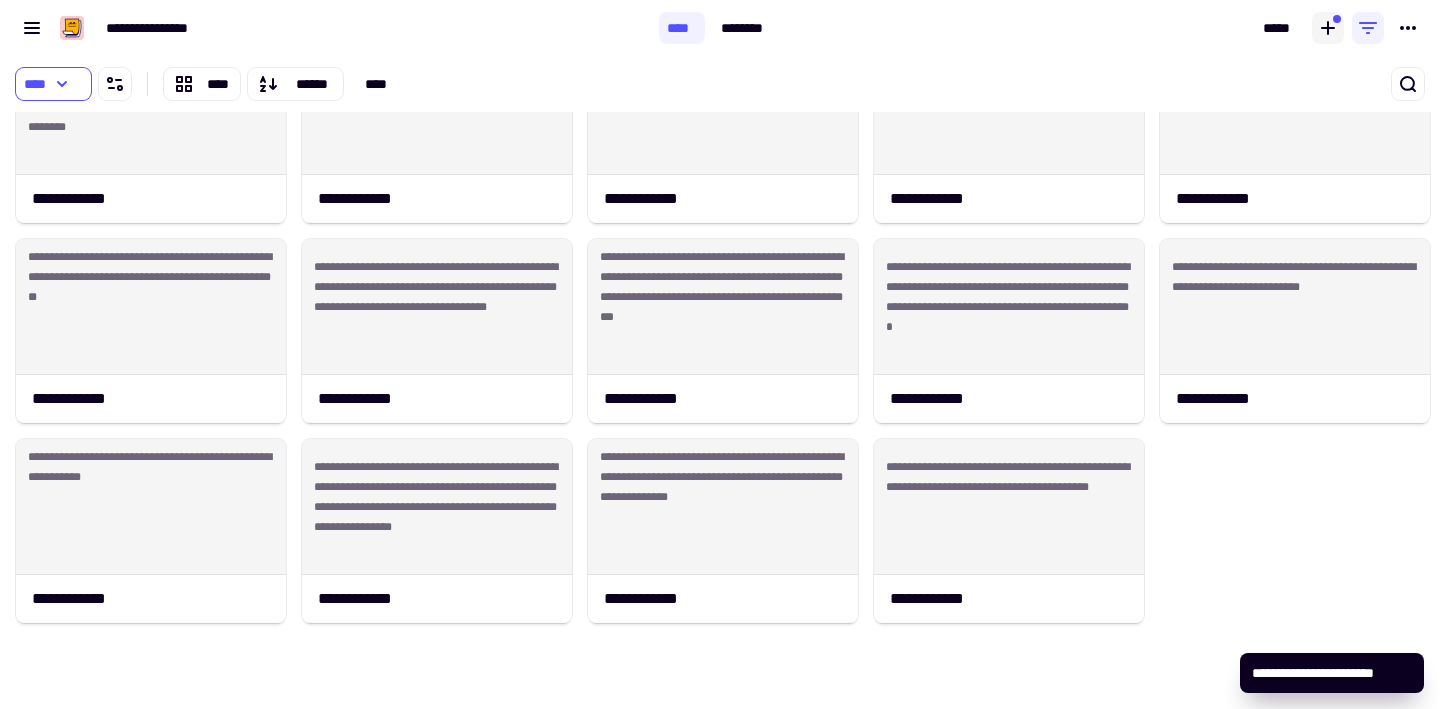 click 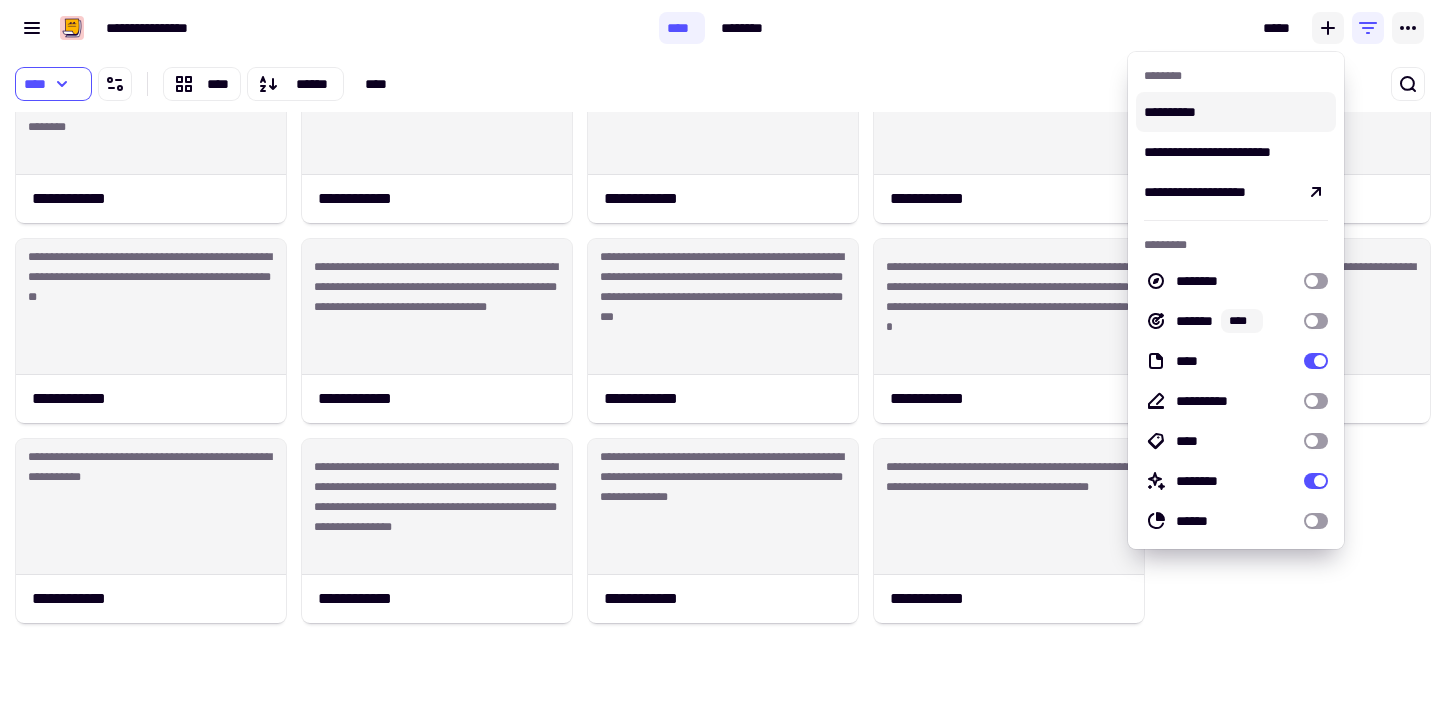 click 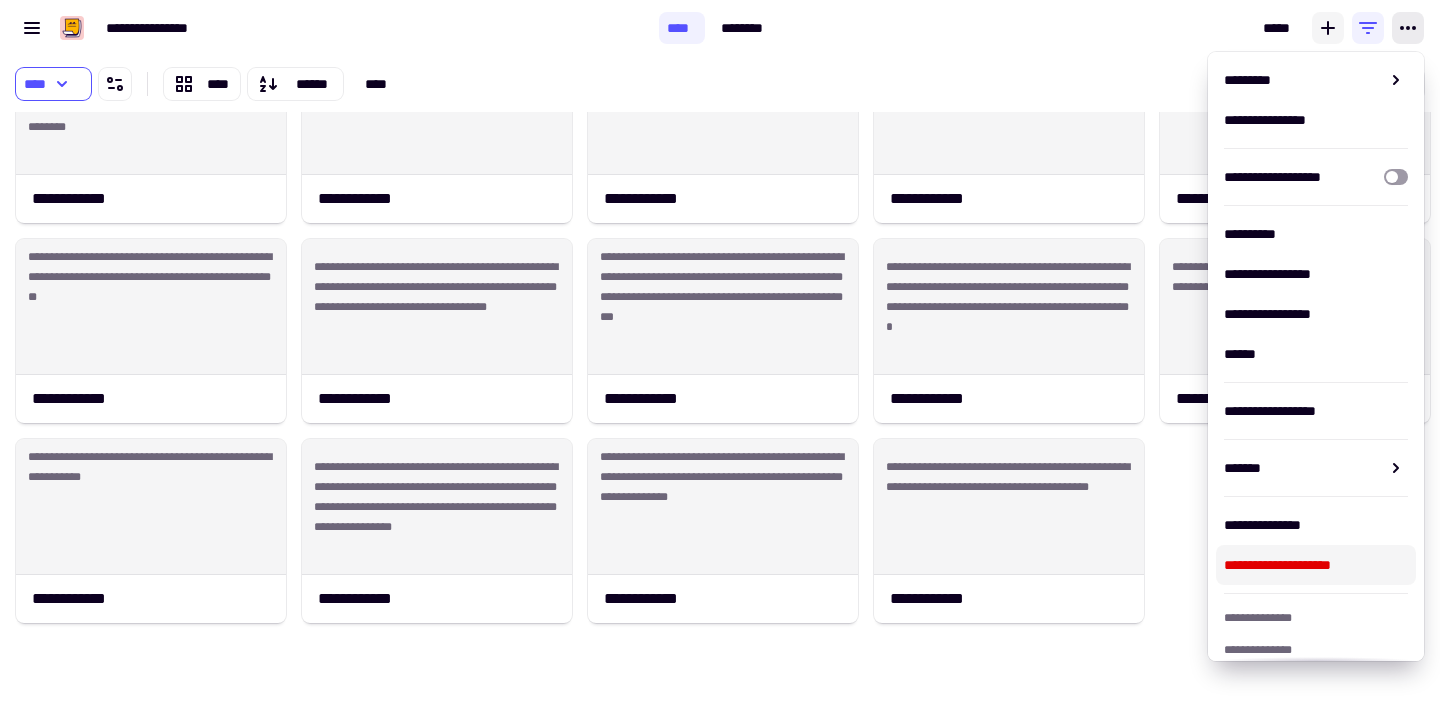 click on "[FIRST] [LAST] [PHONE] [FIRST] [LAST] [PHONE] [FIRST] [LAST] [PHONE] [FIRST] [LAST] [PHONE] [FIRST] [LAST] [PHONE] [FIRST] [LAST] [PHONE] [FIRST] [LAST] [PHONE] [FIRST] [LAST] [PHONE]" 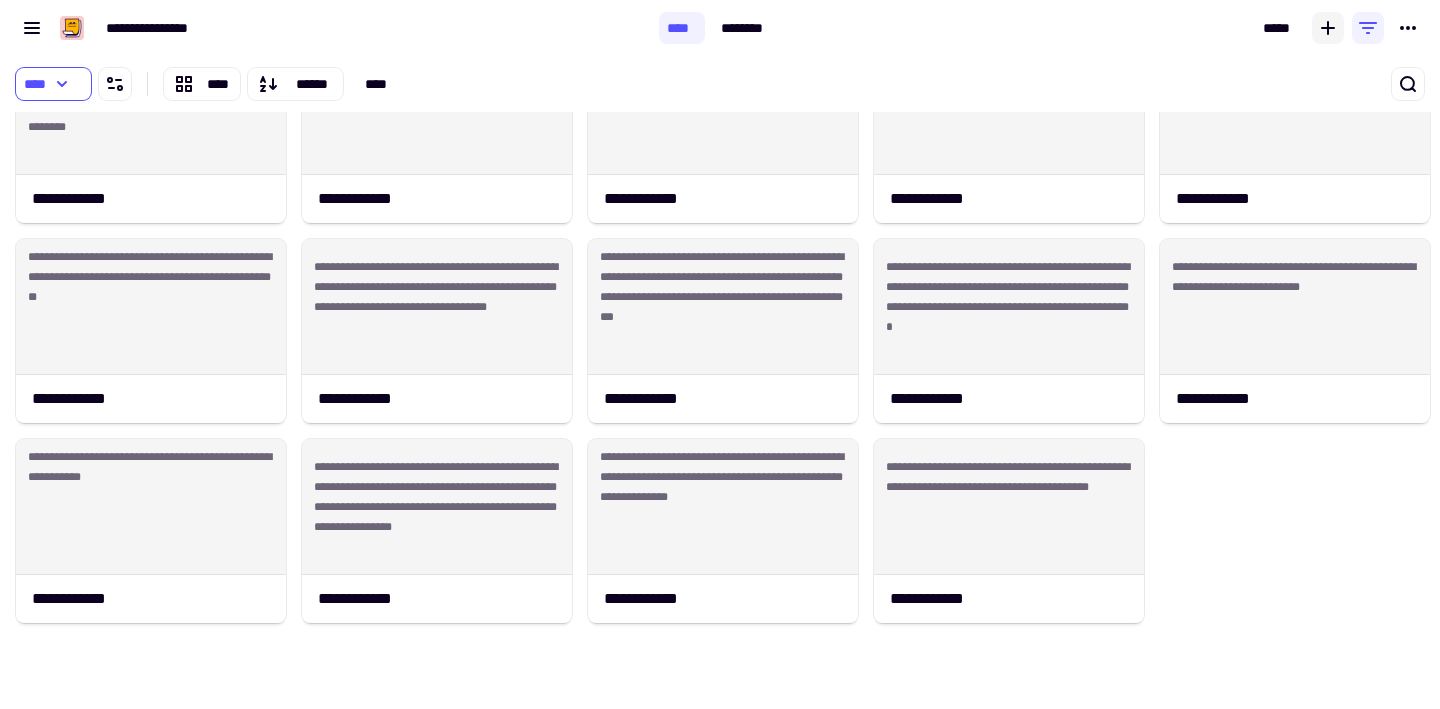 click on "**** ********" at bounding box center [720, 28] 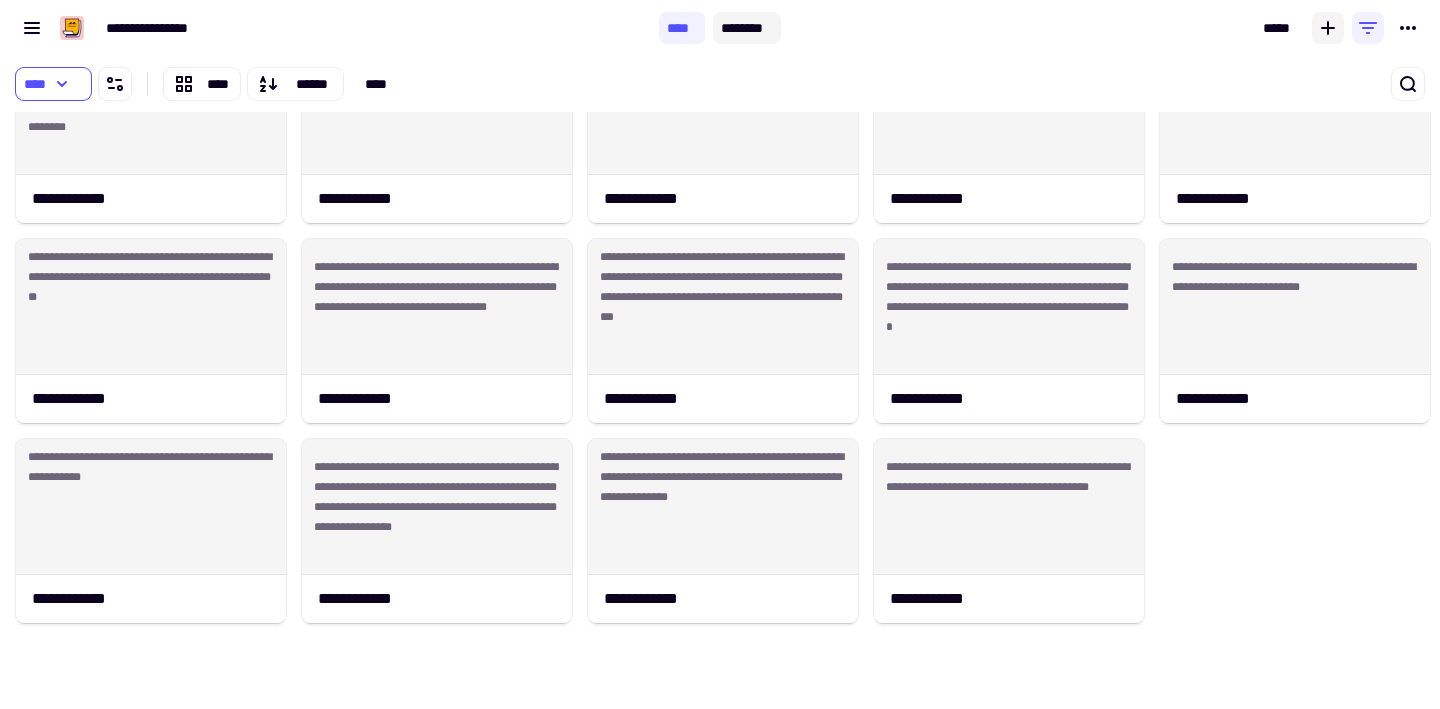 click on "********" 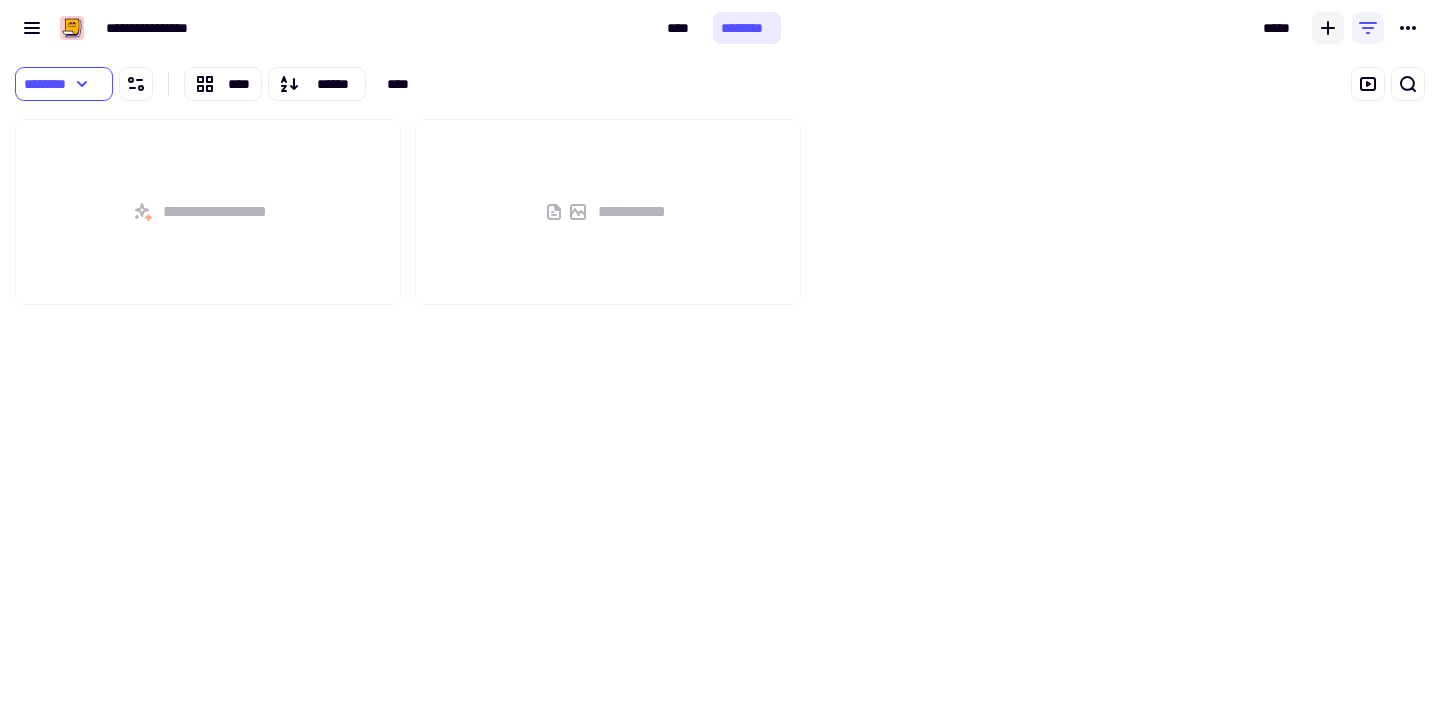 scroll, scrollTop: 16, scrollLeft: 16, axis: both 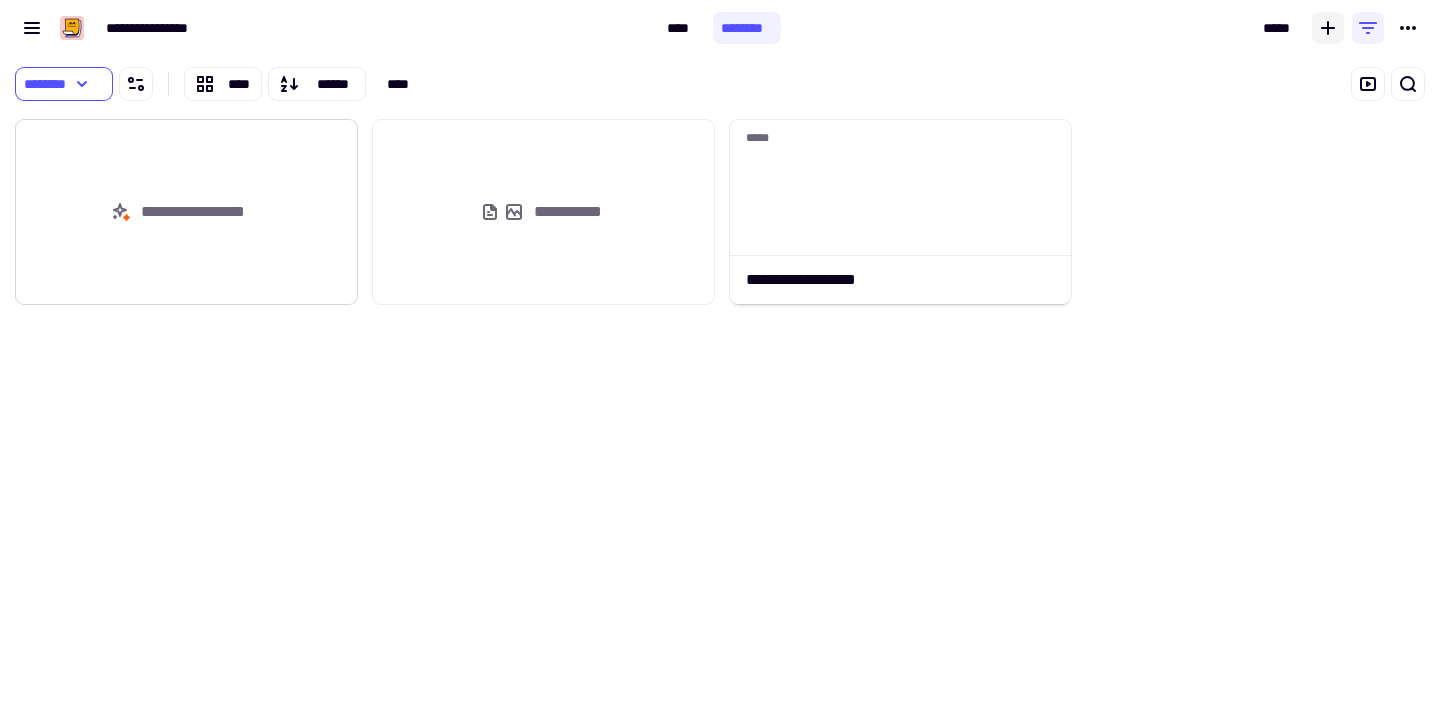 click on "**********" 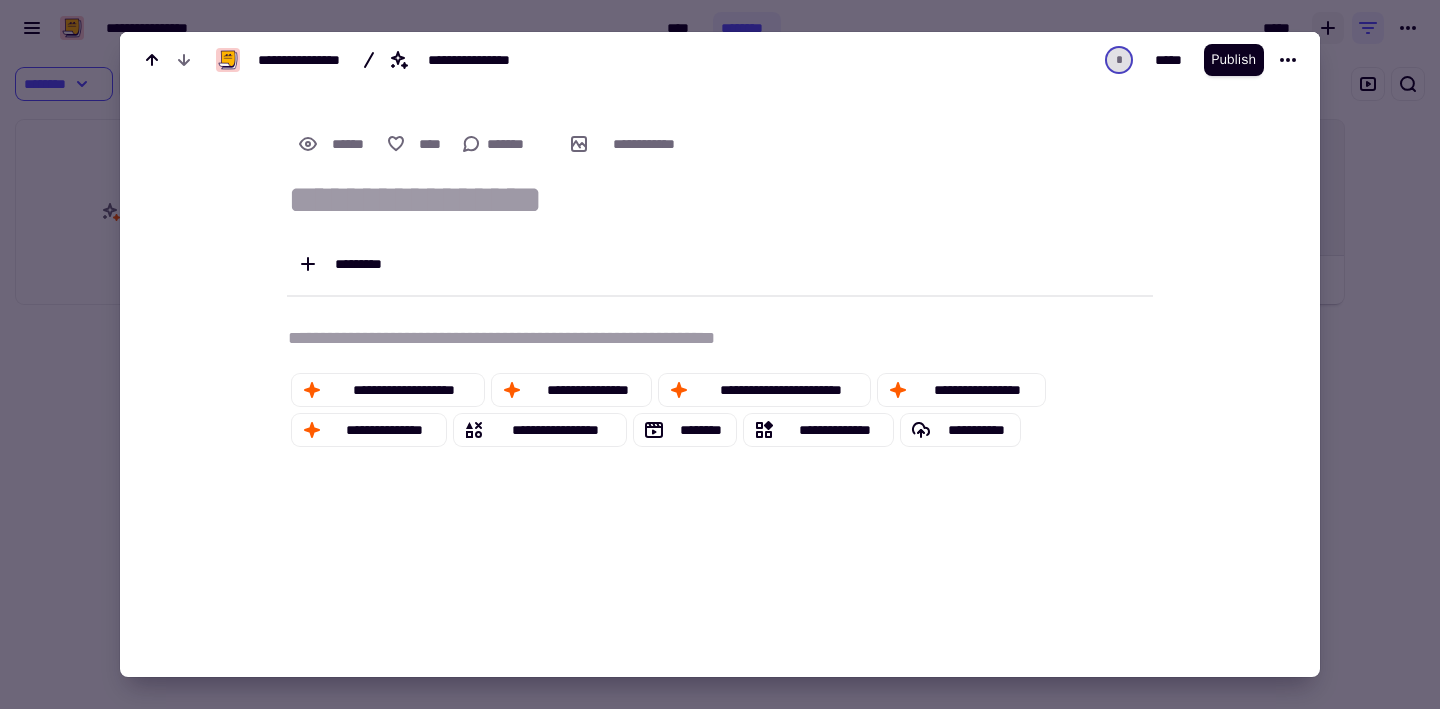 click at bounding box center [720, 354] 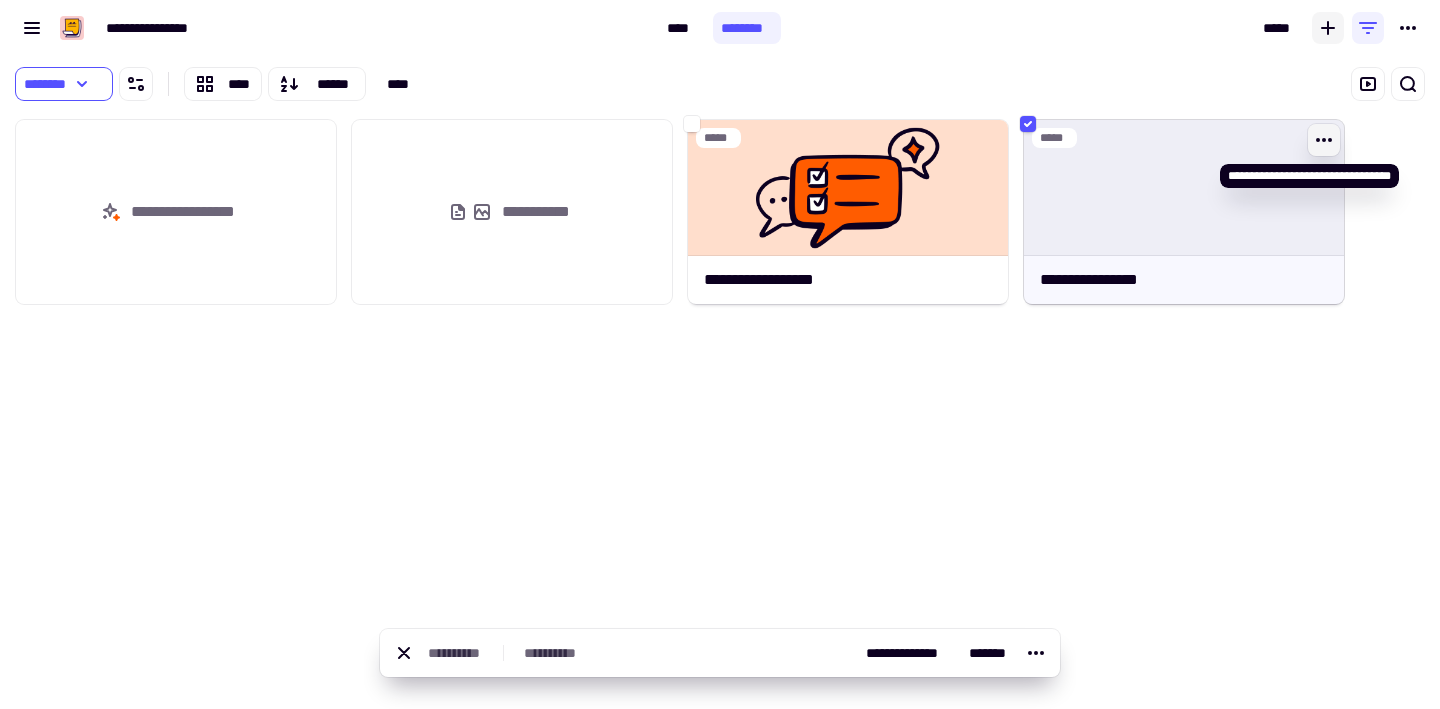 click 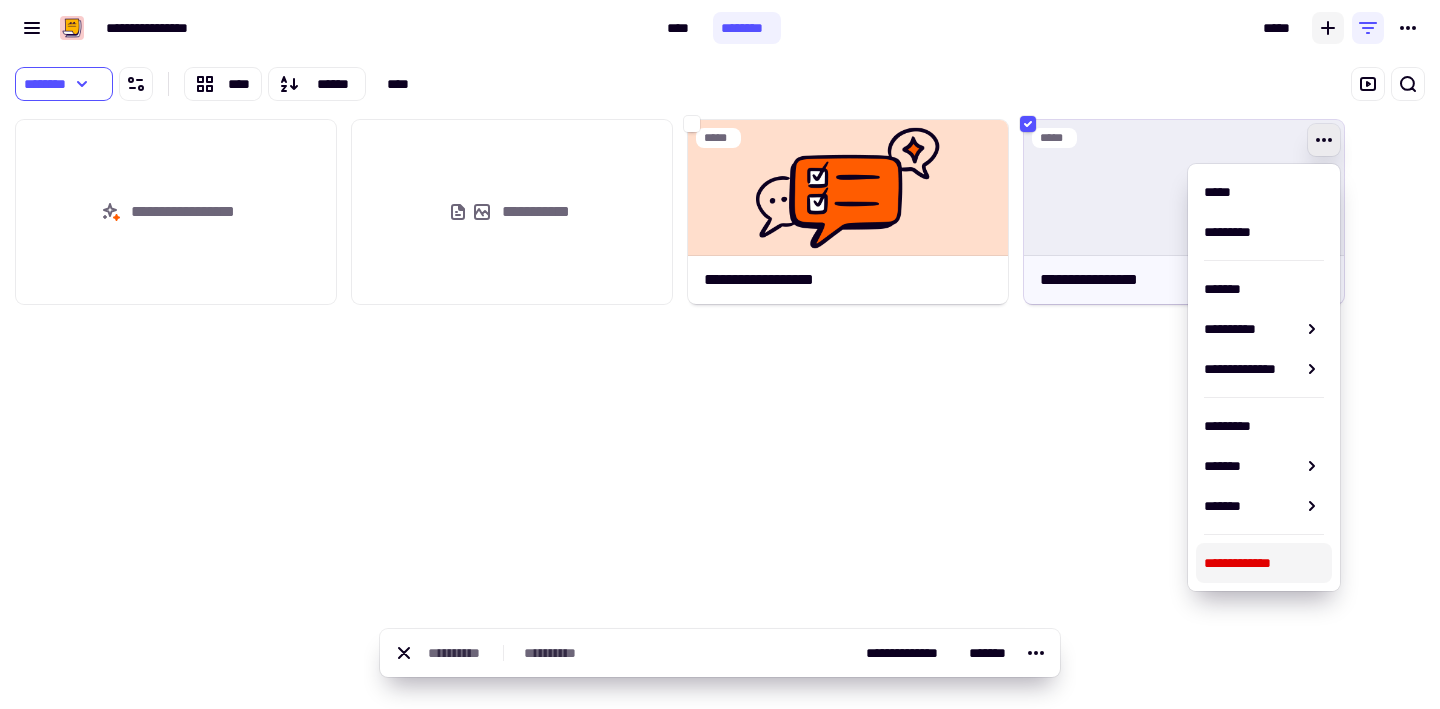 click on "**********" at bounding box center (1264, 563) 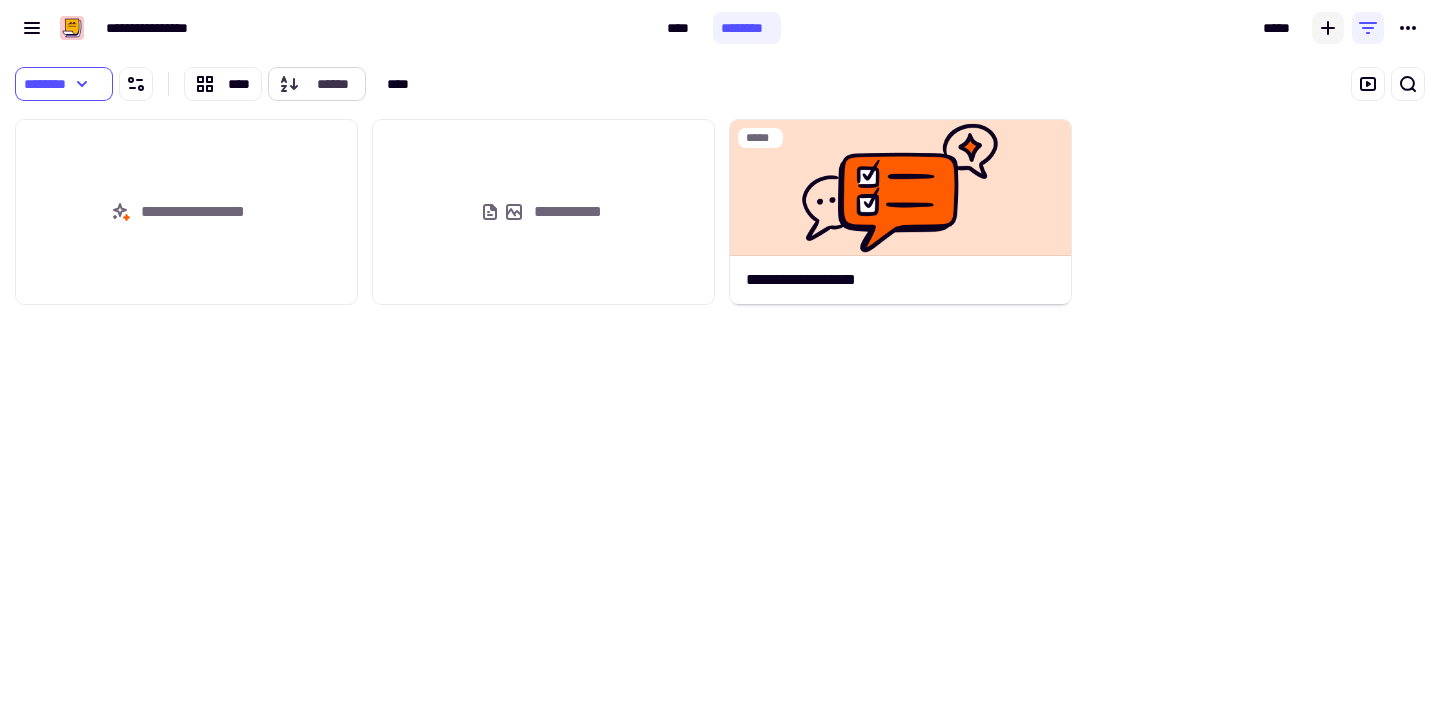 click on "******" 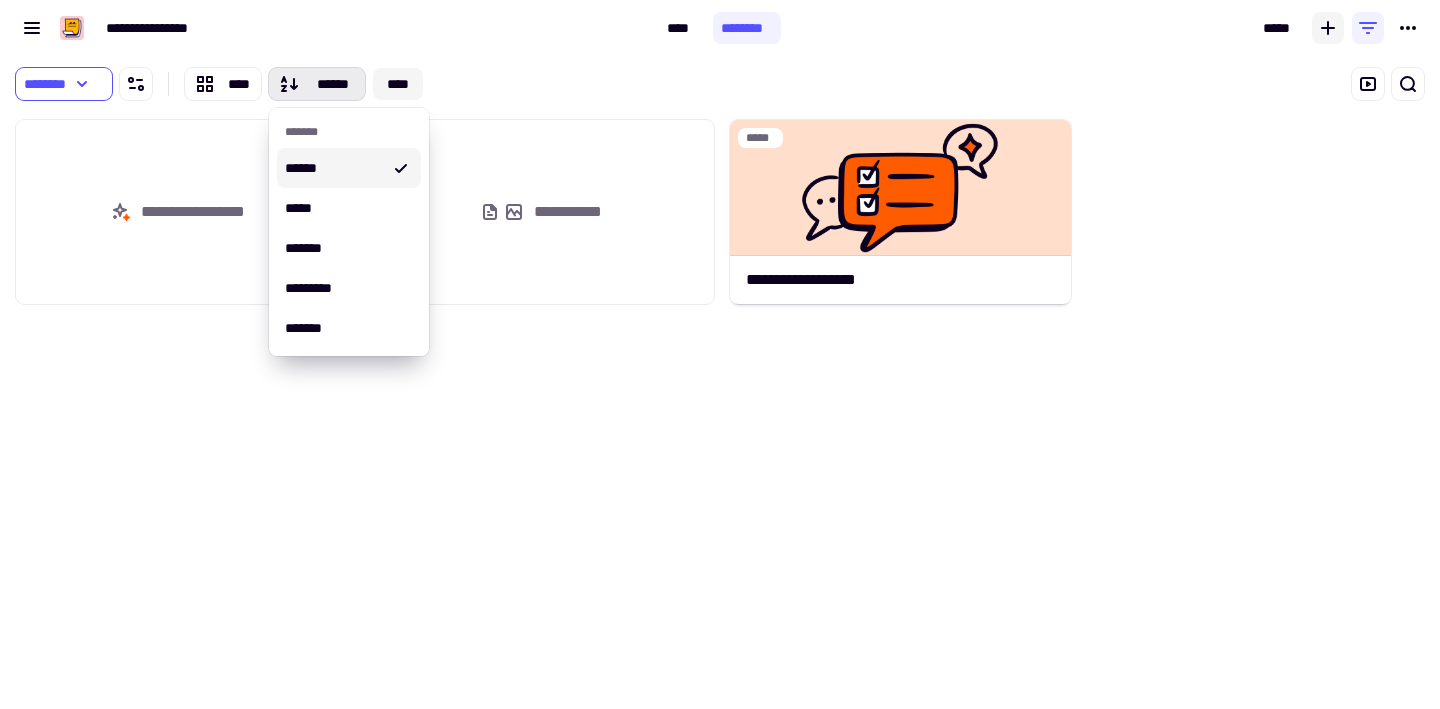 click on "****" 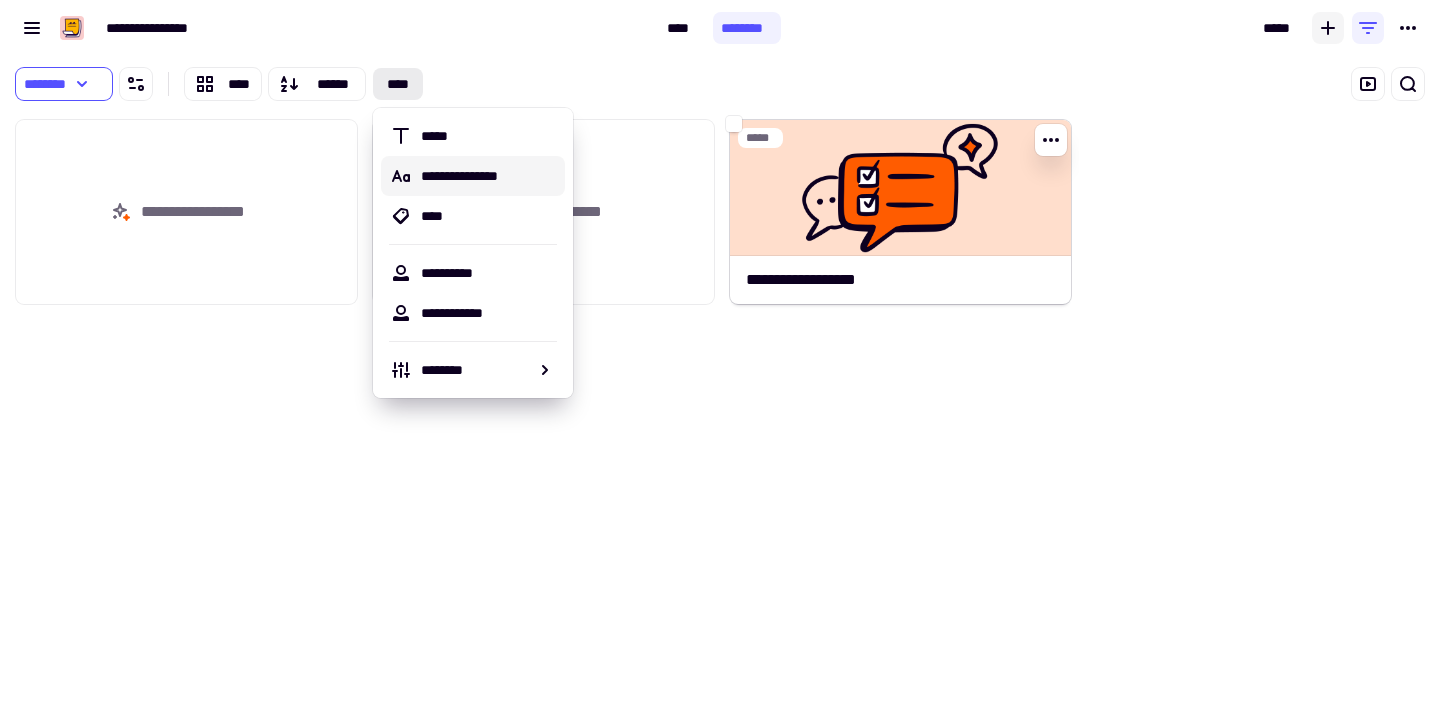 click on "**********" 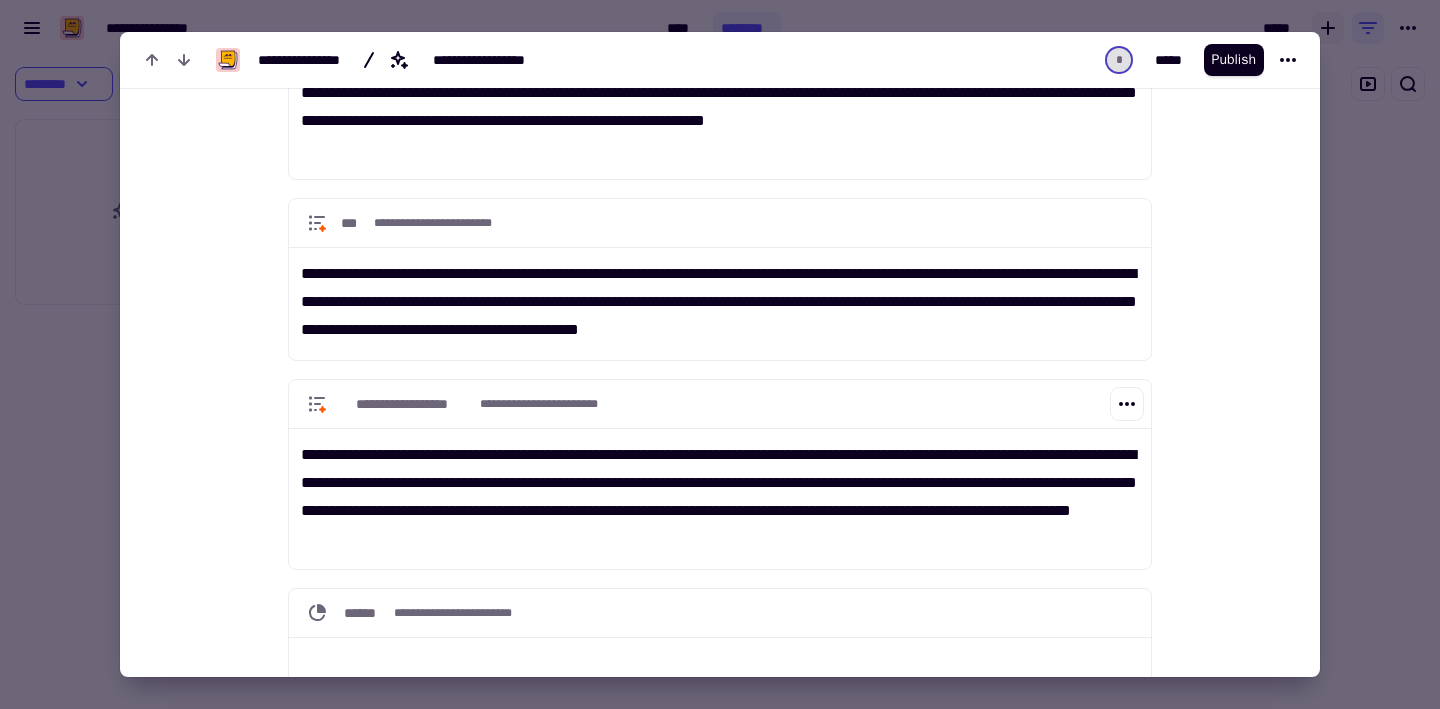 scroll, scrollTop: 0, scrollLeft: 0, axis: both 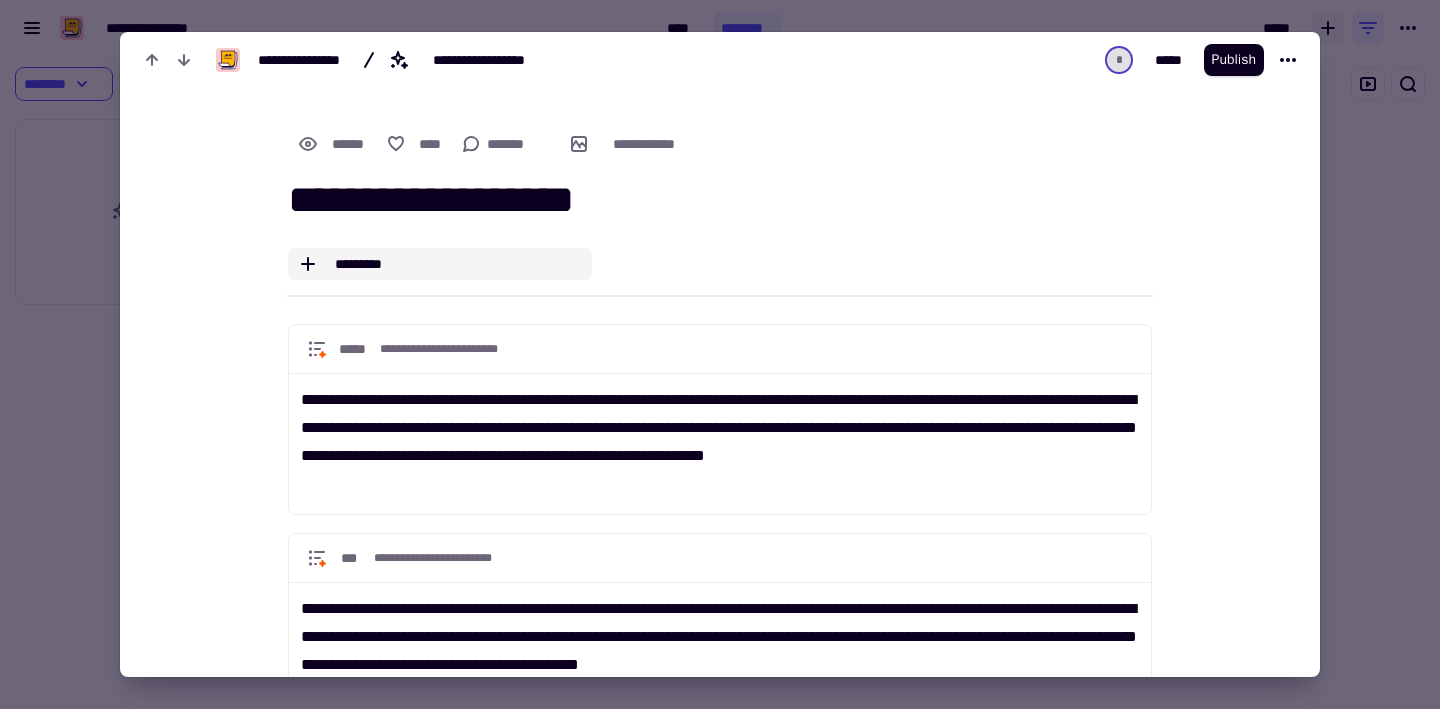 click on "*********" 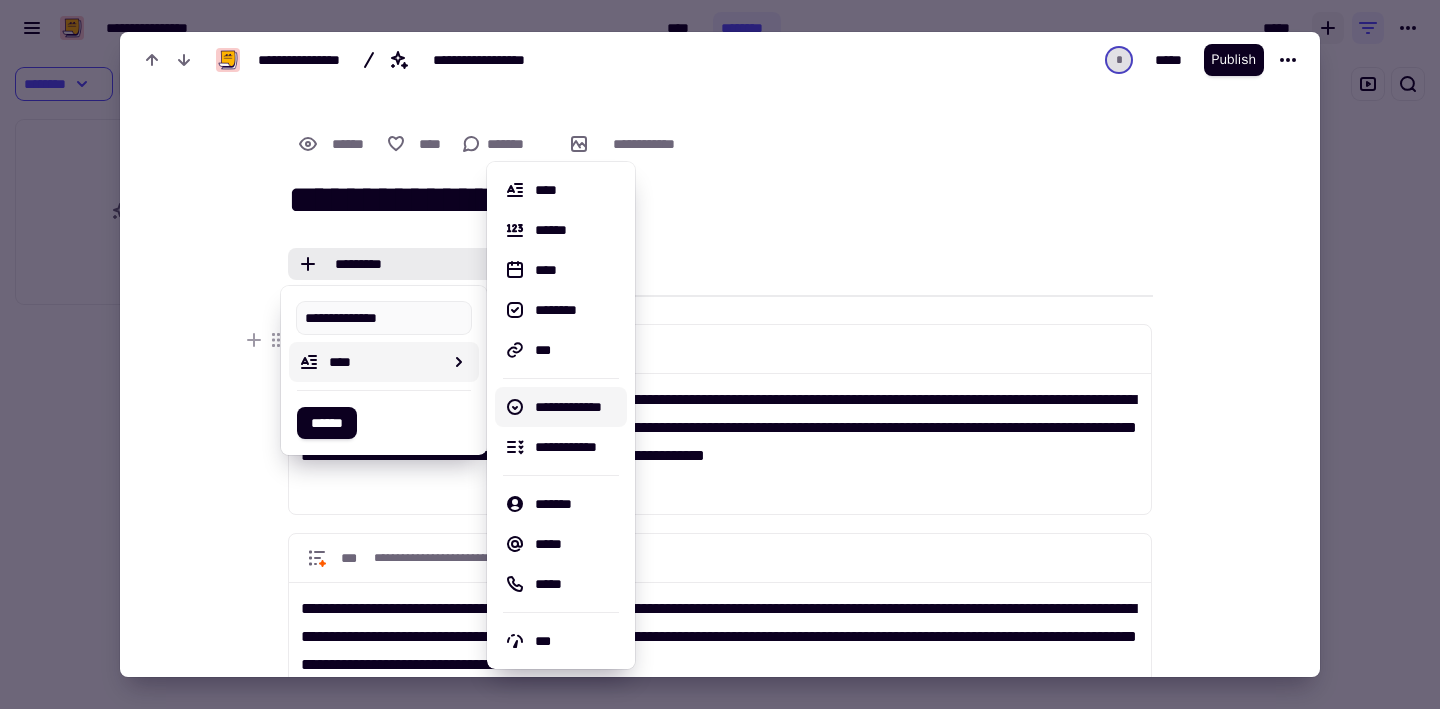 click on "[FIRST] [LAST]" at bounding box center [720, 419] 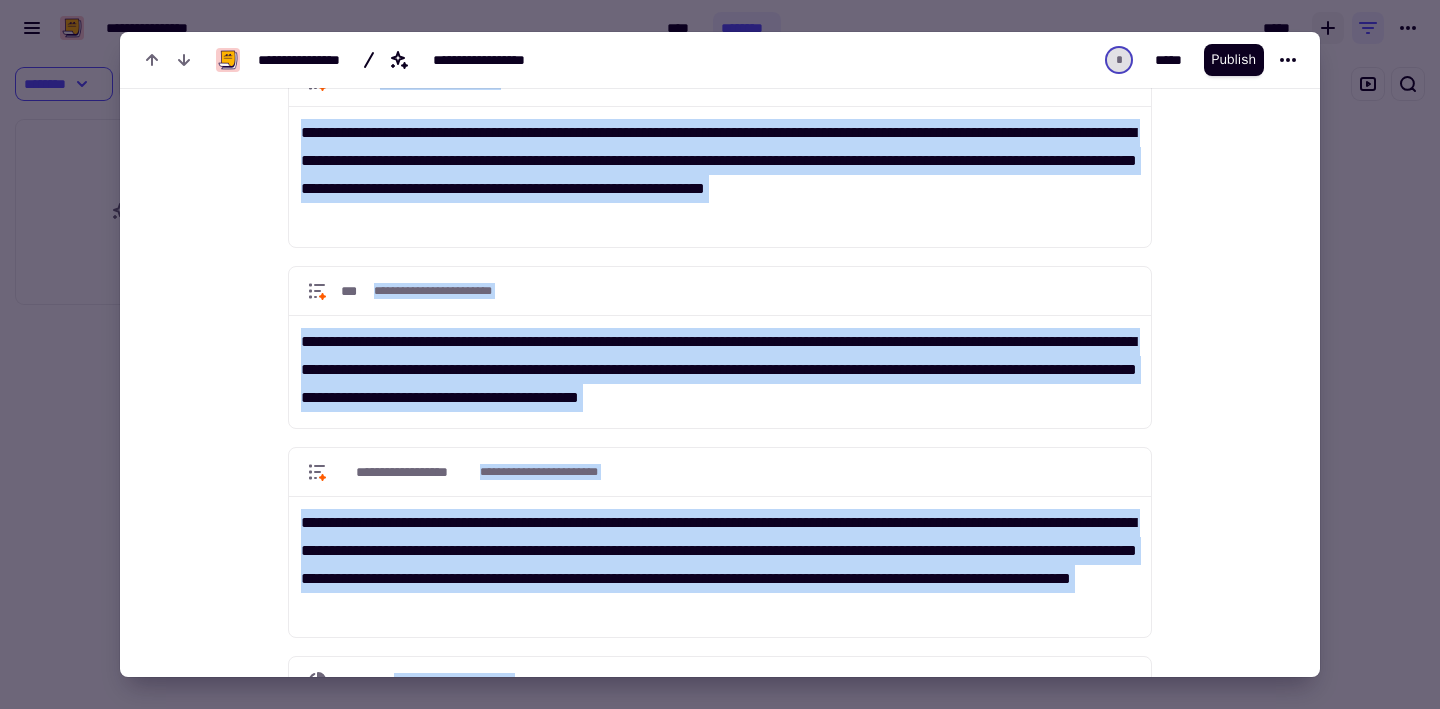 scroll, scrollTop: 0, scrollLeft: 0, axis: both 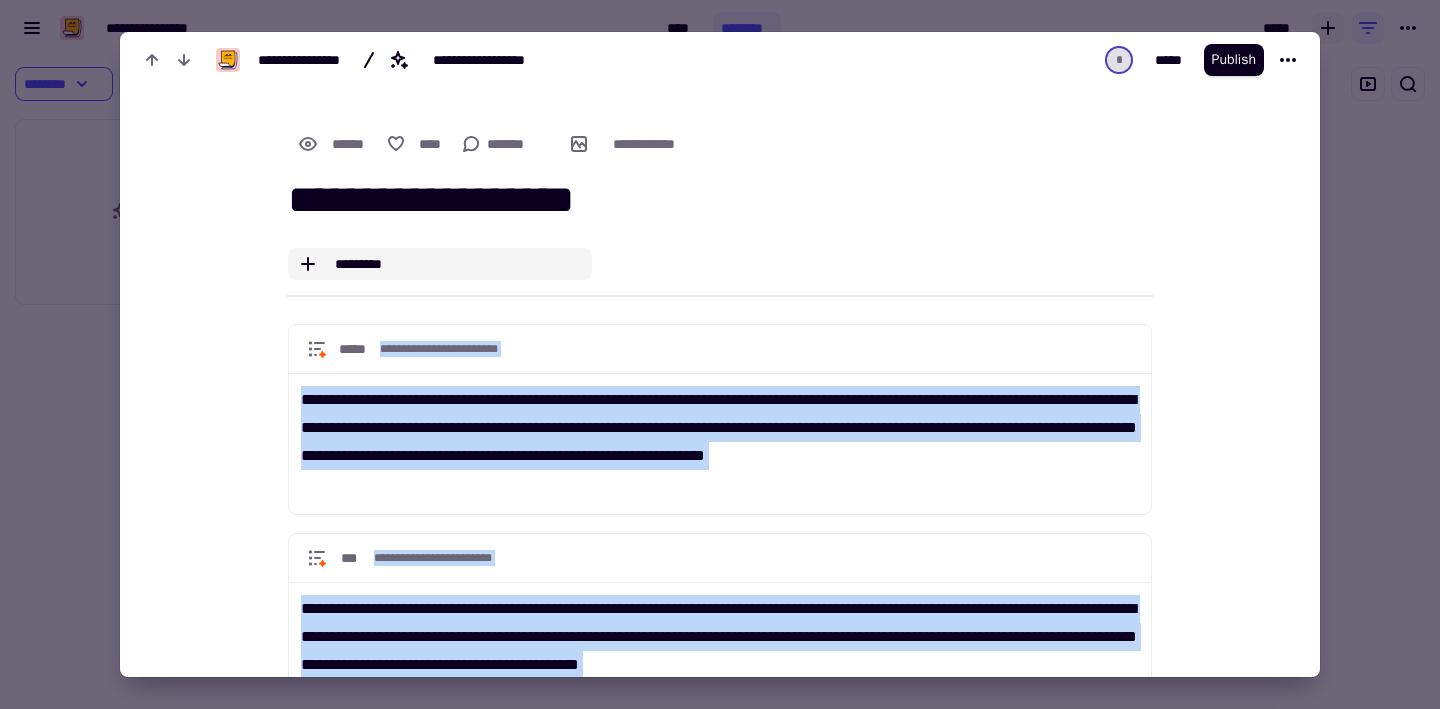 click on "*********" 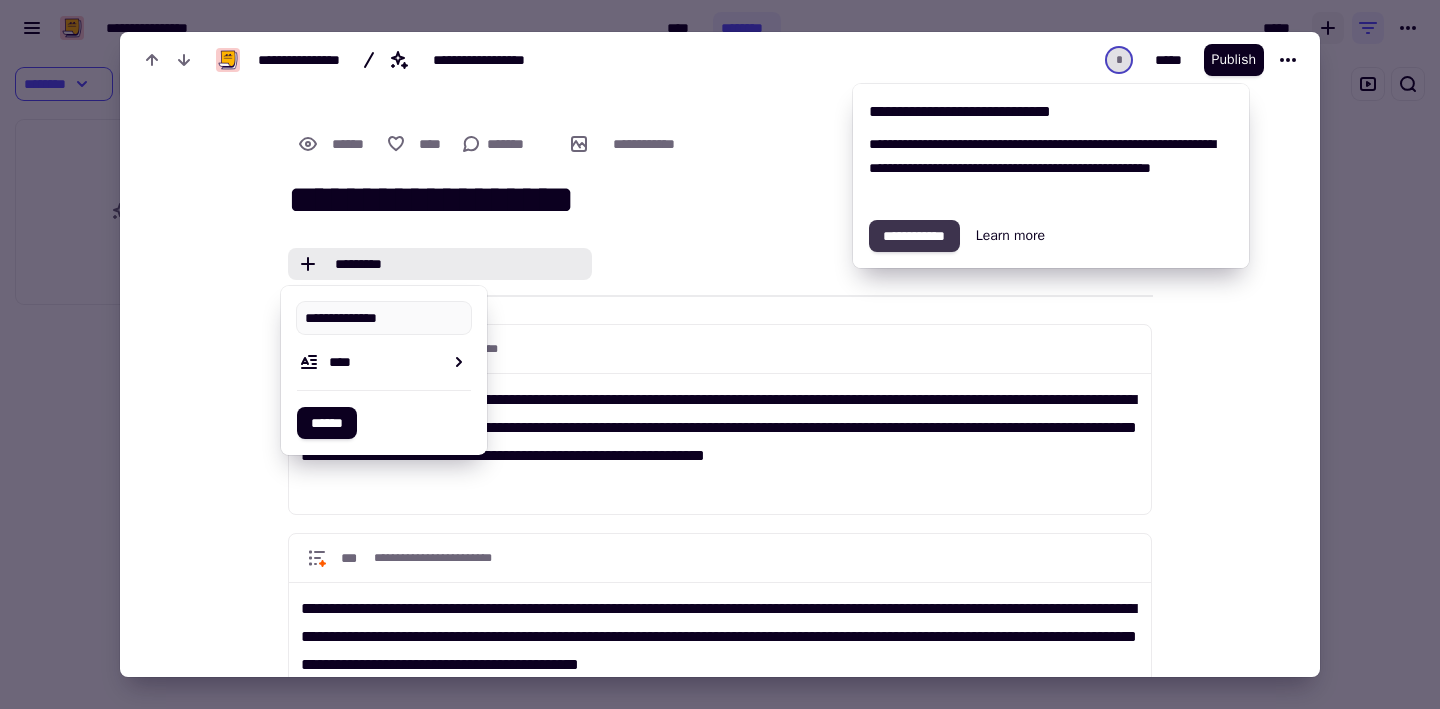 click on "**********" 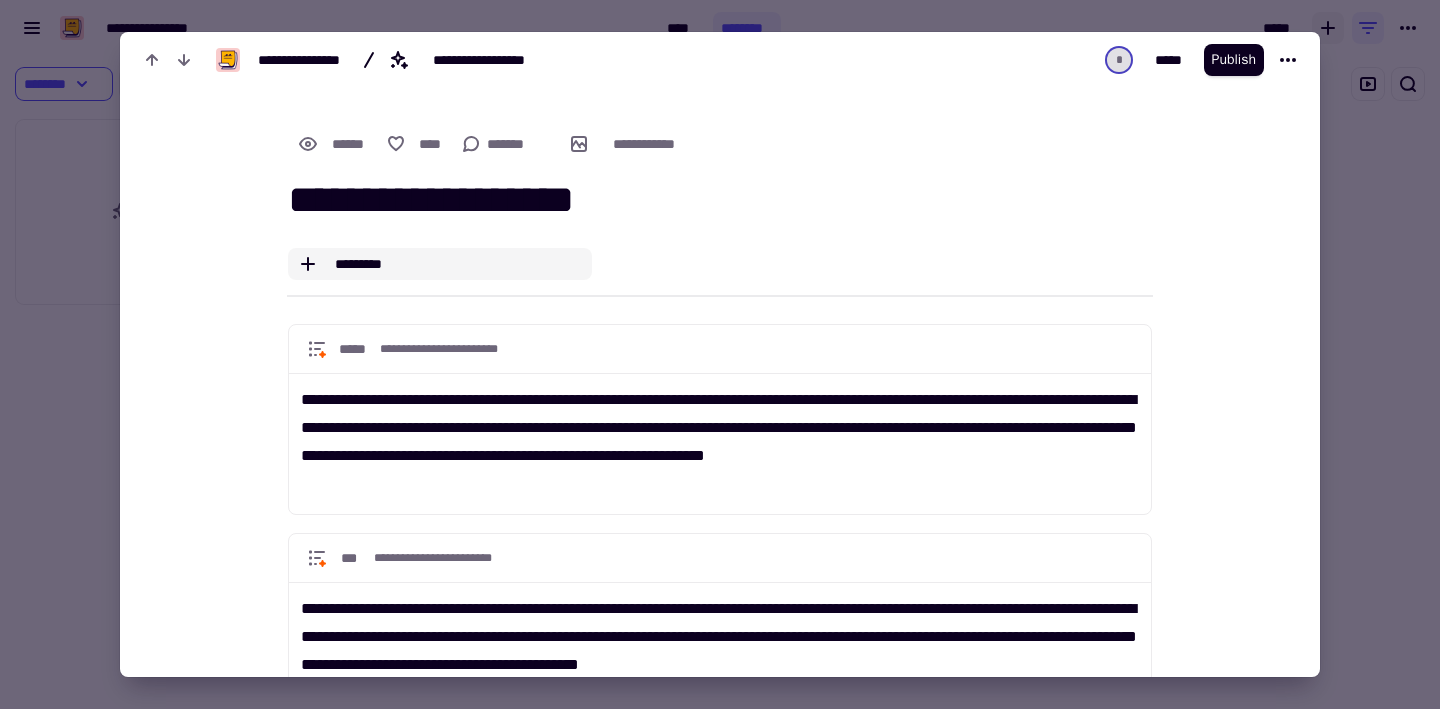 click 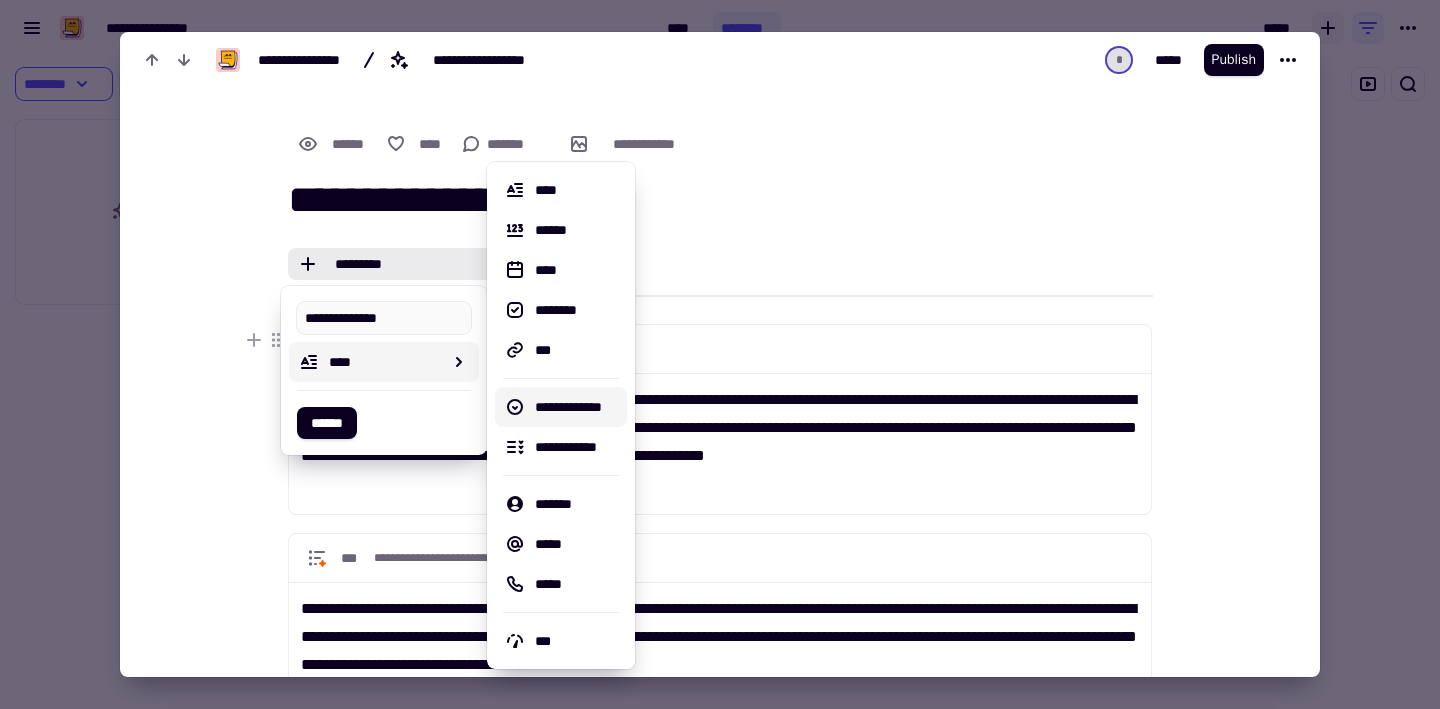 click on "**********" at bounding box center (561, 407) 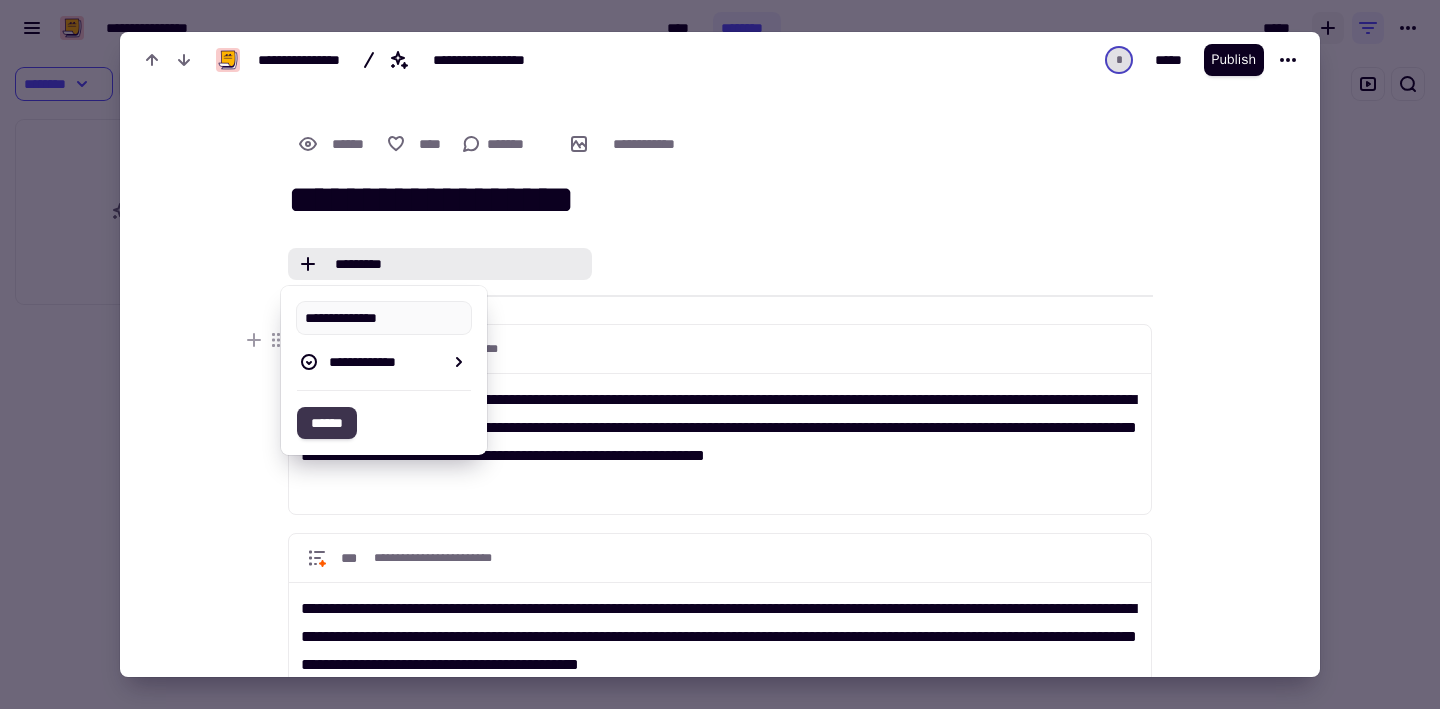 click on "******" 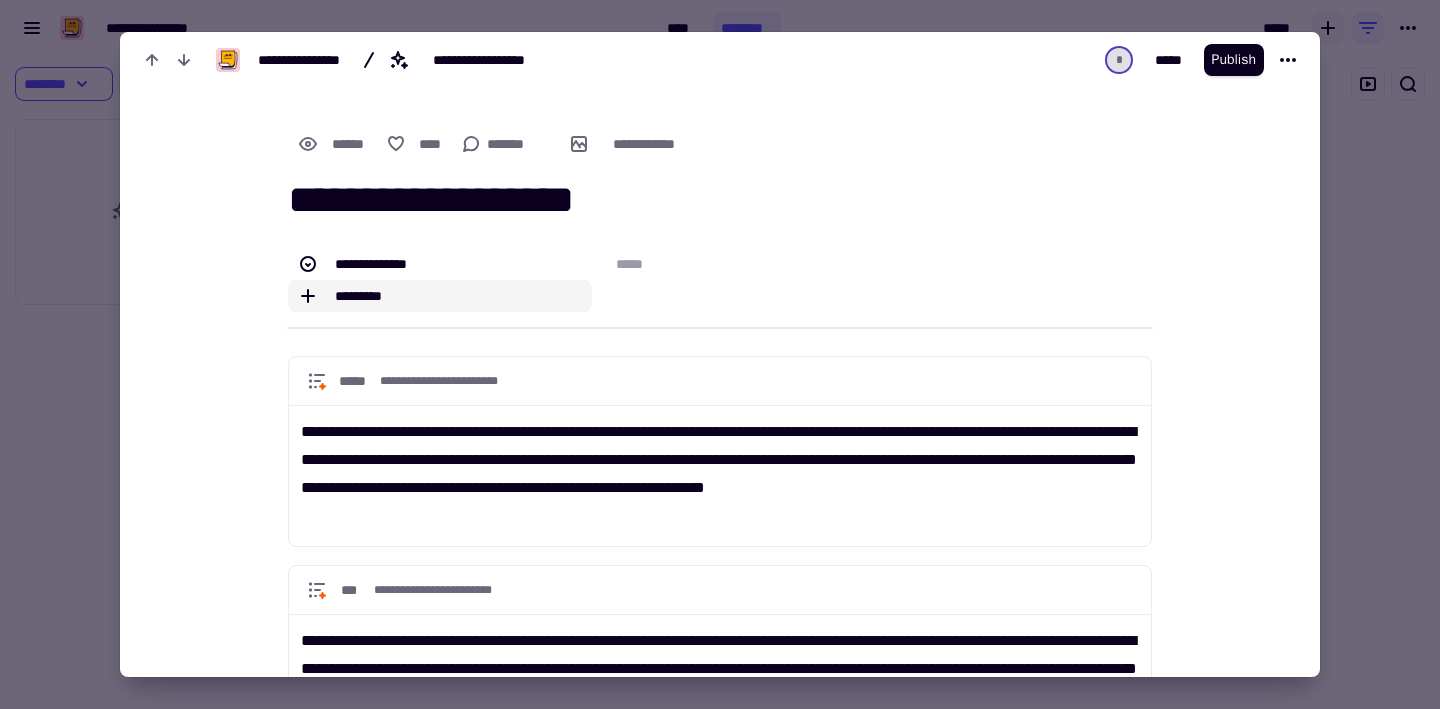 click on "*********" 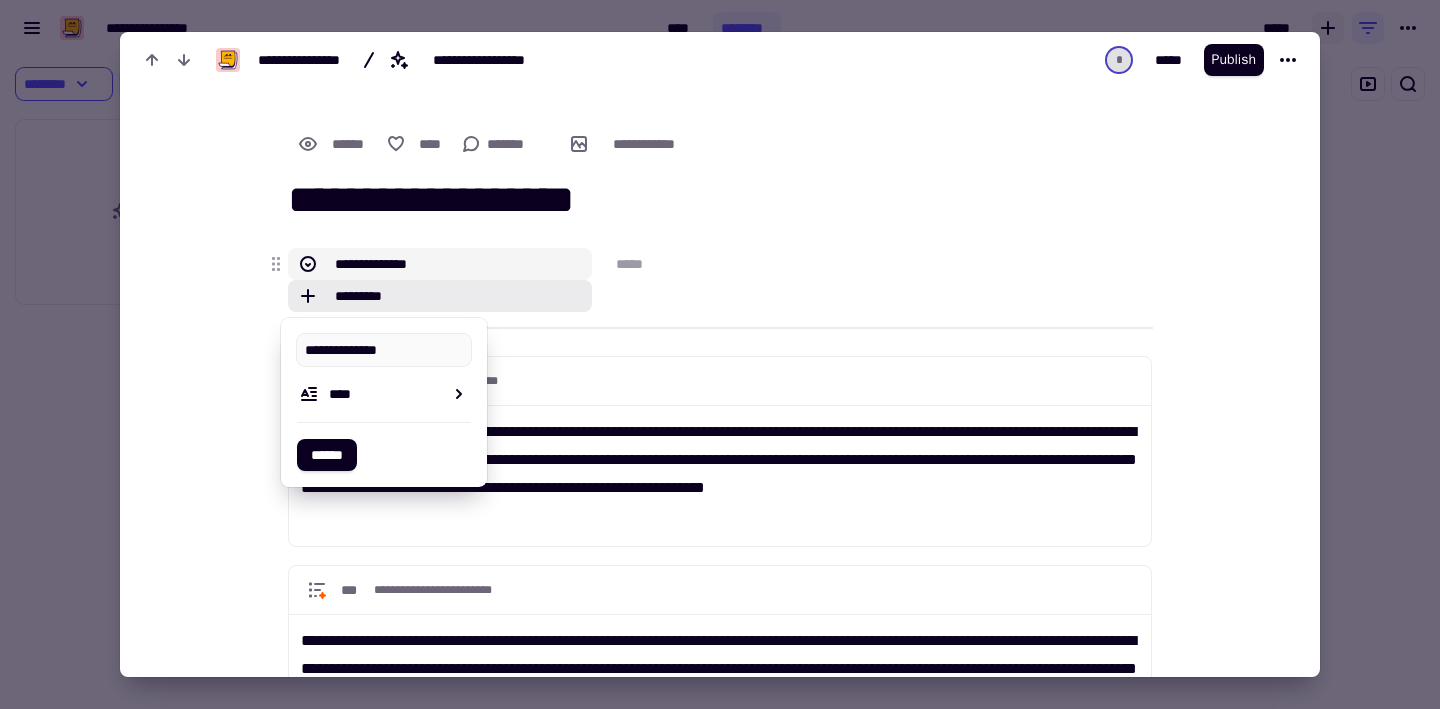 click on "**********" 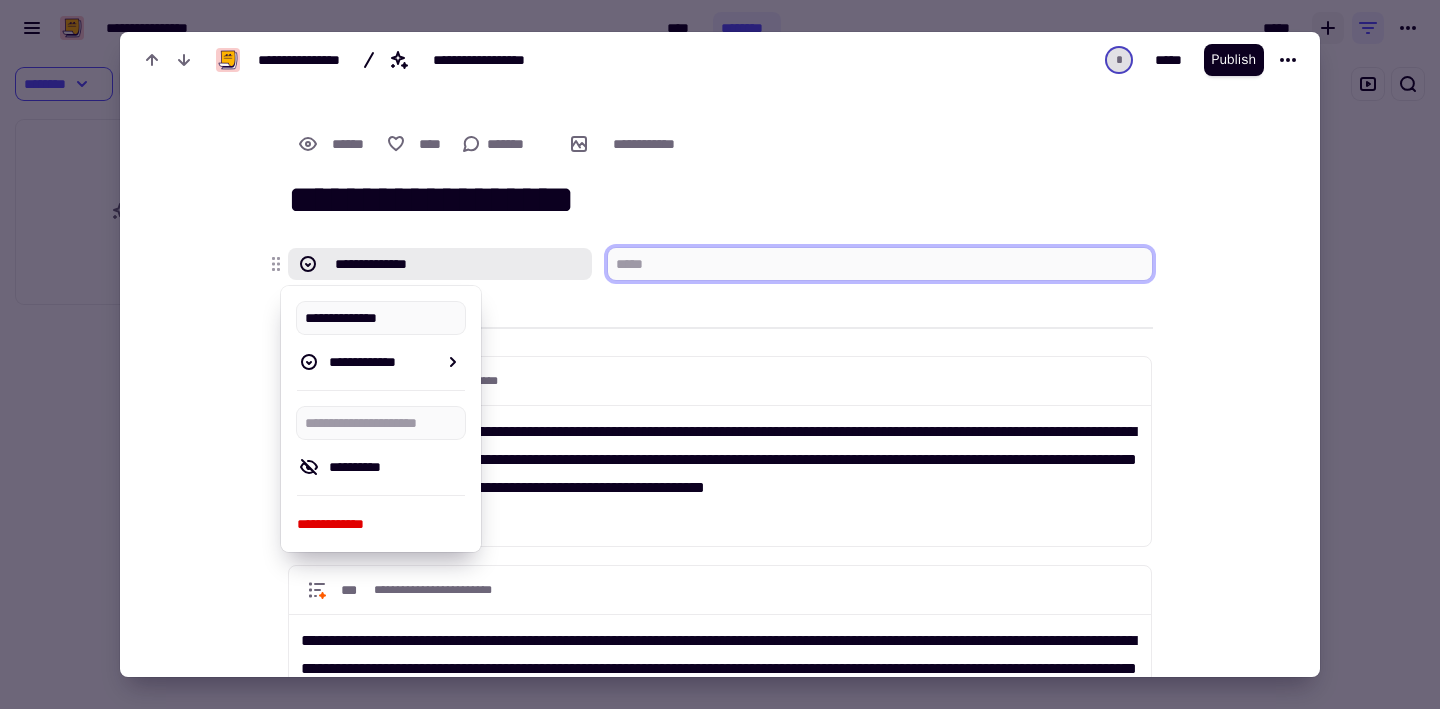click at bounding box center [880, 264] 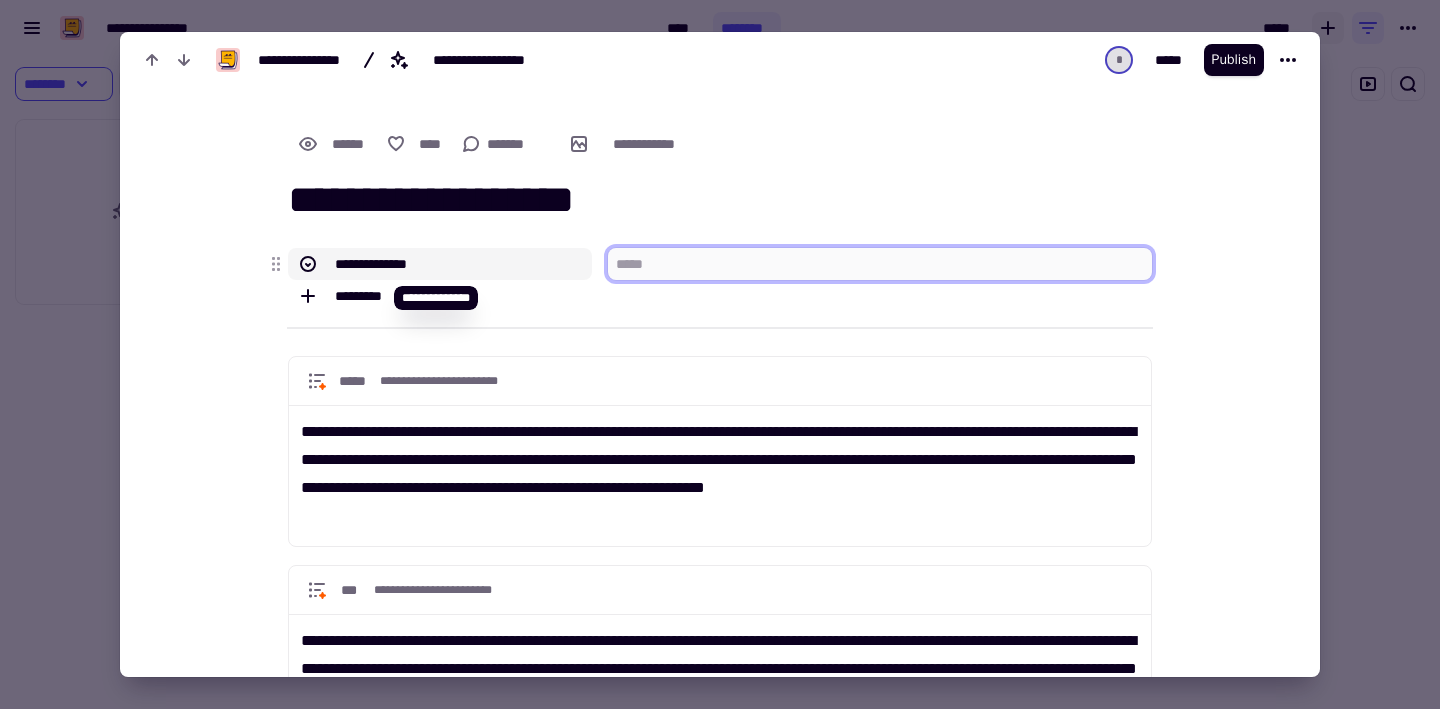 click on "**********" 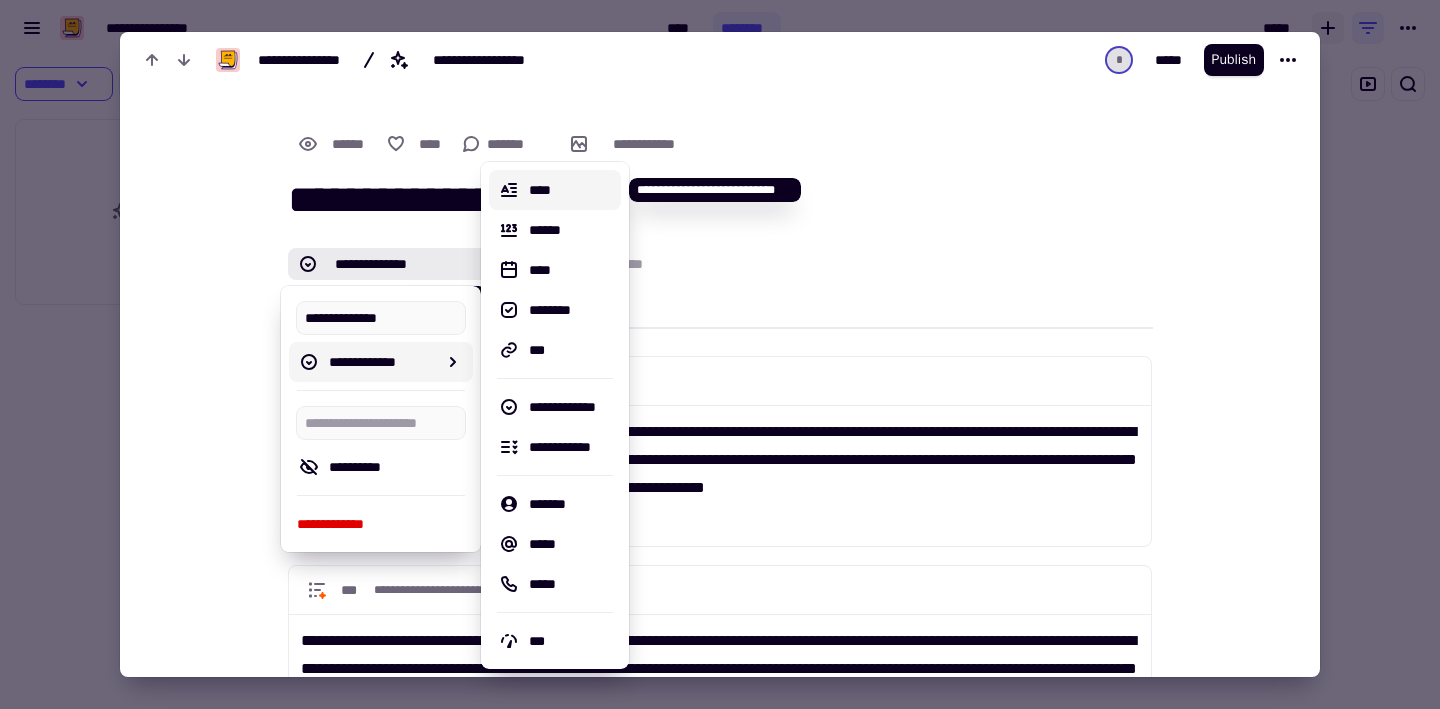 click on "****" at bounding box center (571, 190) 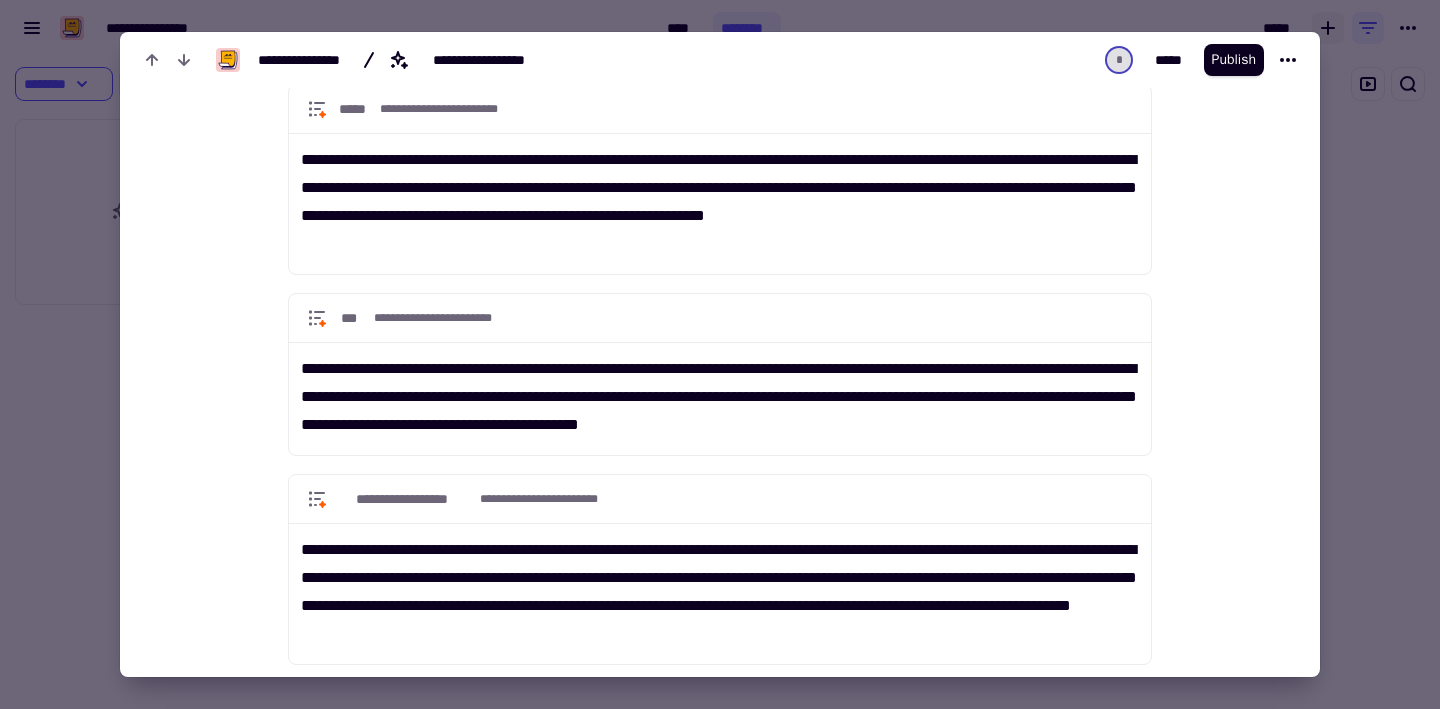 scroll, scrollTop: 0, scrollLeft: 0, axis: both 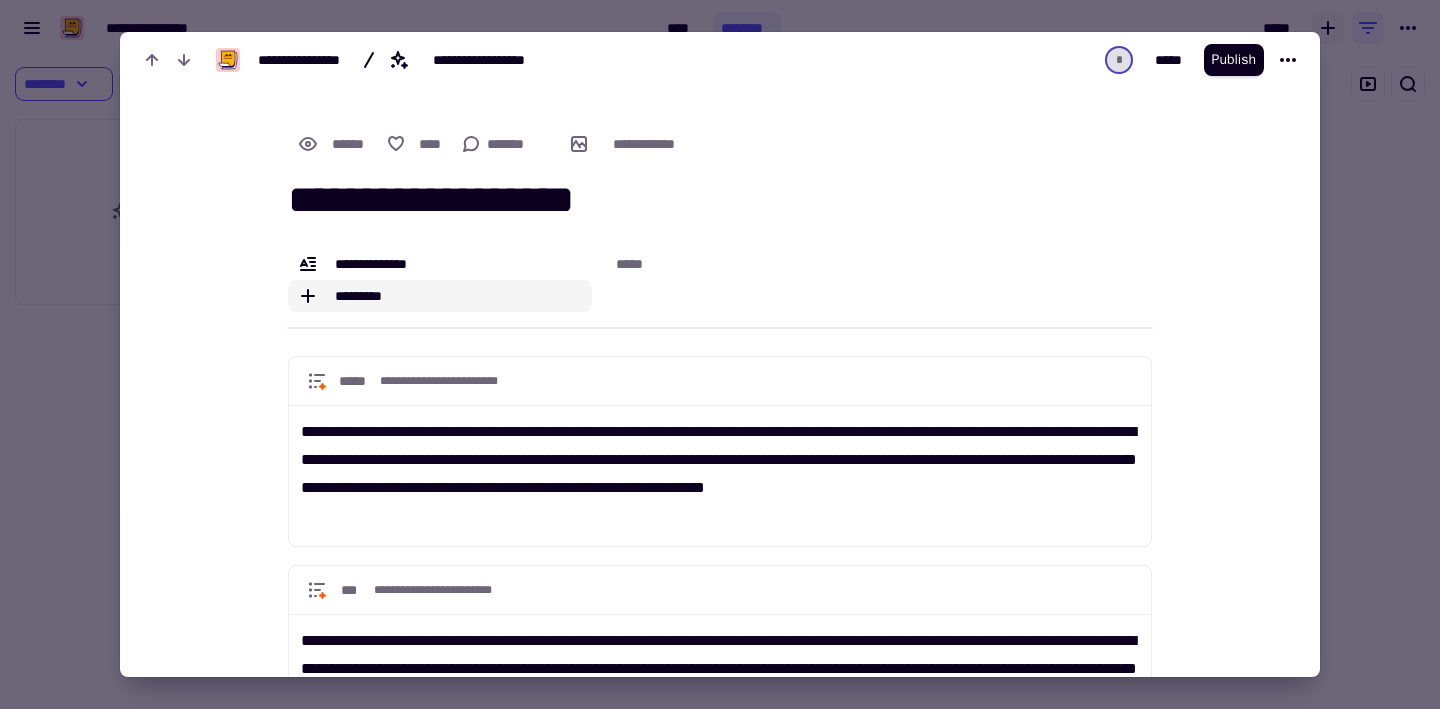 click on "*********" 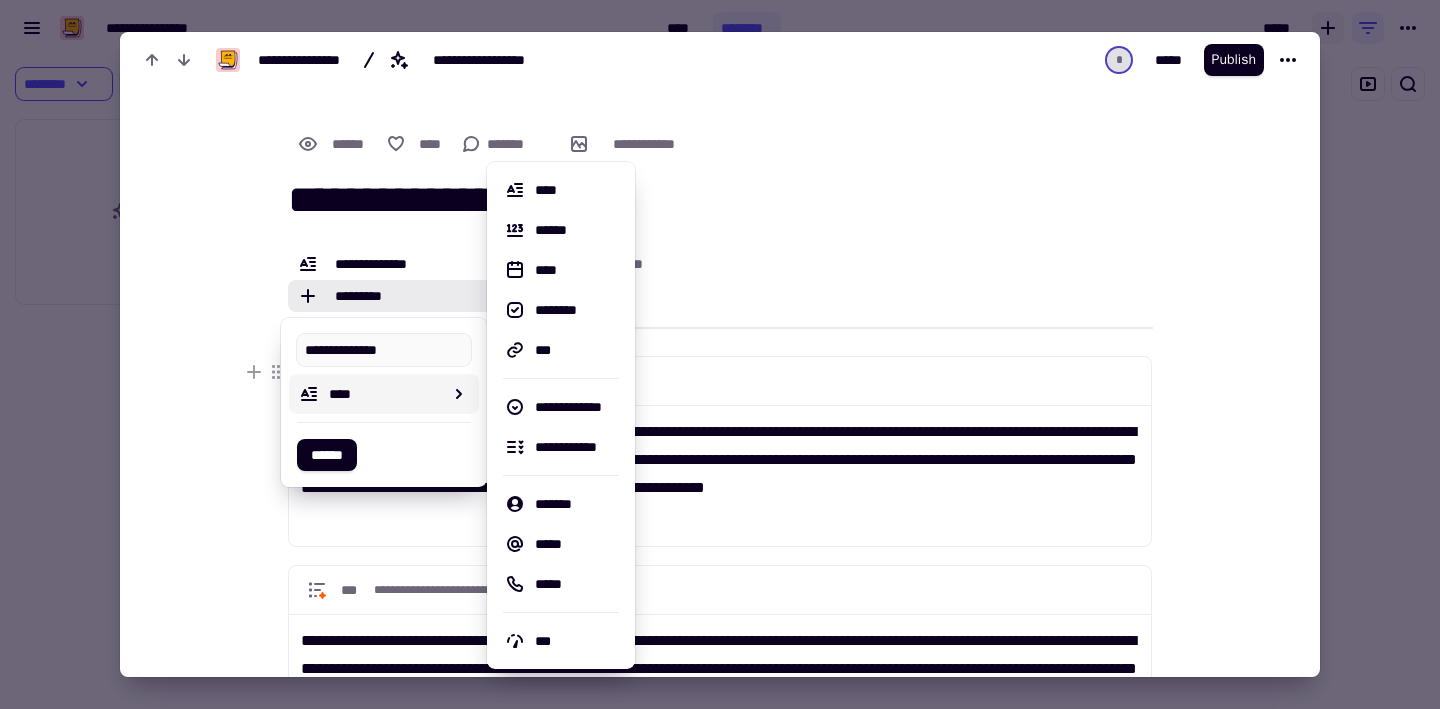 click on "****" at bounding box center (386, 394) 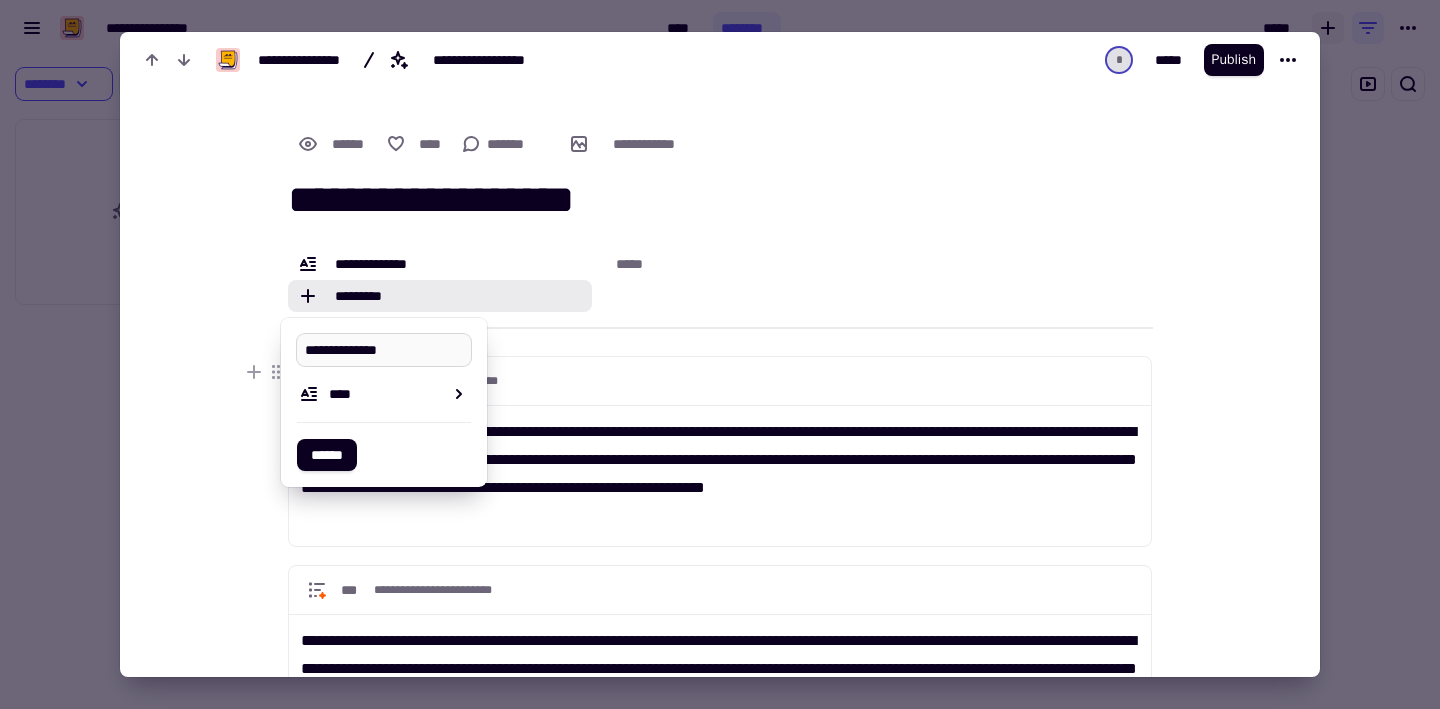 click on "**********" at bounding box center (384, 350) 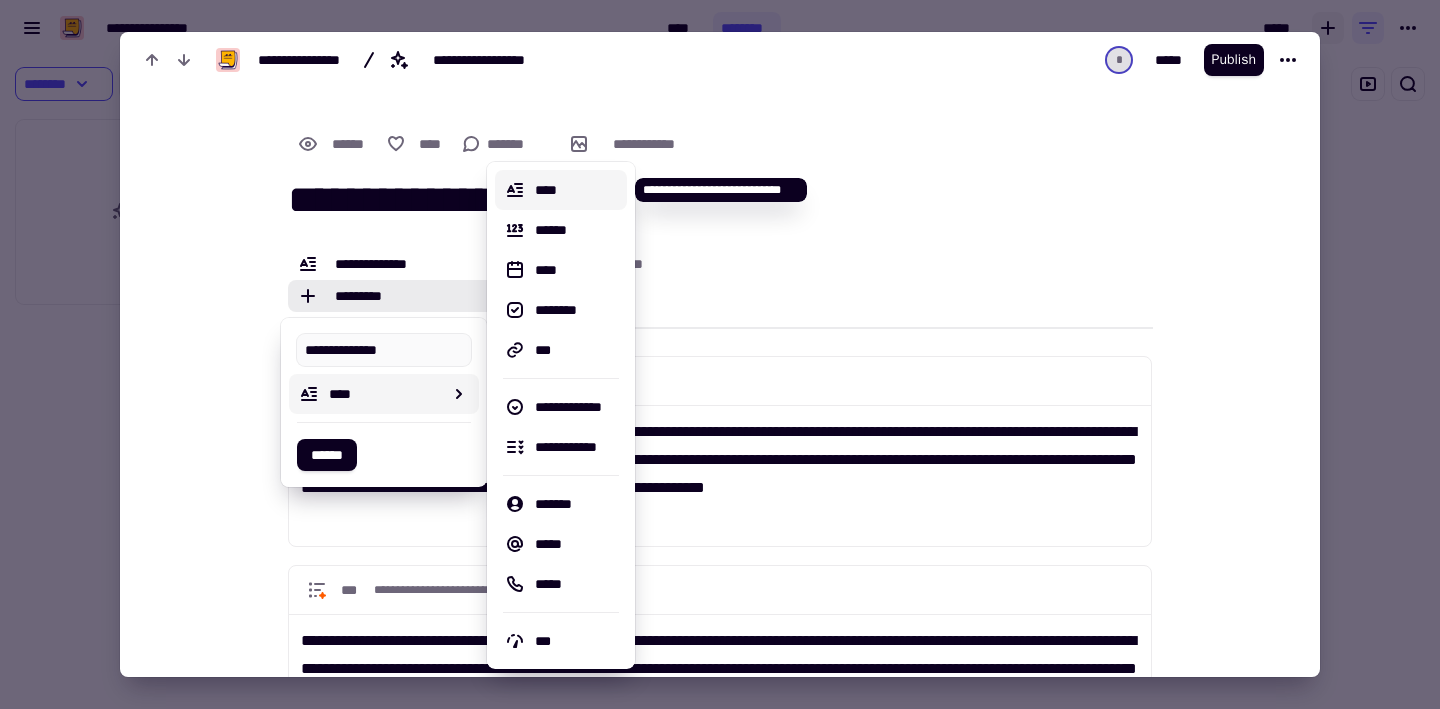 drag, startPoint x: 384, startPoint y: 393, endPoint x: 564, endPoint y: 204, distance: 261 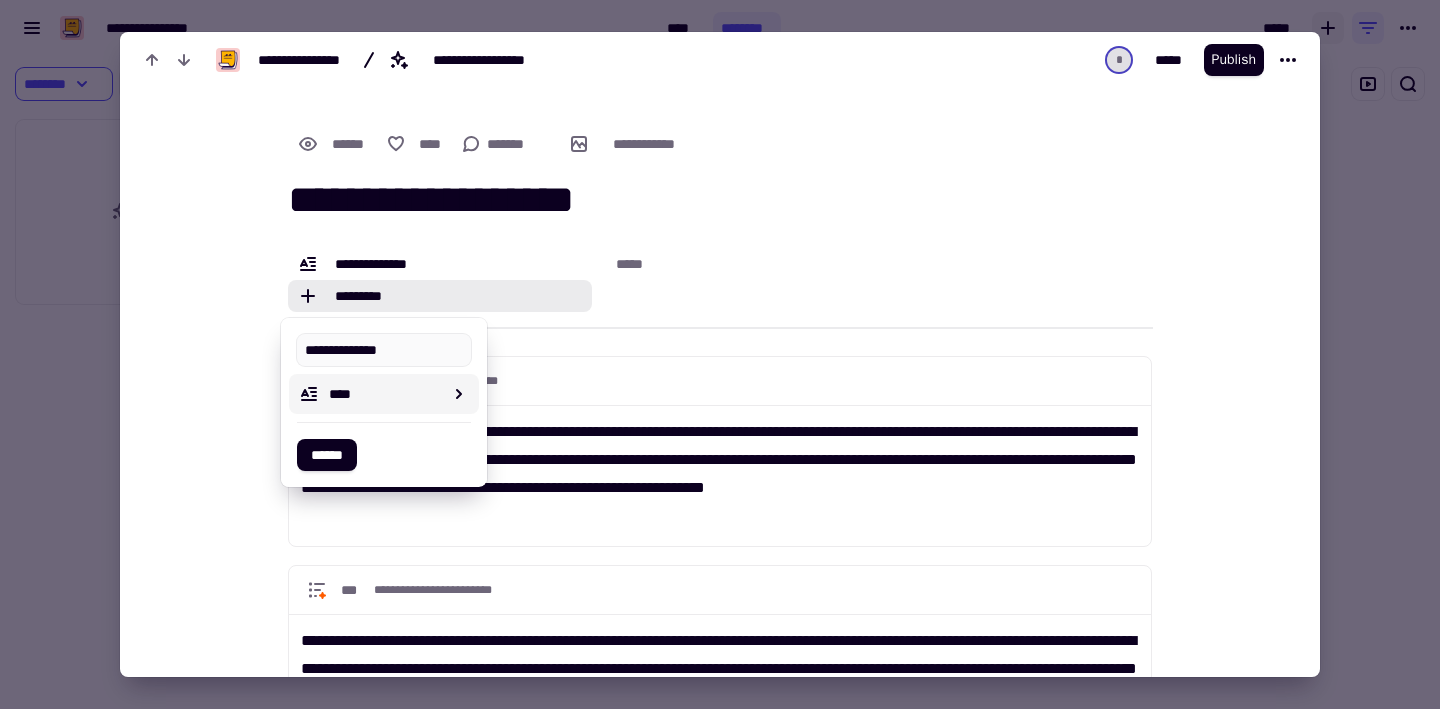 click on "**********" at bounding box center (720, 200) 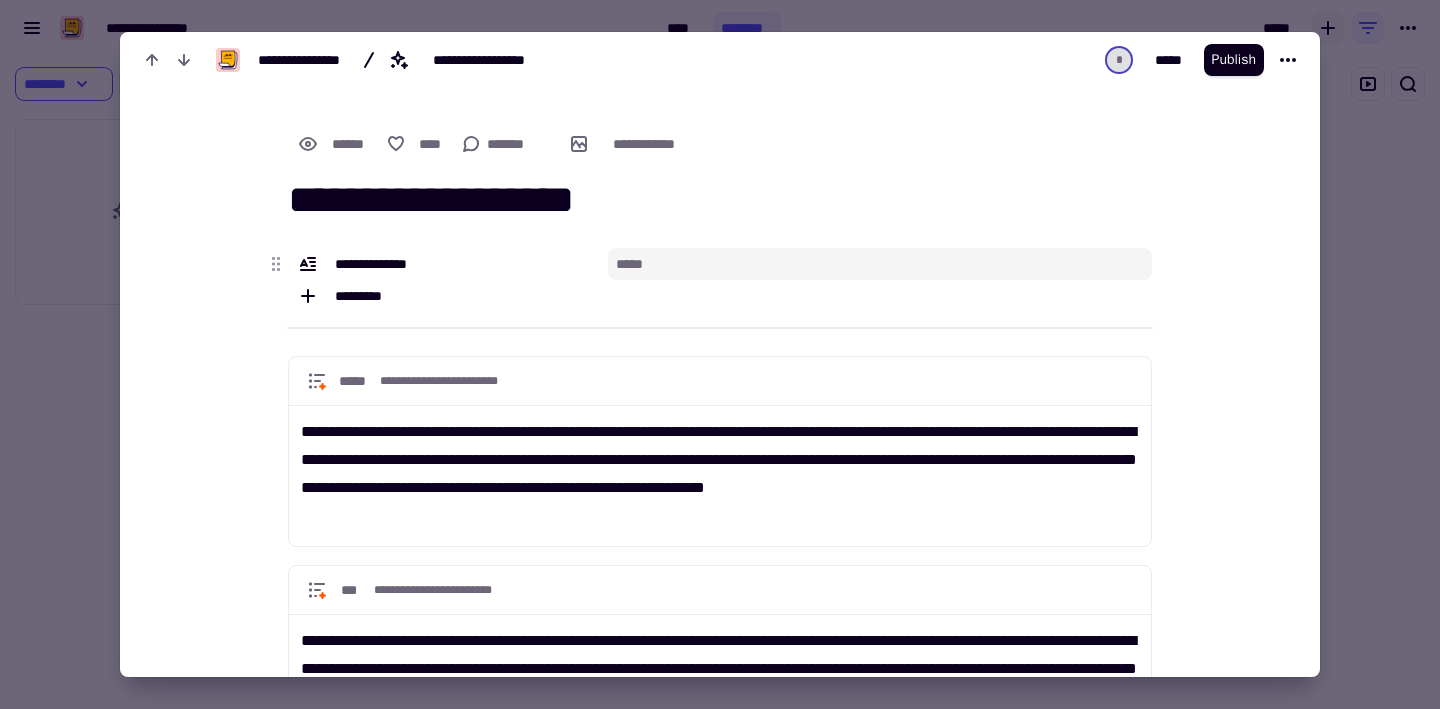 type on "*" 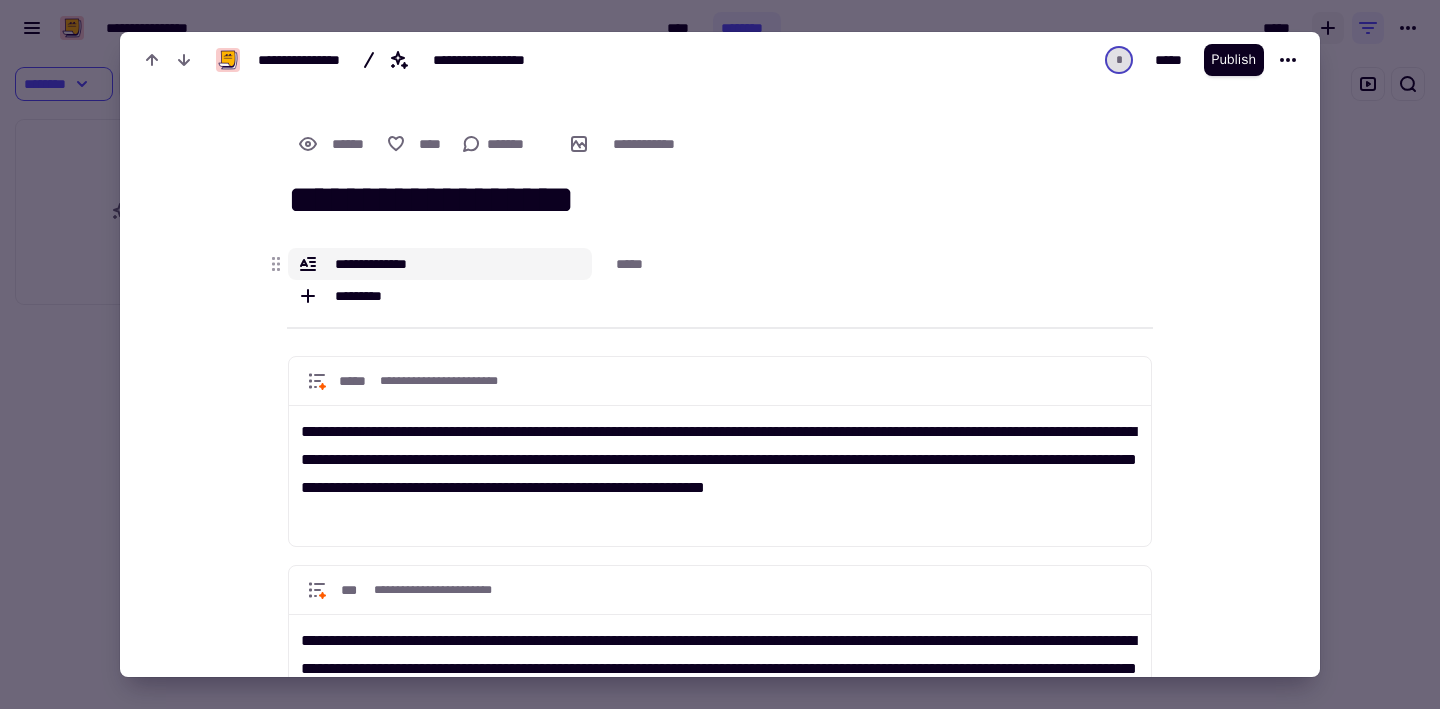 click on "**********" 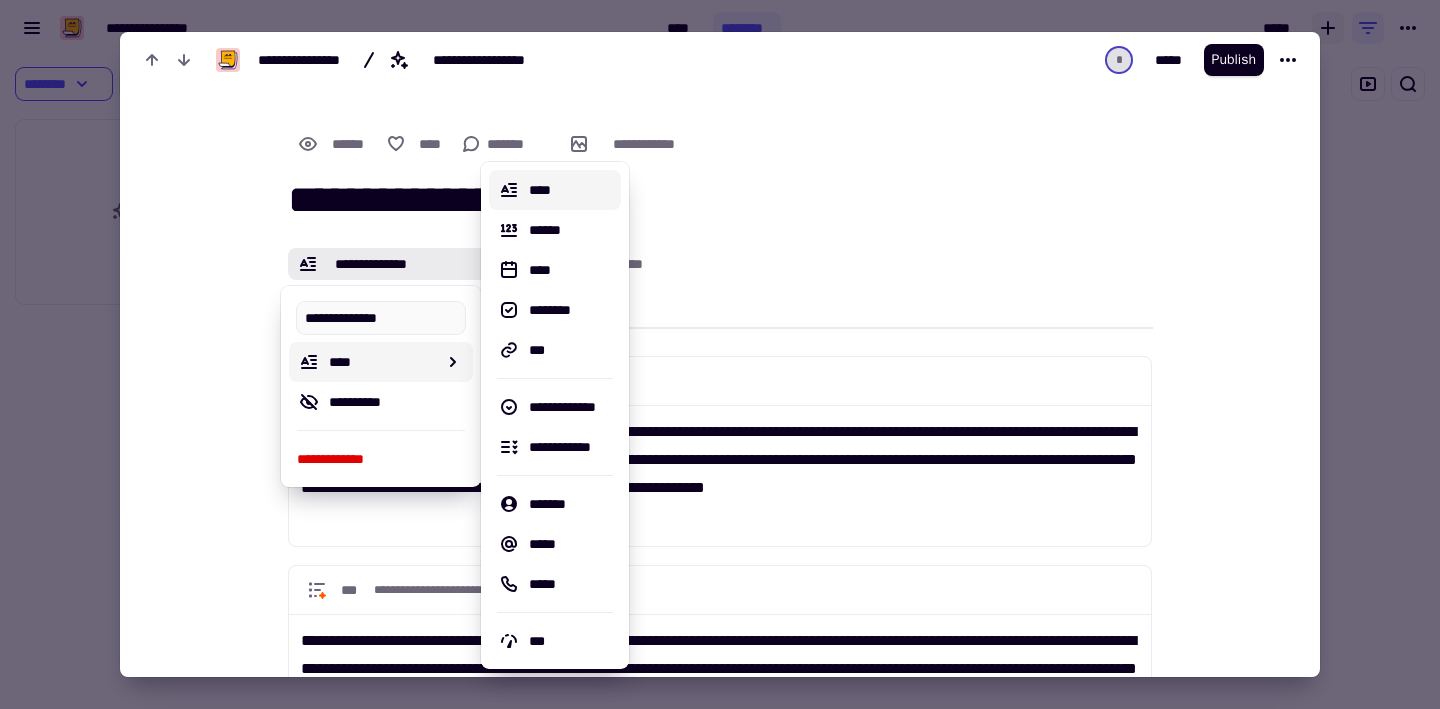 click on "****" at bounding box center [571, 190] 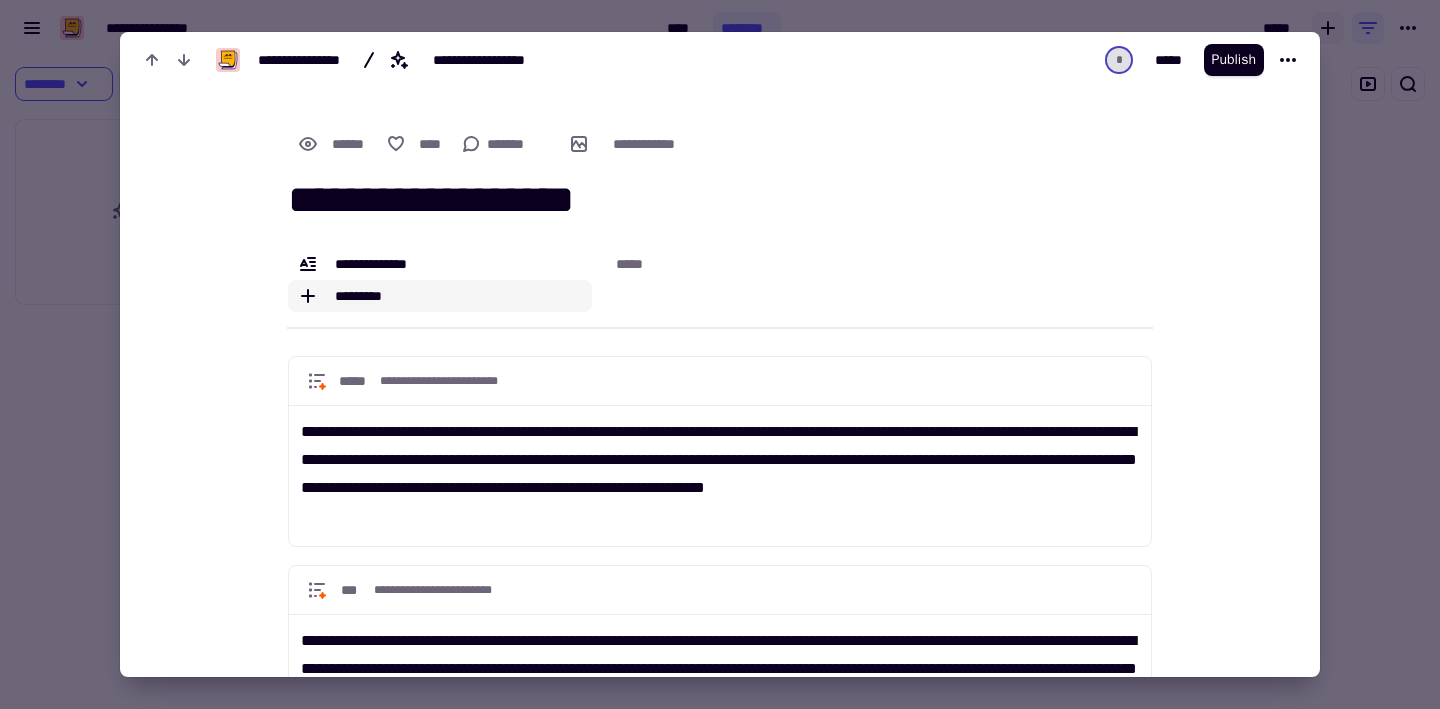 click on "*********" 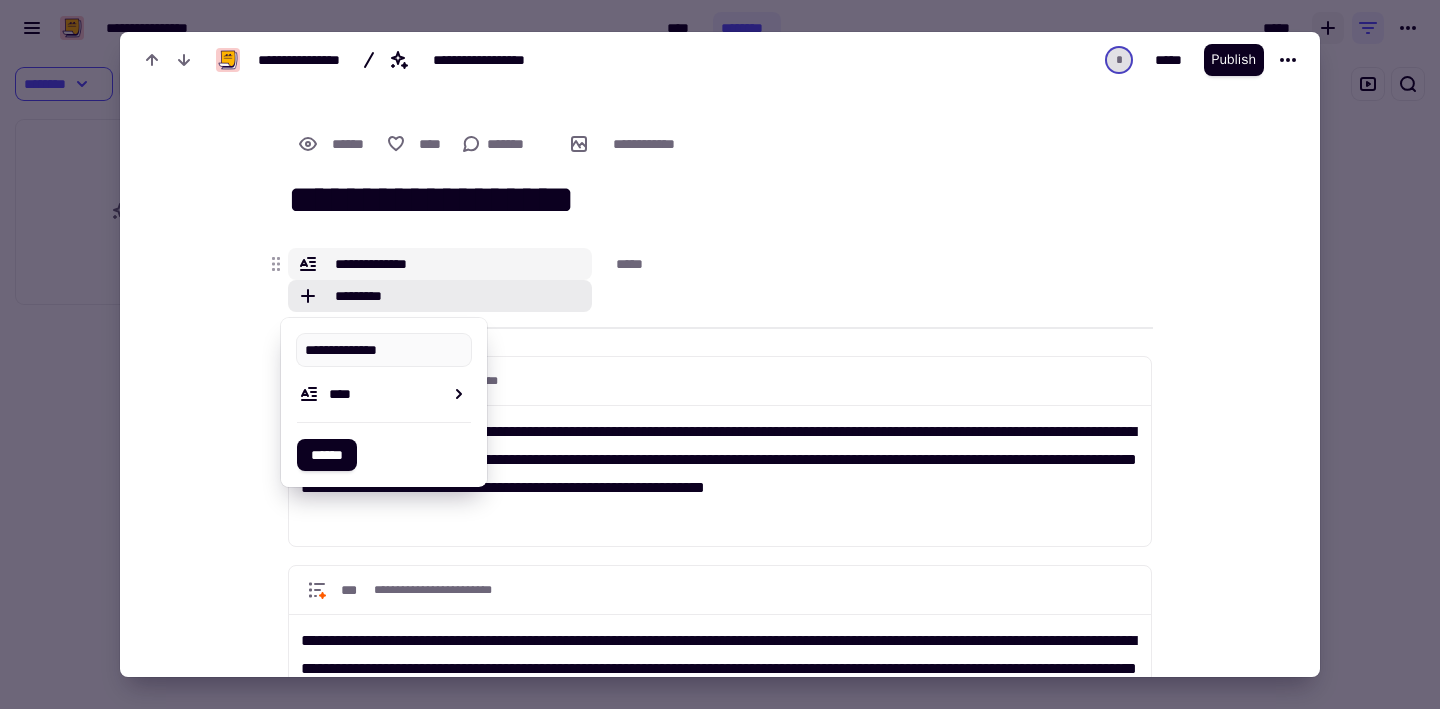 click on "**********" 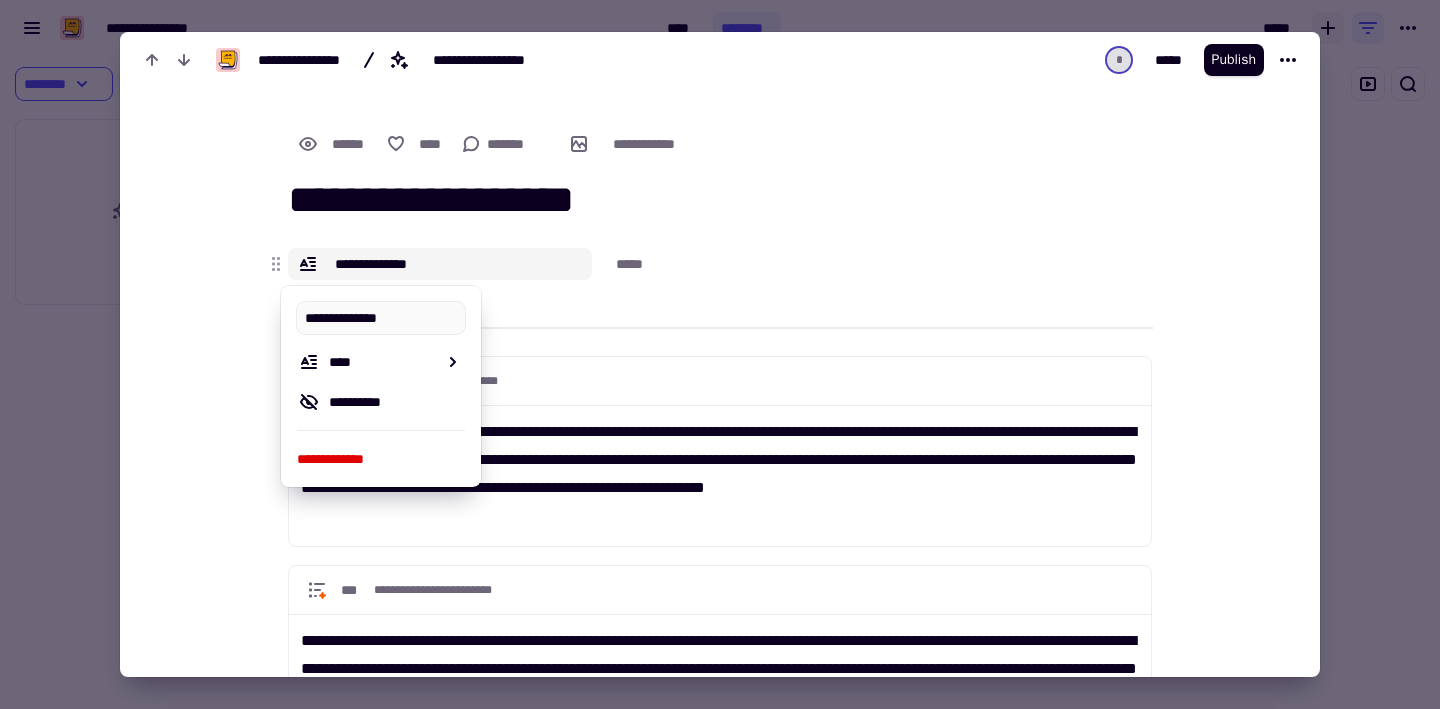click on "**********" 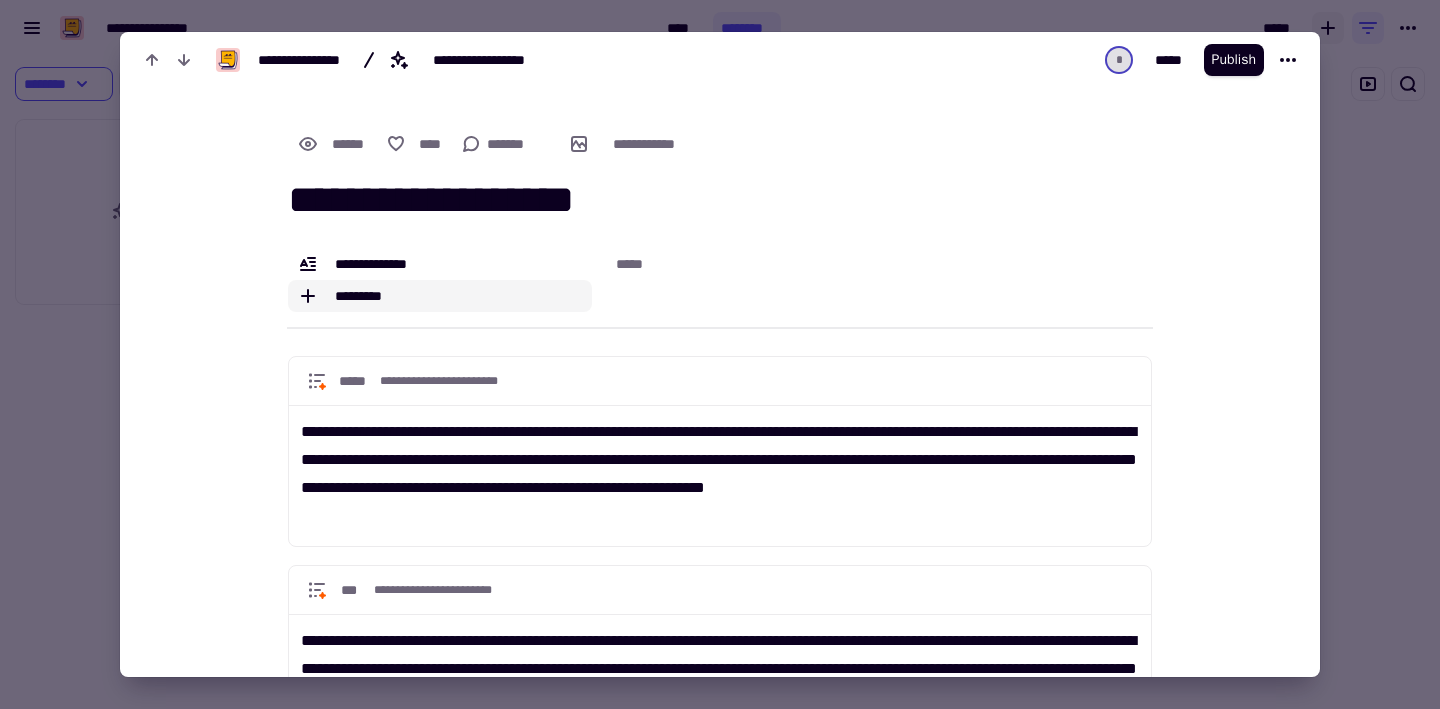 click on "*********" 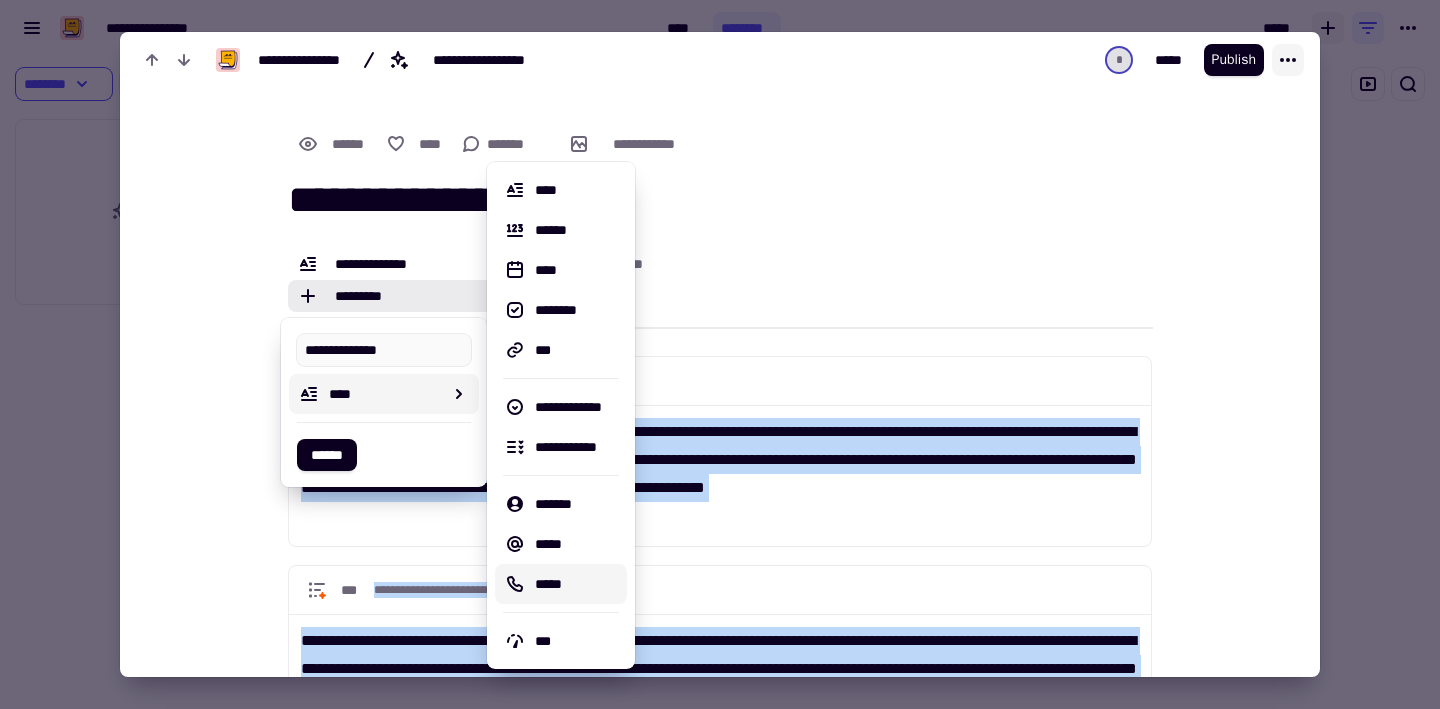 click 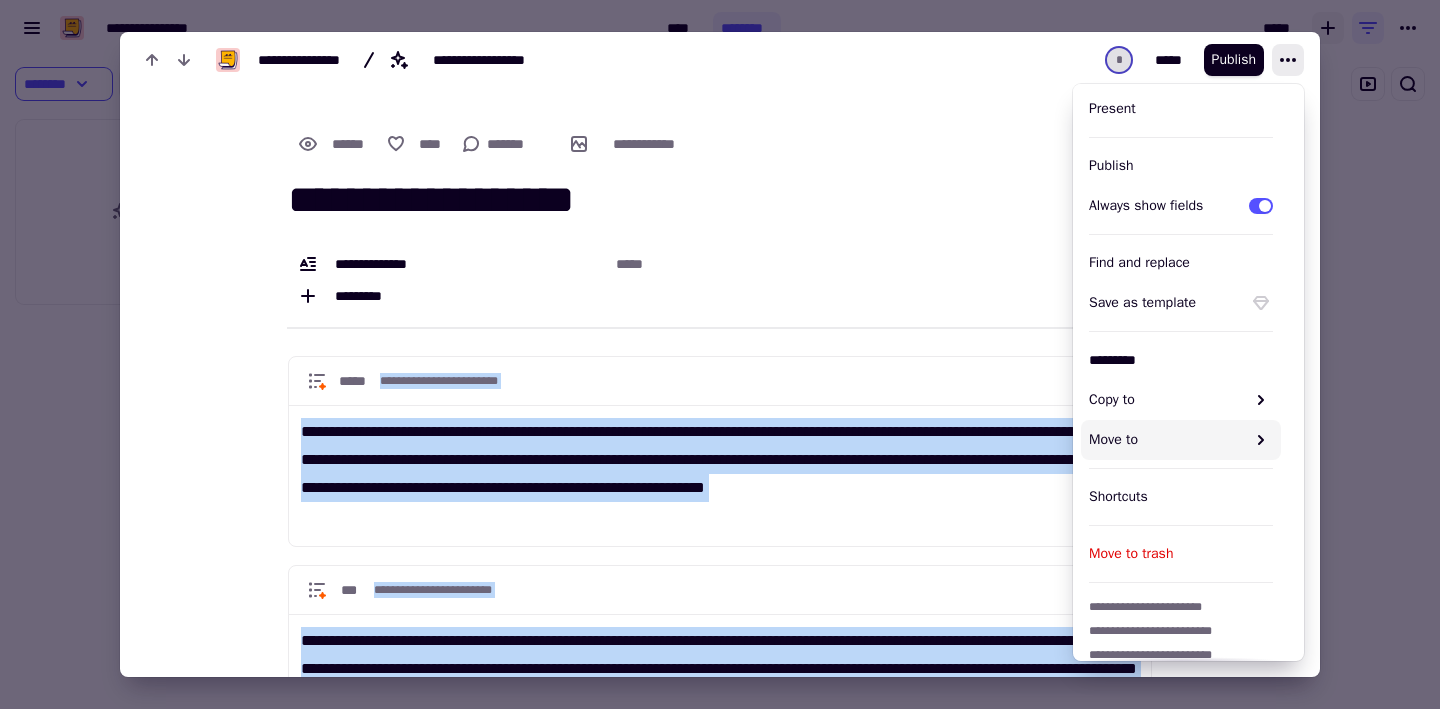 scroll, scrollTop: 183, scrollLeft: 0, axis: vertical 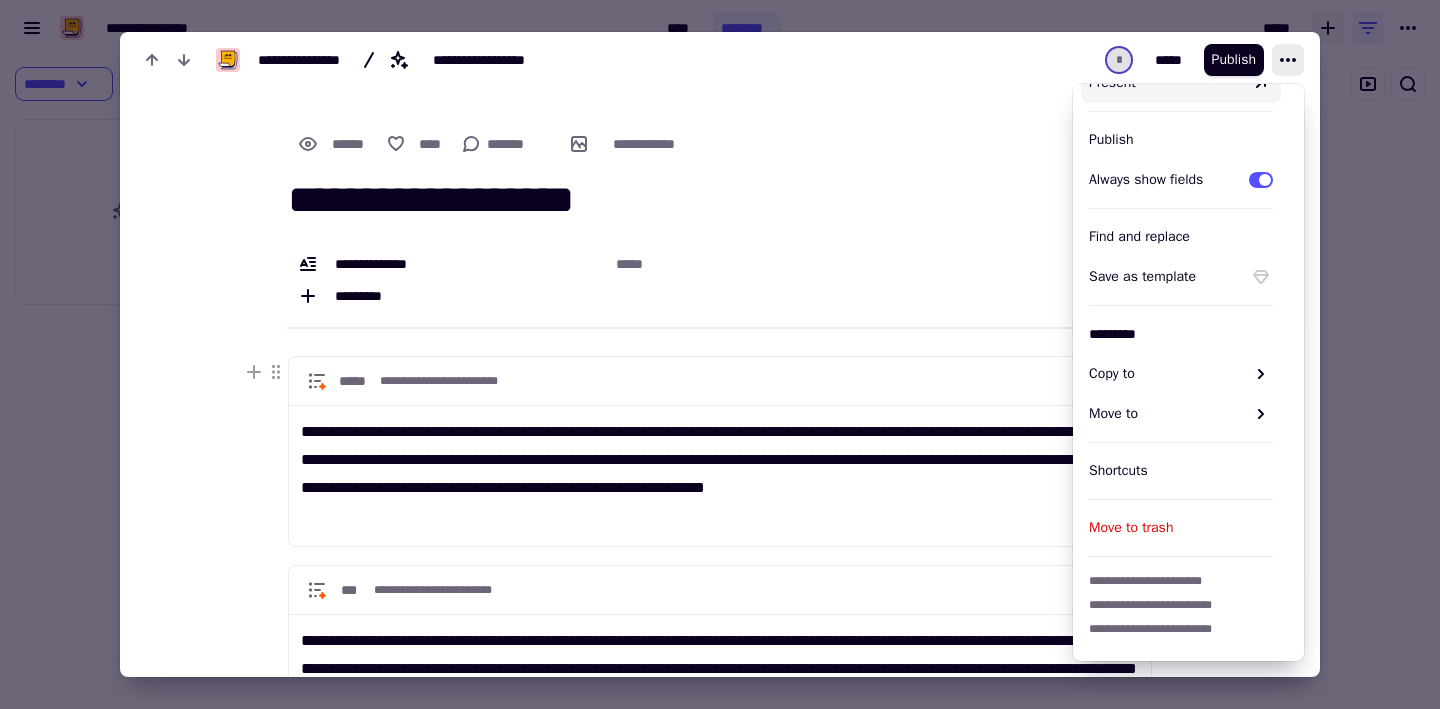 click at bounding box center [720, 354] 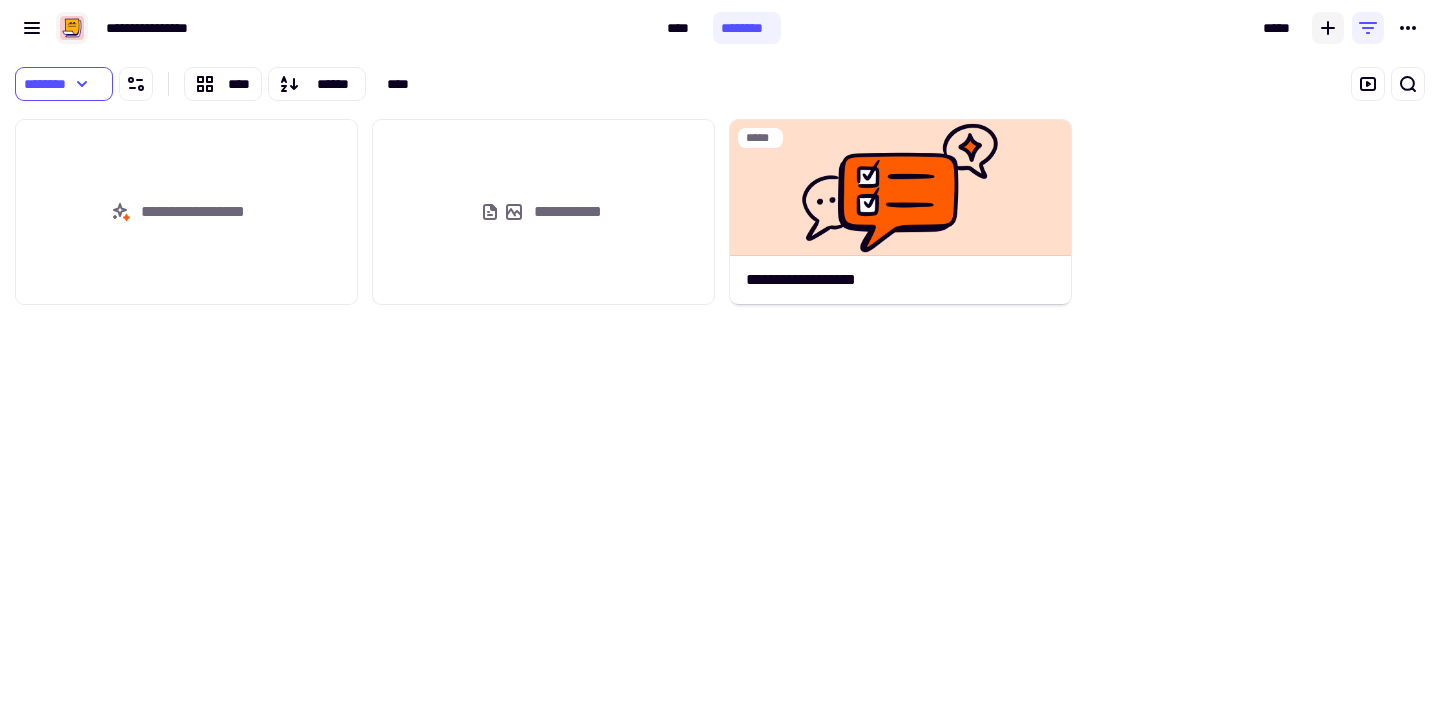 click 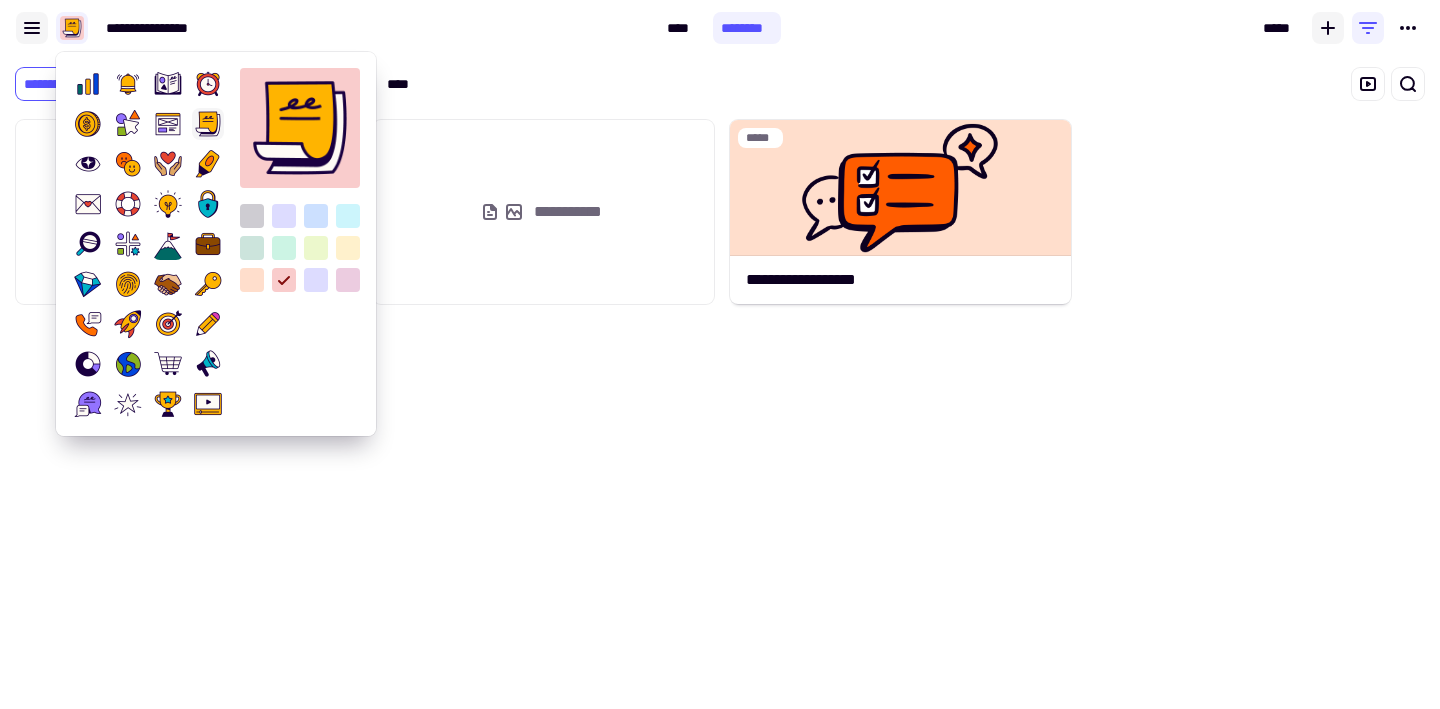 click 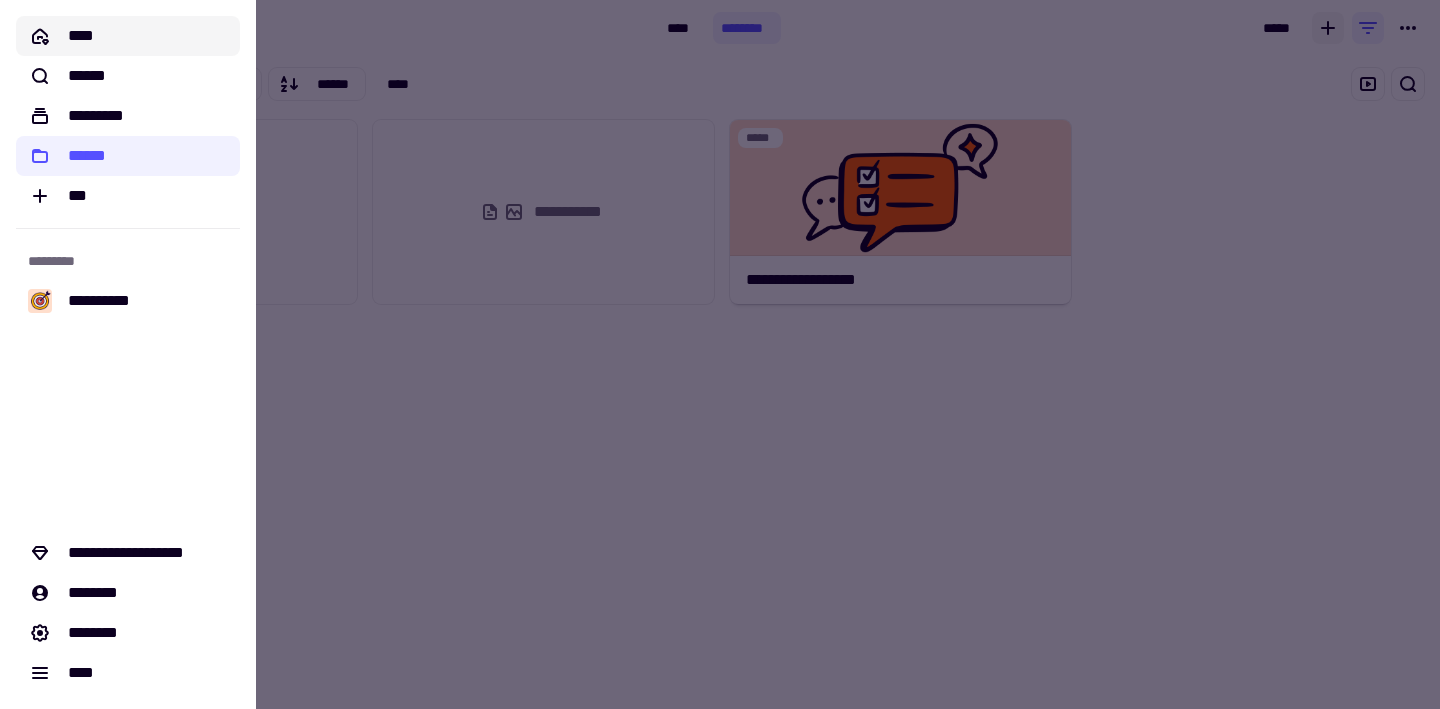 click on "****" 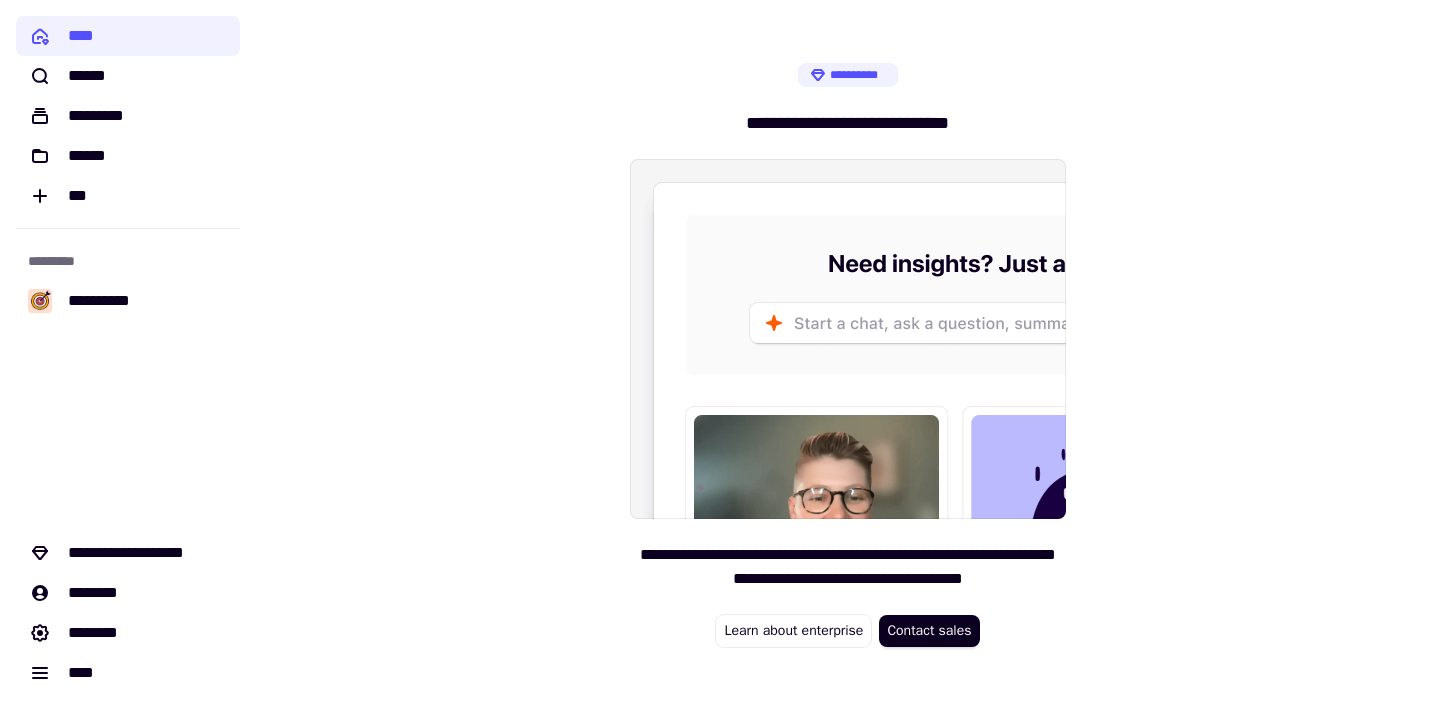 click at bounding box center (848, 339) 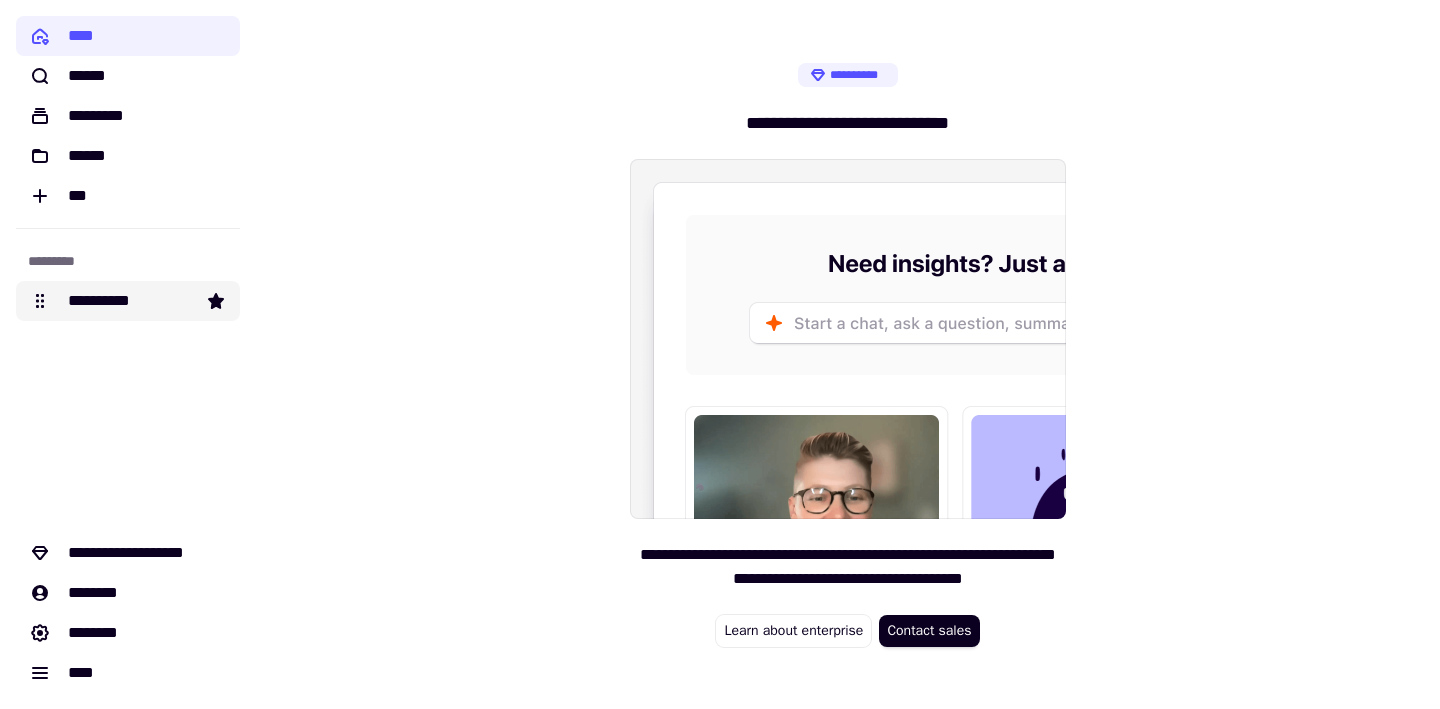 click on "**********" 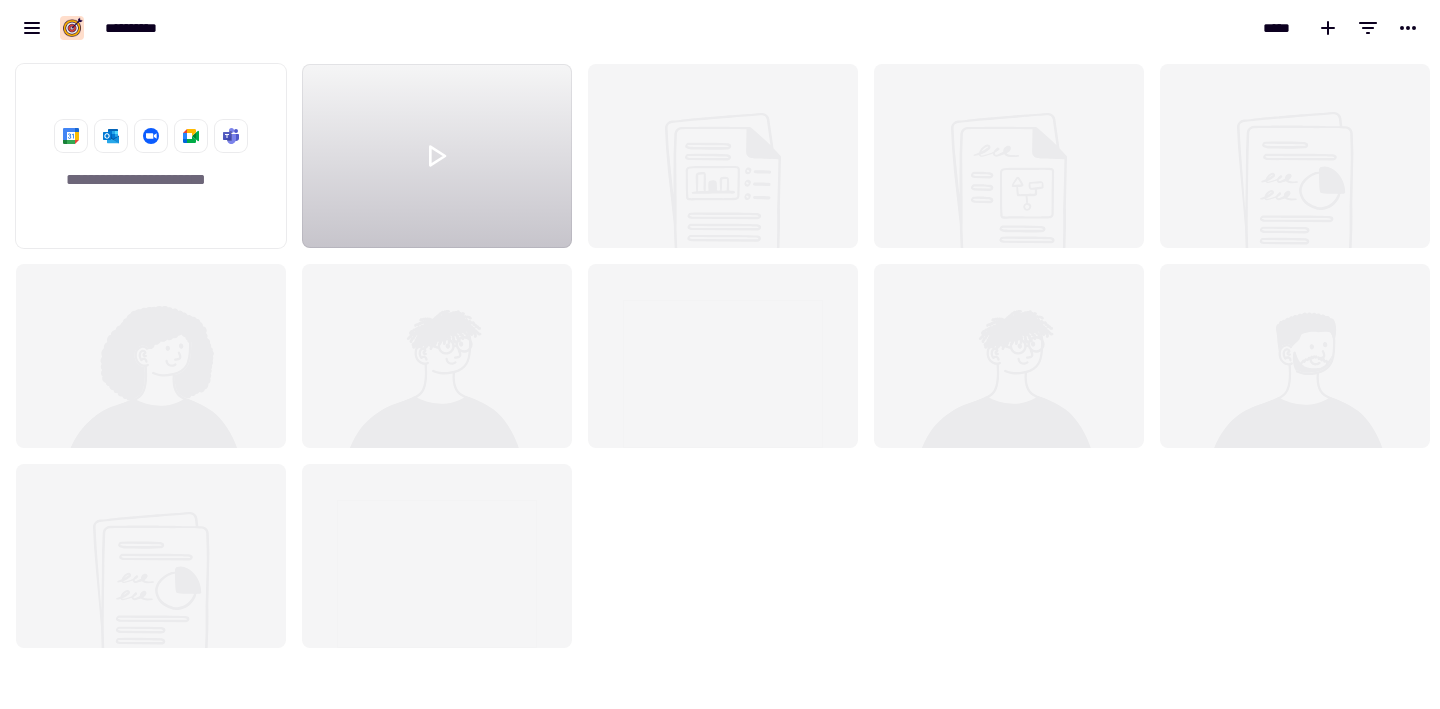 scroll, scrollTop: 16, scrollLeft: 16, axis: both 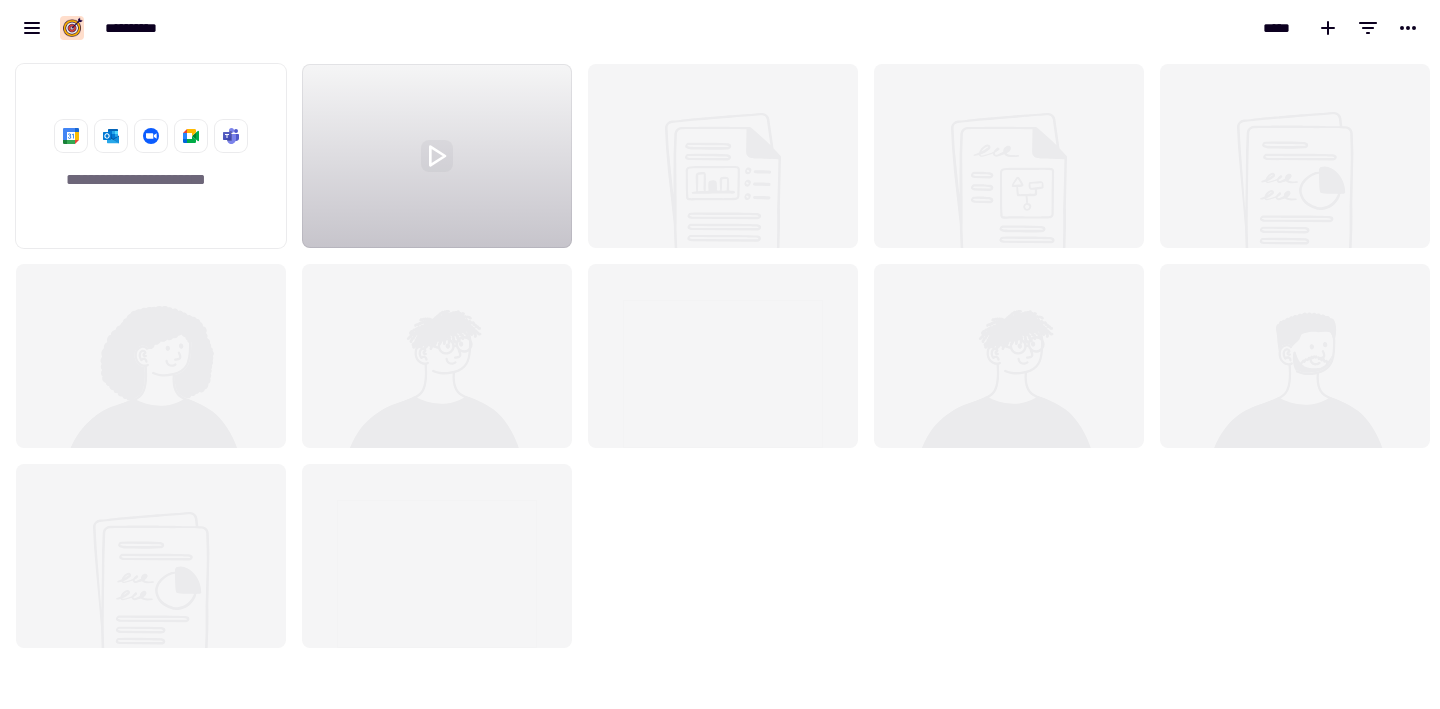 click 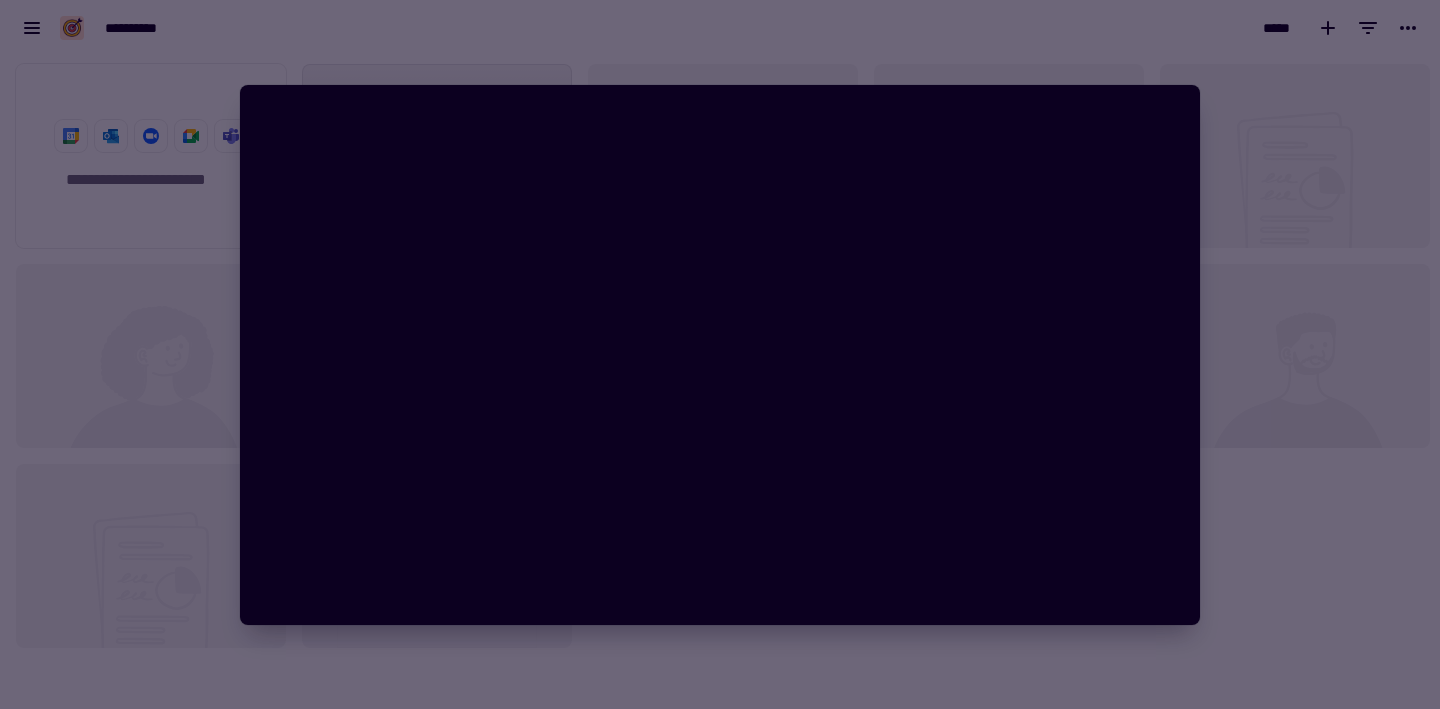 type 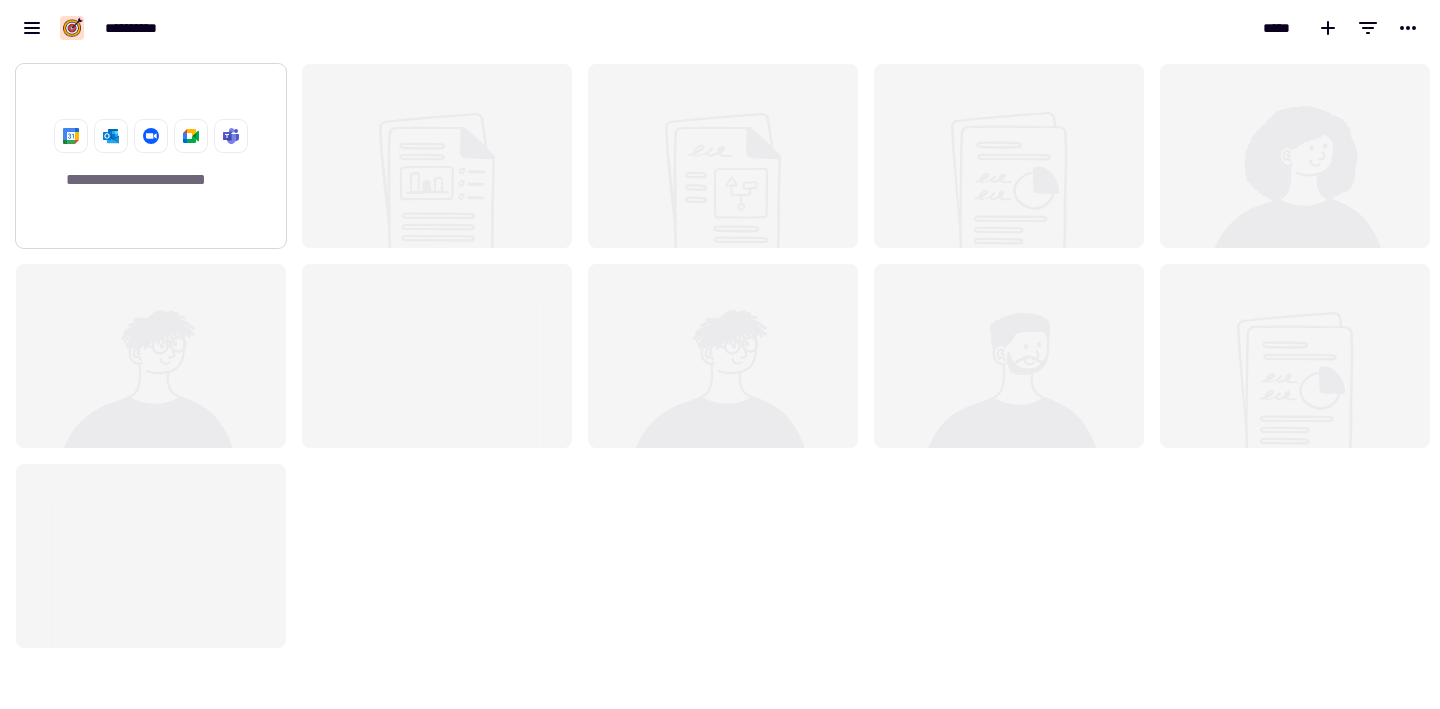 click on "**********" 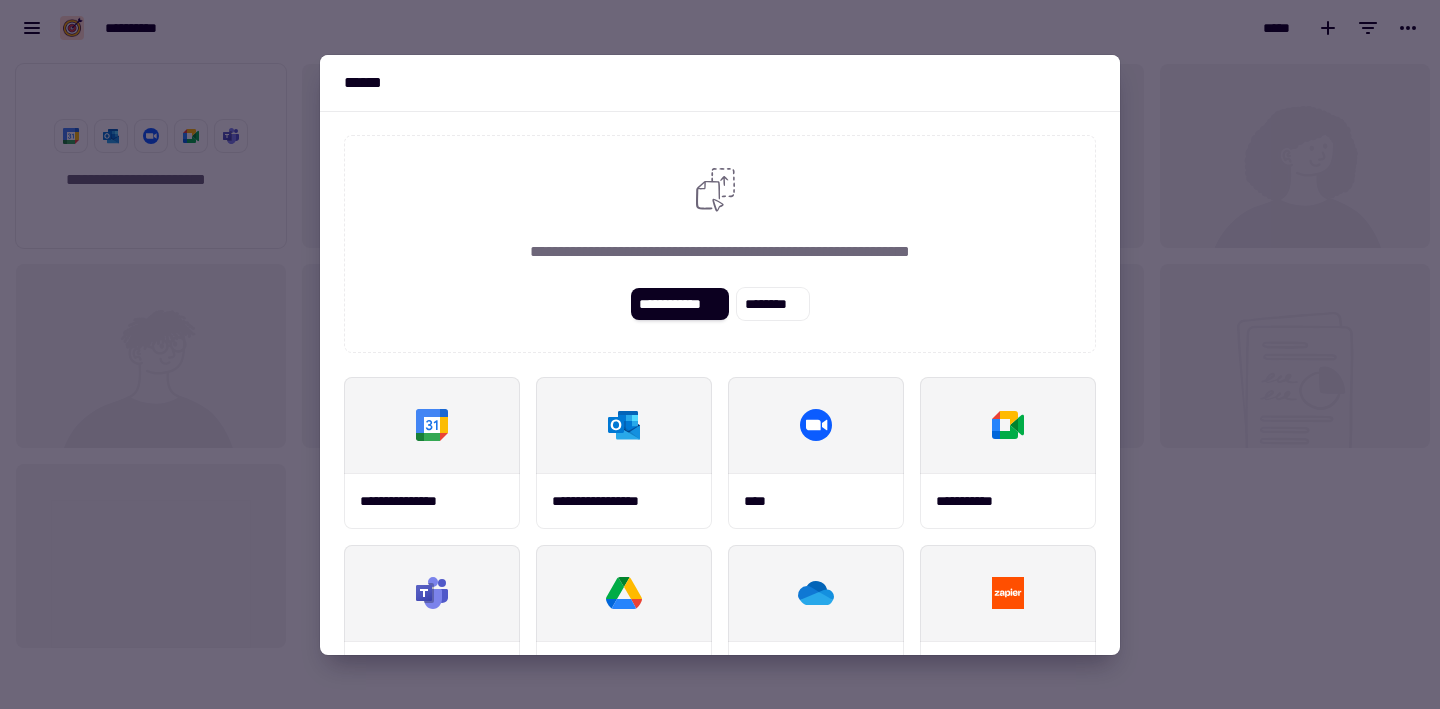 click at bounding box center (720, 354) 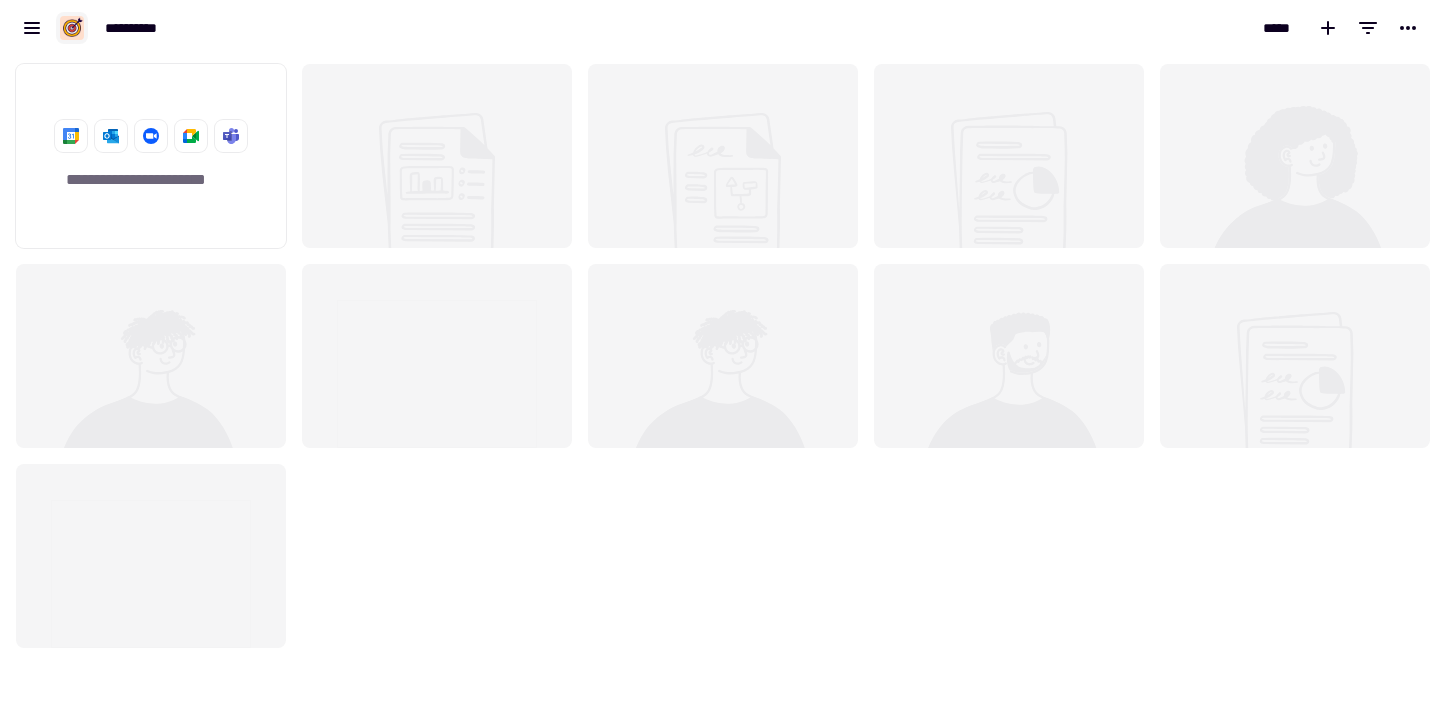 click 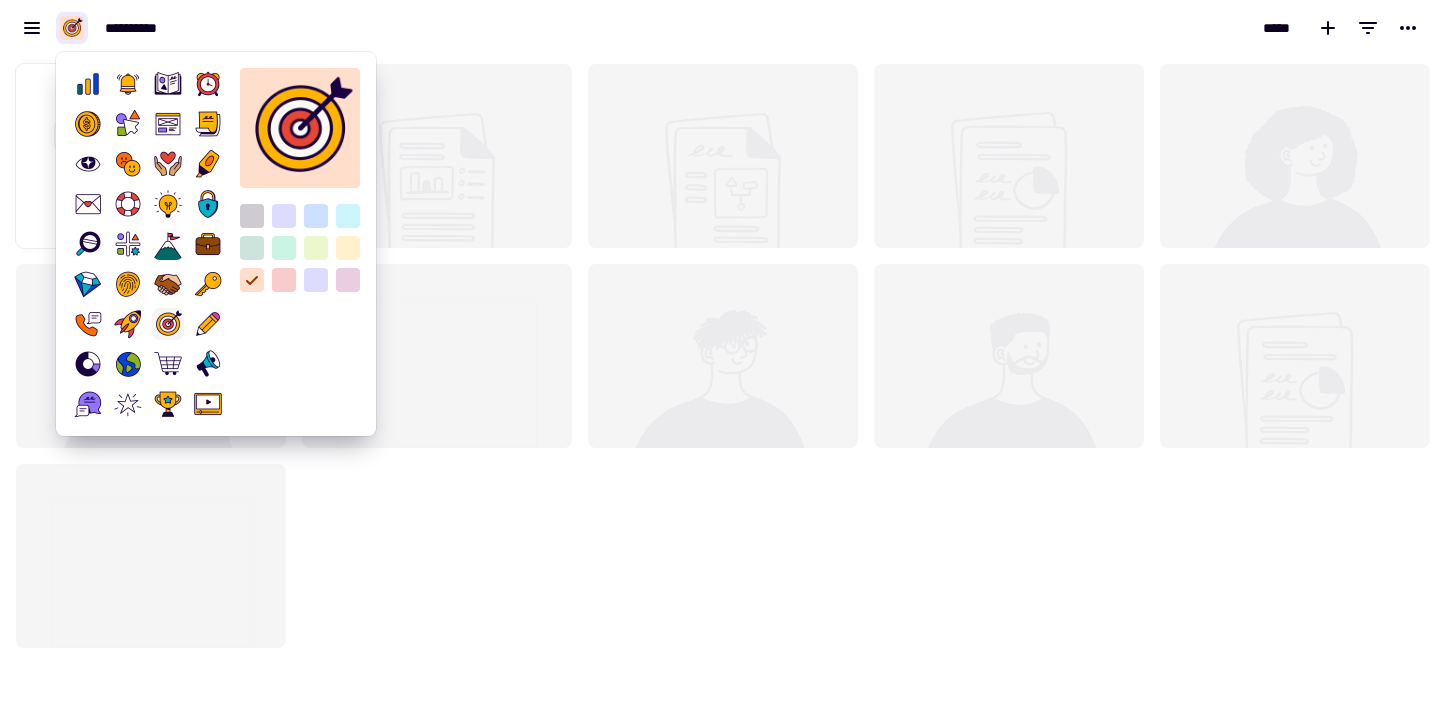 click 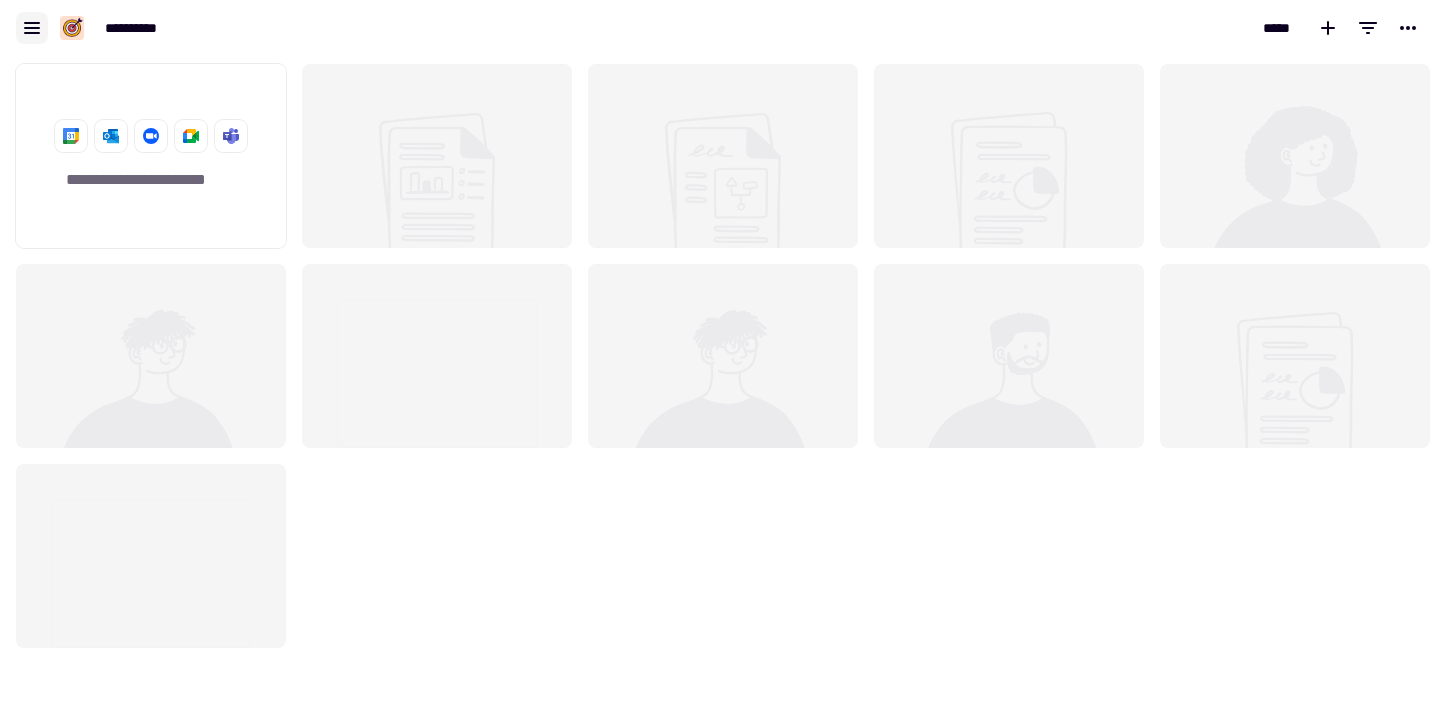 click 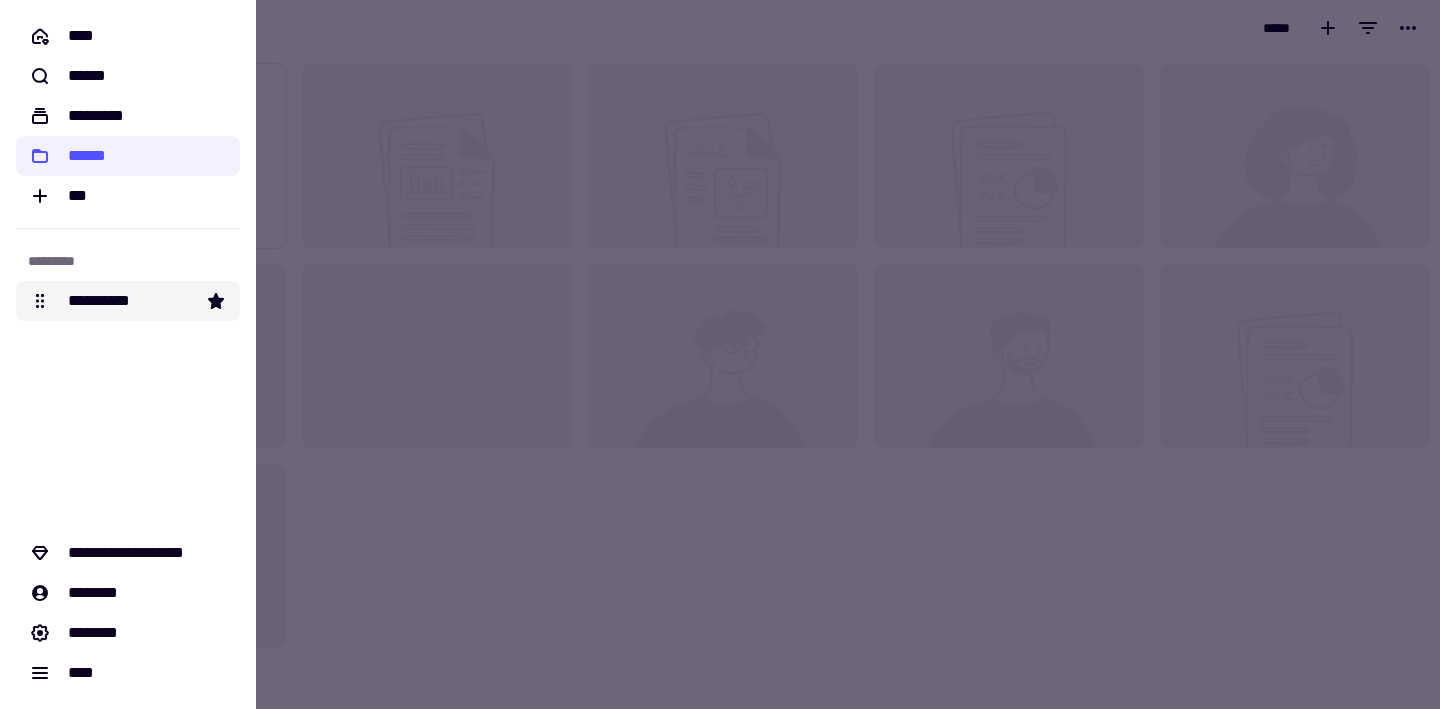 click on "**********" 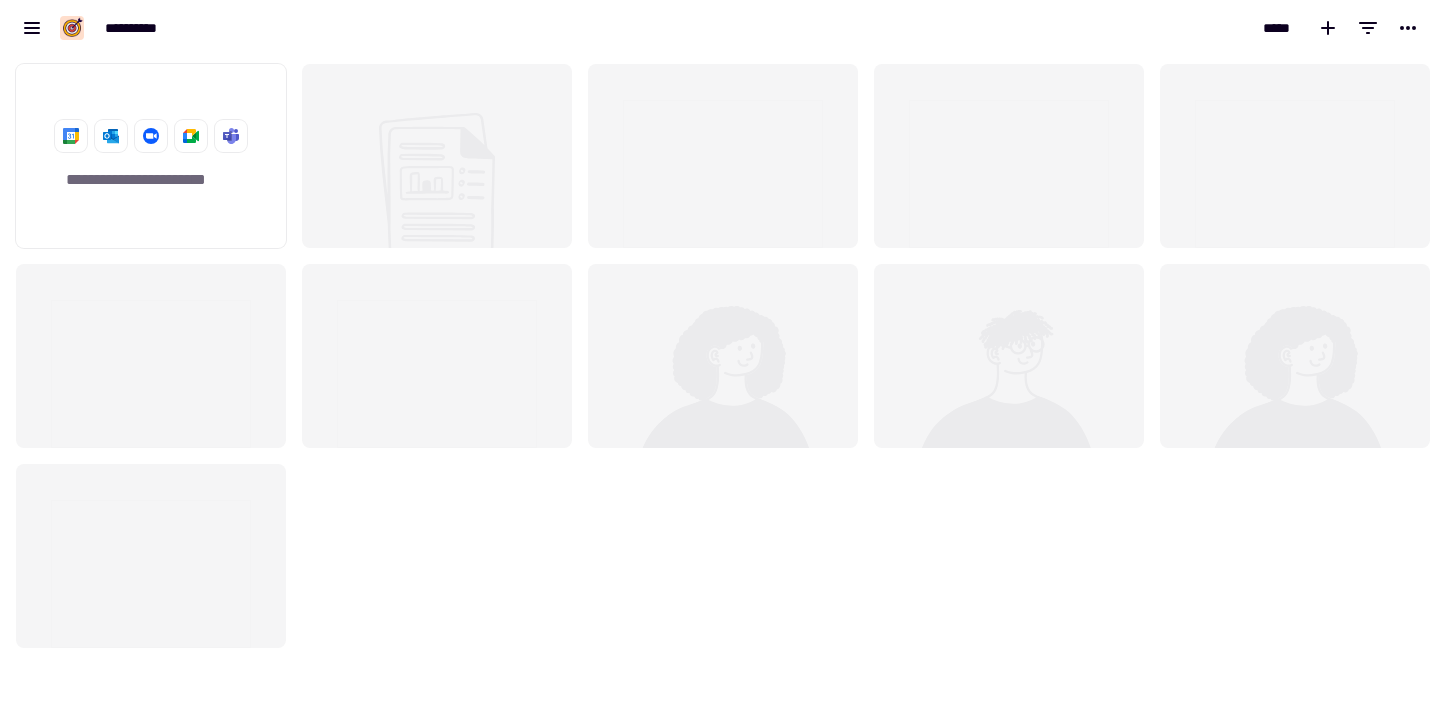 scroll, scrollTop: 16, scrollLeft: 16, axis: both 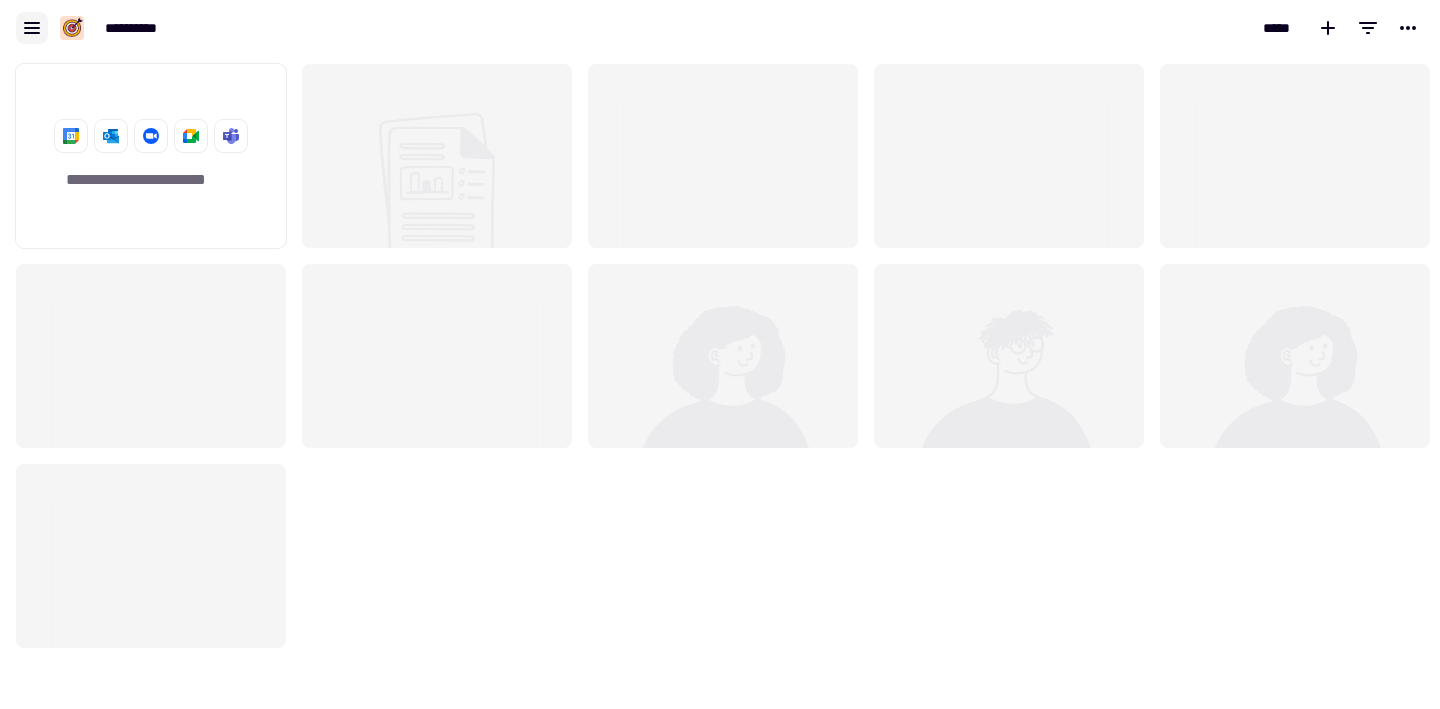 click 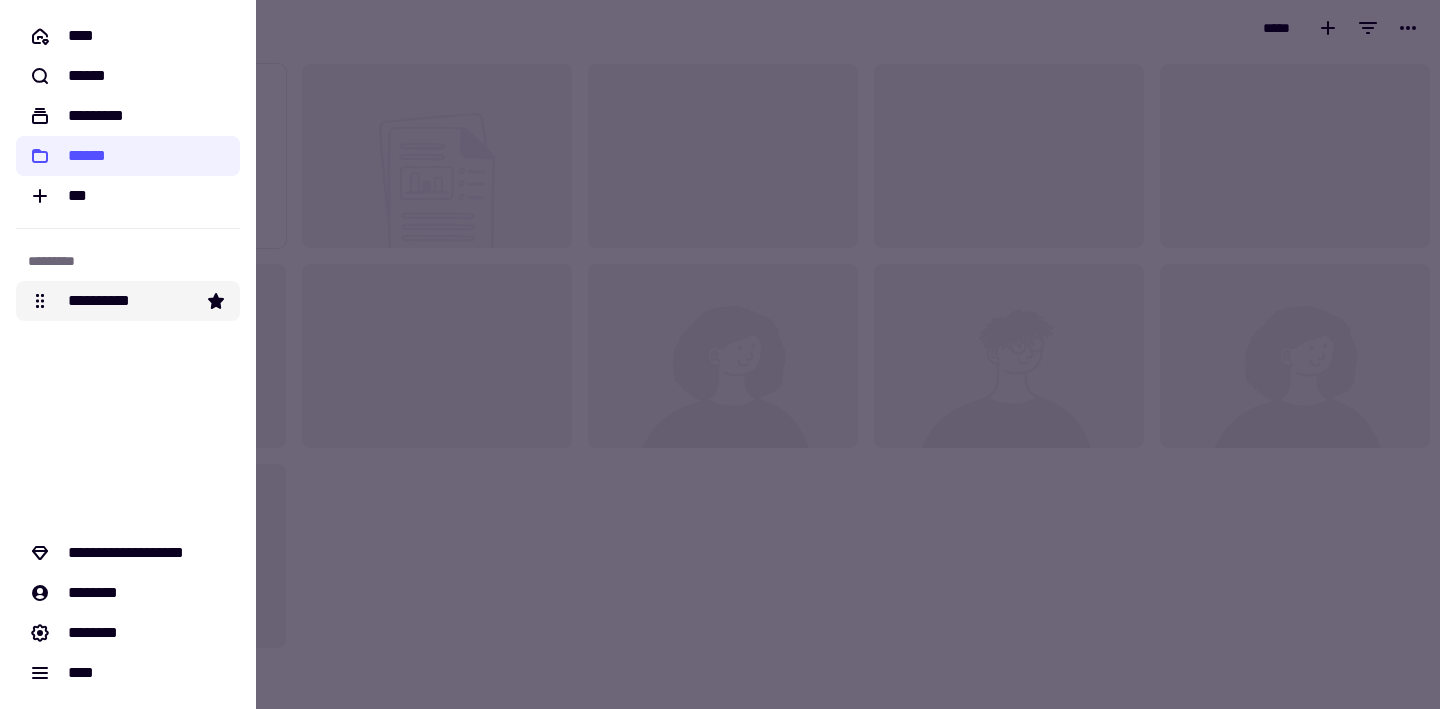 click on "**********" 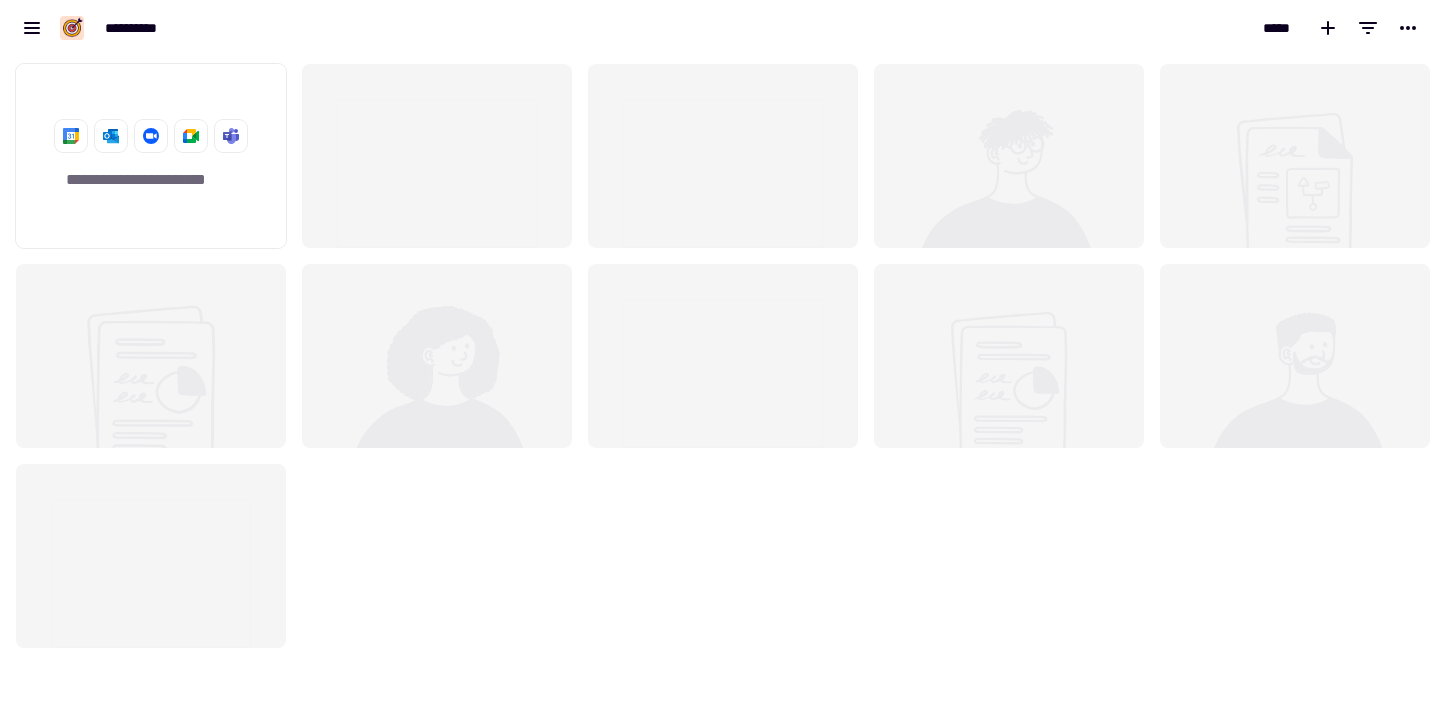 scroll, scrollTop: 16, scrollLeft: 16, axis: both 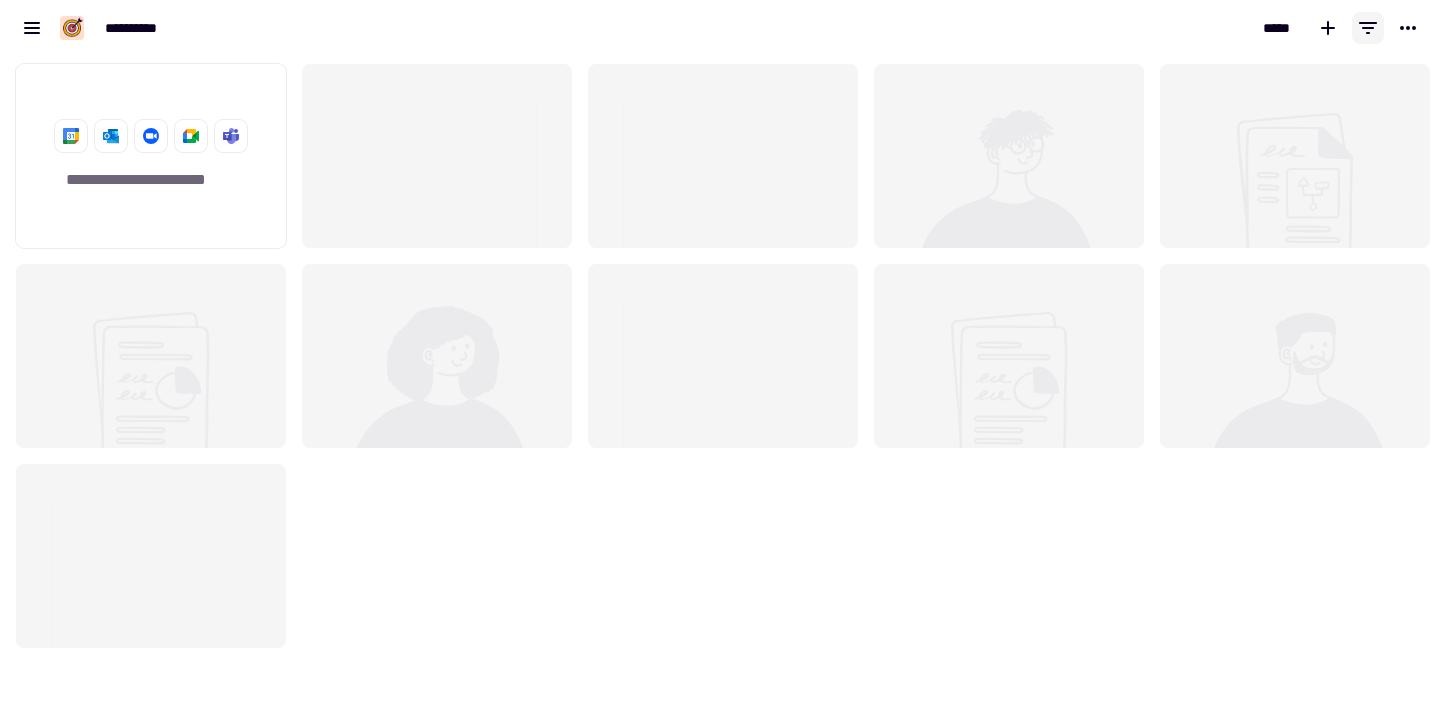 click 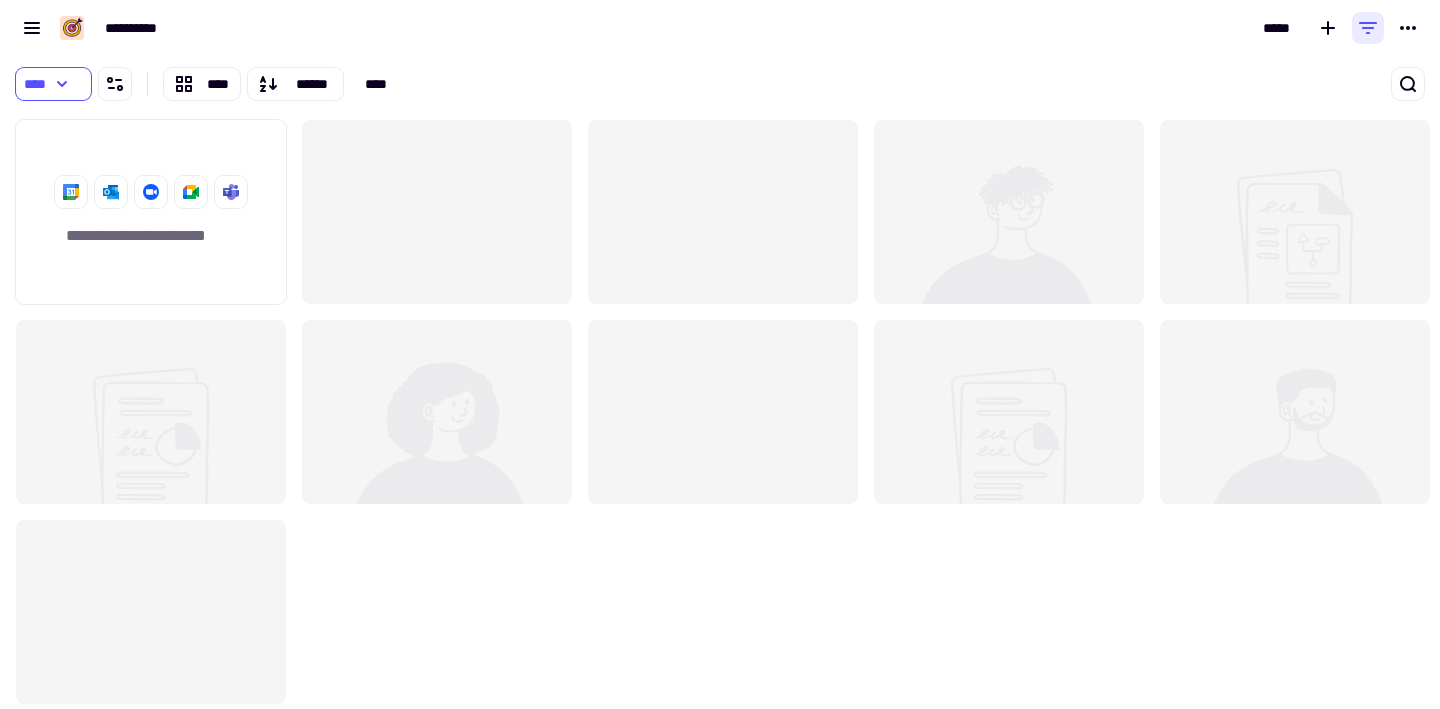 click 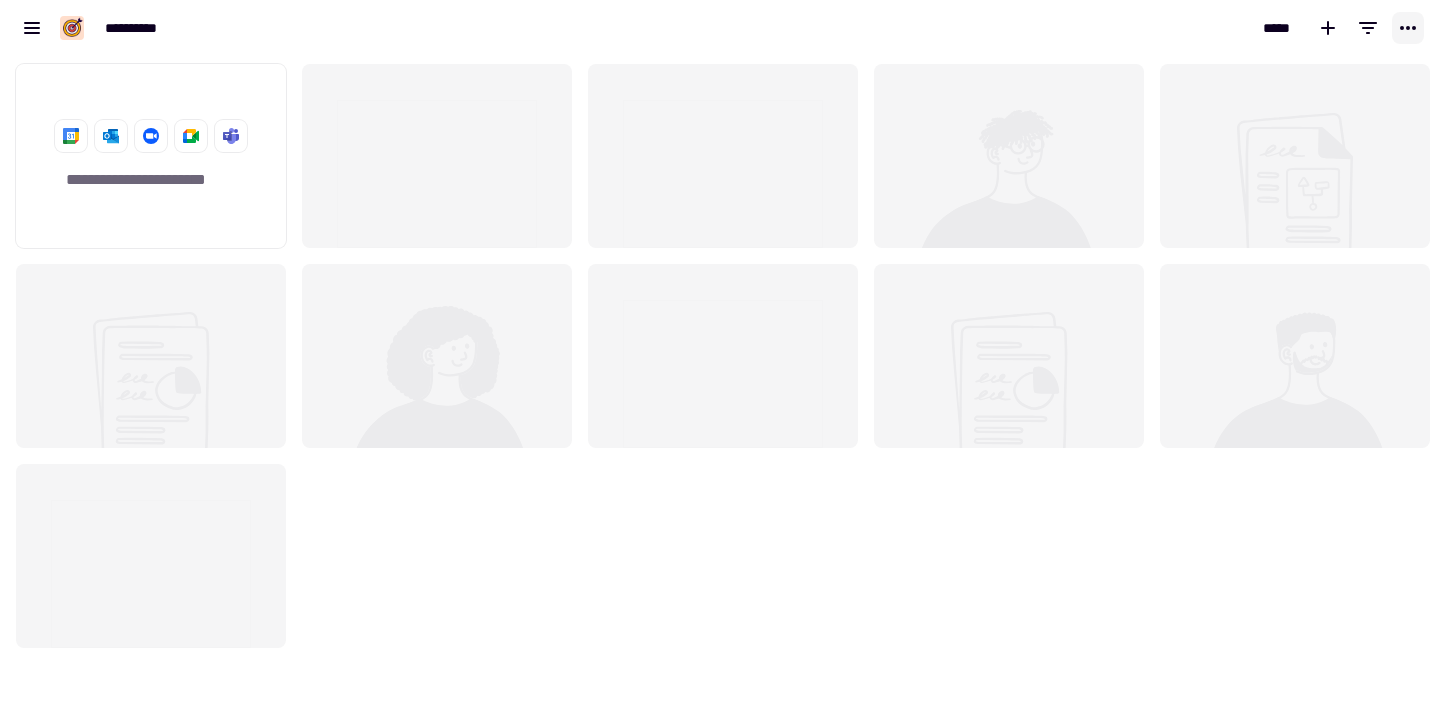 click 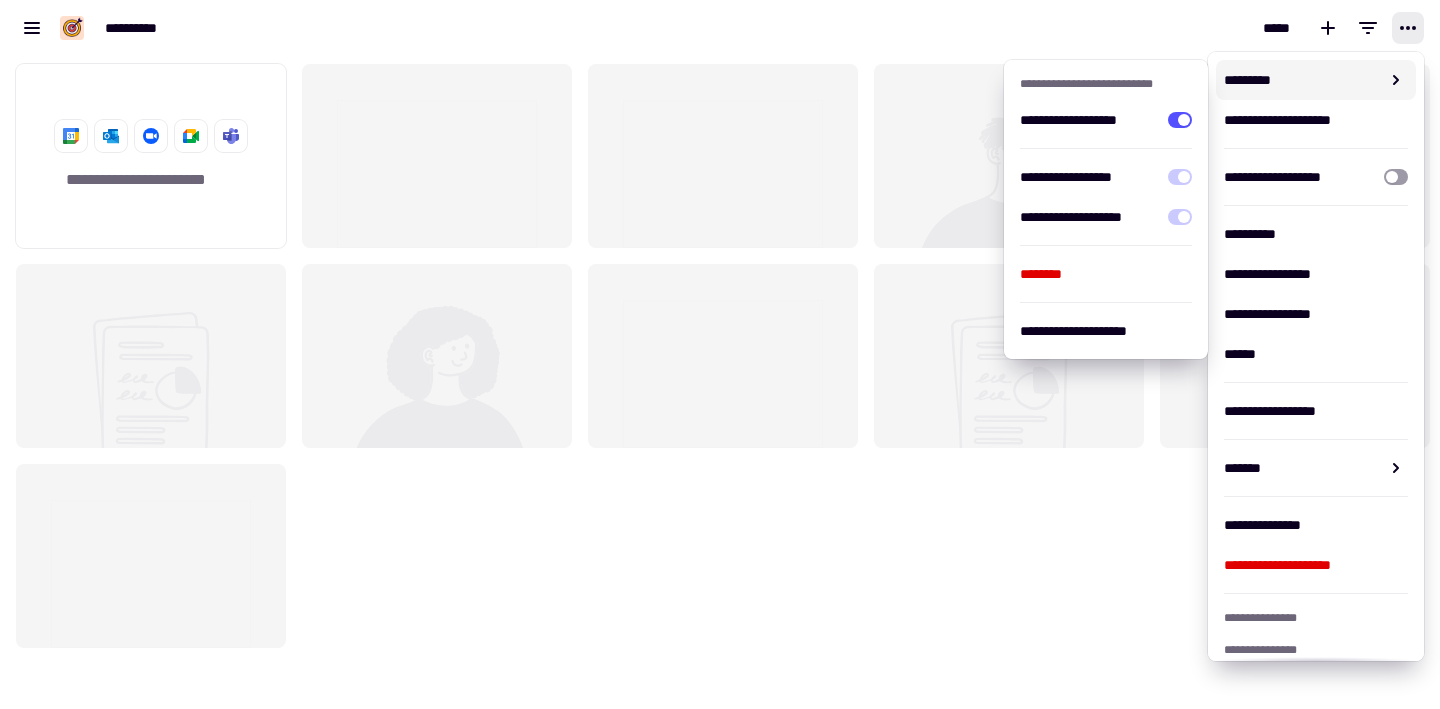 click on "[FIRST] [LAST] [PHONE] [CREDIT CARD]" at bounding box center [360, 28] 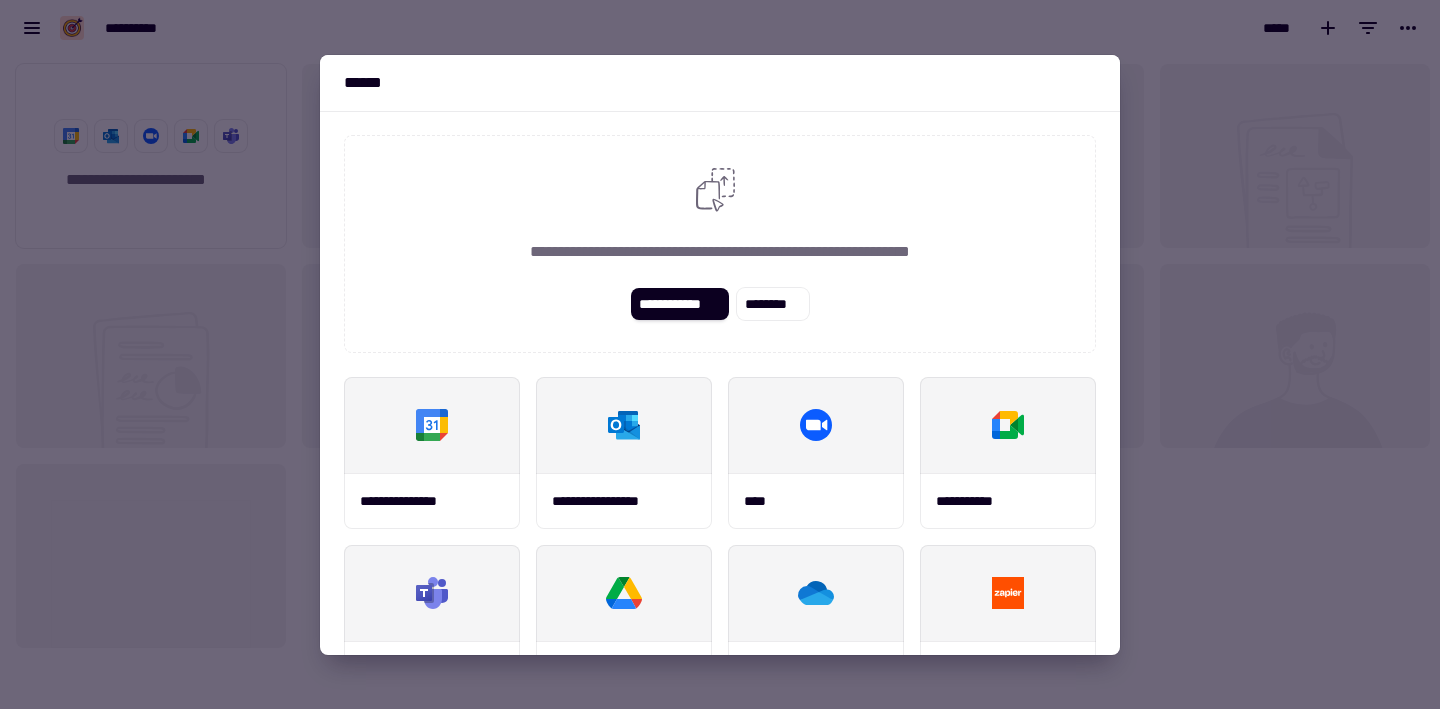 click at bounding box center [720, 354] 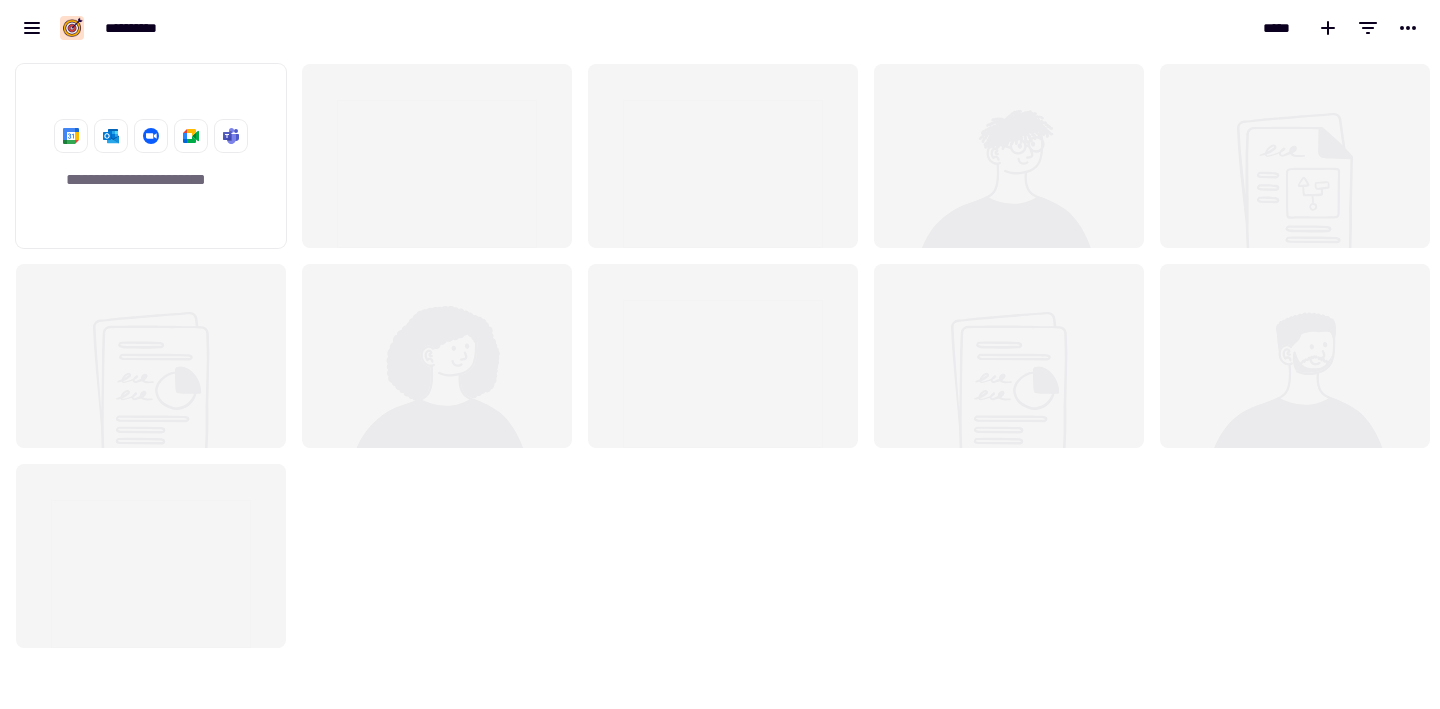 click on "[FIRST] [LAST] [PHONE] [CREDIT CARD]" at bounding box center [360, 28] 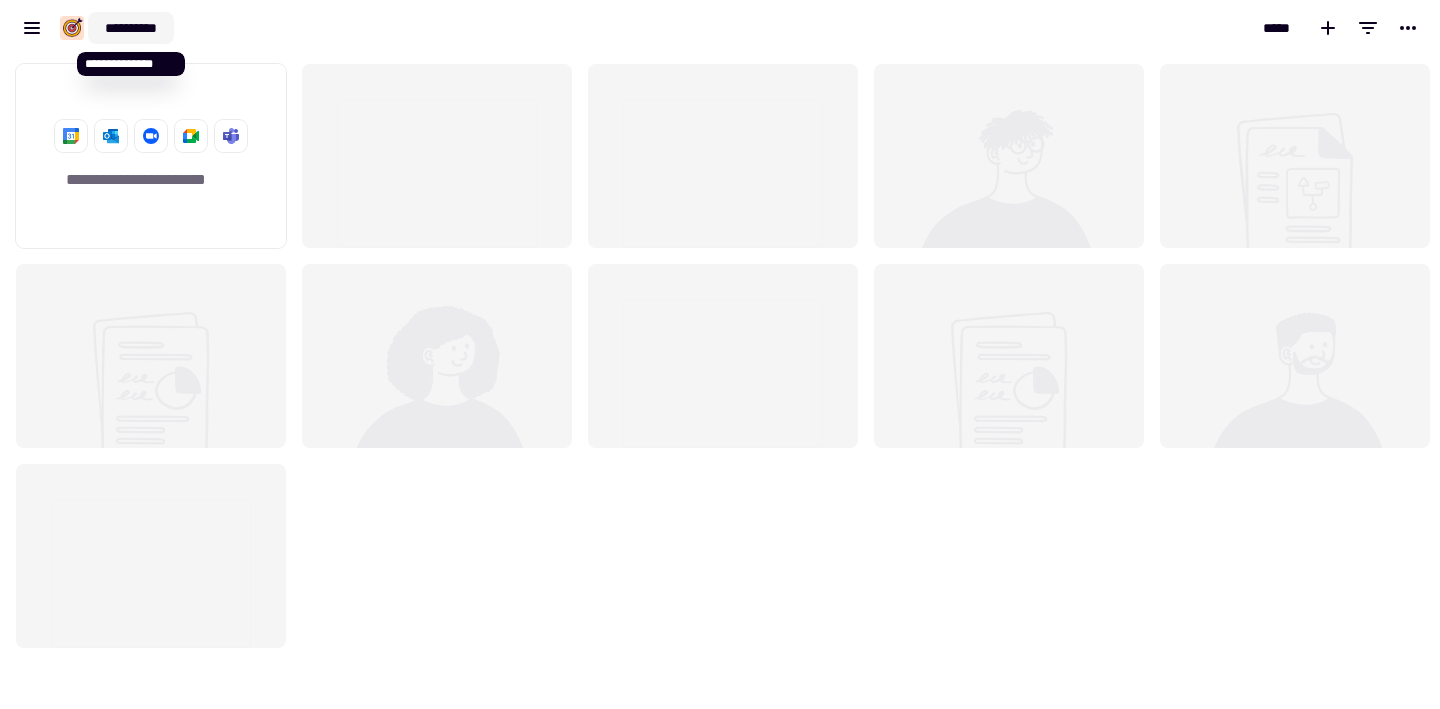 click on "**********" 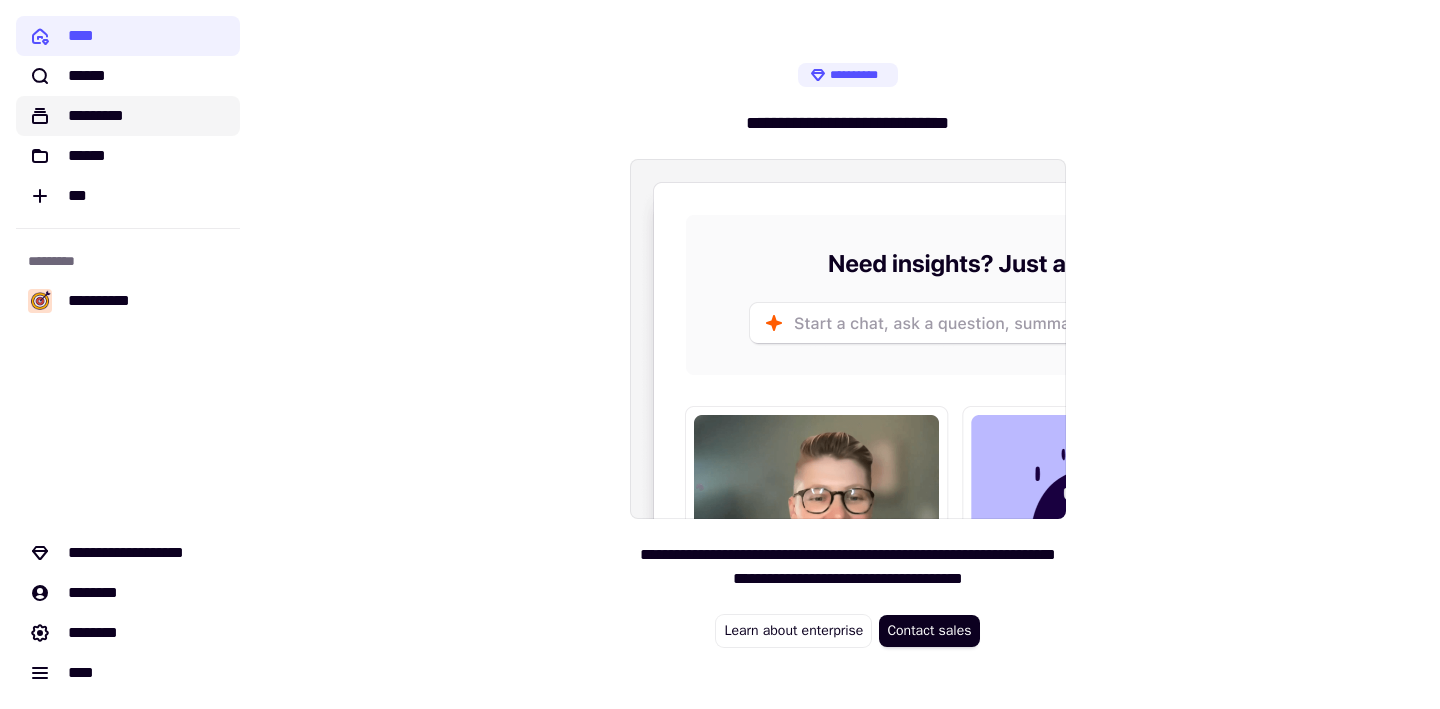 click on "*********" 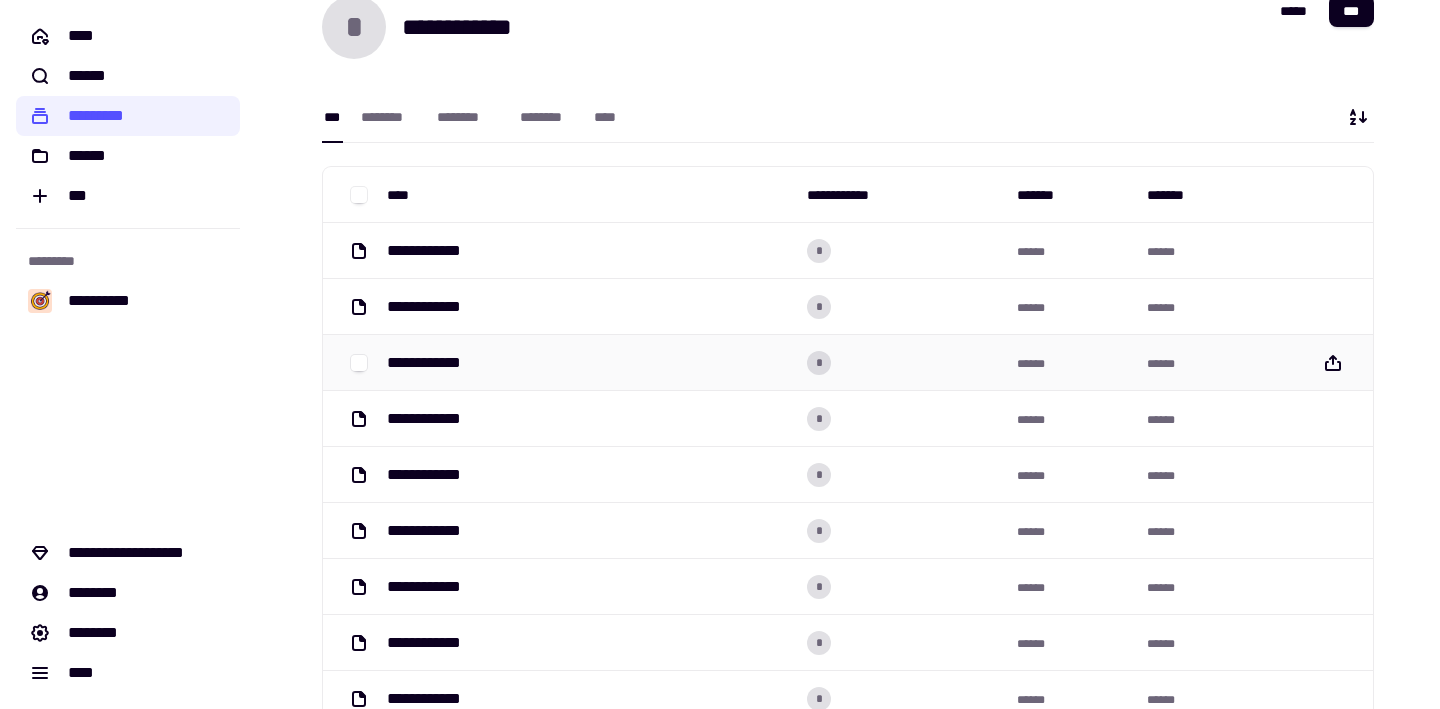 scroll, scrollTop: 0, scrollLeft: 0, axis: both 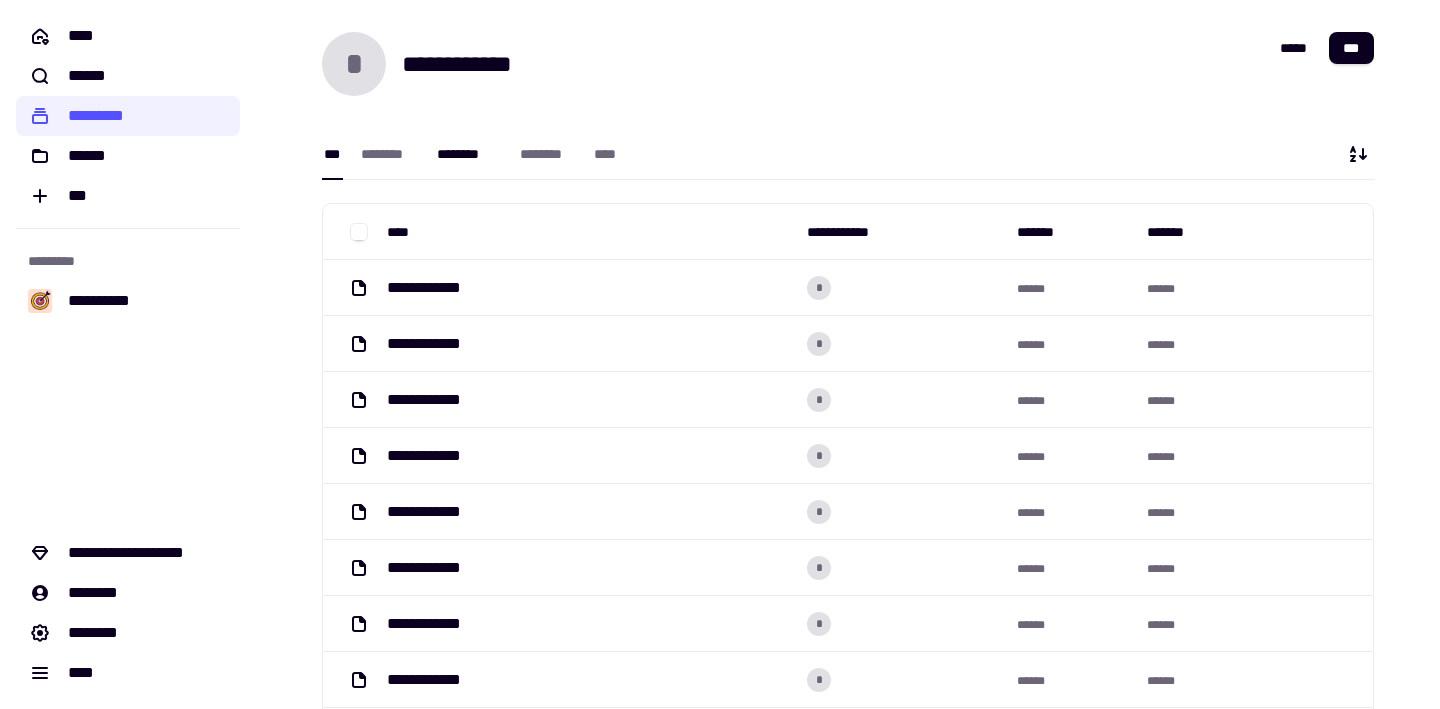 click on "********" at bounding box center (468, 154) 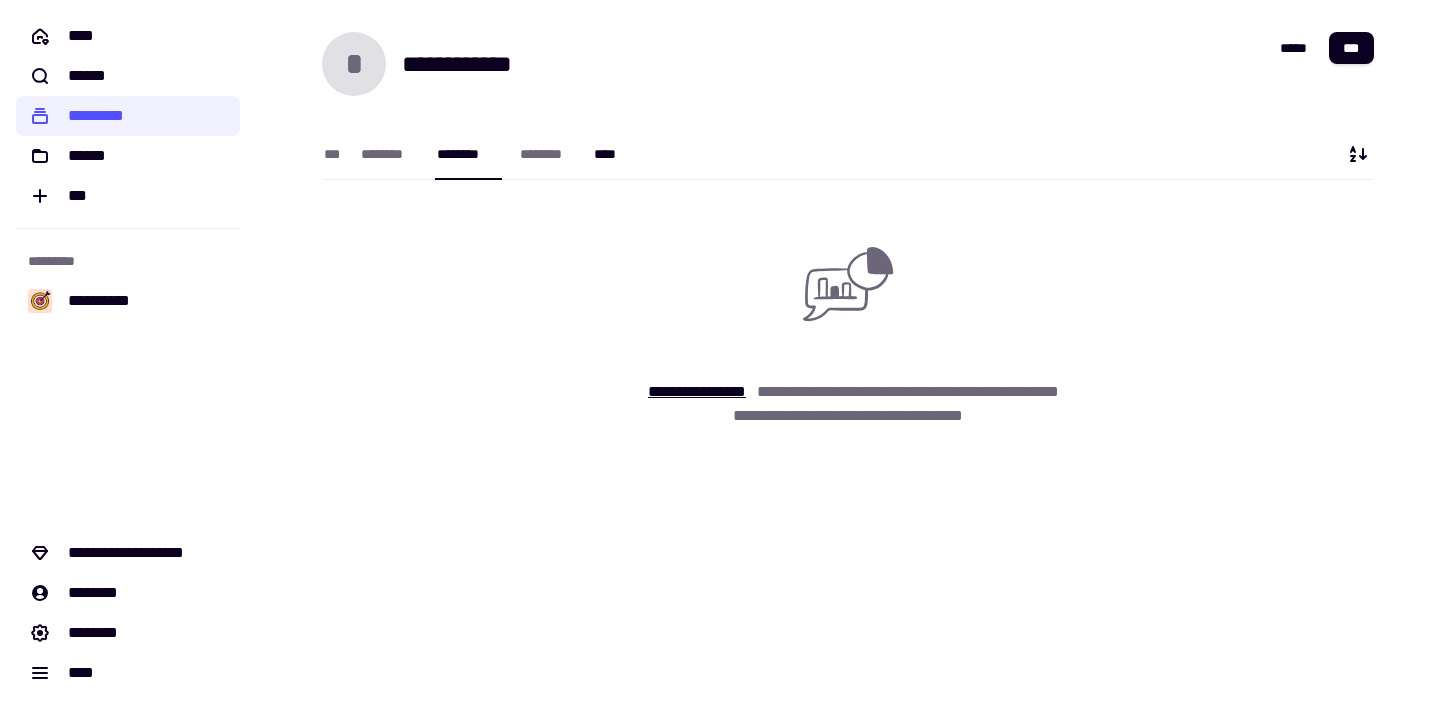 click on "****" at bounding box center [609, 154] 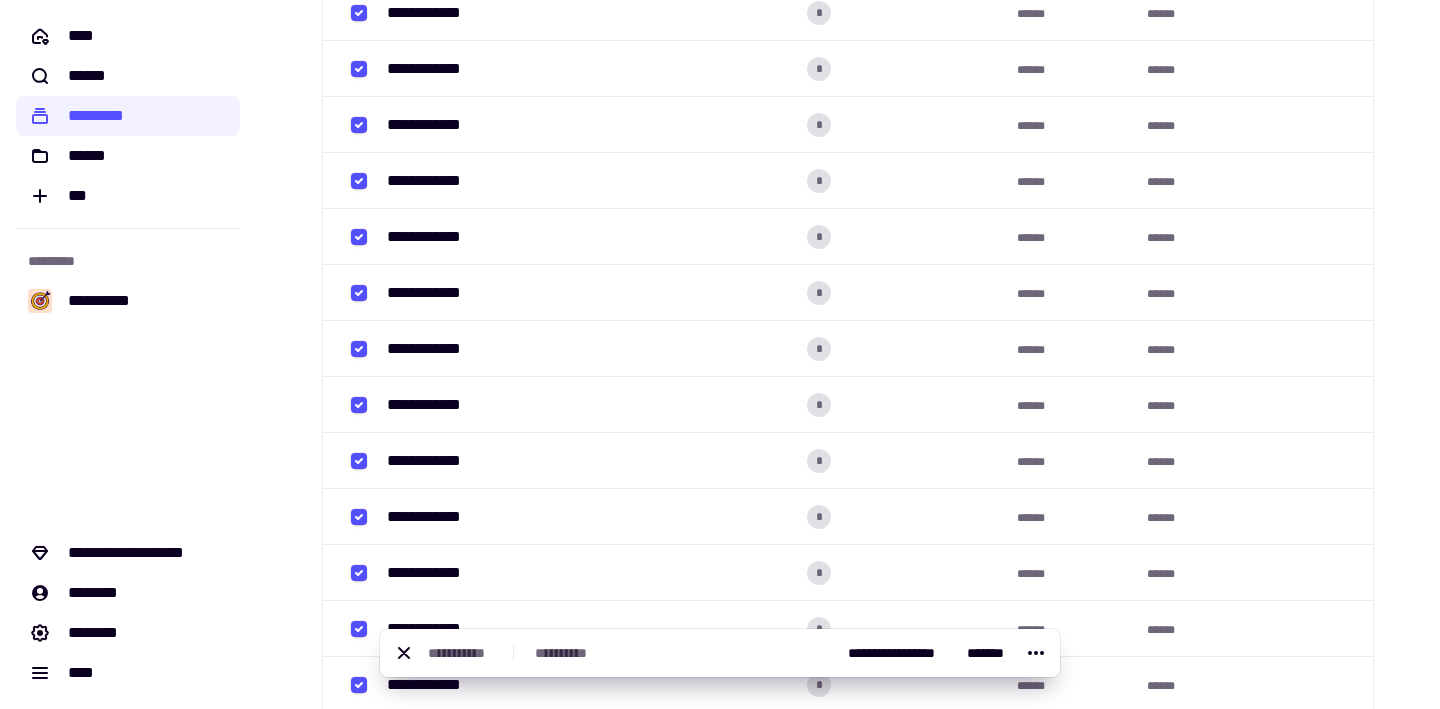 scroll, scrollTop: 0, scrollLeft: 0, axis: both 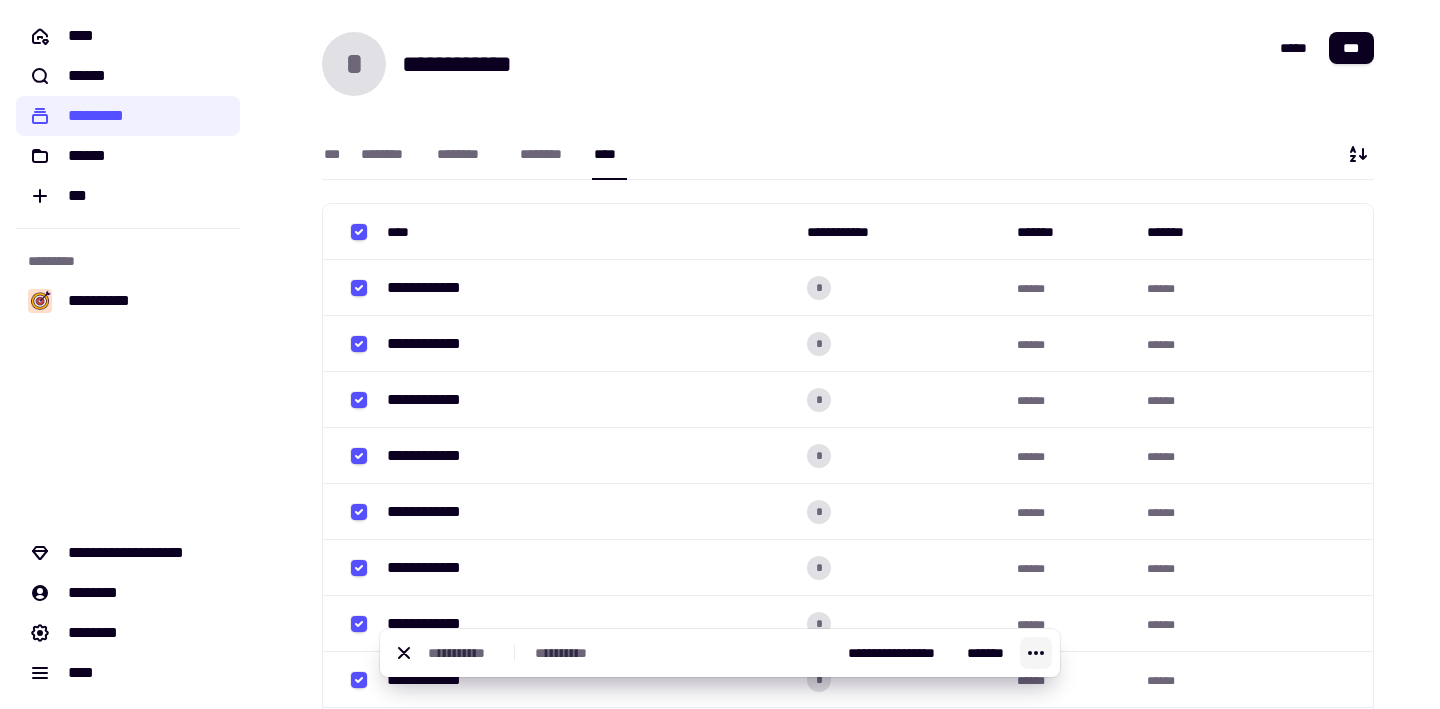 click 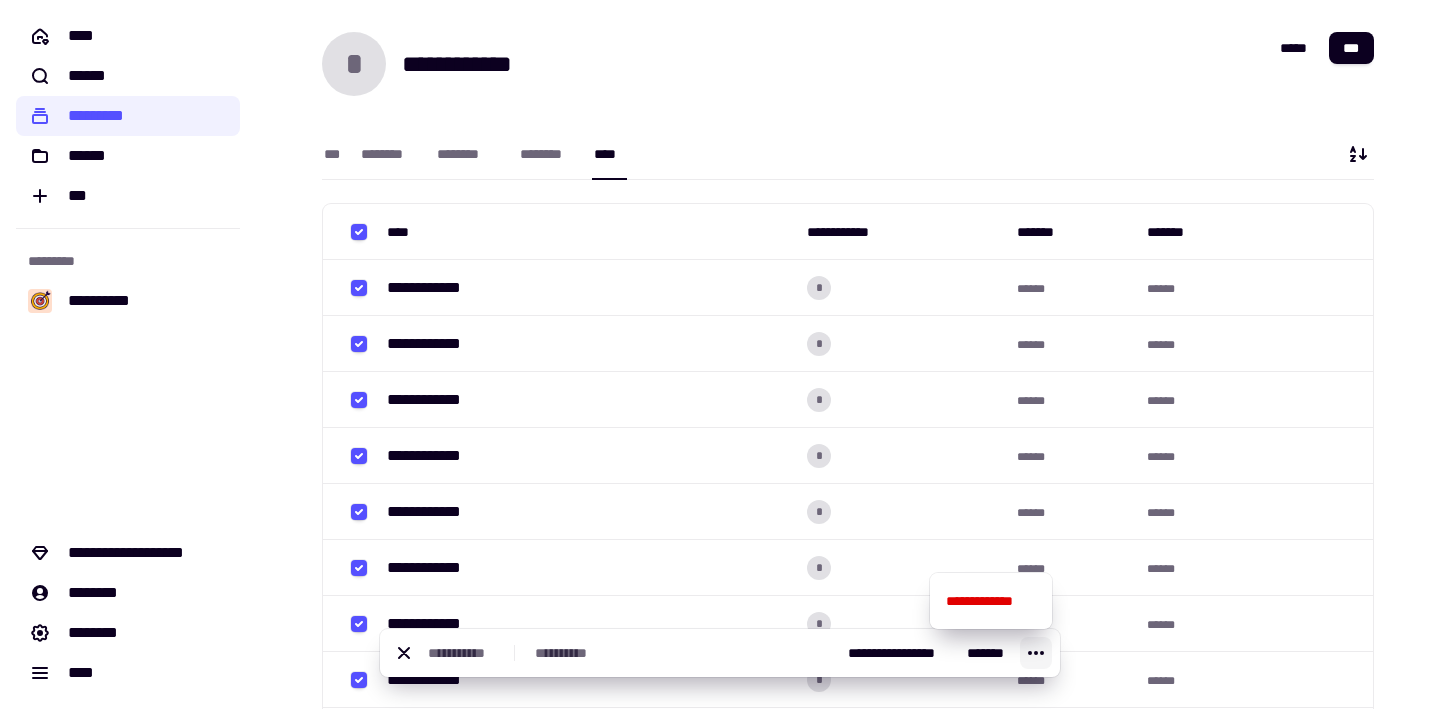 click 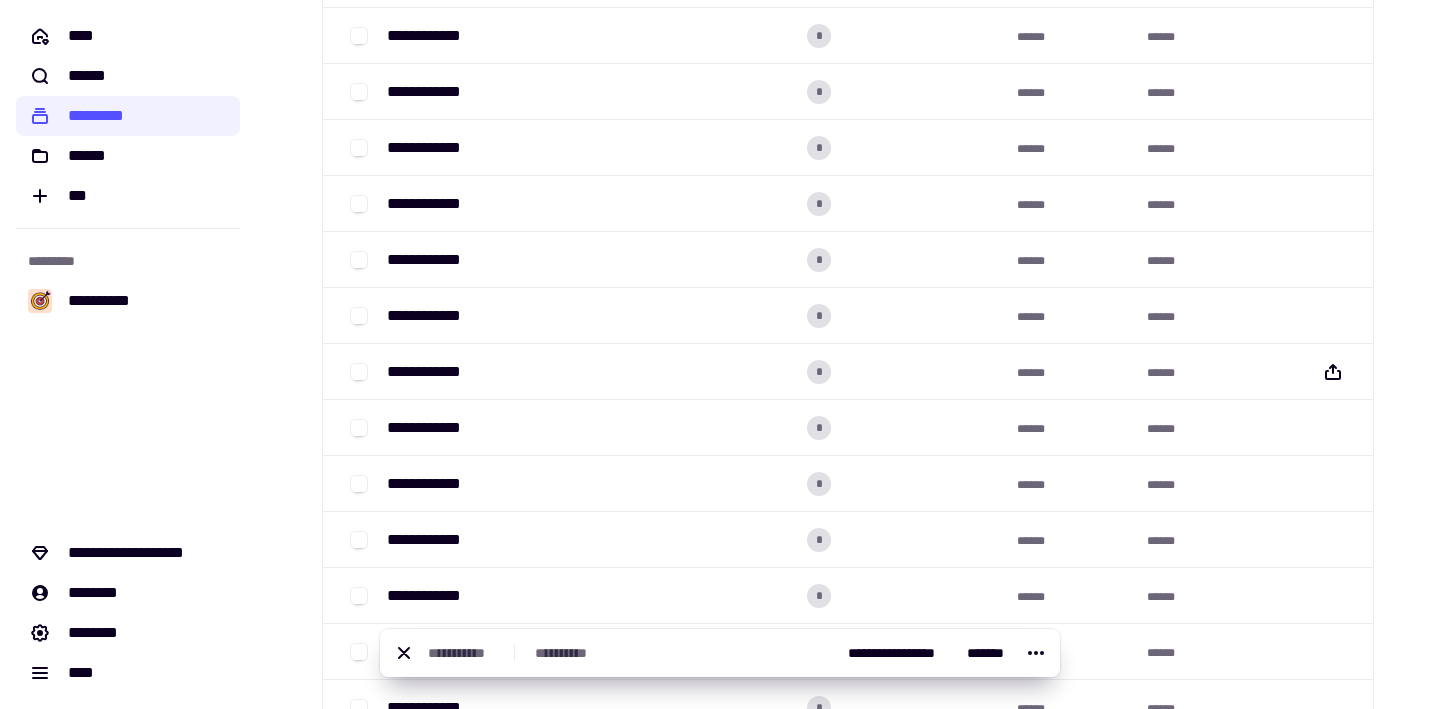 scroll, scrollTop: 5464, scrollLeft: 0, axis: vertical 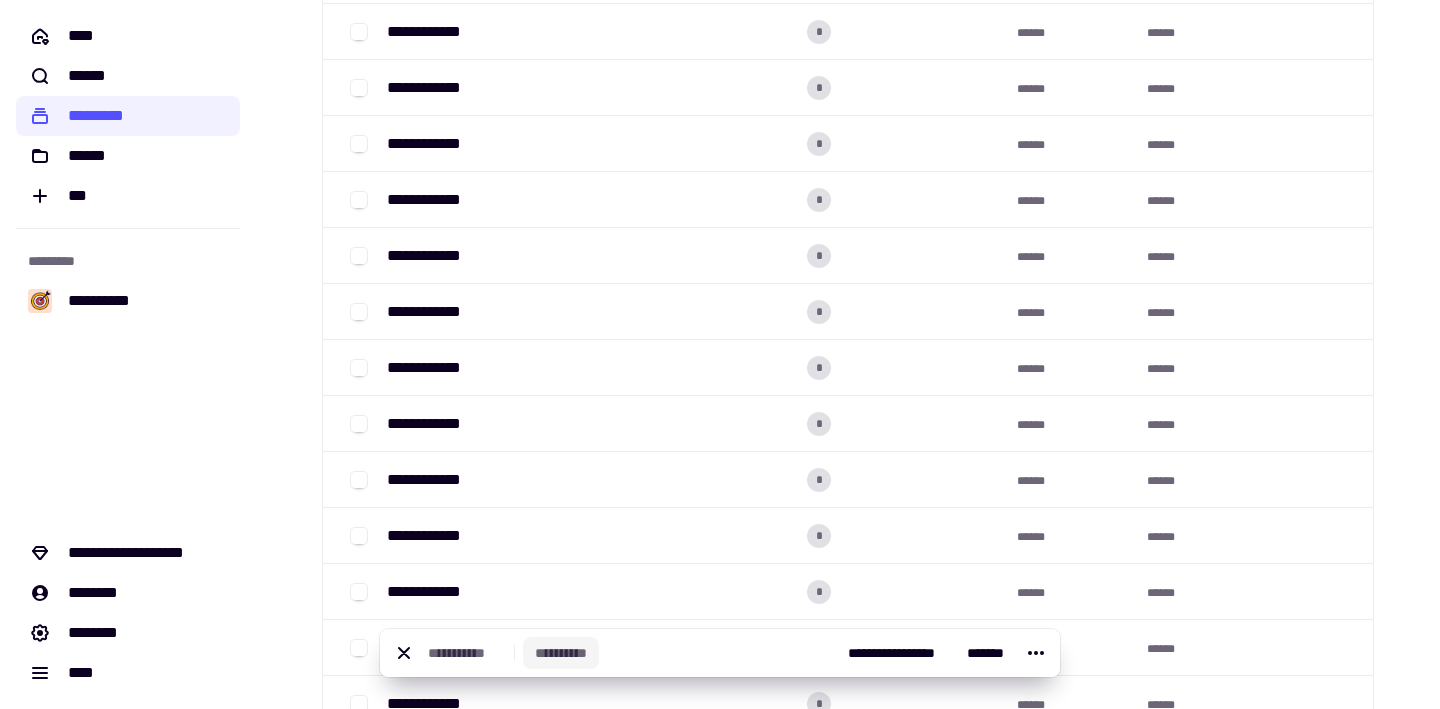 click on "**********" at bounding box center (561, 653) 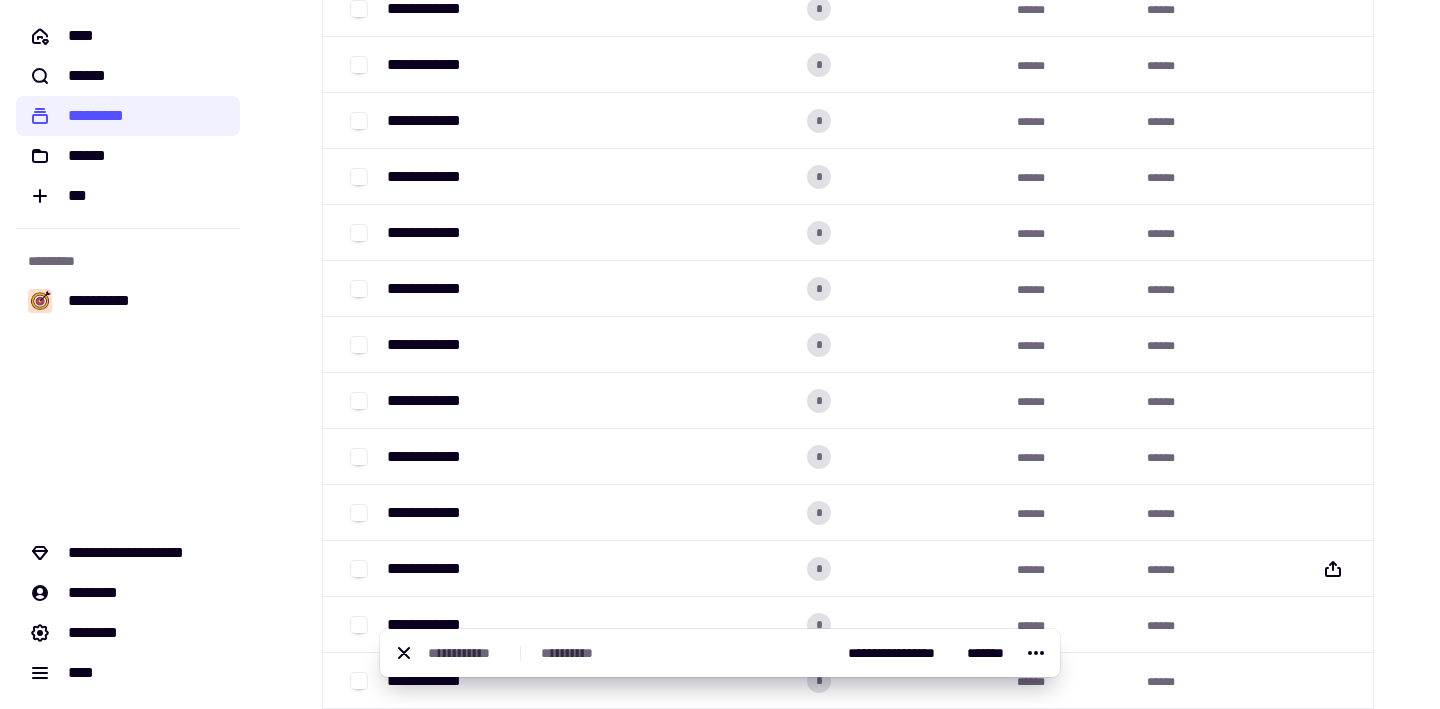 scroll, scrollTop: 9575, scrollLeft: 0, axis: vertical 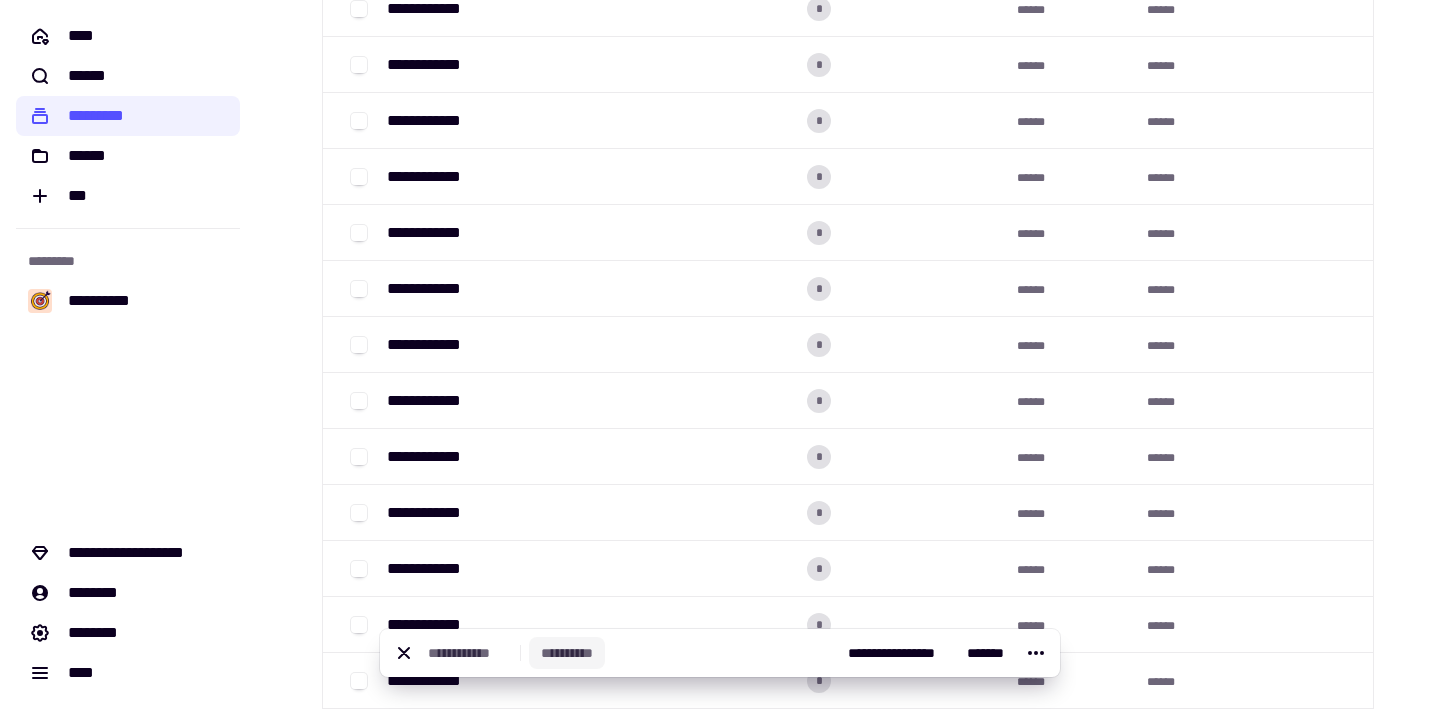 click on "**********" at bounding box center [567, 653] 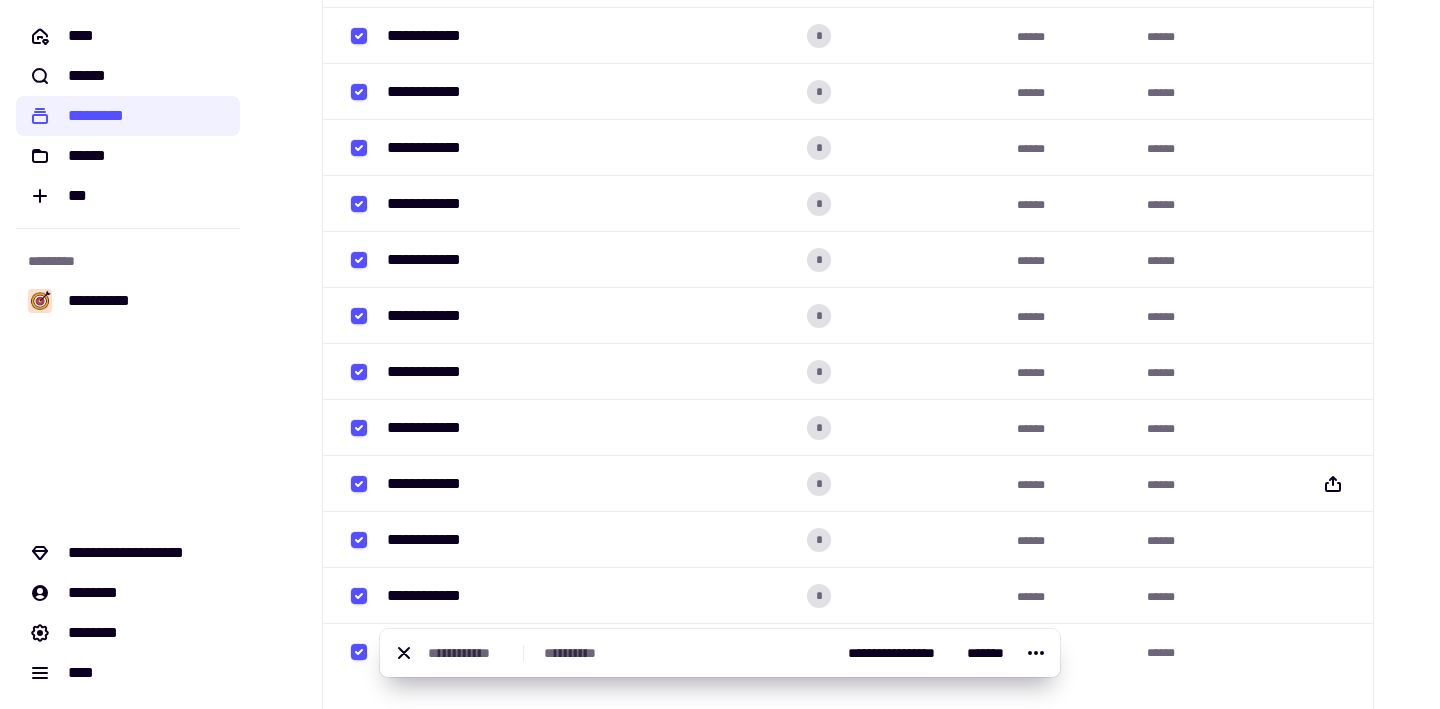 scroll, scrollTop: 10975, scrollLeft: 0, axis: vertical 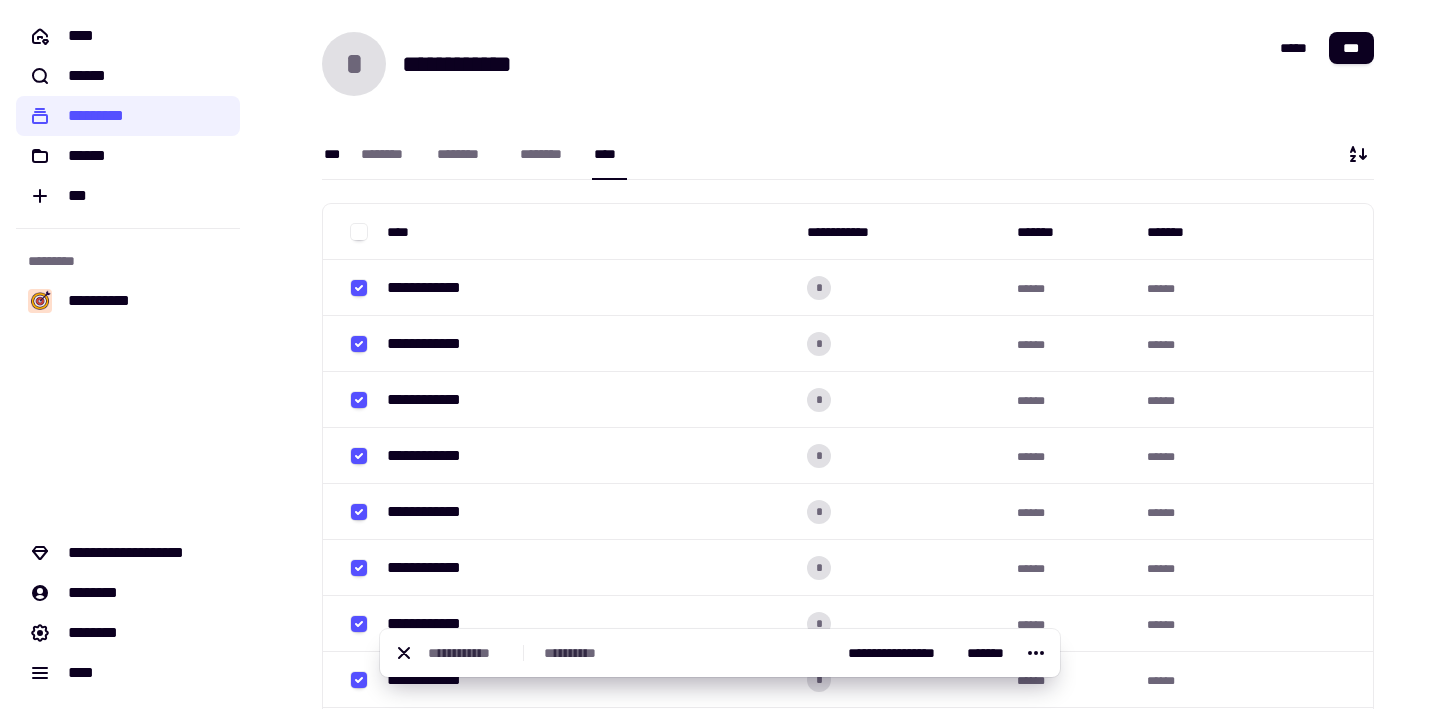 click on "***" at bounding box center (332, 154) 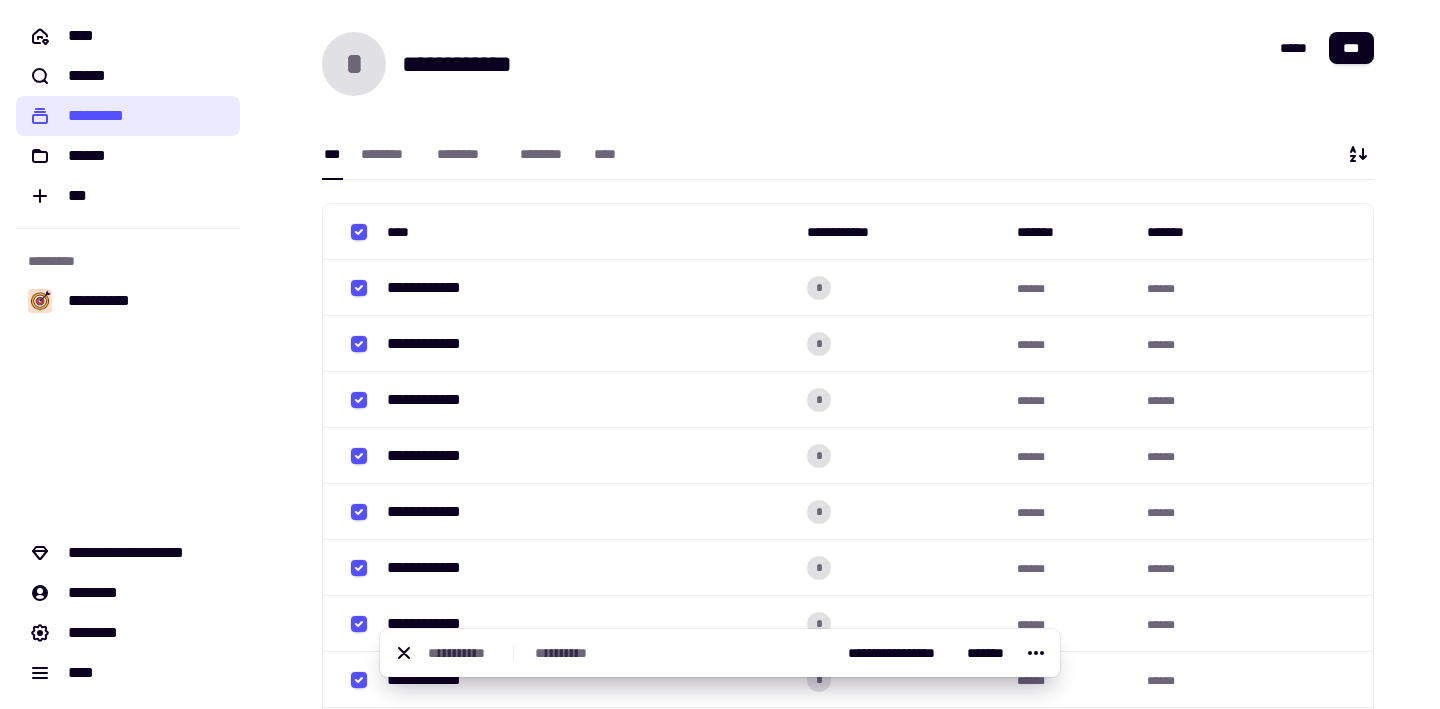 click on "*********" 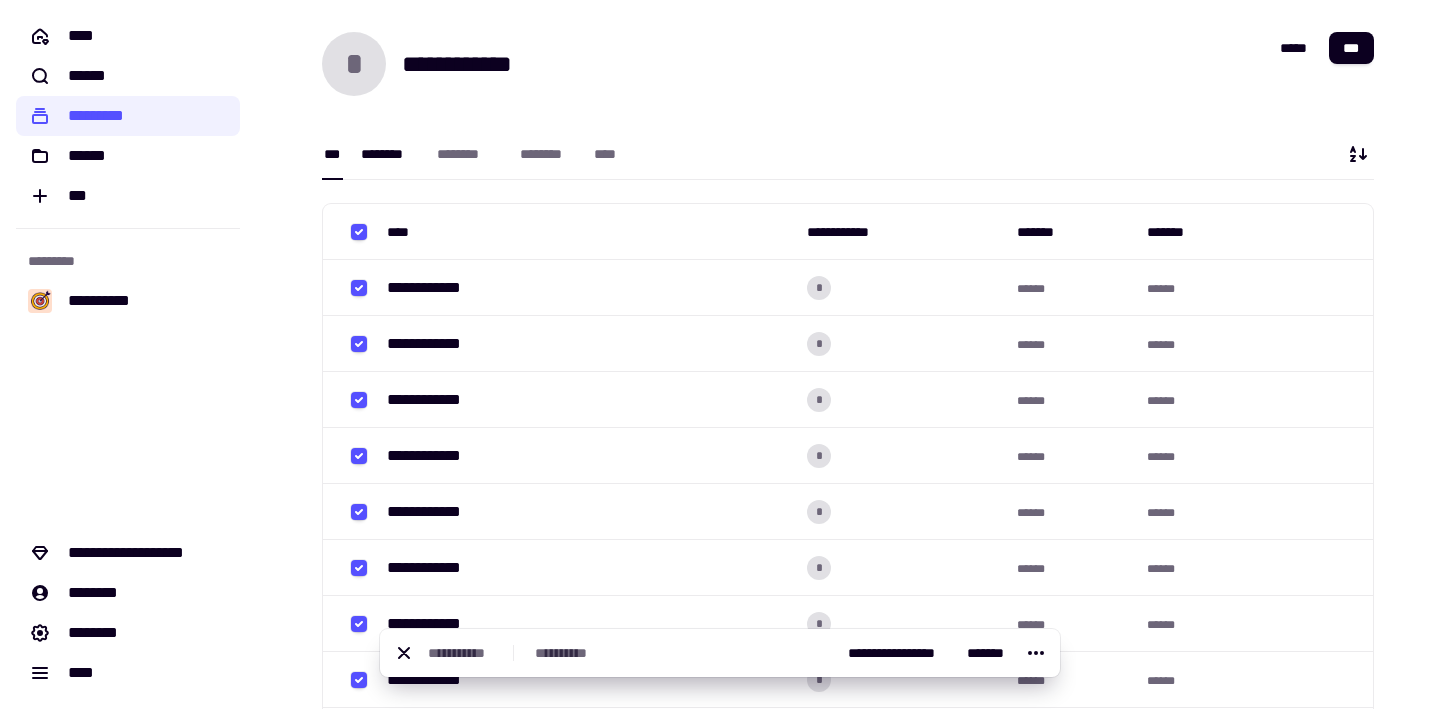 click on "********" at bounding box center (389, 154) 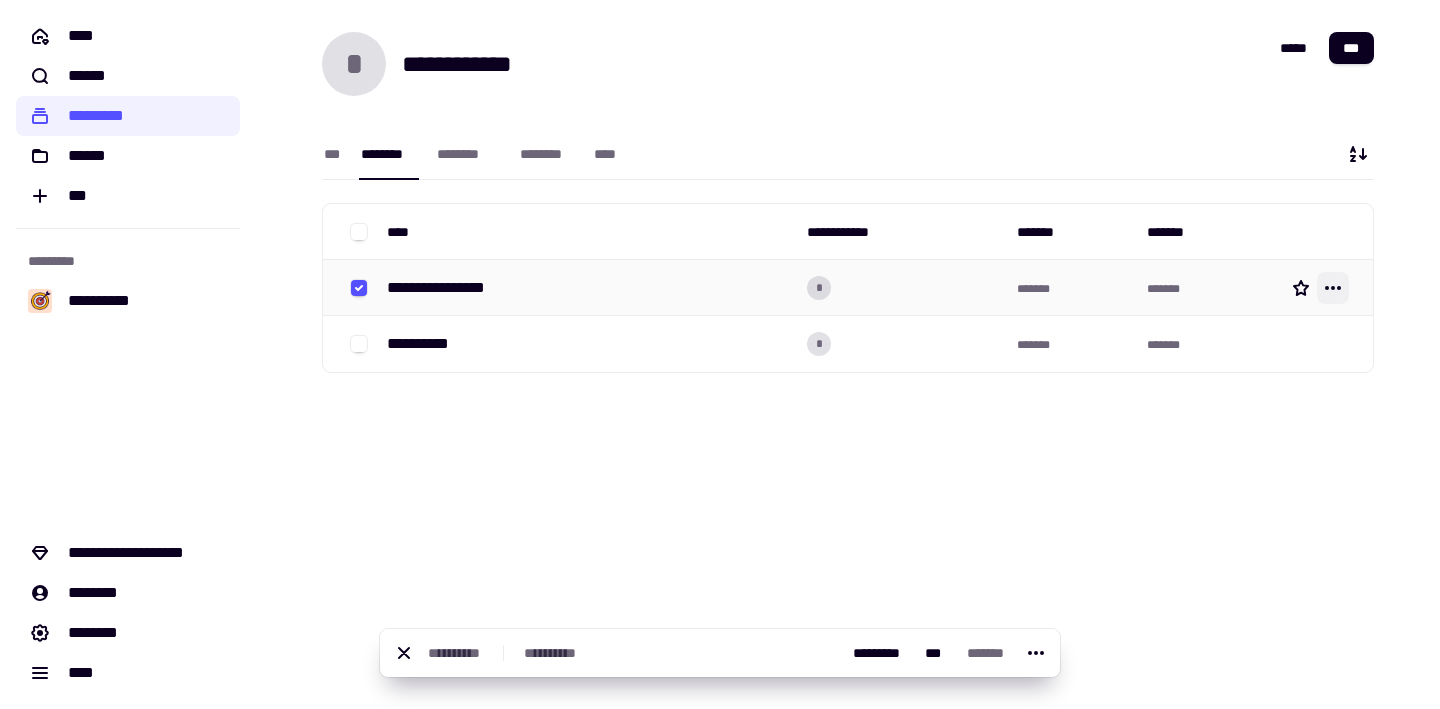 click 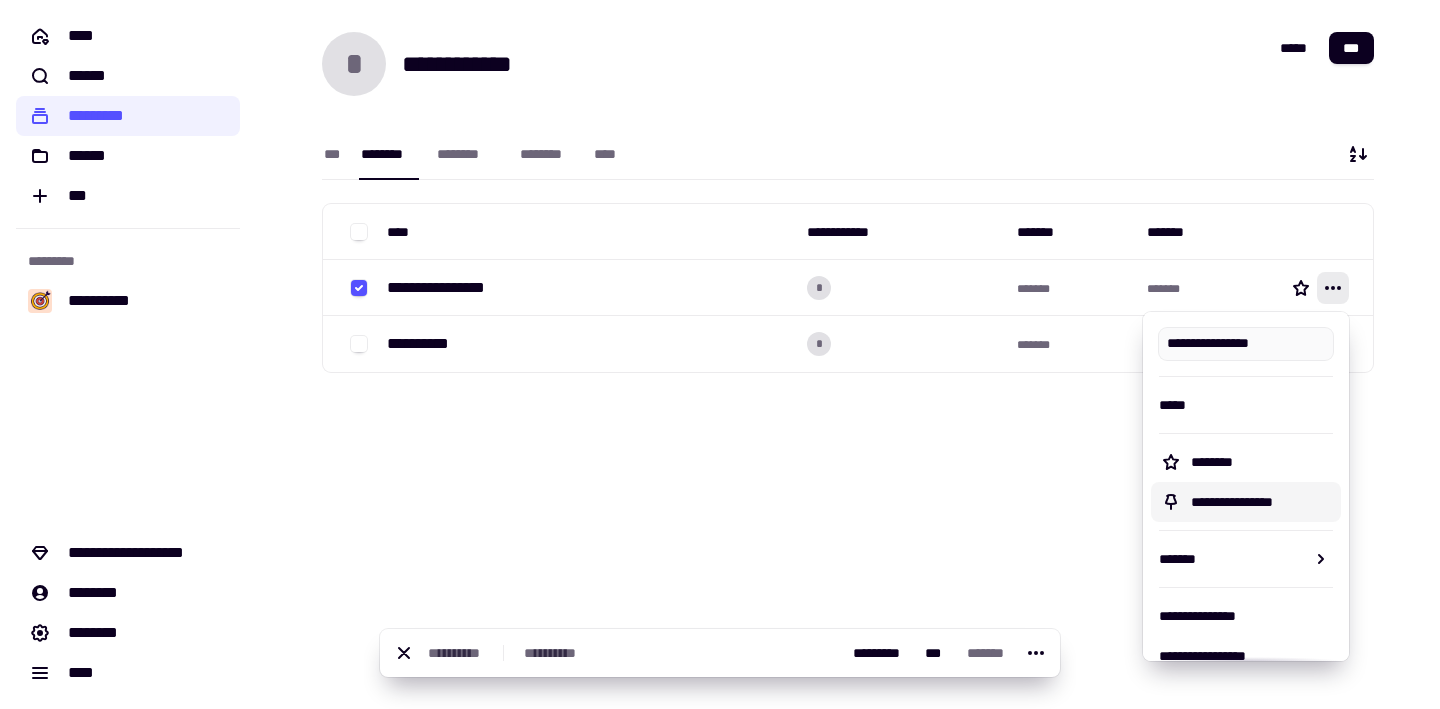 scroll, scrollTop: 79, scrollLeft: 0, axis: vertical 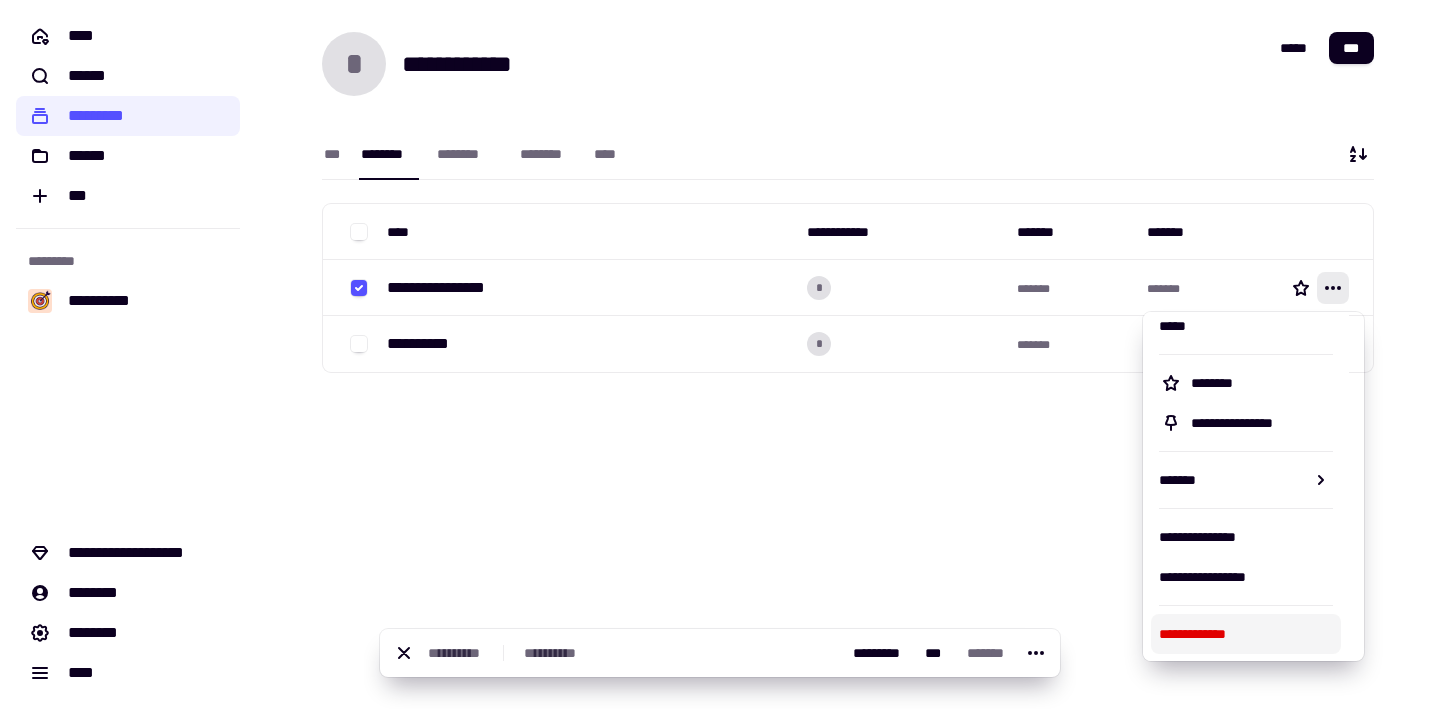 click on "**********" at bounding box center (1246, 634) 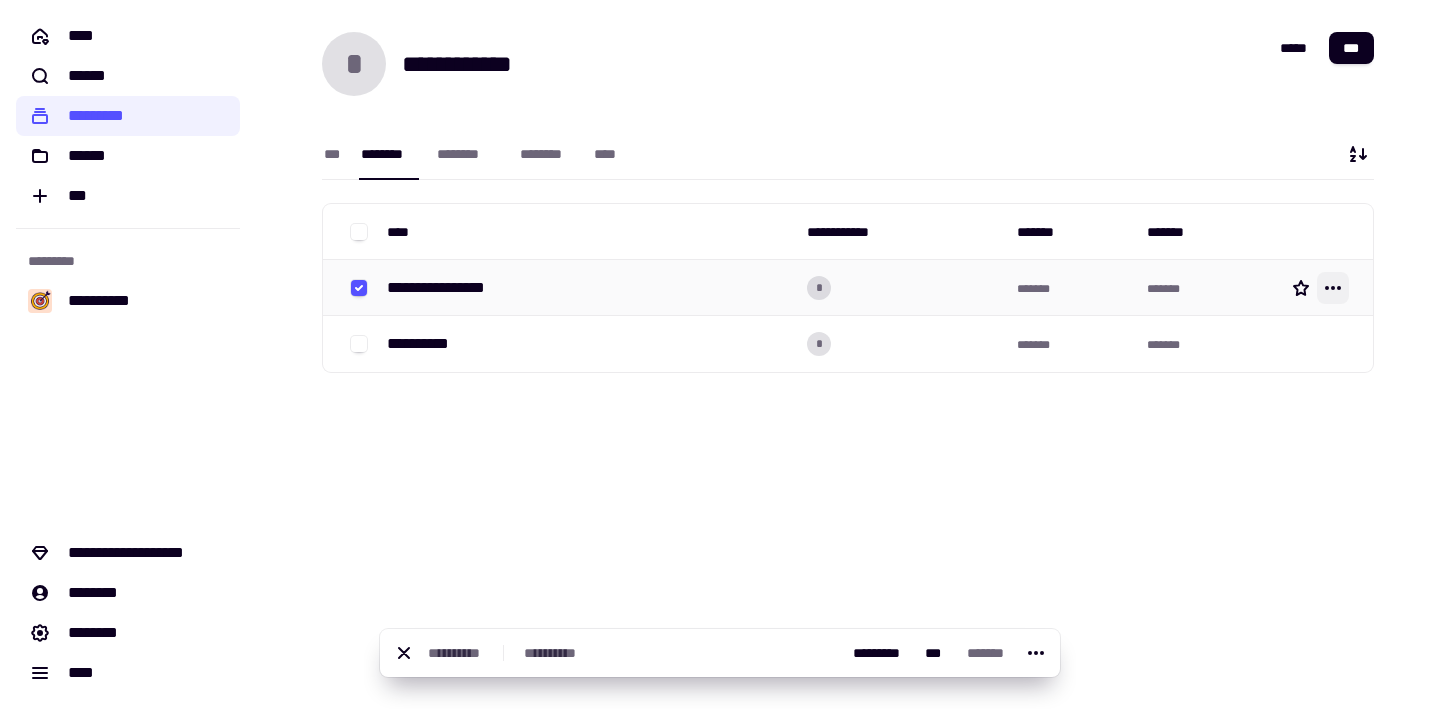 click 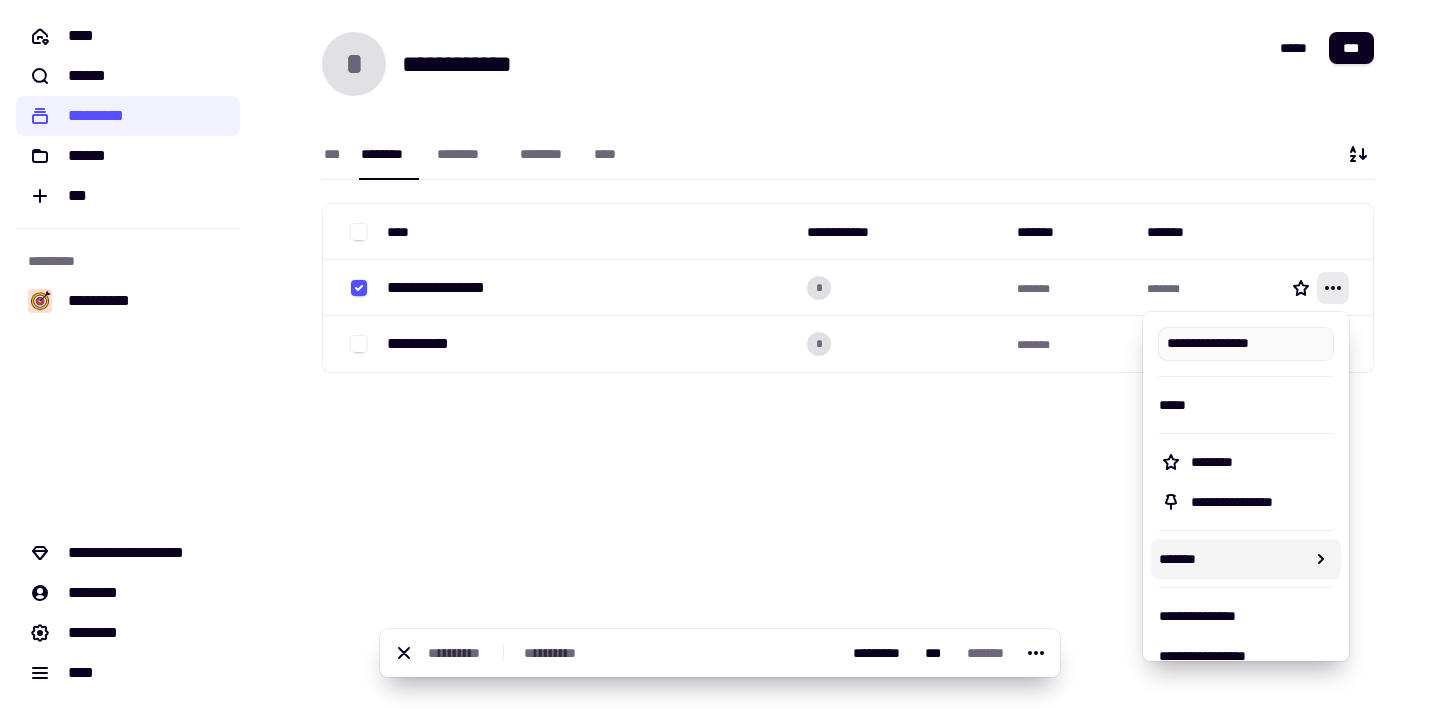 scroll, scrollTop: 79, scrollLeft: 0, axis: vertical 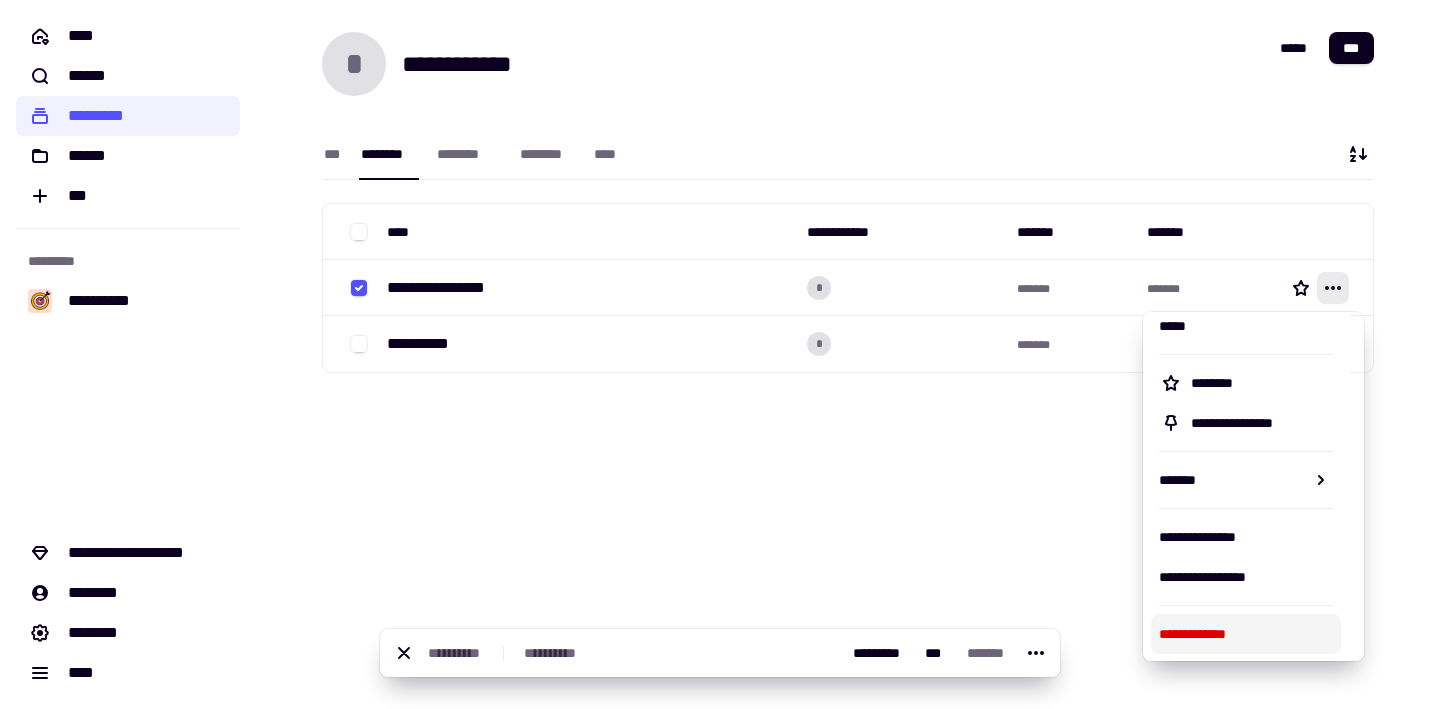 click on "**********" at bounding box center [1246, 634] 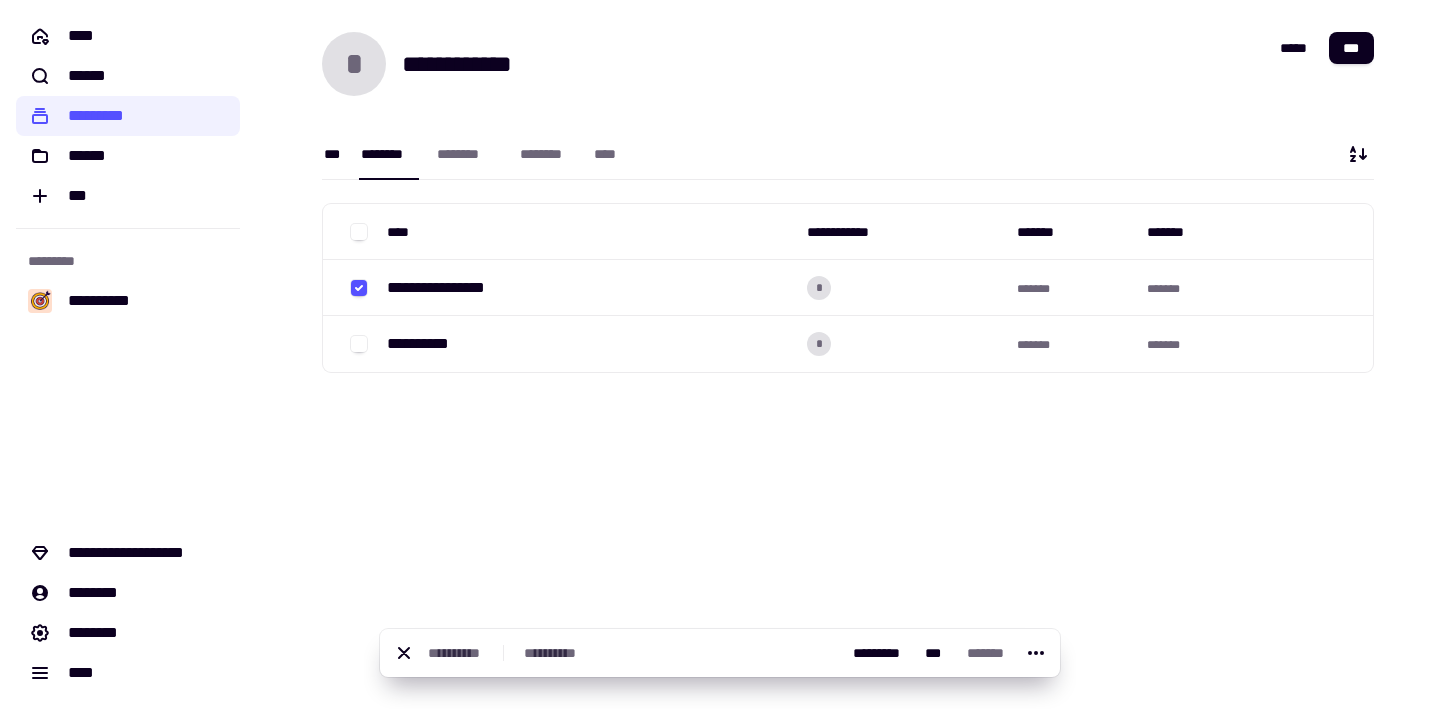 click on "***" at bounding box center [332, 153] 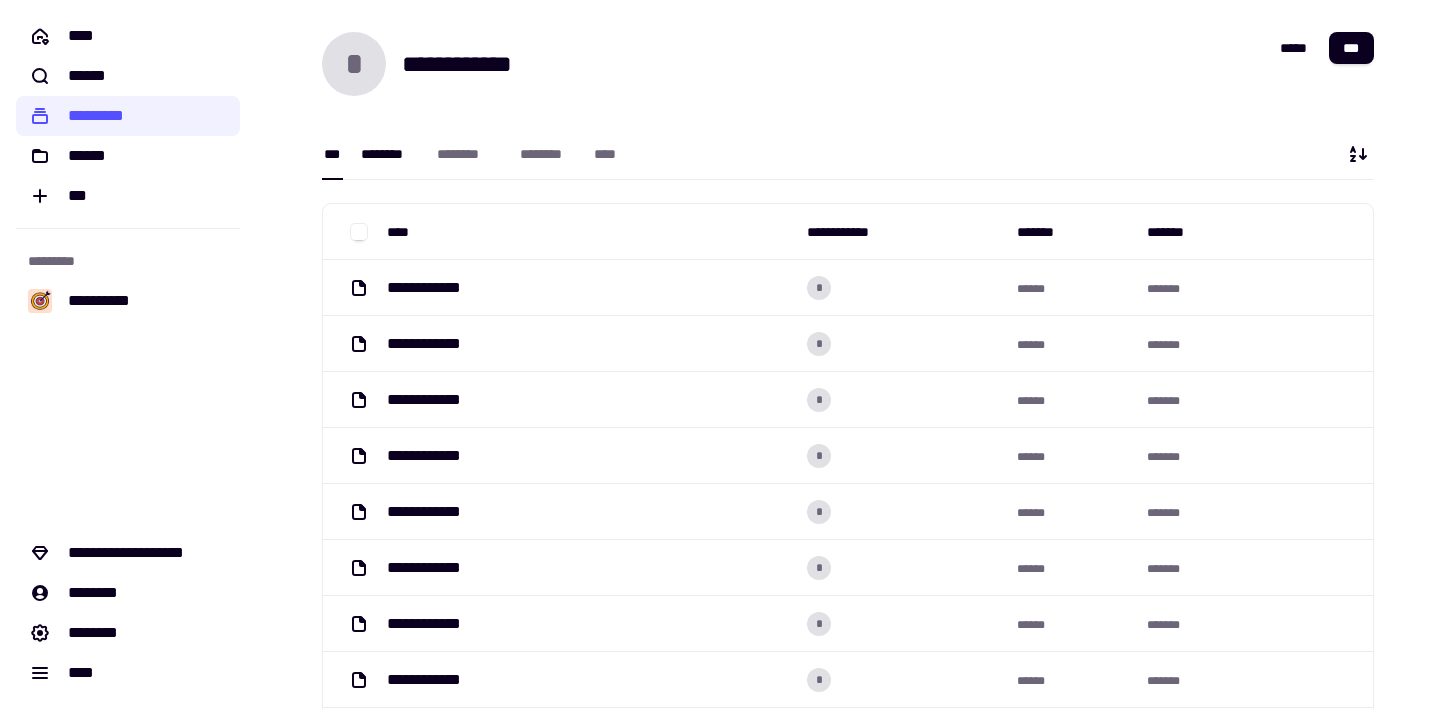 click on "********" at bounding box center (389, 154) 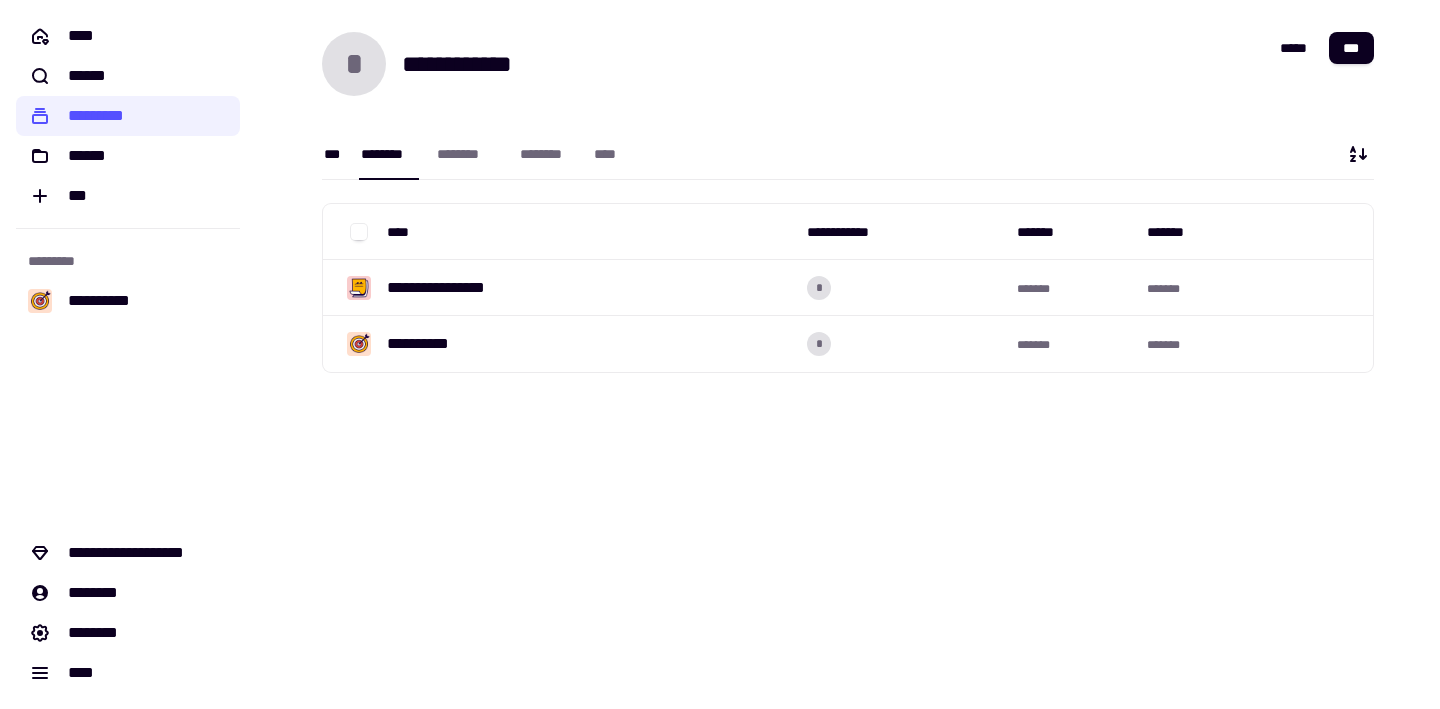 click on "***" at bounding box center [332, 153] 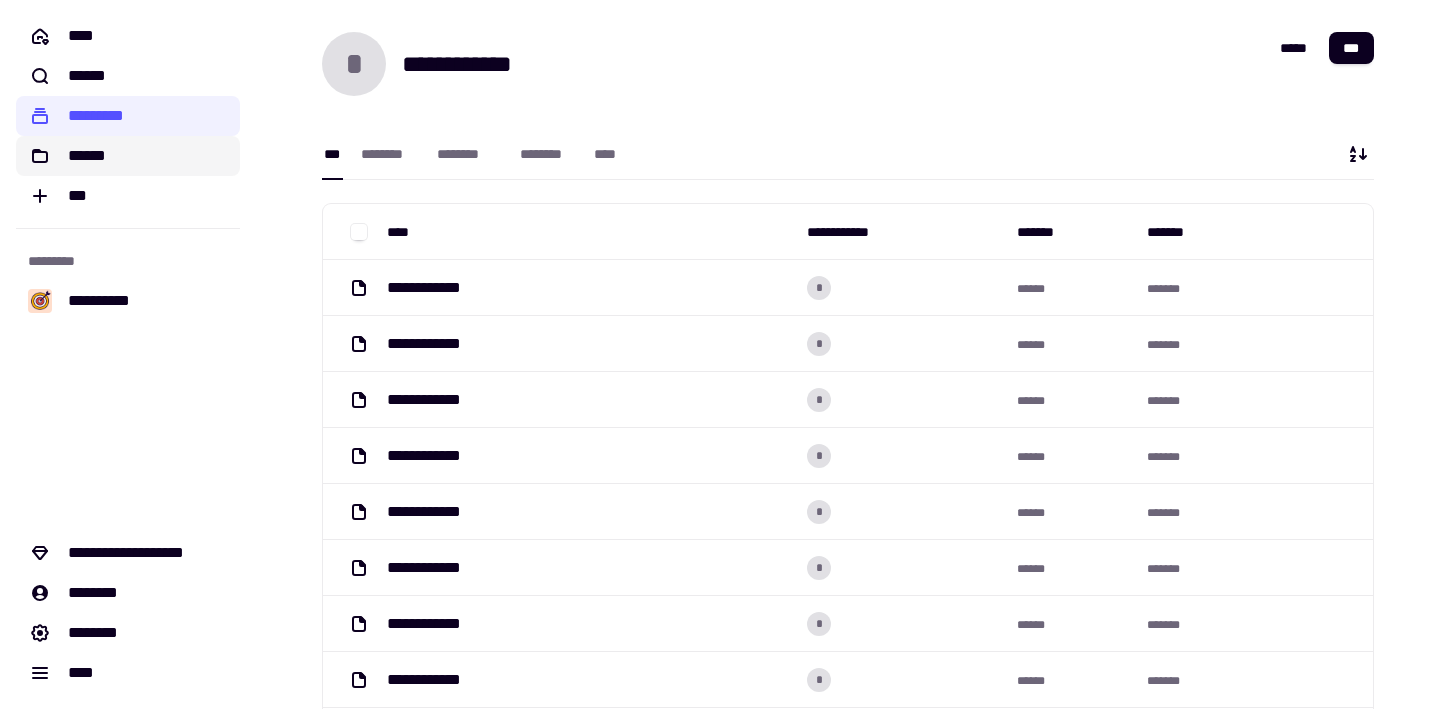 click on "******" 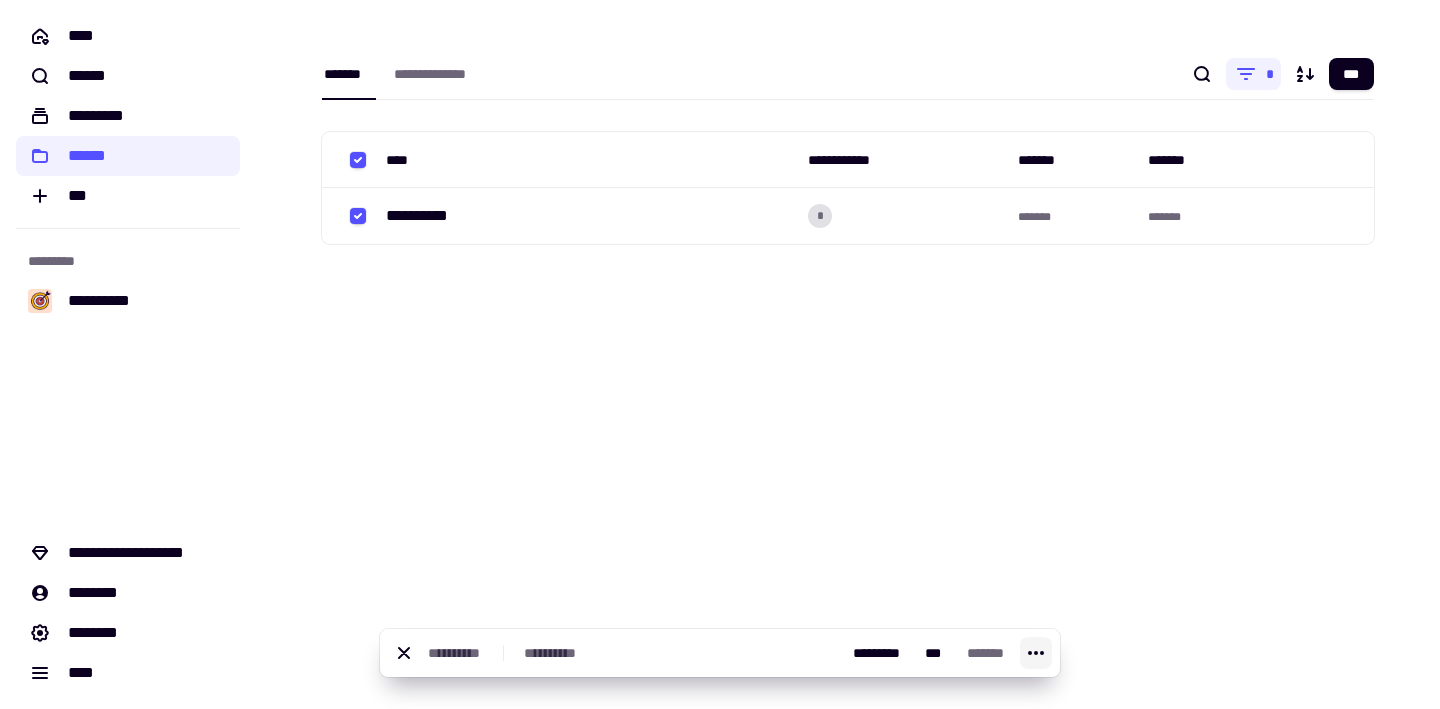 click 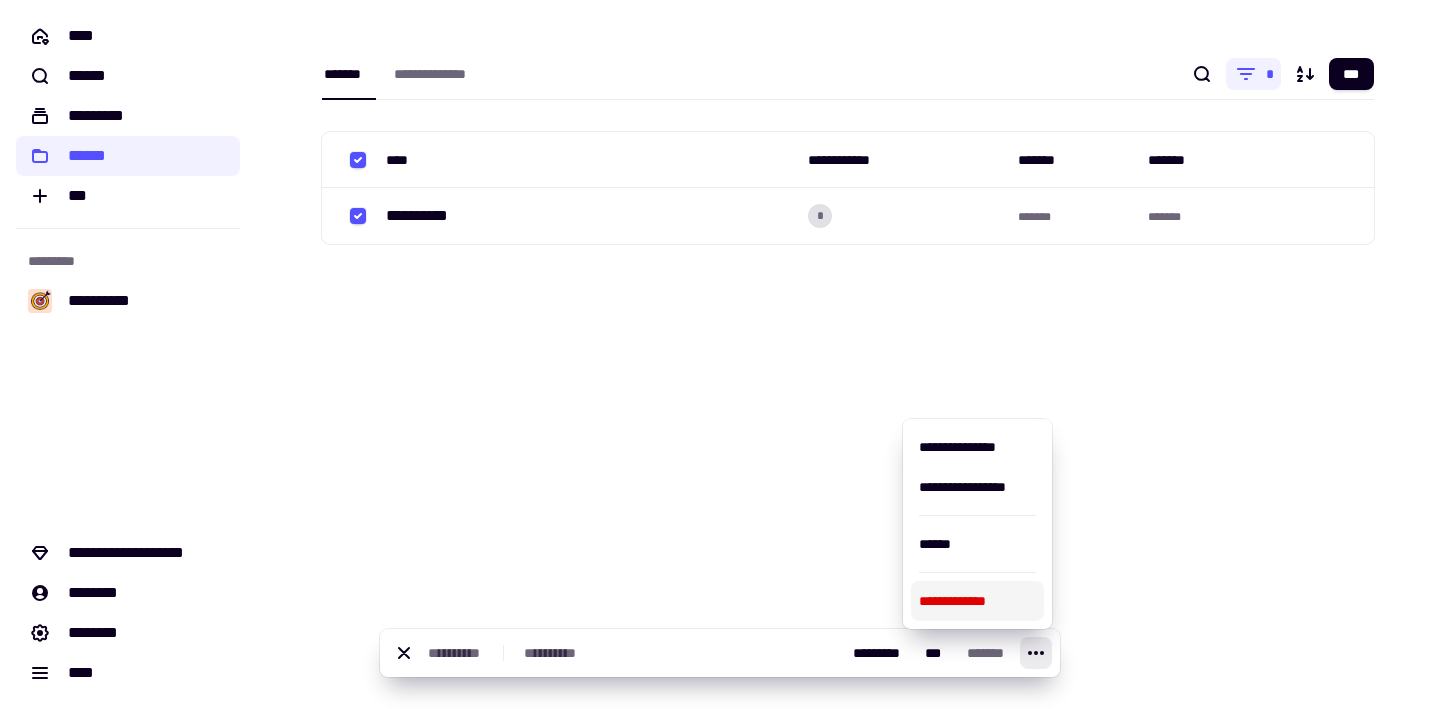 click on "**********" at bounding box center (977, 601) 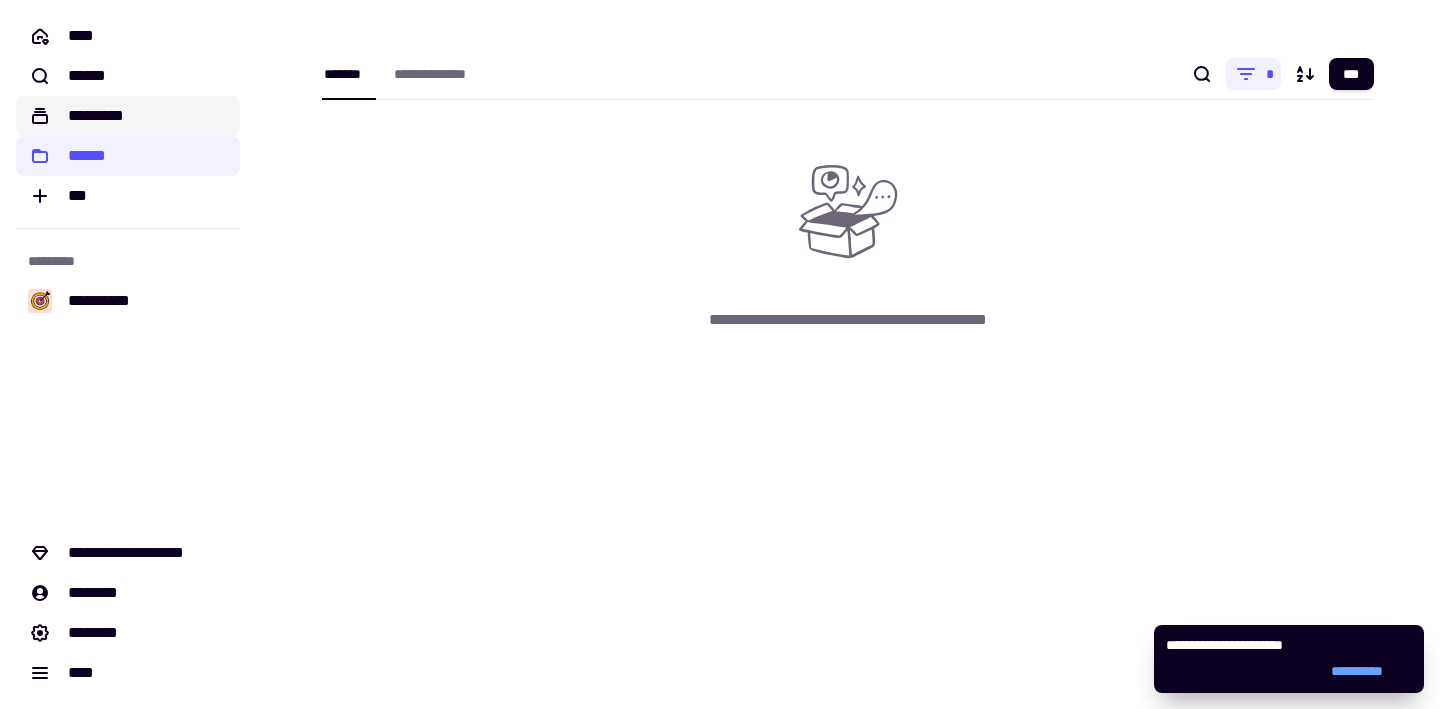 click on "*********" 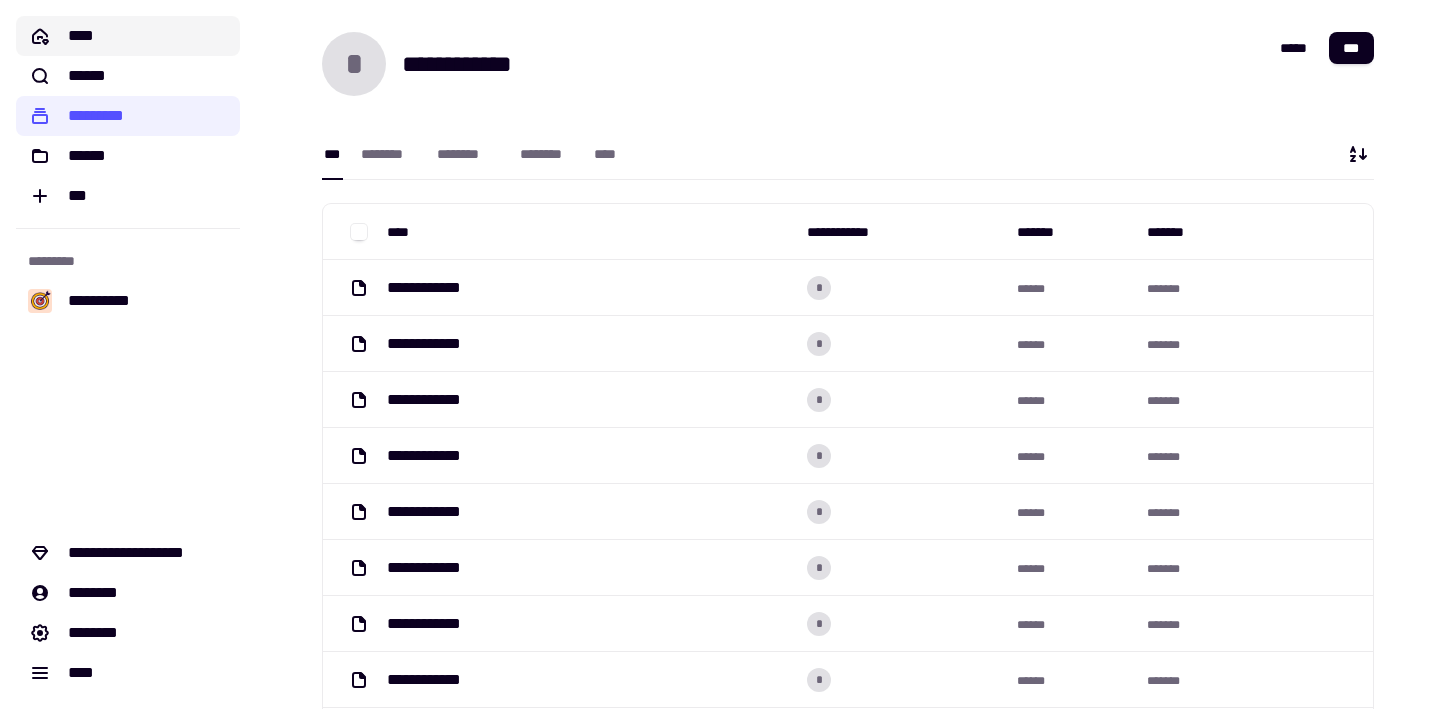 click on "****" 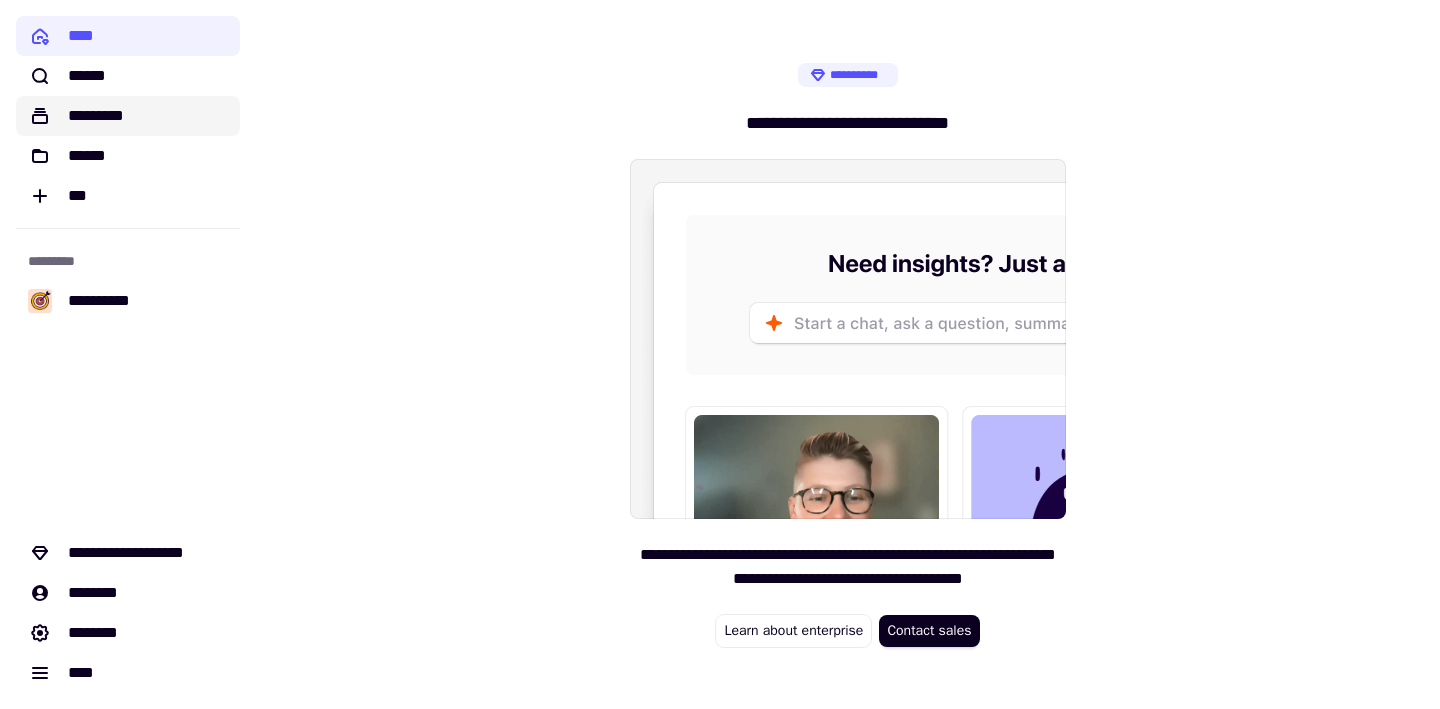 click on "*********" 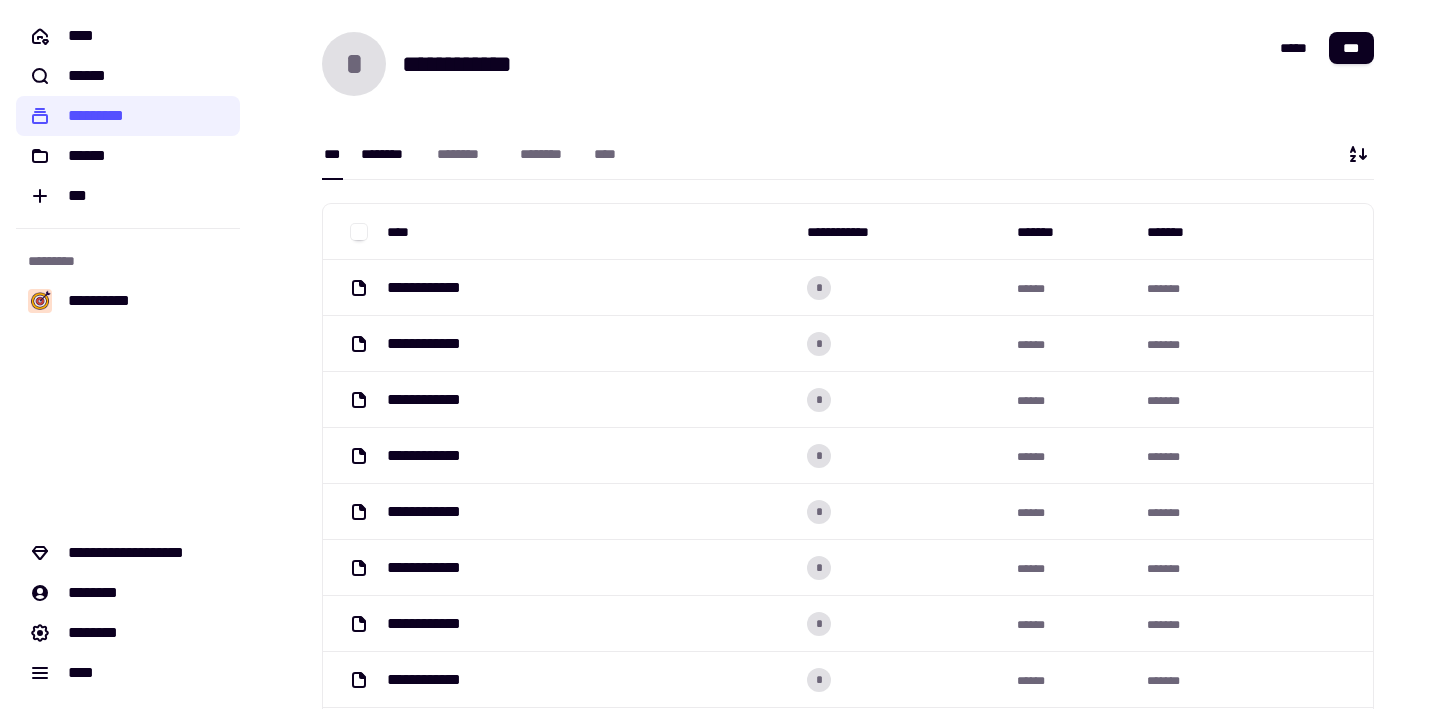 click on "********" at bounding box center (389, 154) 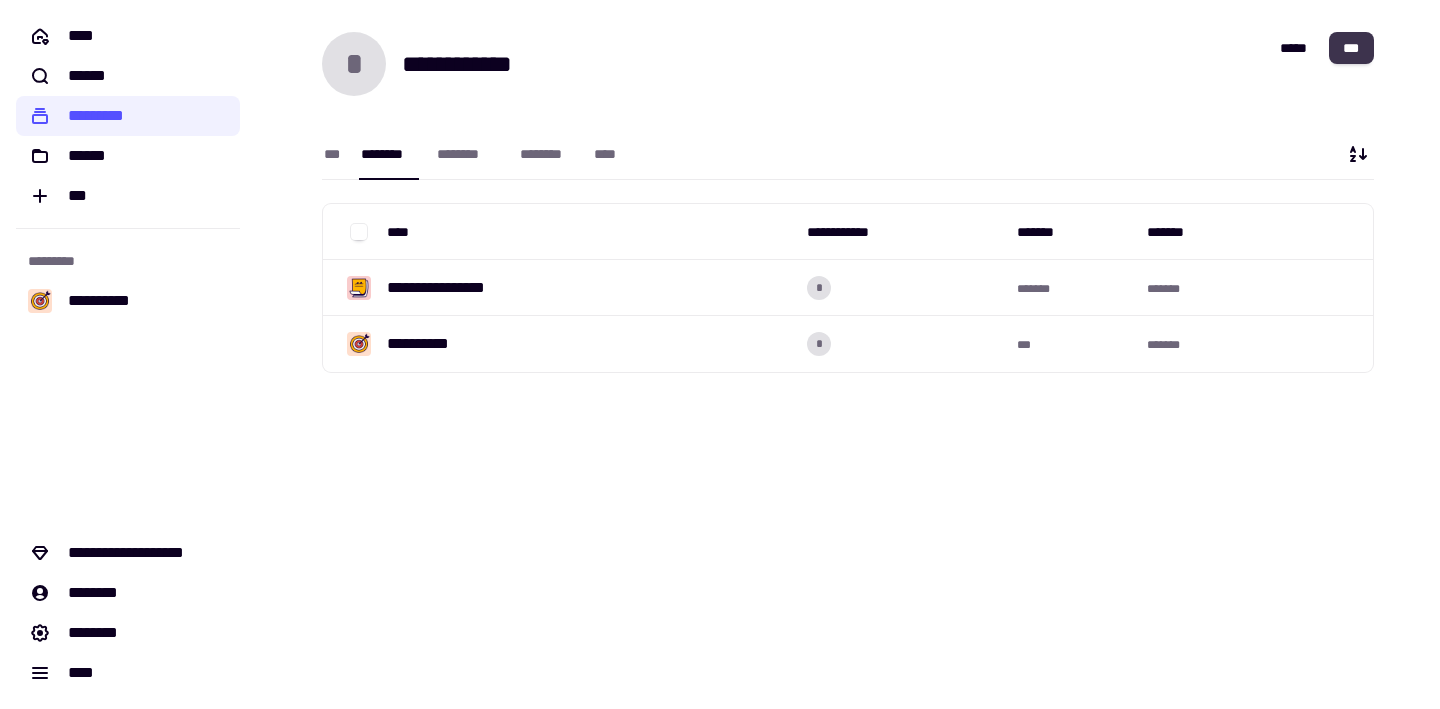 click on "***" 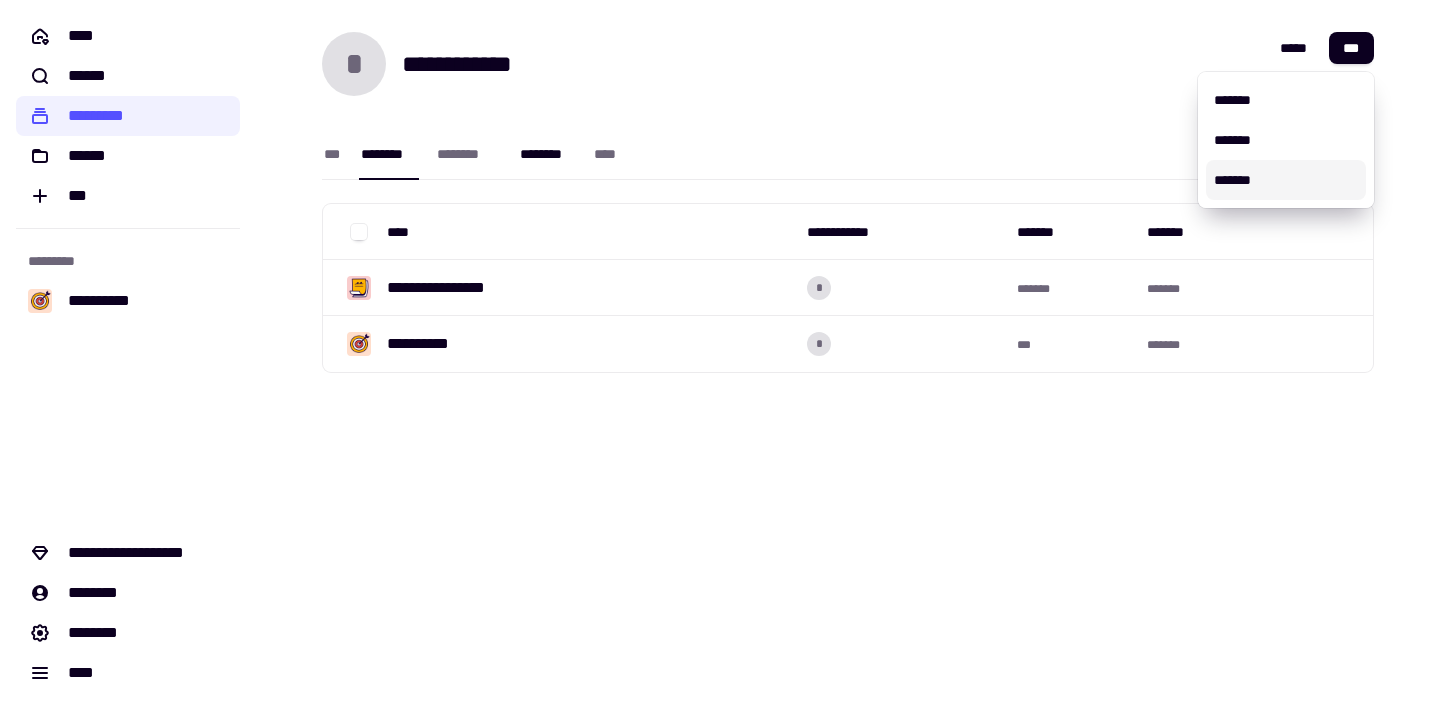 click on "********" at bounding box center [547, 154] 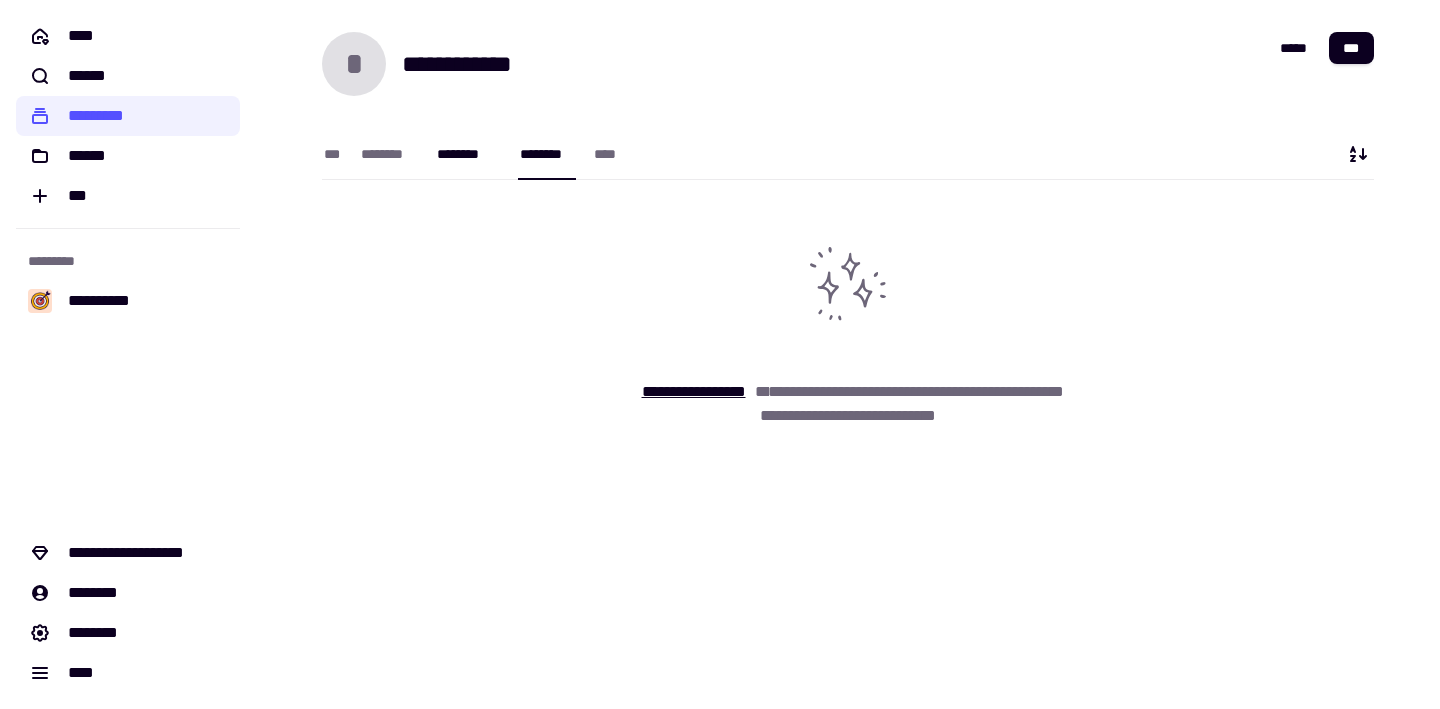 click on "********" at bounding box center [468, 154] 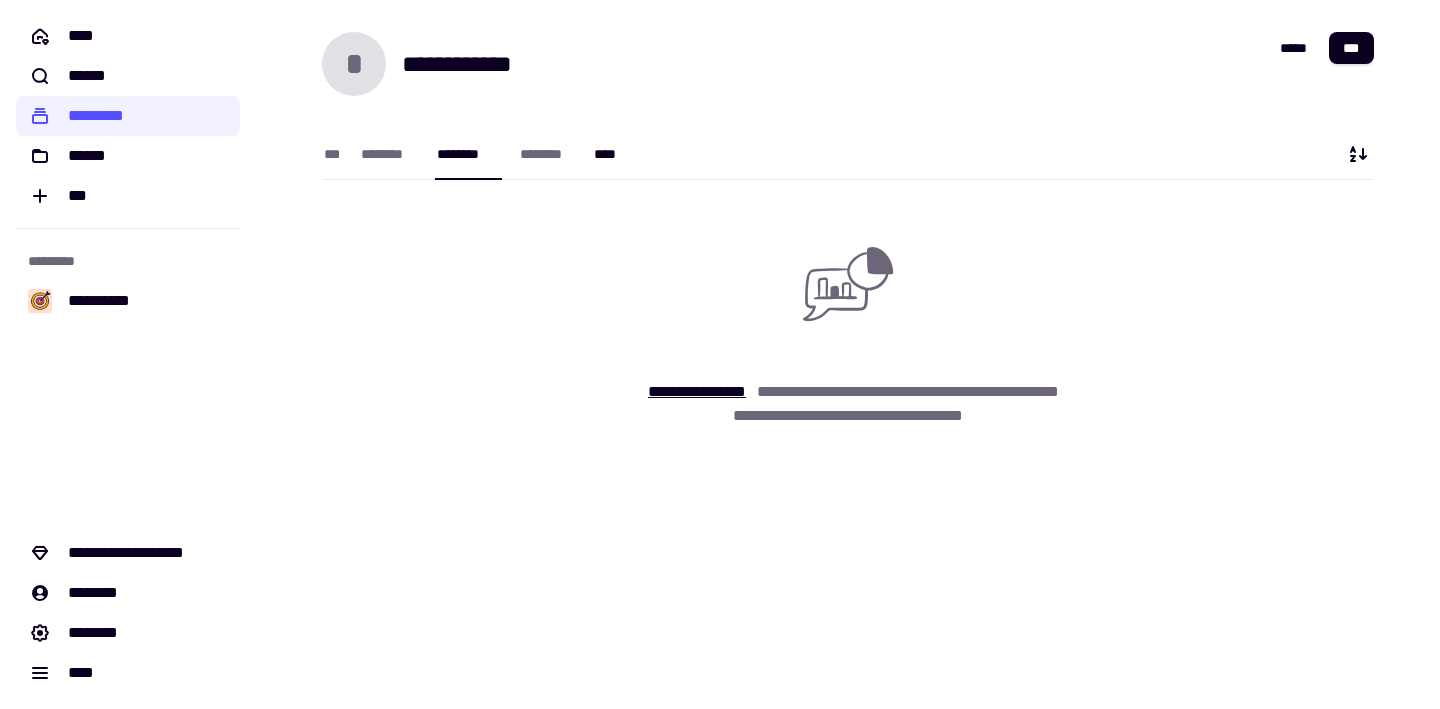 click on "****" at bounding box center [609, 154] 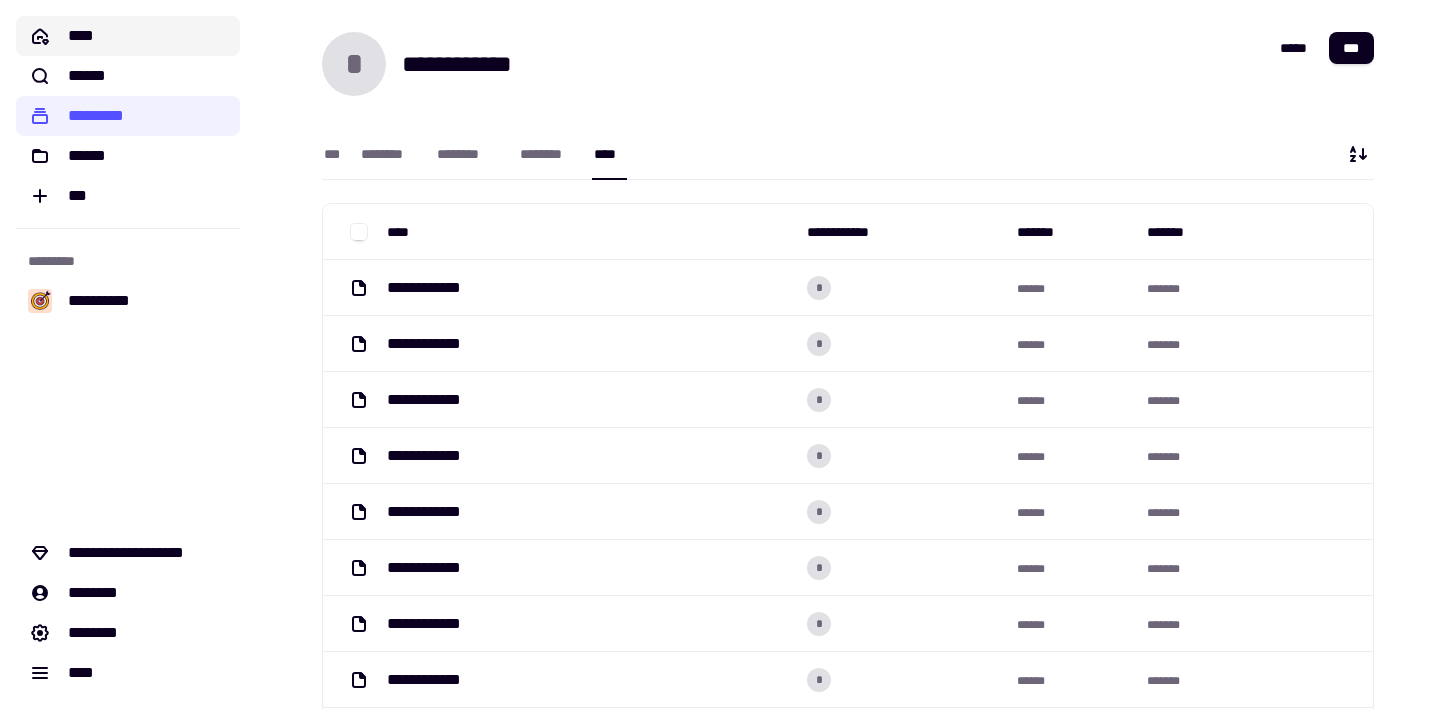 click on "****" 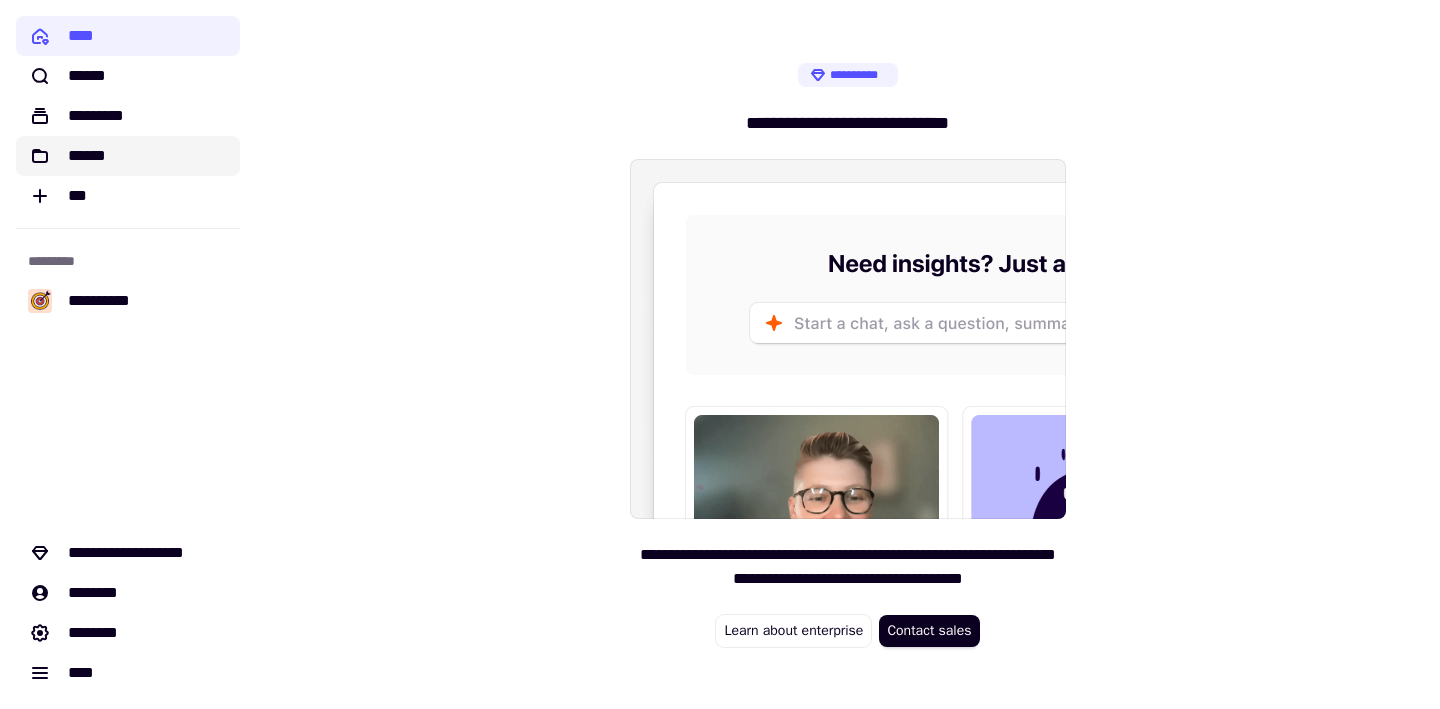 click on "******" 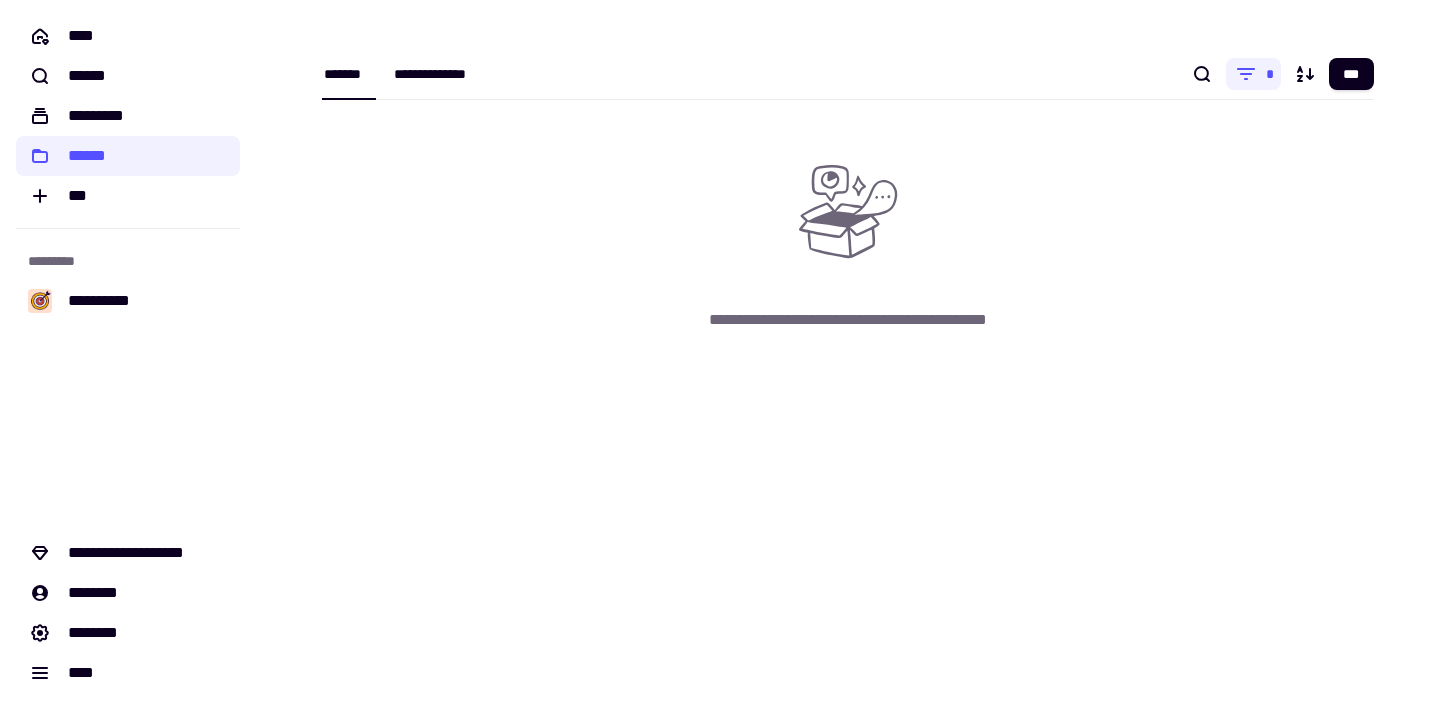 click on "**********" at bounding box center [445, 74] 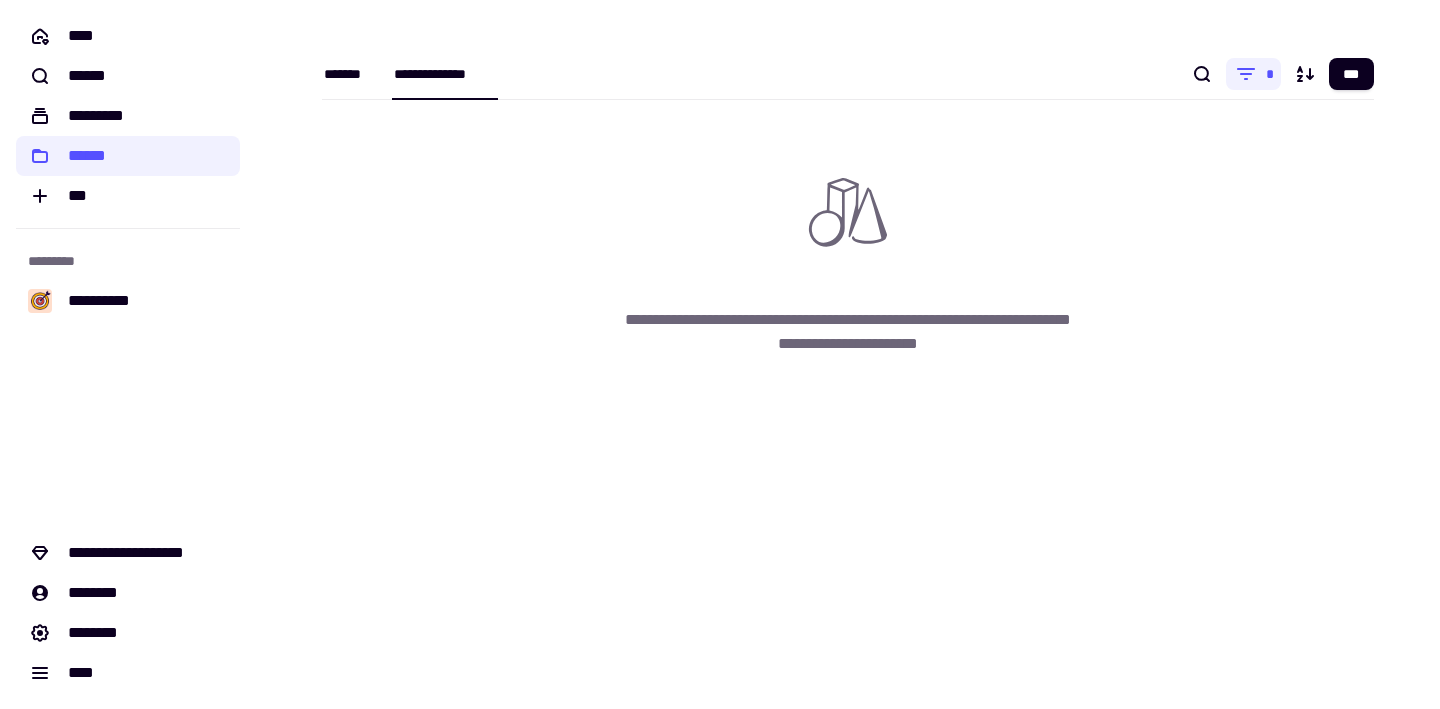 click on "*******" at bounding box center [349, 74] 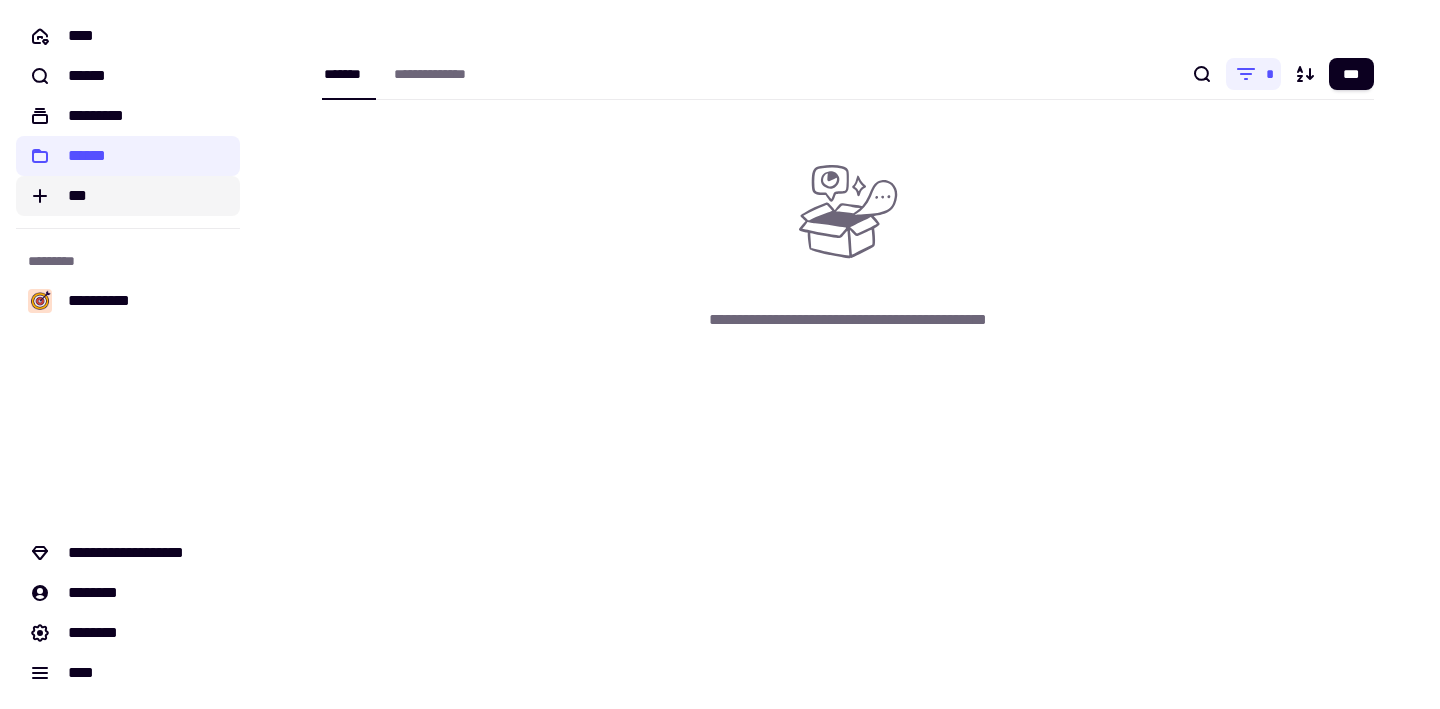 click on "***" 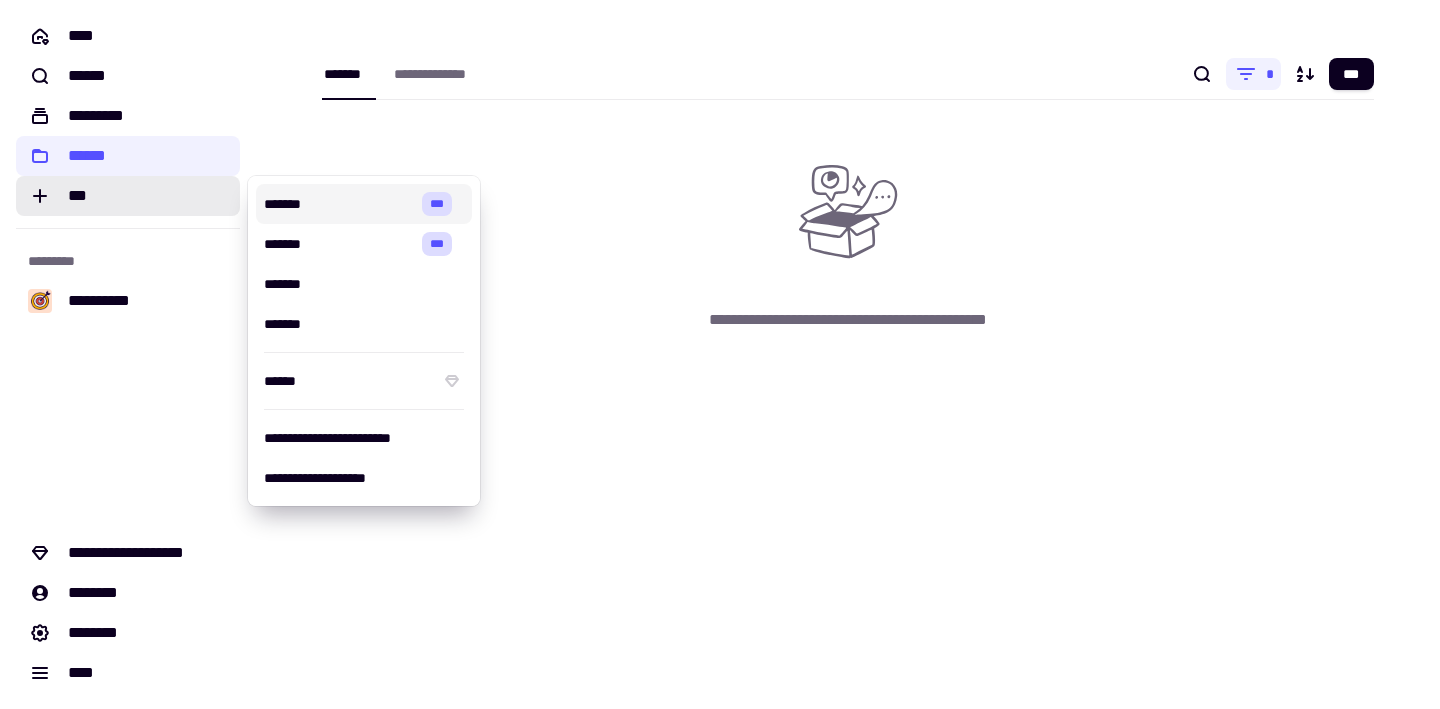 click on "*******" at bounding box center [339, 204] 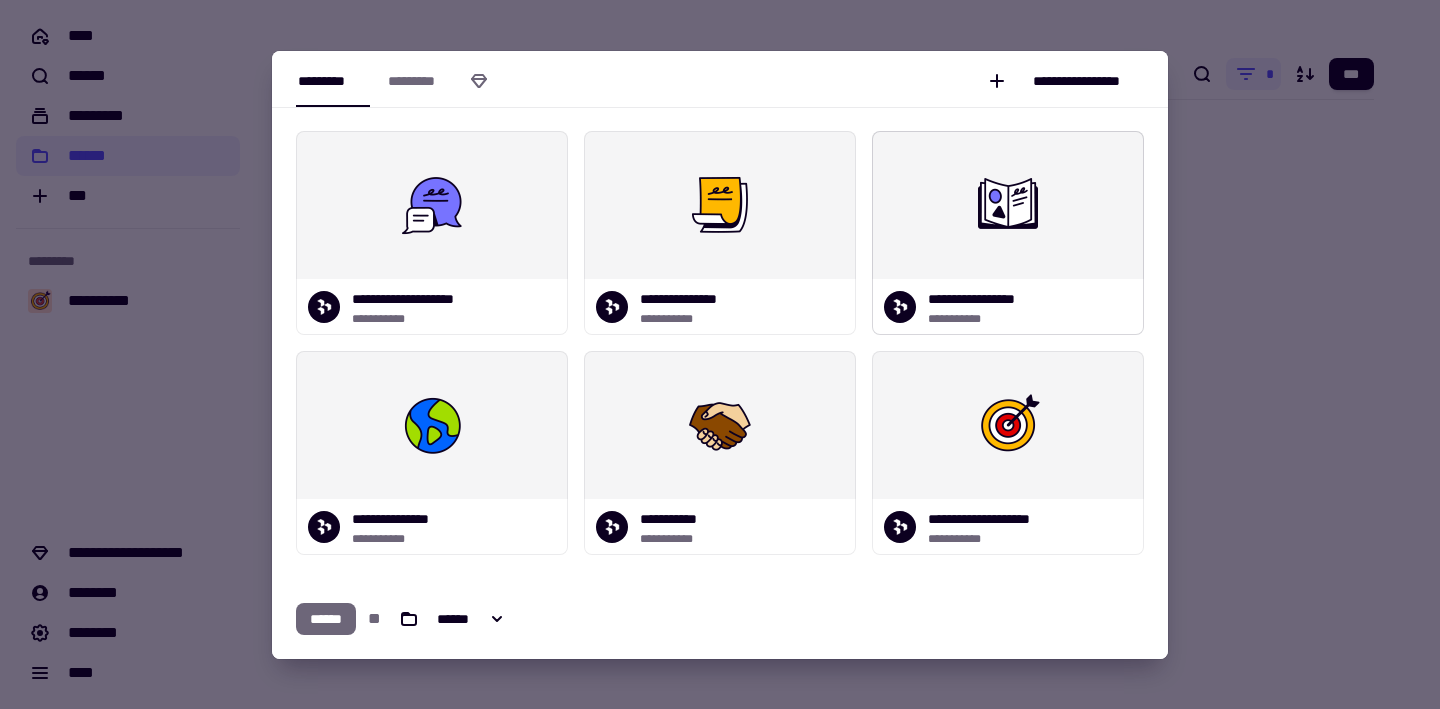 click at bounding box center (1008, 205) 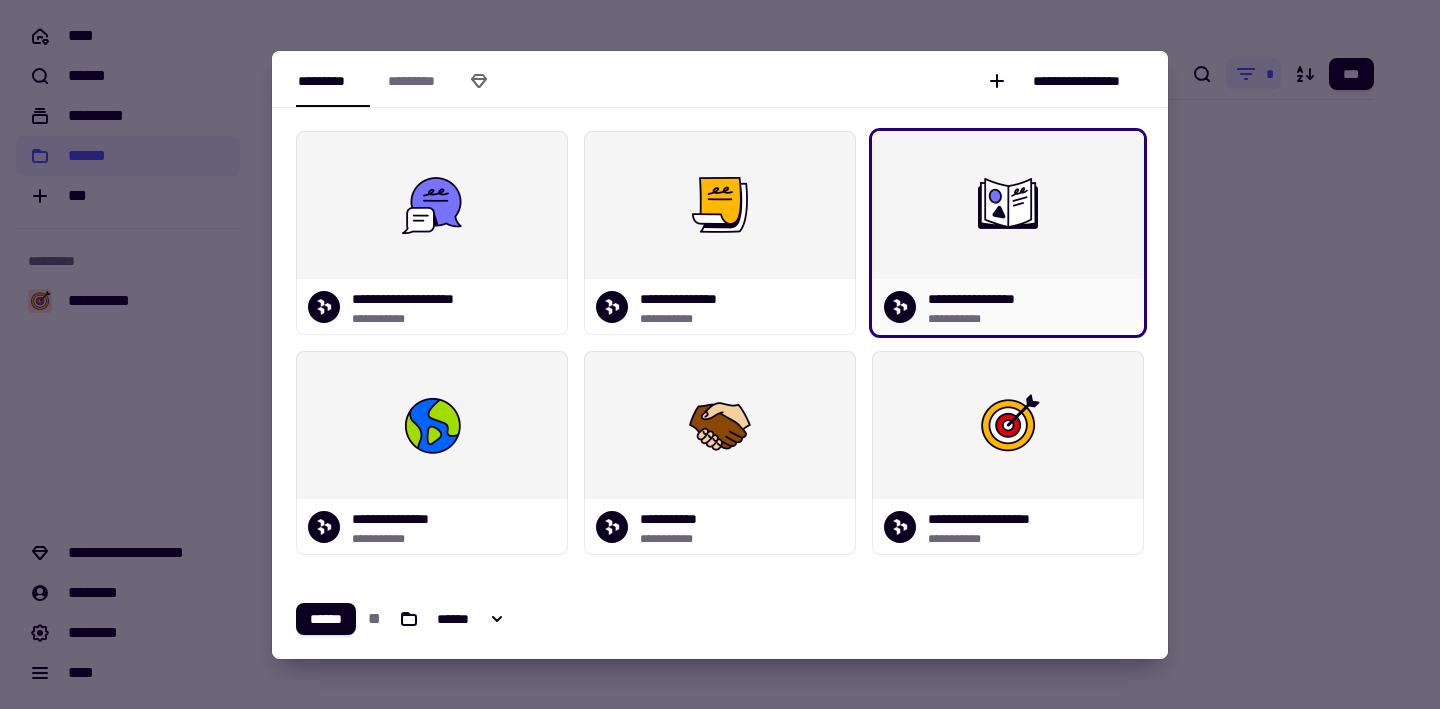 click at bounding box center [1008, 205] 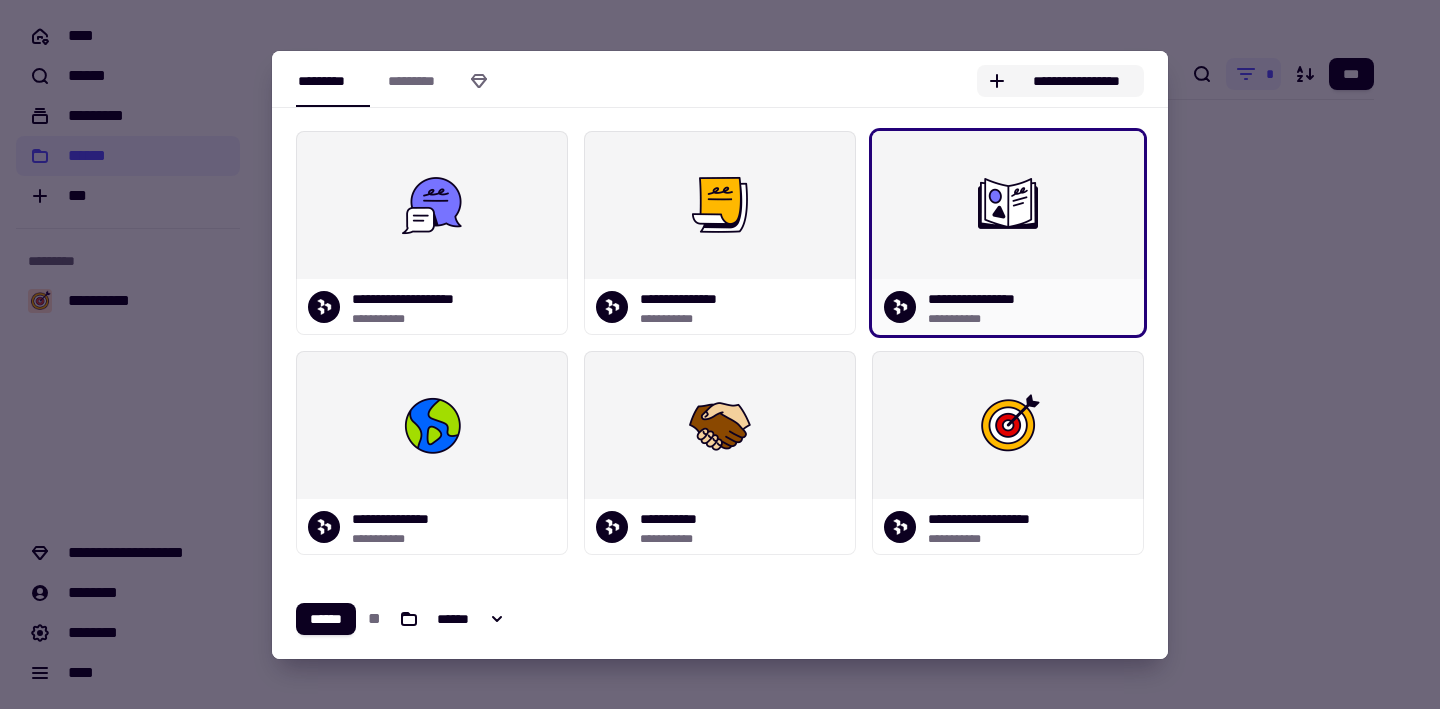 click on "**********" 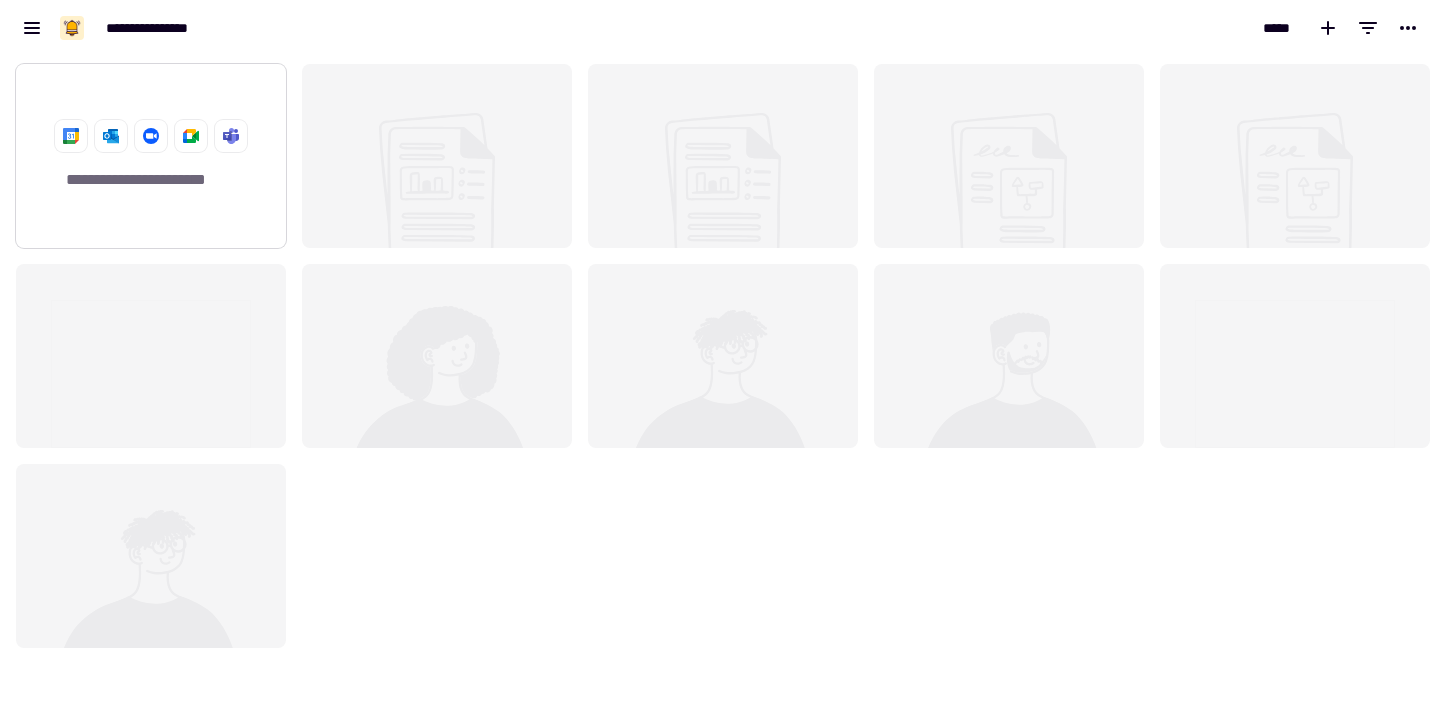scroll, scrollTop: 16, scrollLeft: 16, axis: both 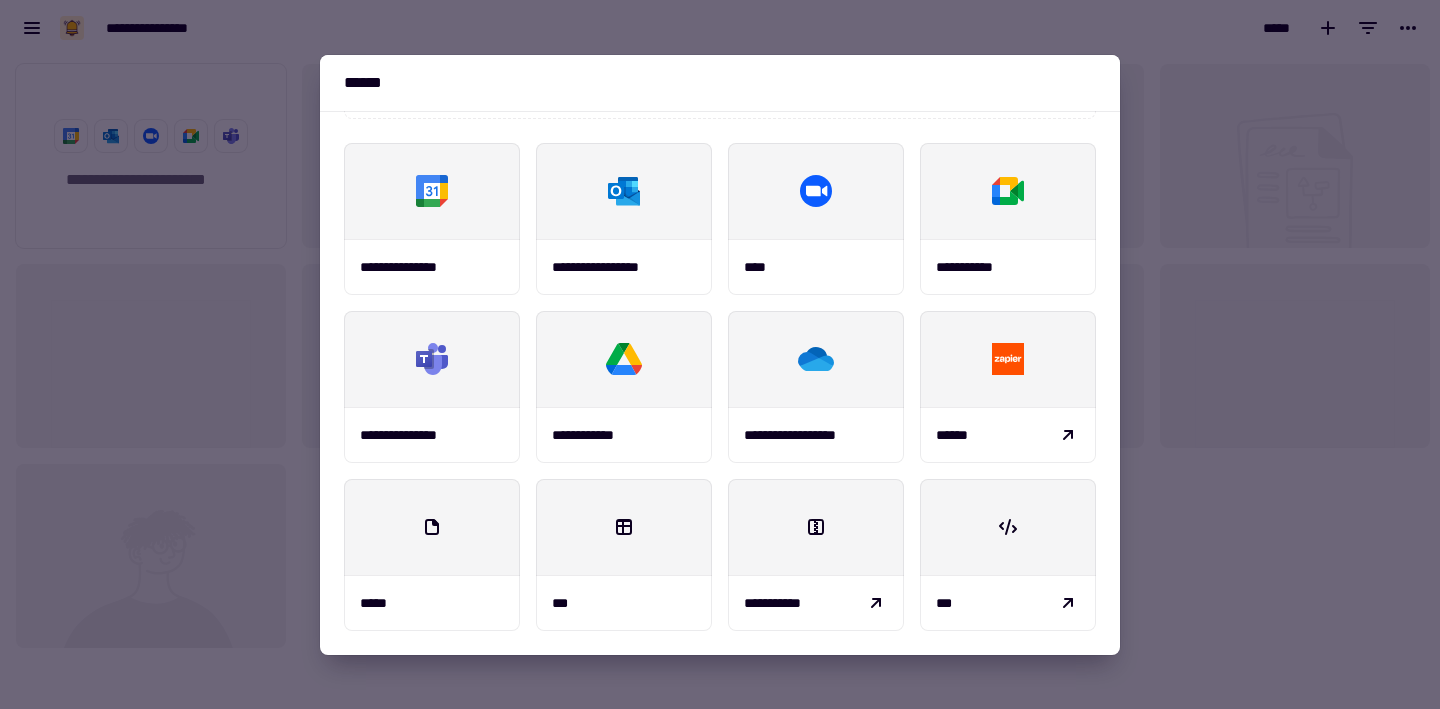 click at bounding box center [816, 527] 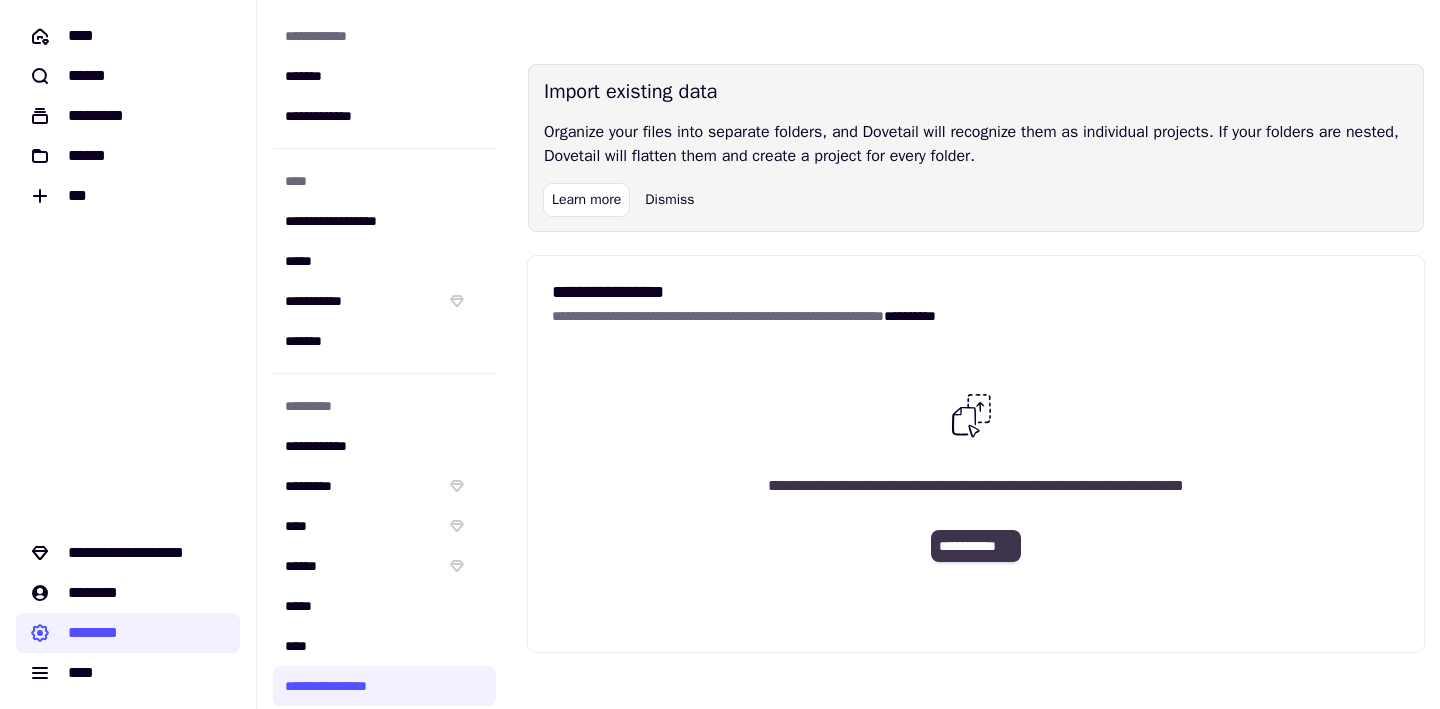 click on "**********" 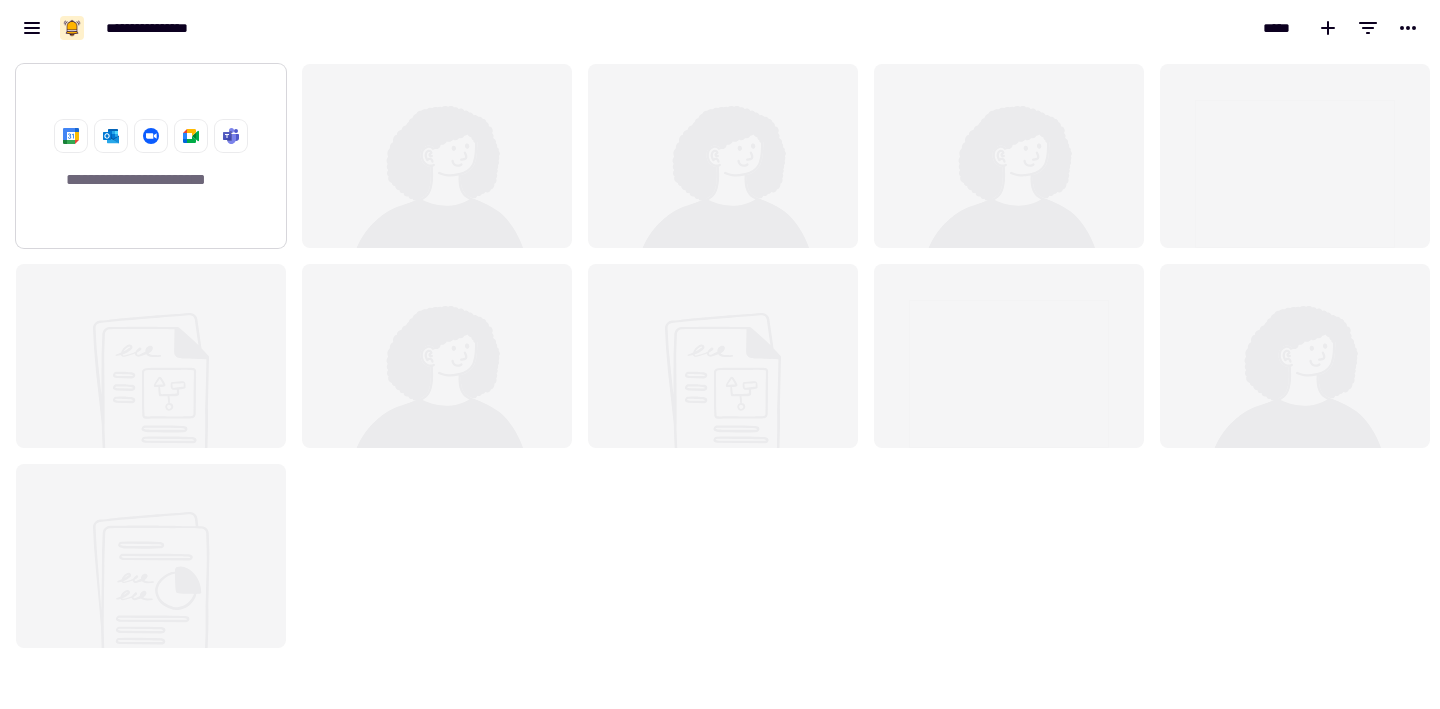 scroll, scrollTop: 16, scrollLeft: 16, axis: both 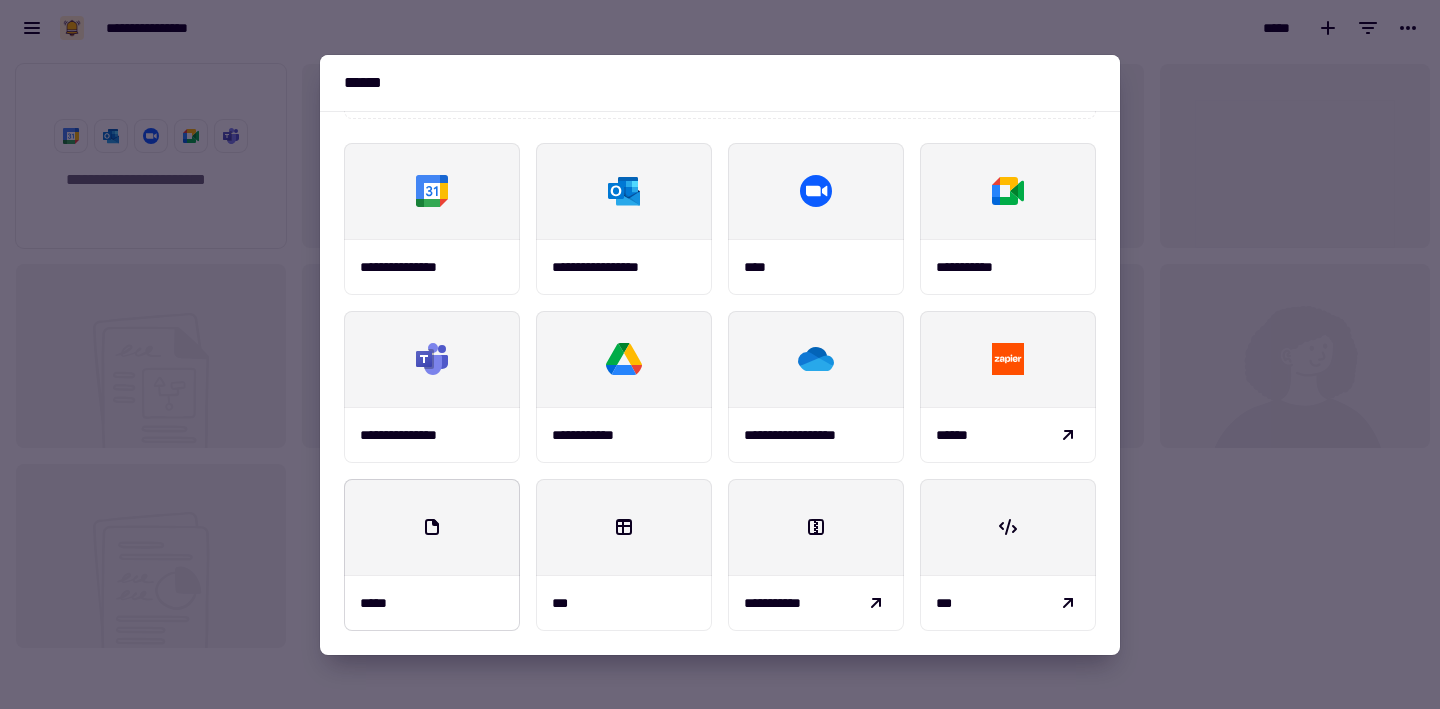 click at bounding box center [432, 527] 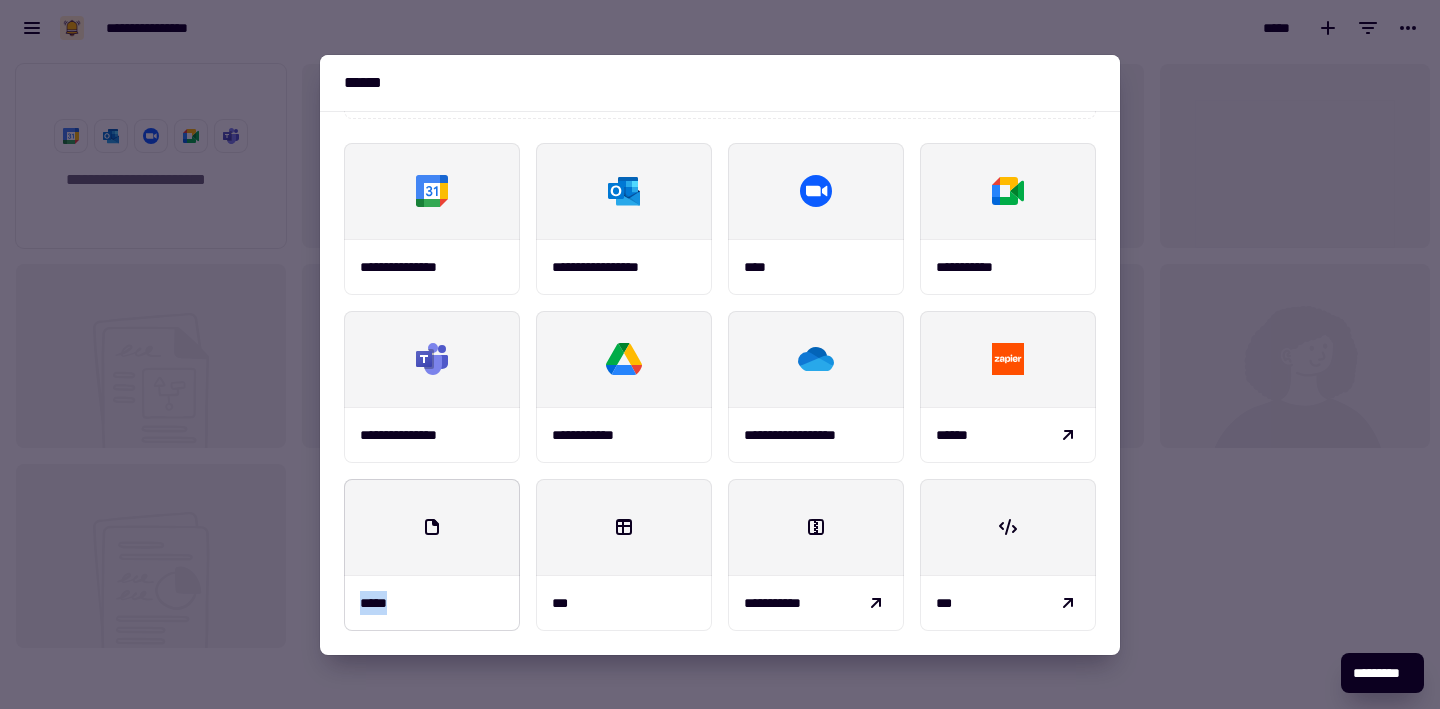 click at bounding box center [432, 527] 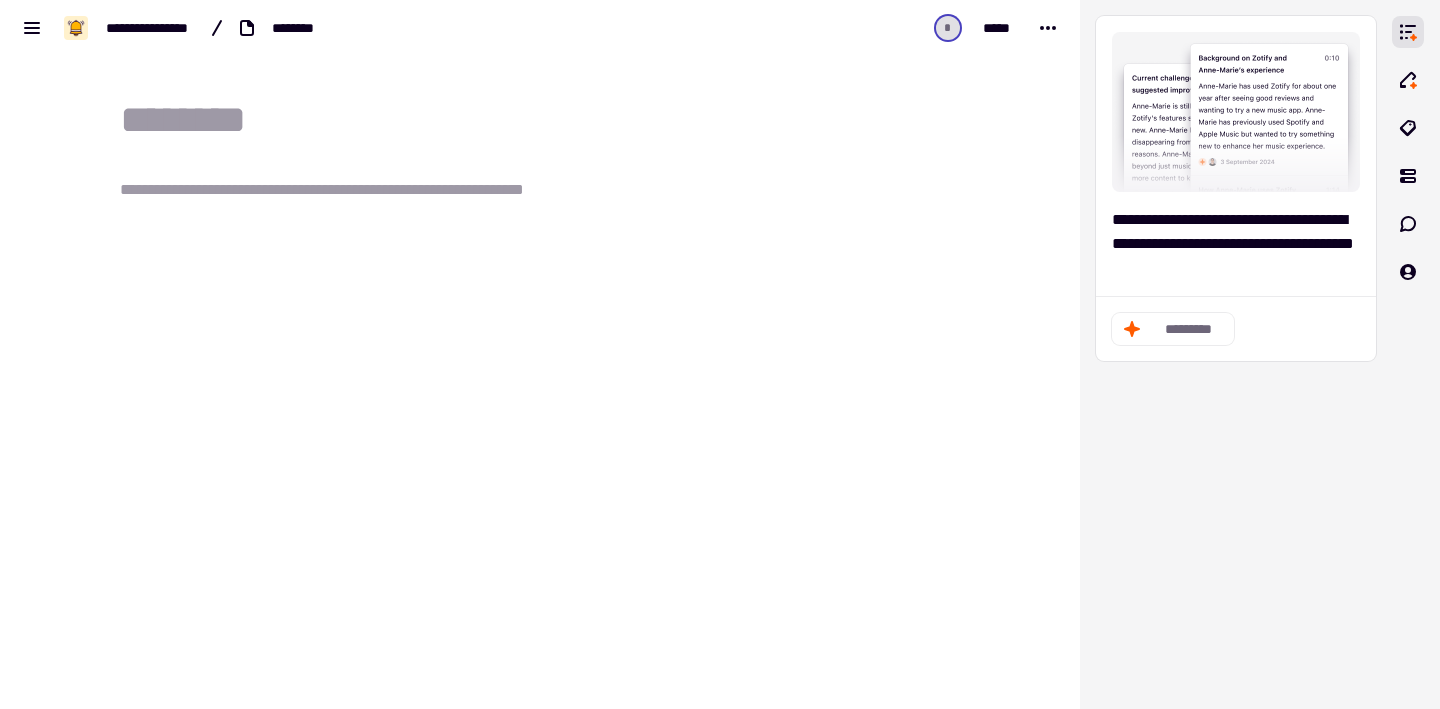 paste on "[FIRST] [LAST]" 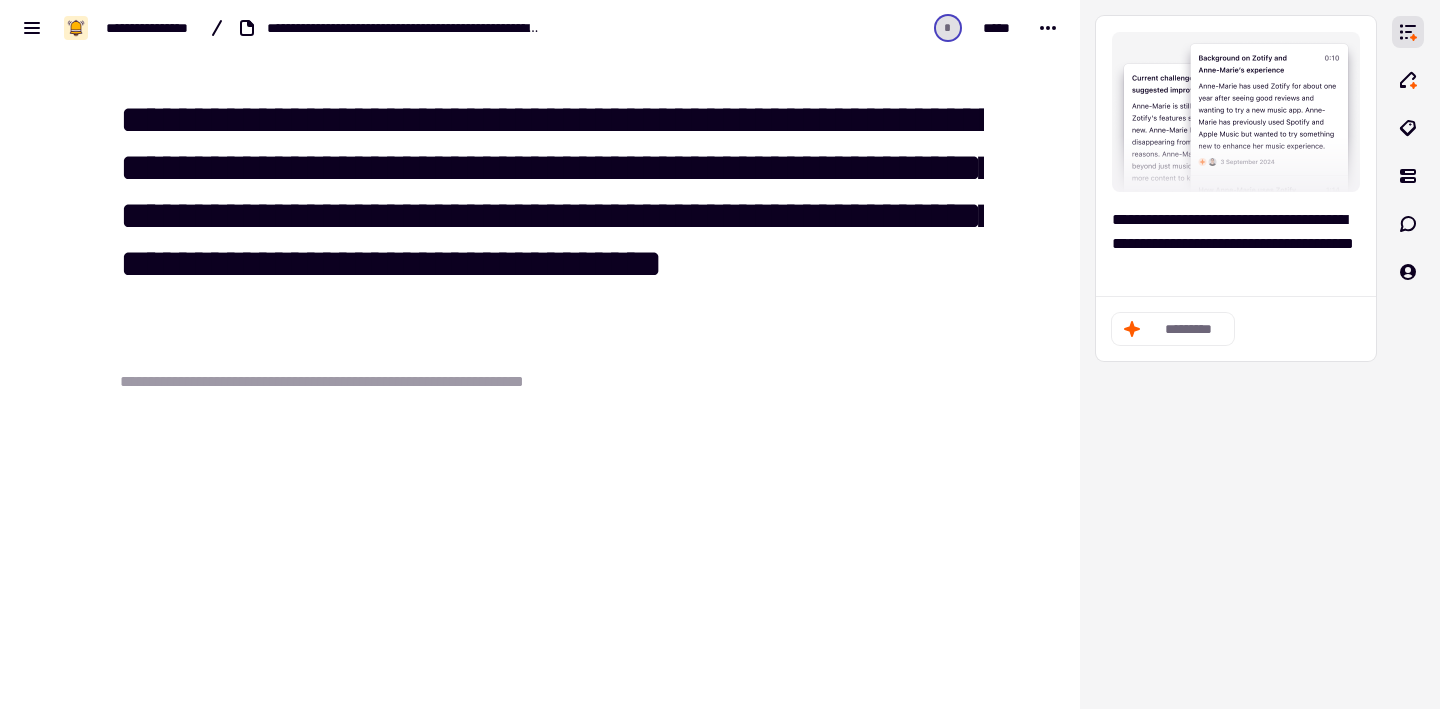 click on "[FIRST] [LAST]" at bounding box center [552, 216] 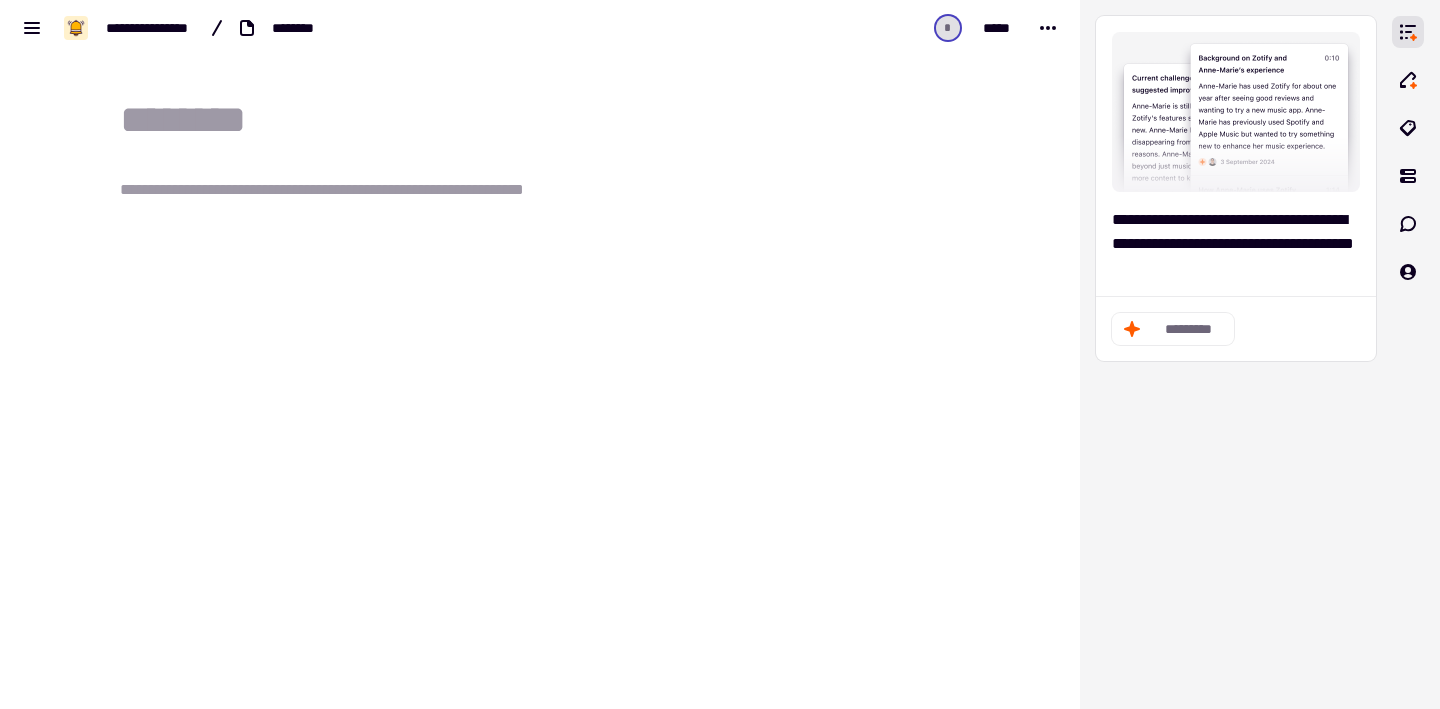 click on "**********" at bounding box center [552, 190] 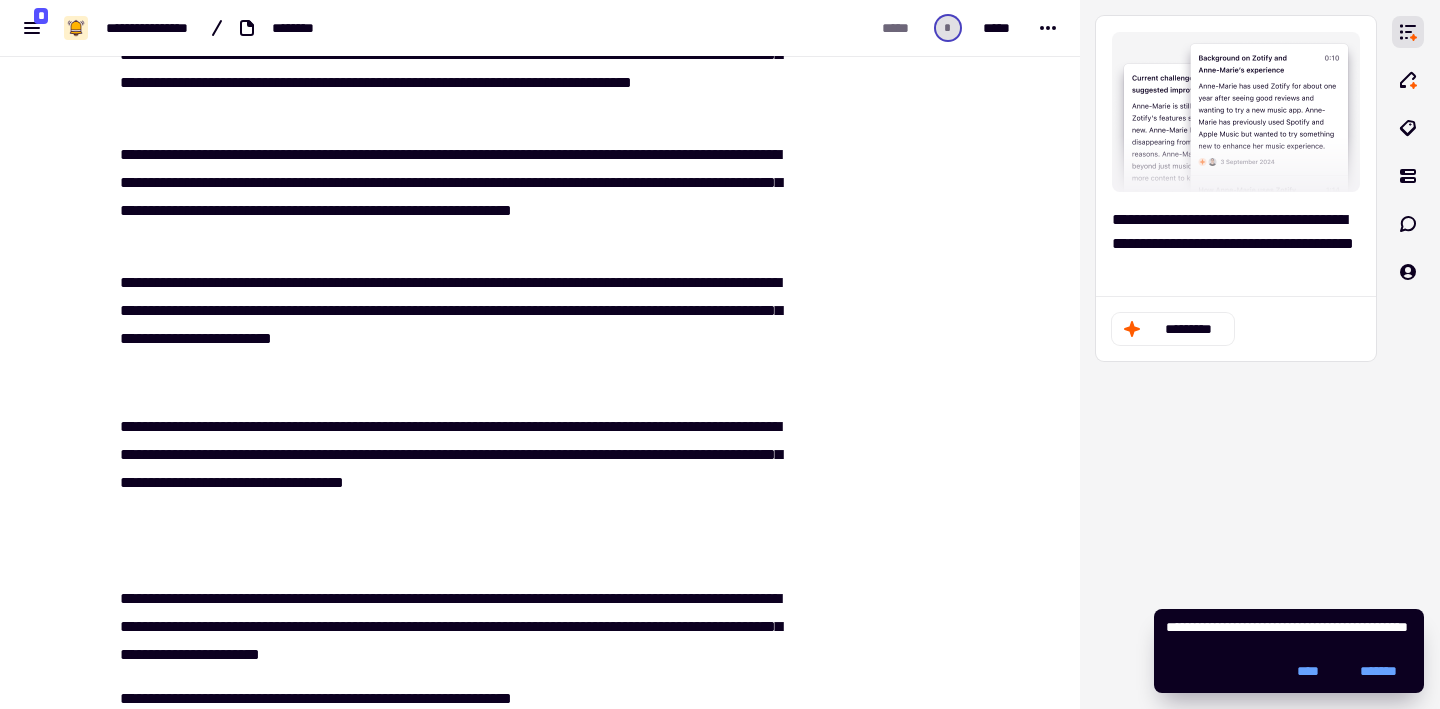 scroll, scrollTop: 629, scrollLeft: 0, axis: vertical 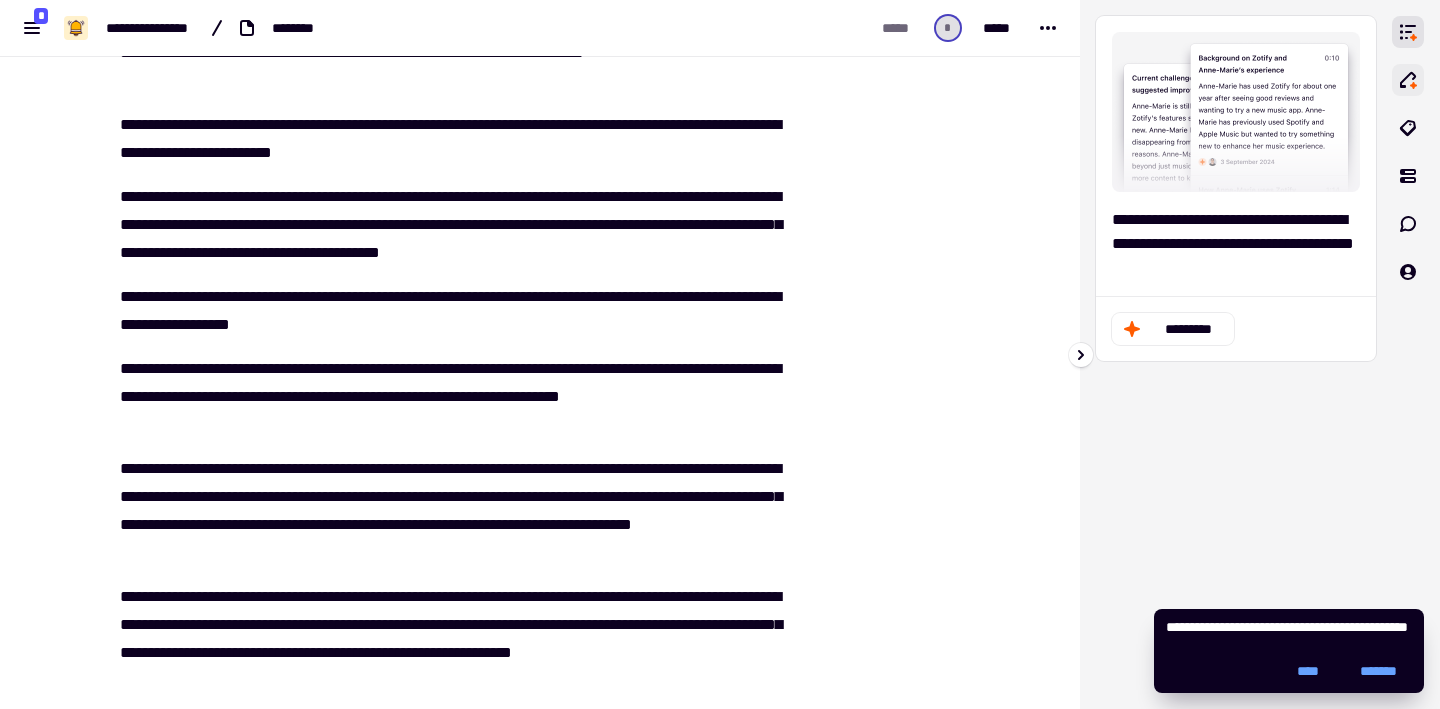 click 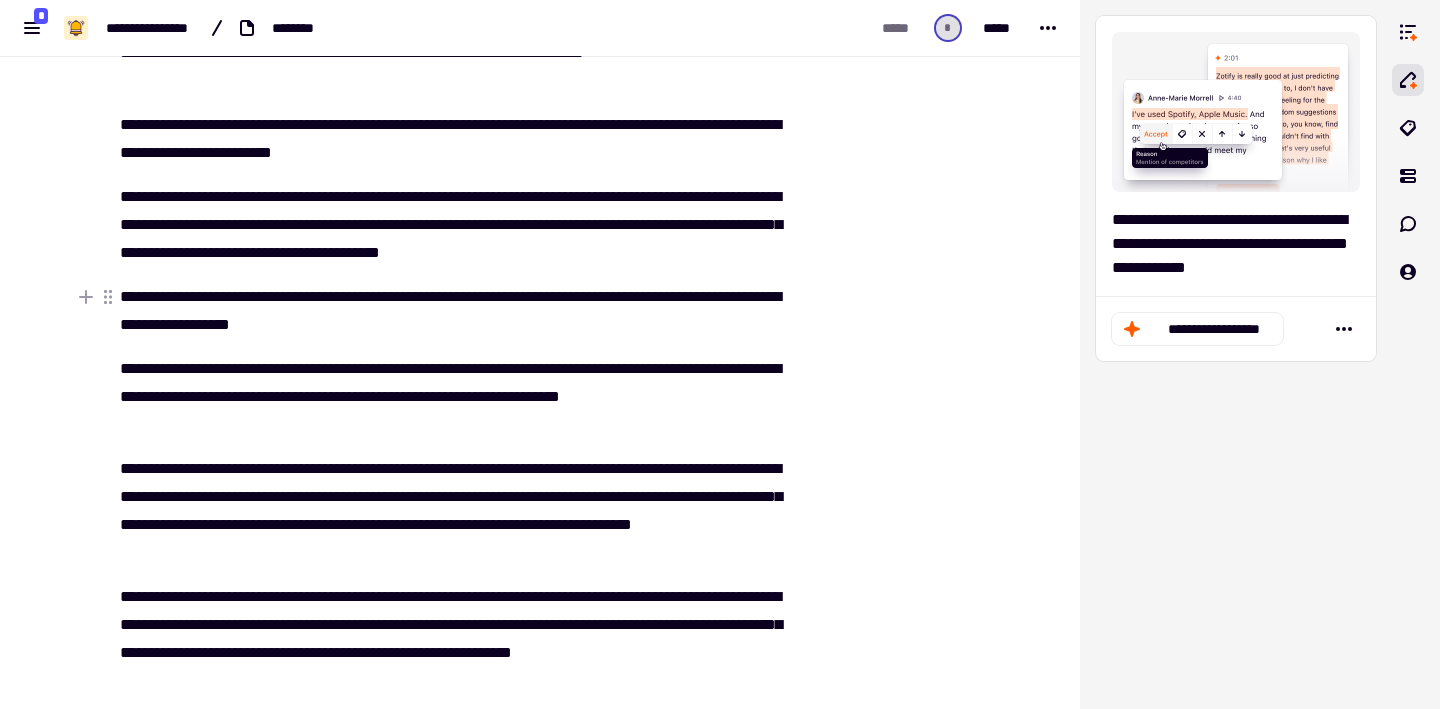 scroll, scrollTop: 0, scrollLeft: 0, axis: both 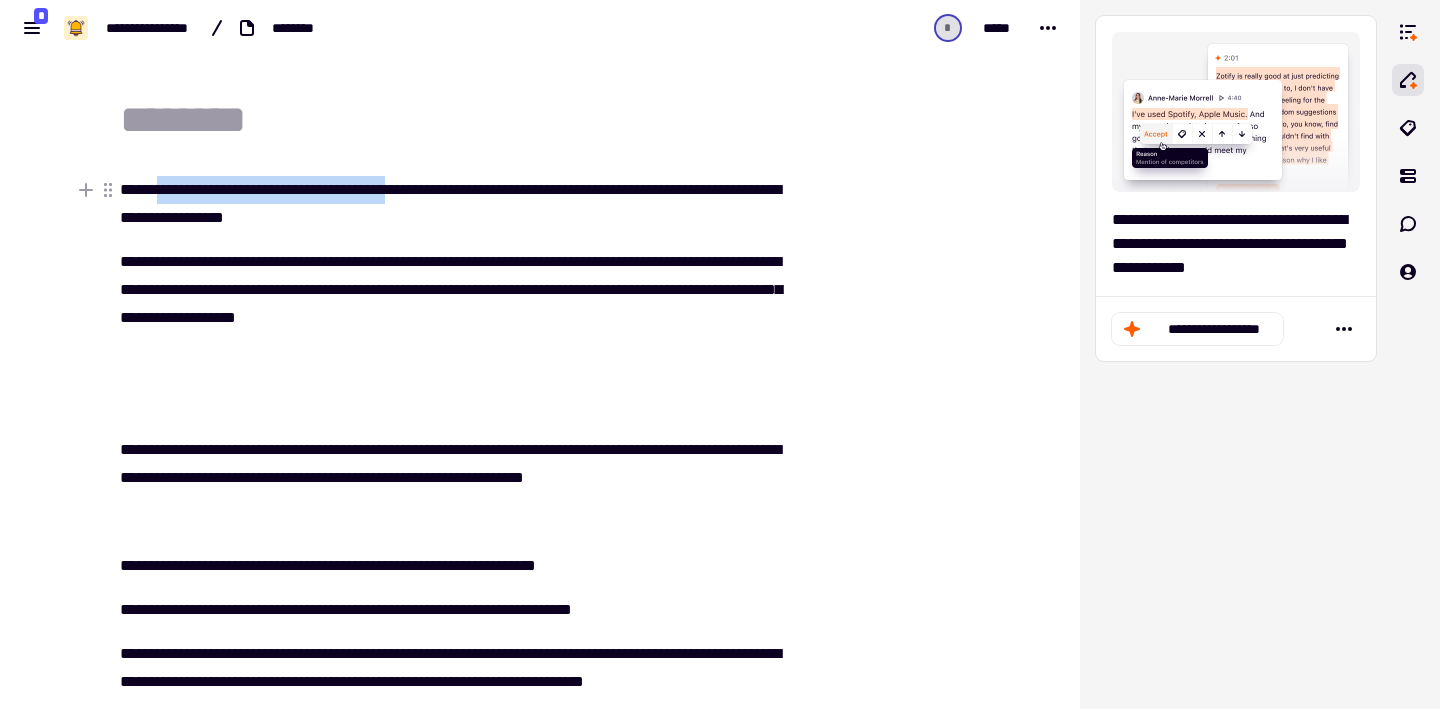 drag, startPoint x: 155, startPoint y: 184, endPoint x: 462, endPoint y: 192, distance: 307.10422 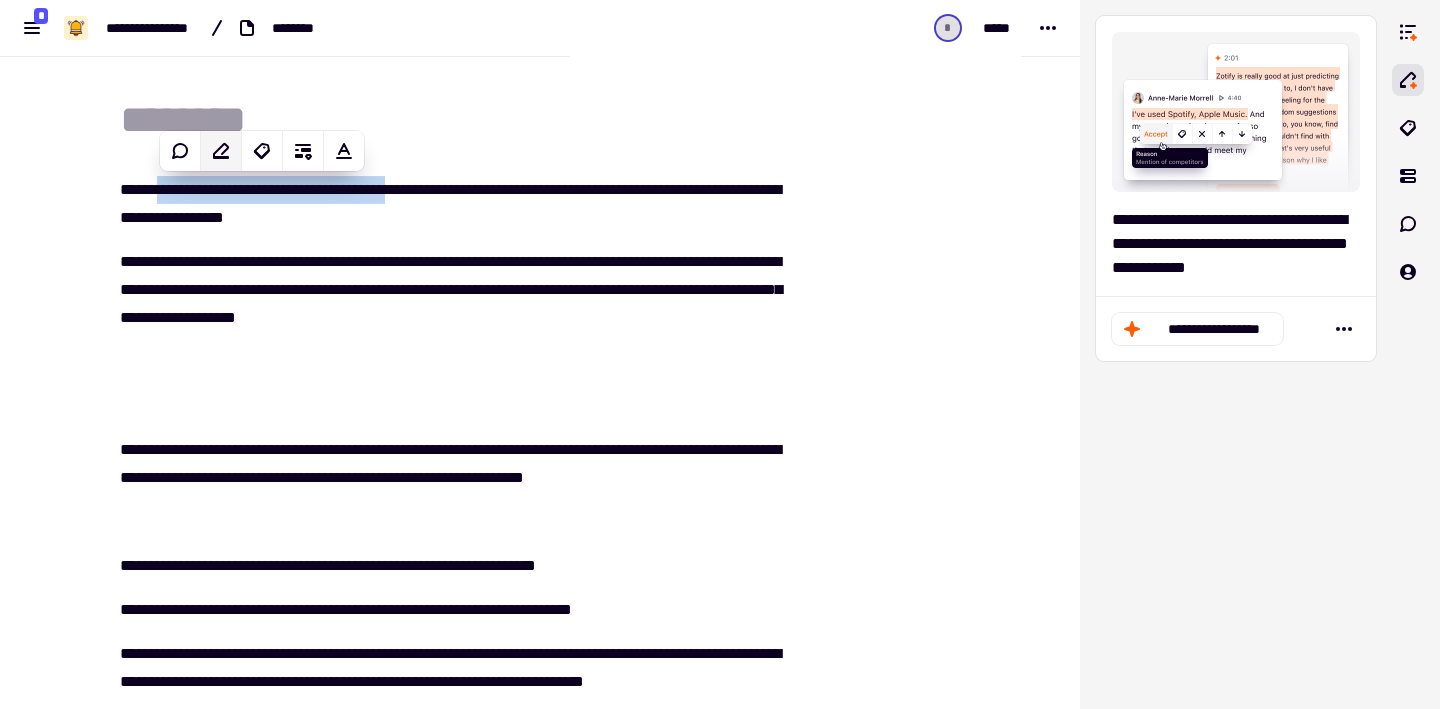 click 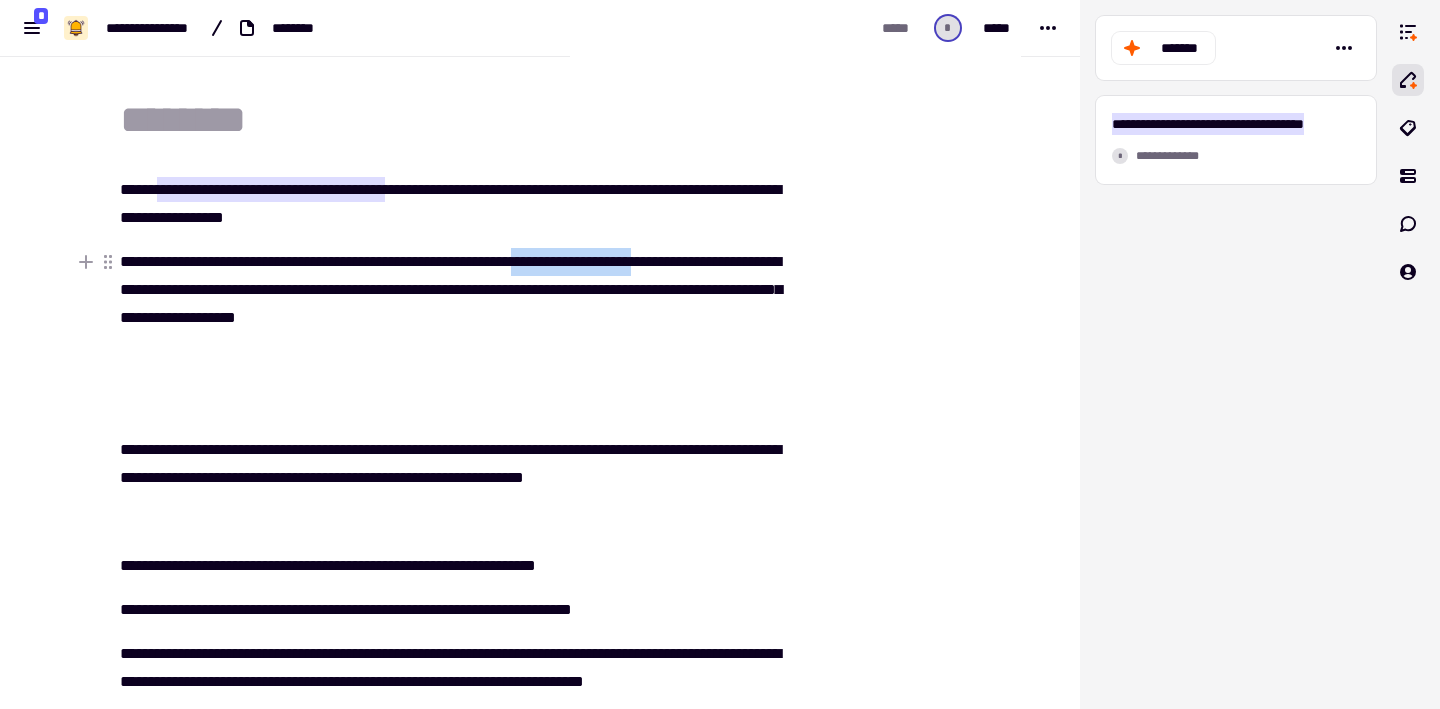 drag, startPoint x: 610, startPoint y: 261, endPoint x: 172, endPoint y: 288, distance: 438.8314 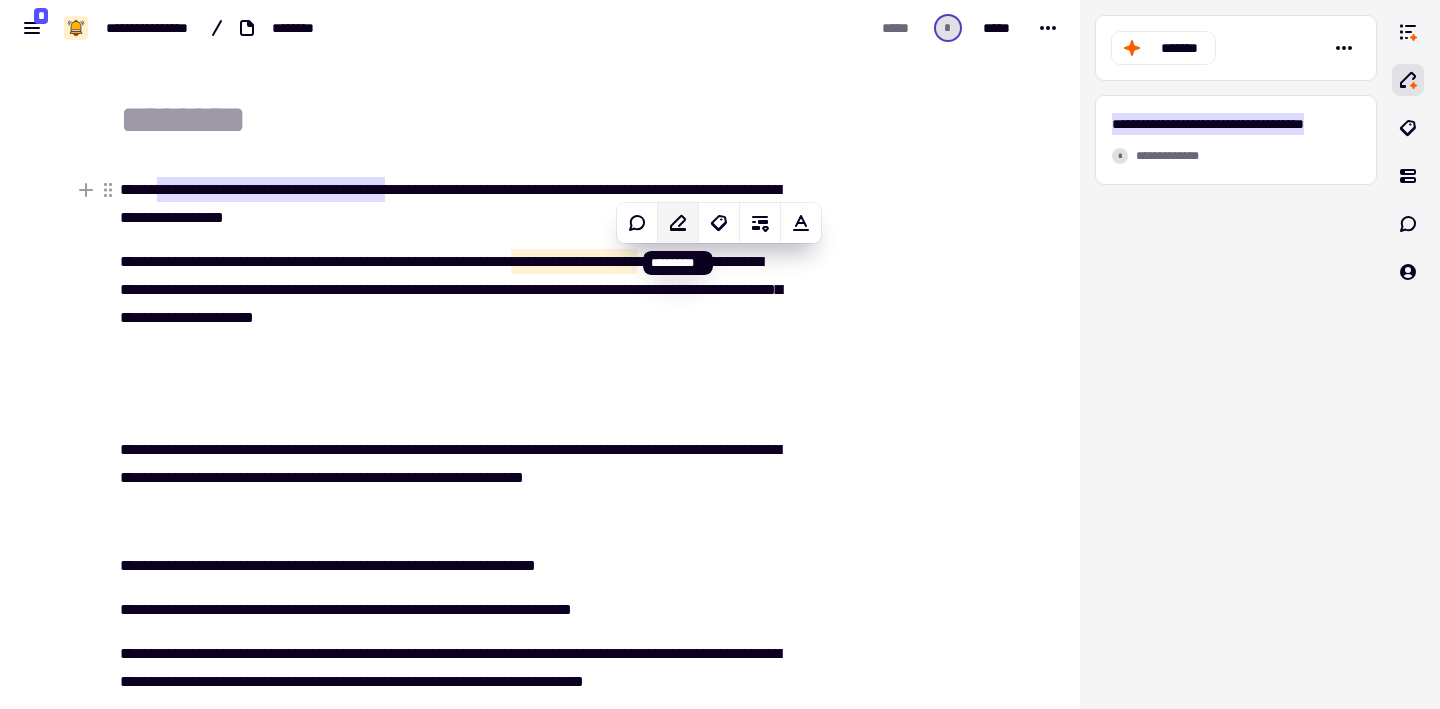 click 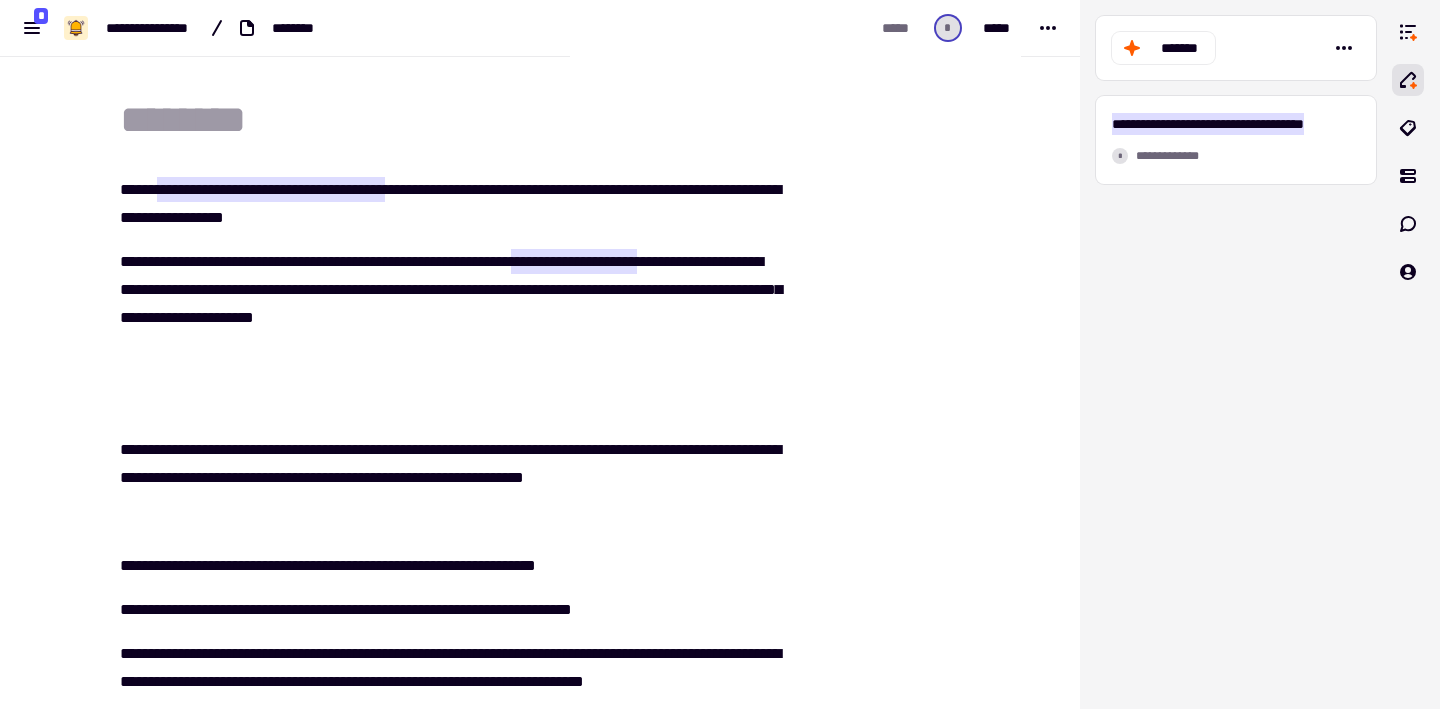 click on "[FIRST] [LAST] [PHONE] [DATE]" at bounding box center (440, 17446) 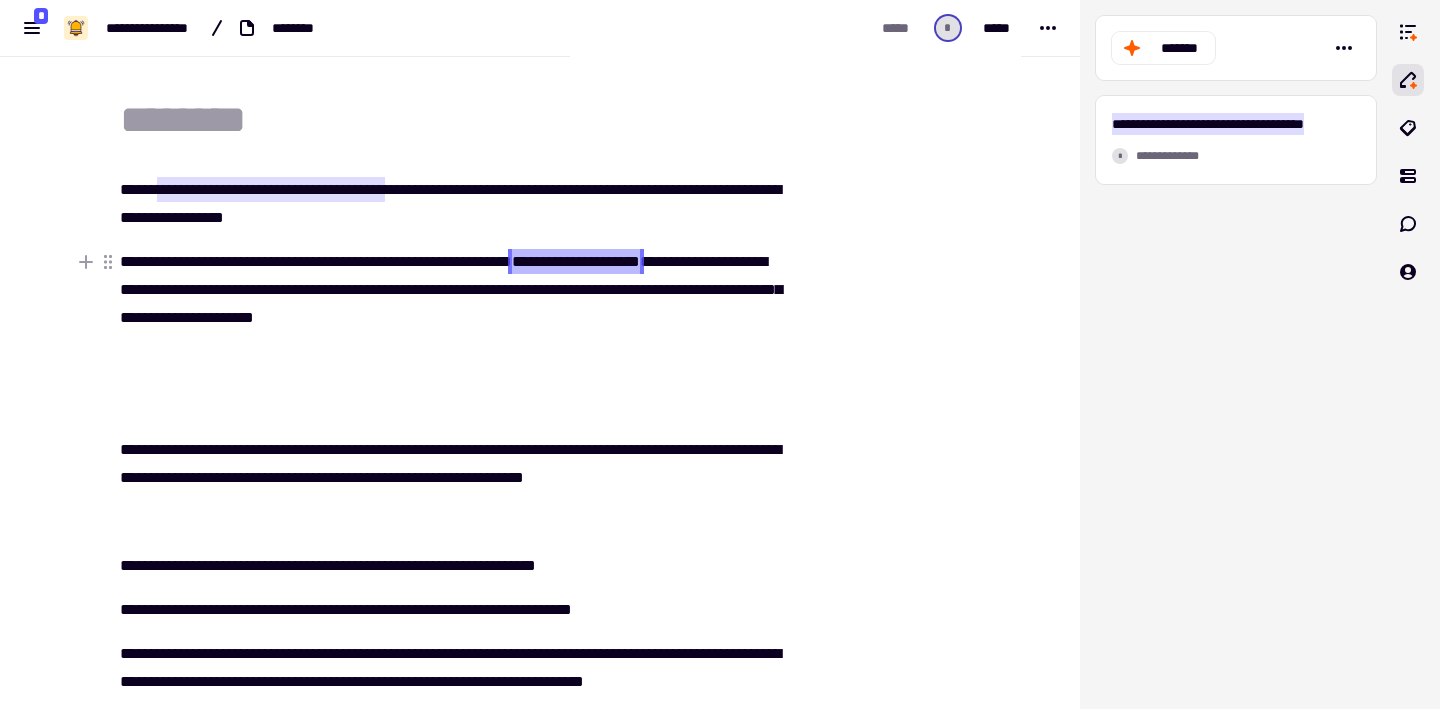 click on "**********" at bounding box center (576, 261) 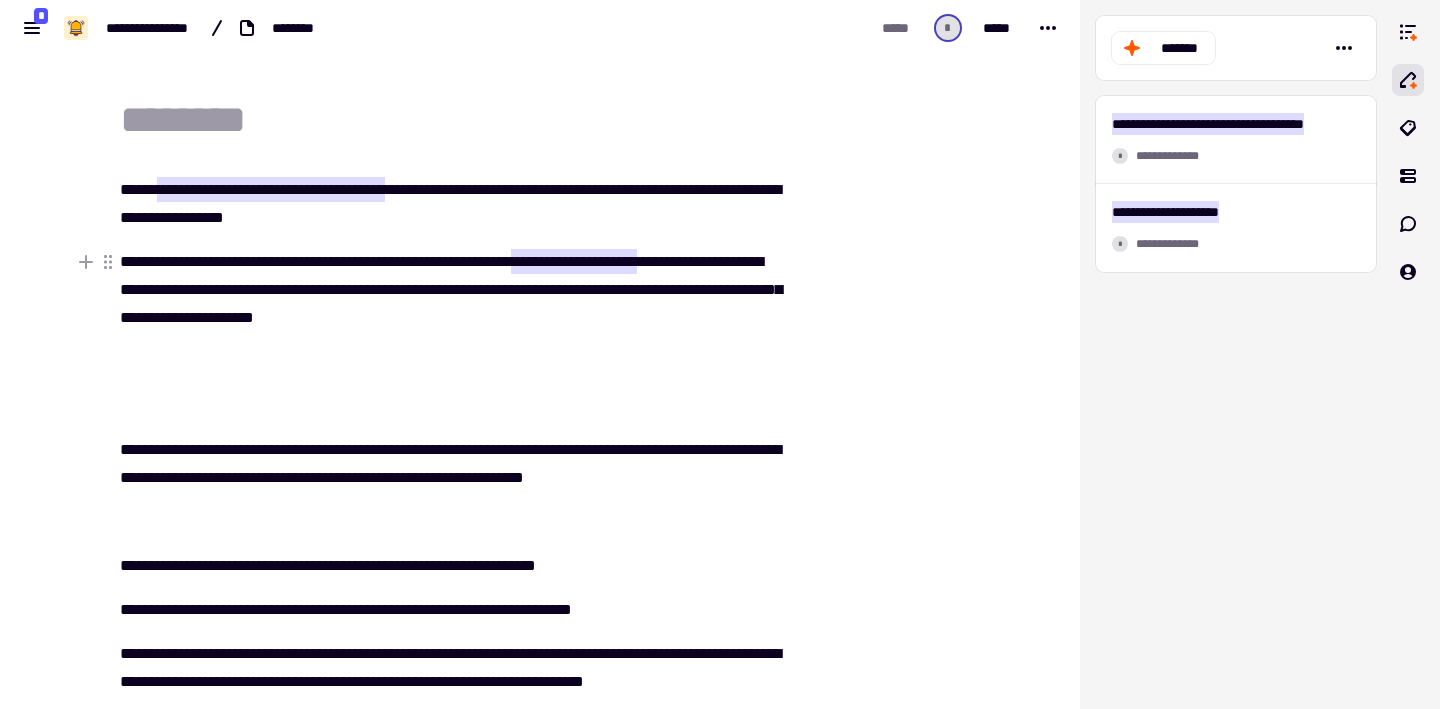 click on "[FIRST] [LAST] [PHONE]" at bounding box center (452, 290) 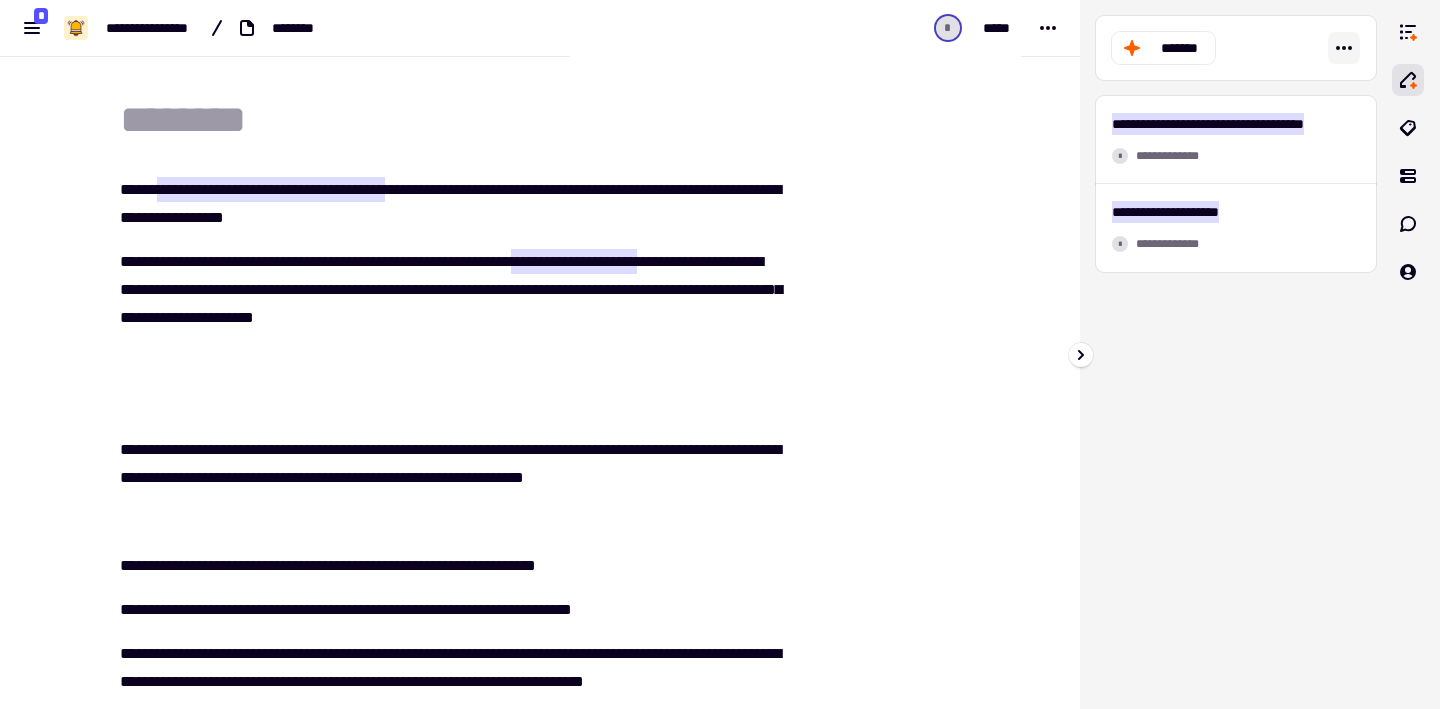 click 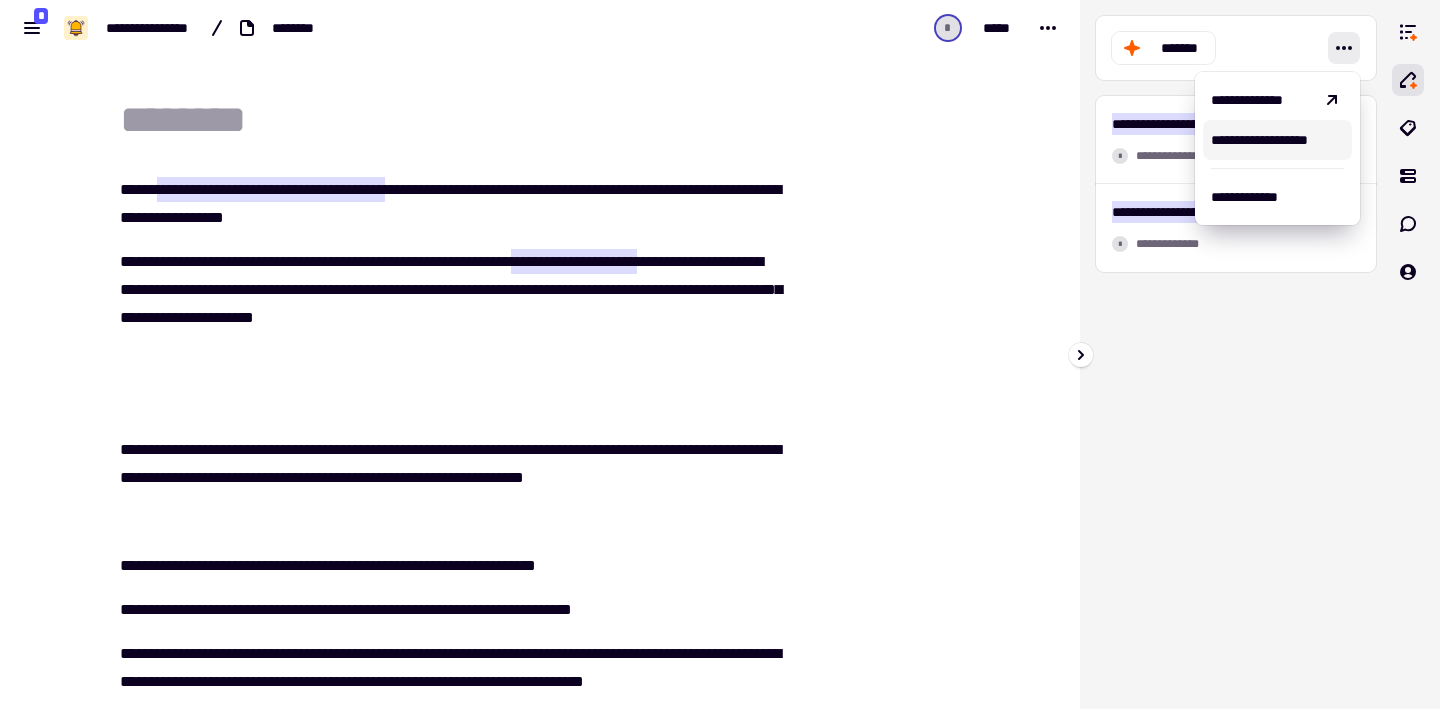 click on "[FIRST] [LAST] [CITY] [STATE] [ZIP]" at bounding box center (1236, 354) 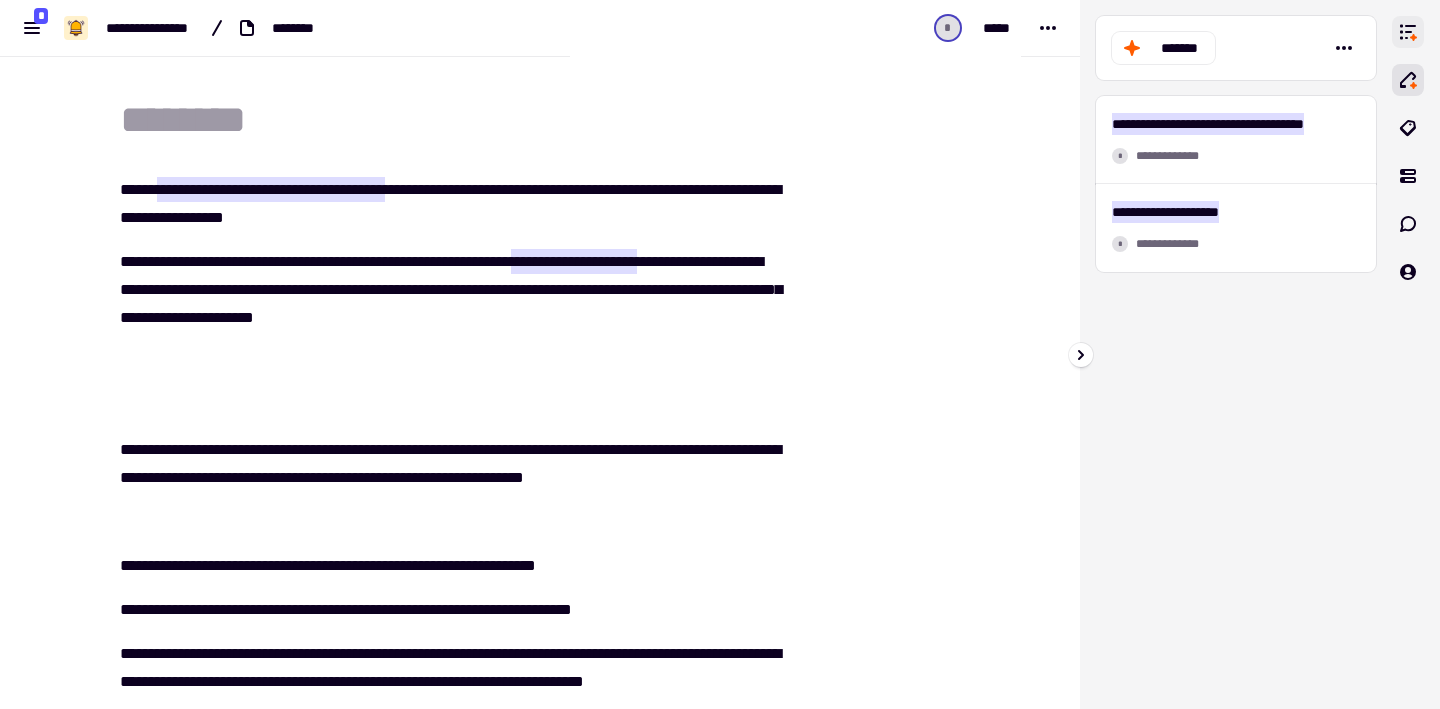 click 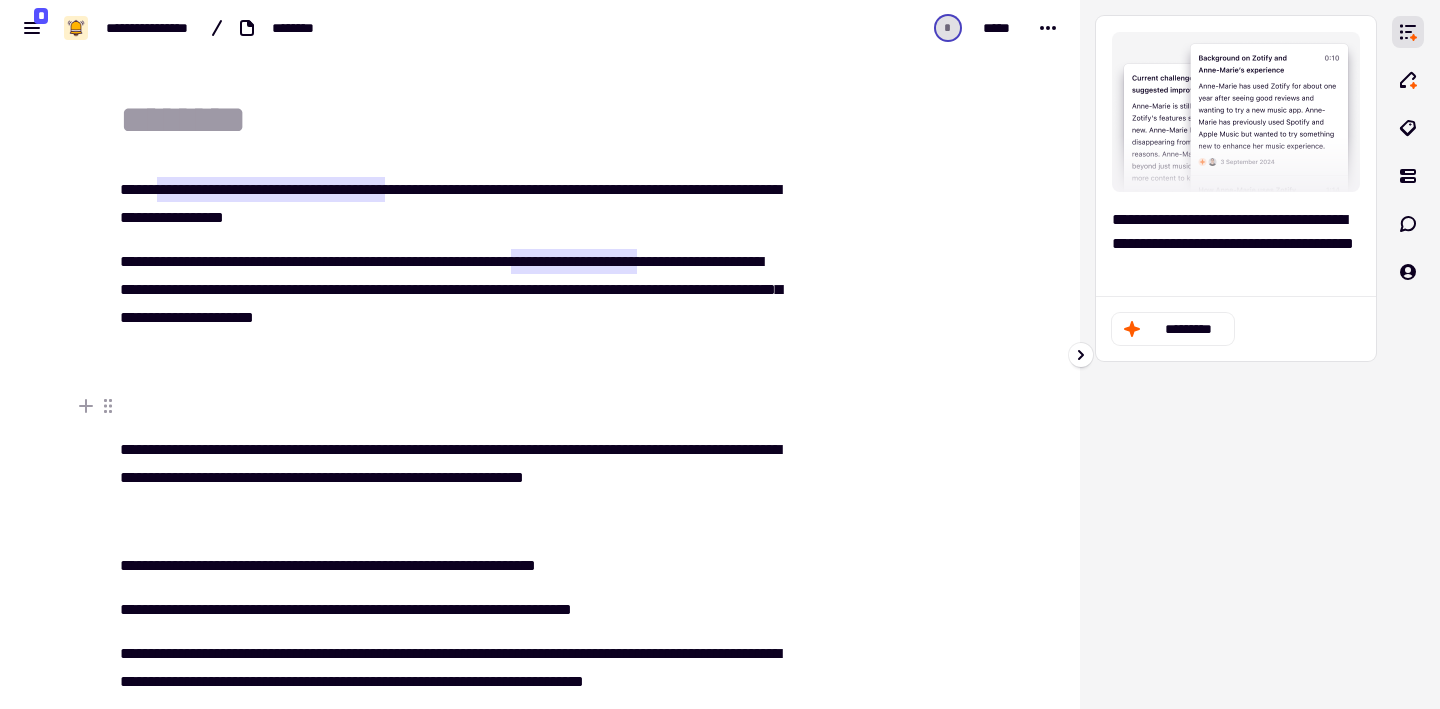 click on "**********" at bounding box center (1236, 354) 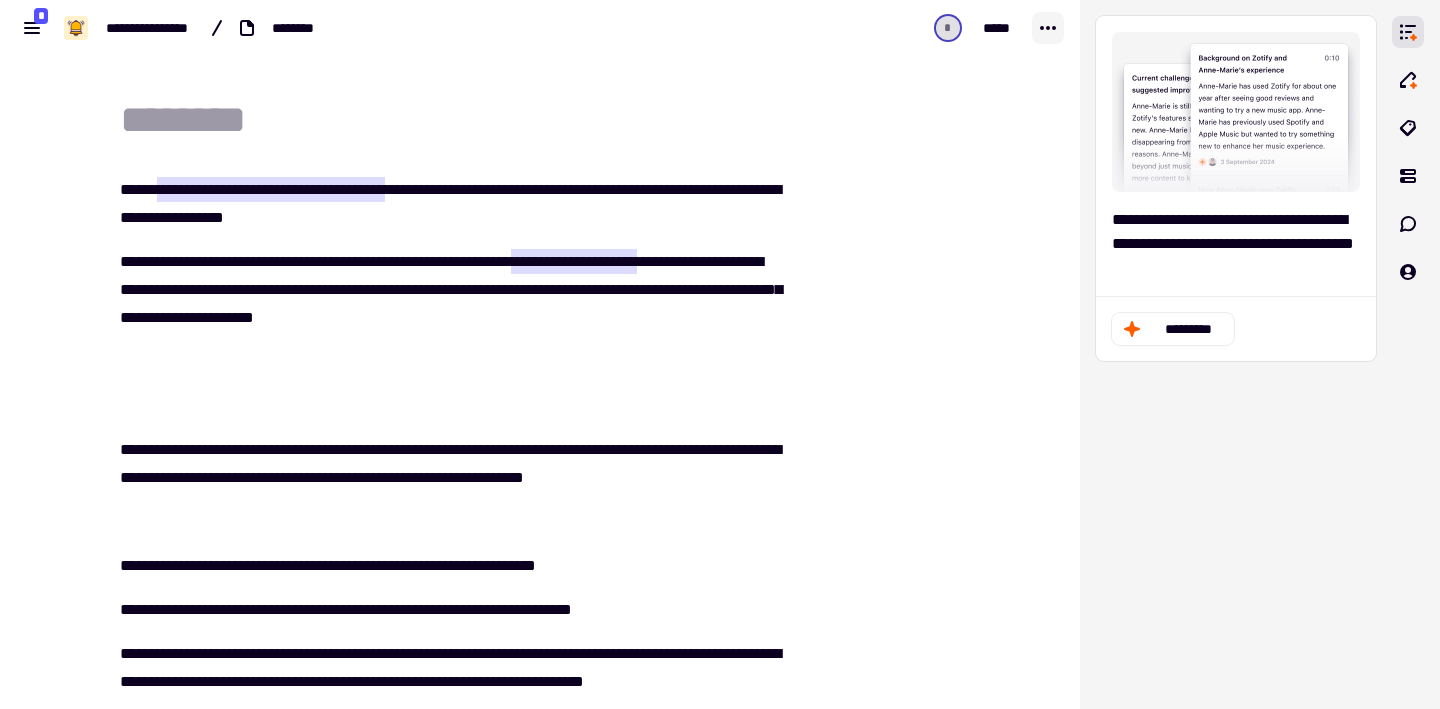 click 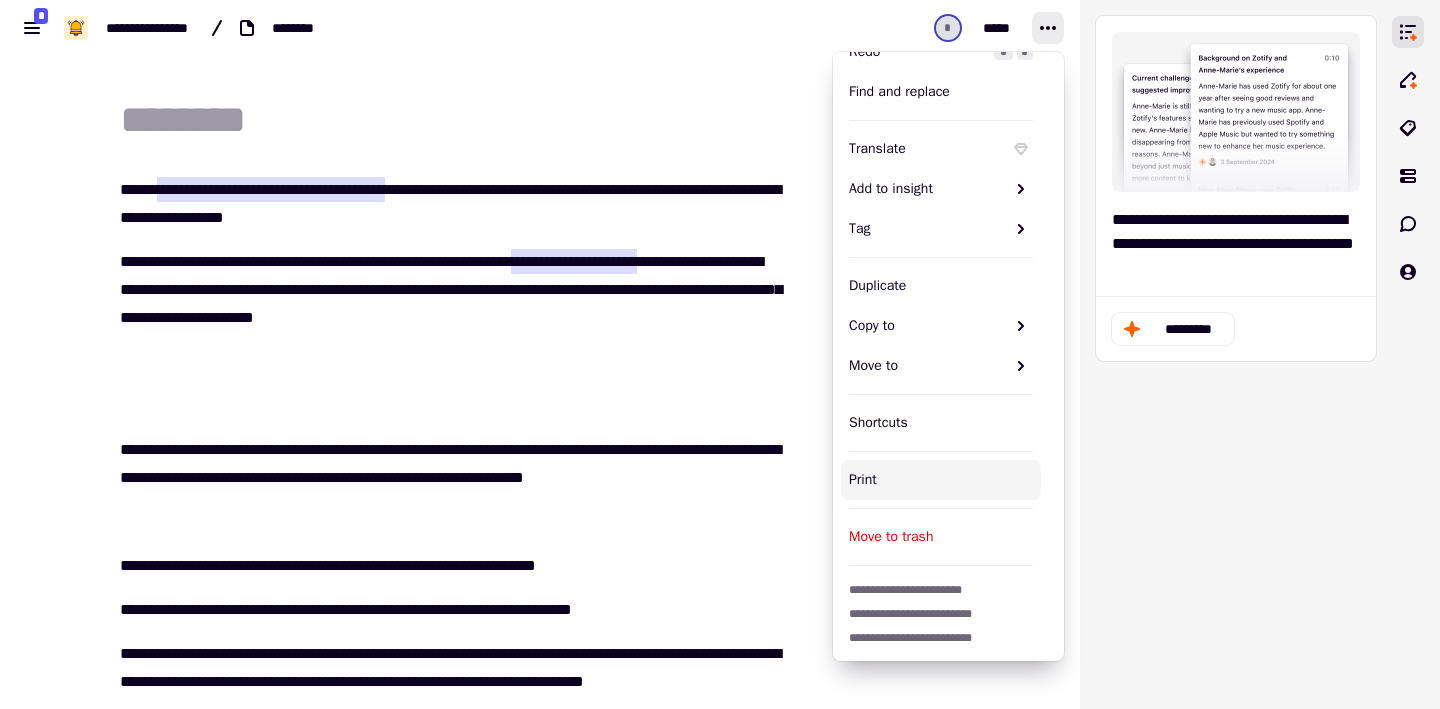 scroll, scrollTop: 126, scrollLeft: 0, axis: vertical 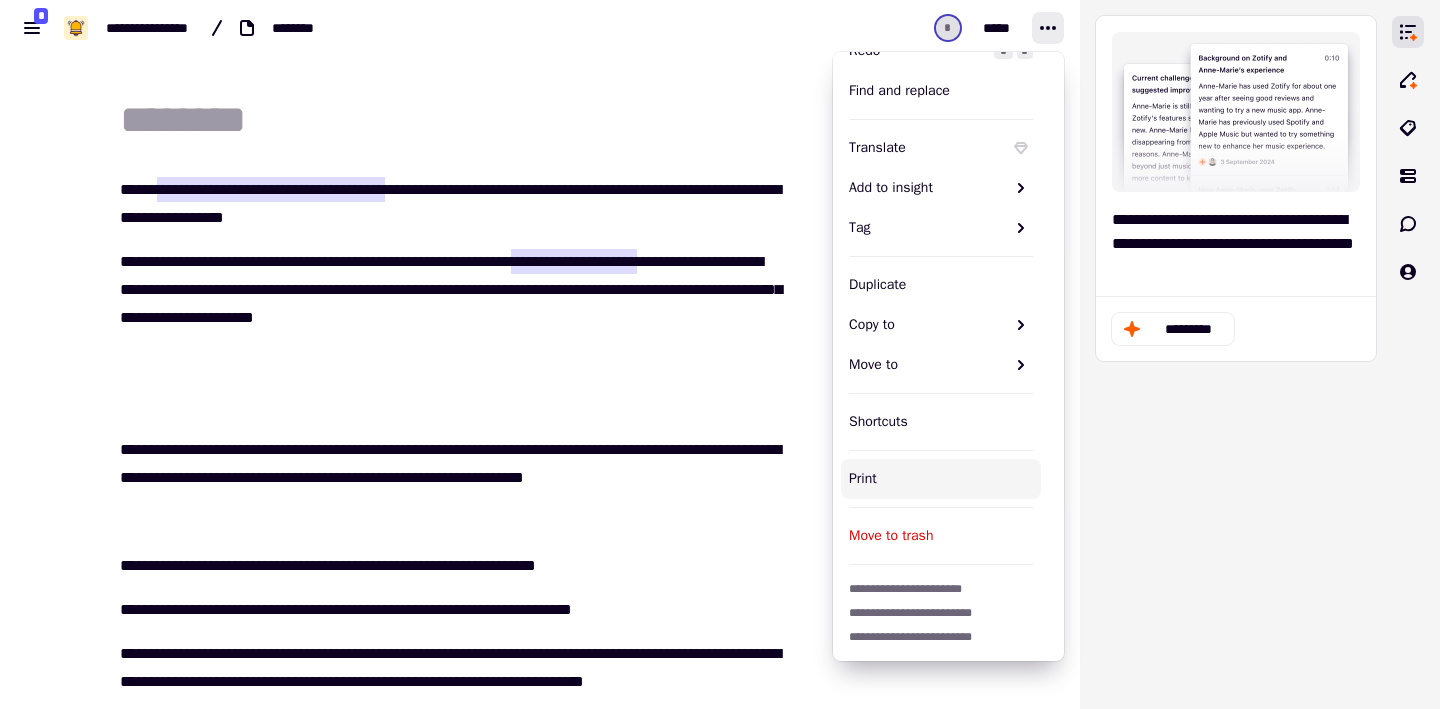 click on "[FIRST] [LAST] [PHONE] [DATE]" at bounding box center (440, 17446) 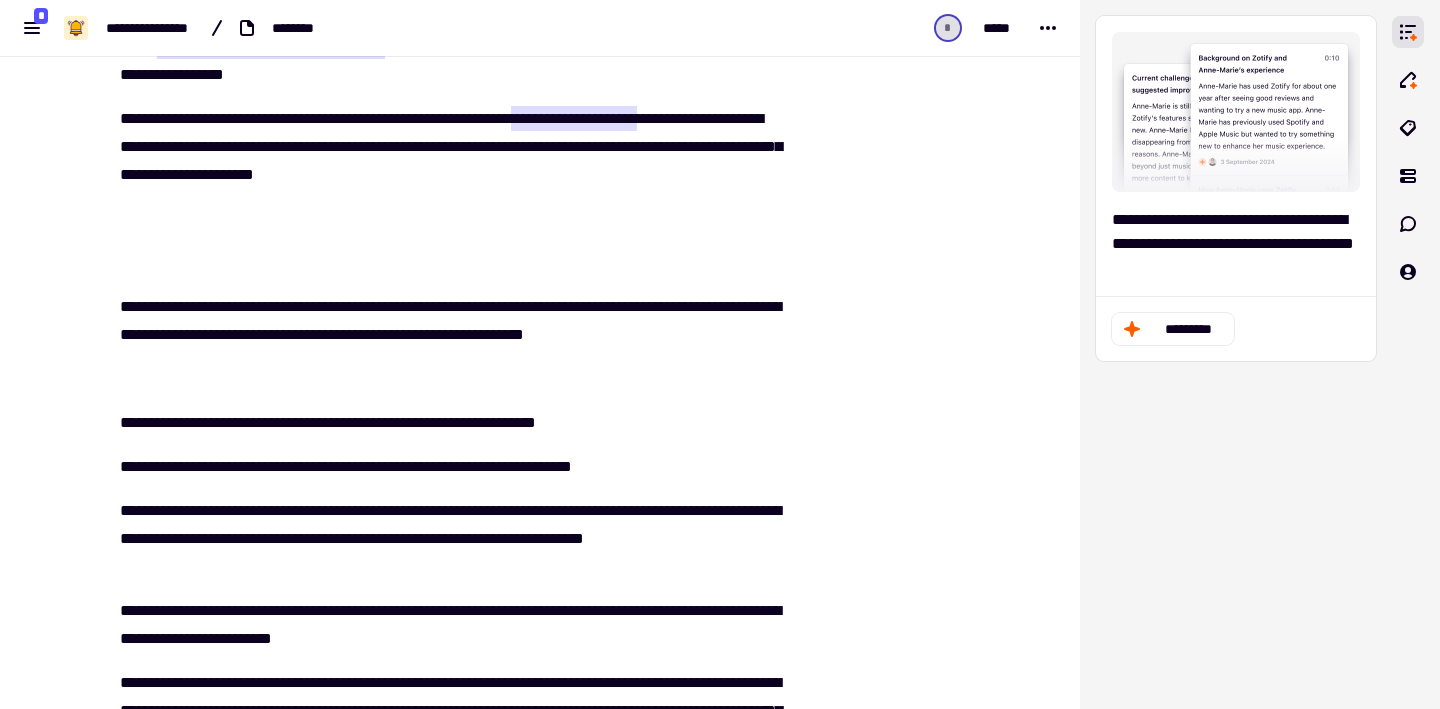 scroll, scrollTop: 153, scrollLeft: 0, axis: vertical 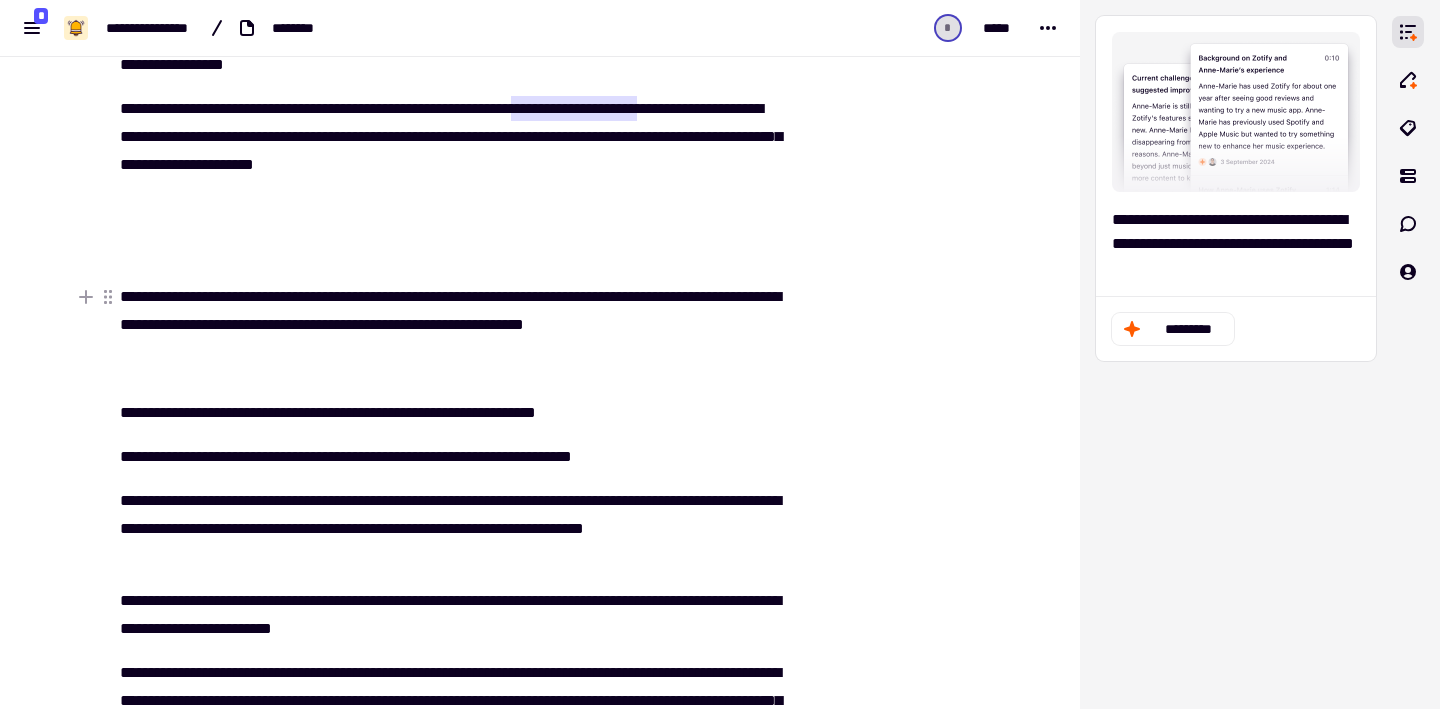 click on "[FIRST] [LAST]" at bounding box center (452, 311) 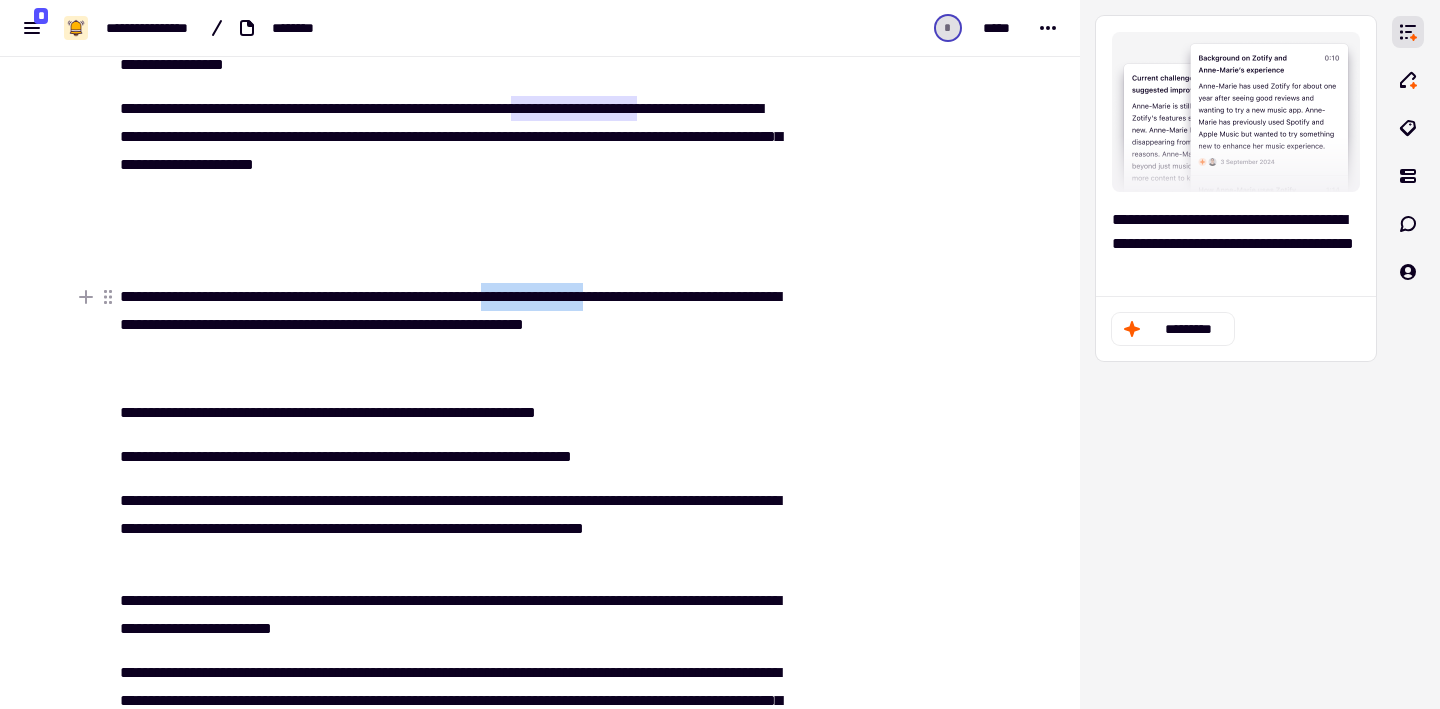 drag, startPoint x: 567, startPoint y: 294, endPoint x: 697, endPoint y: 294, distance: 130 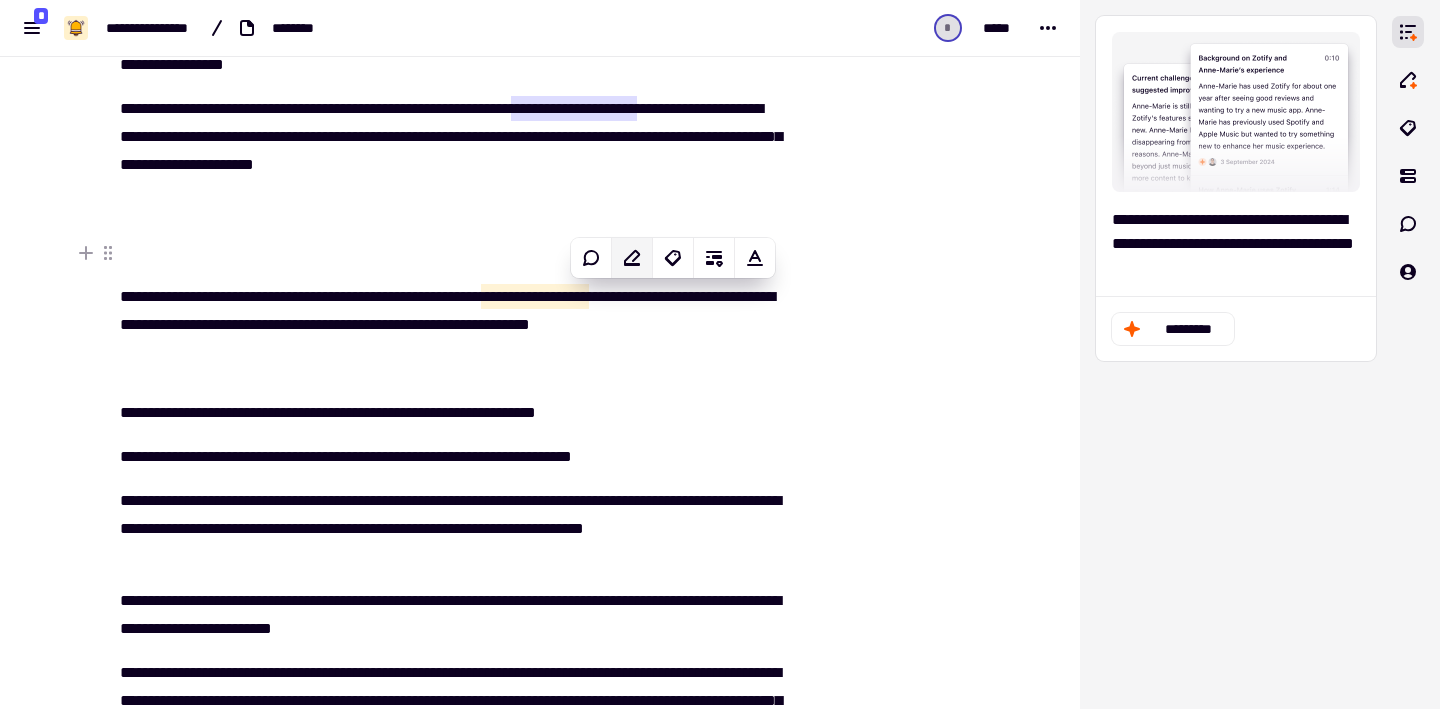 click 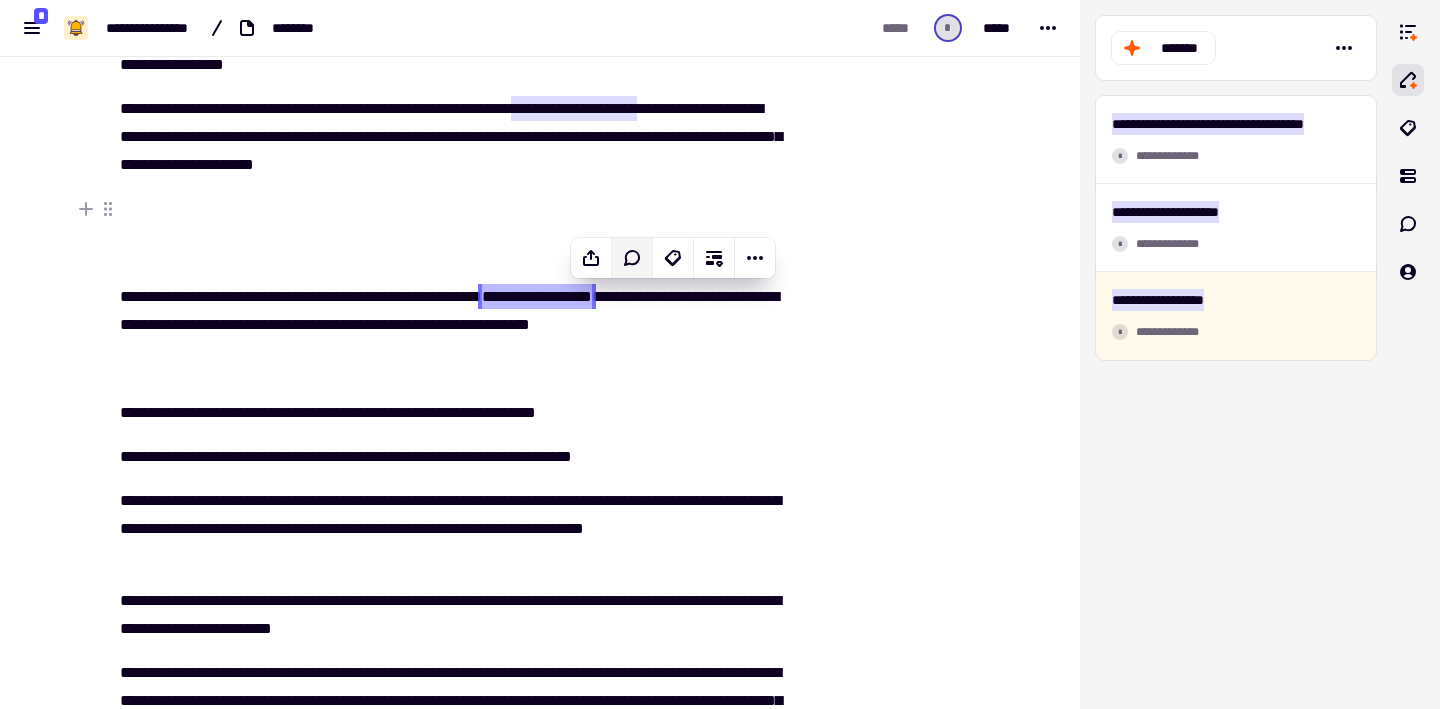 click at bounding box center [886, 17277] 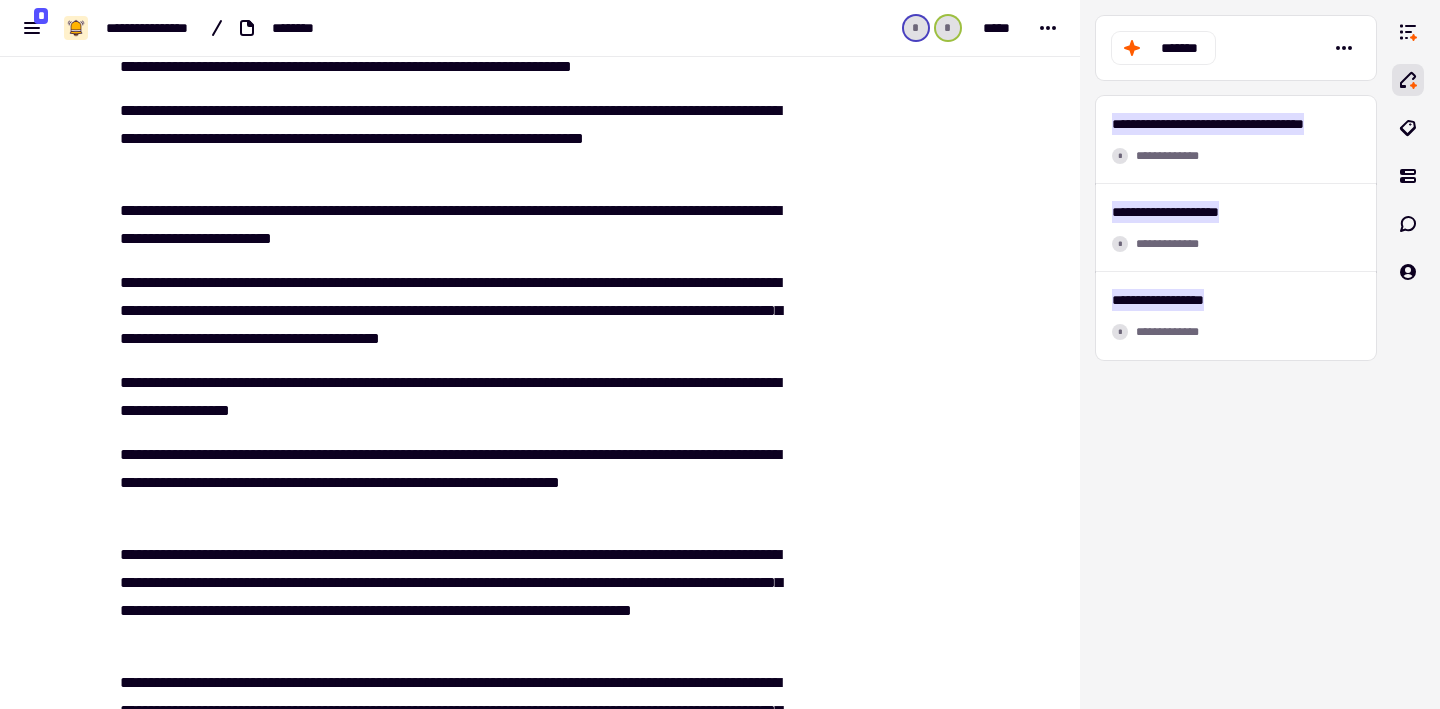scroll, scrollTop: 552, scrollLeft: 0, axis: vertical 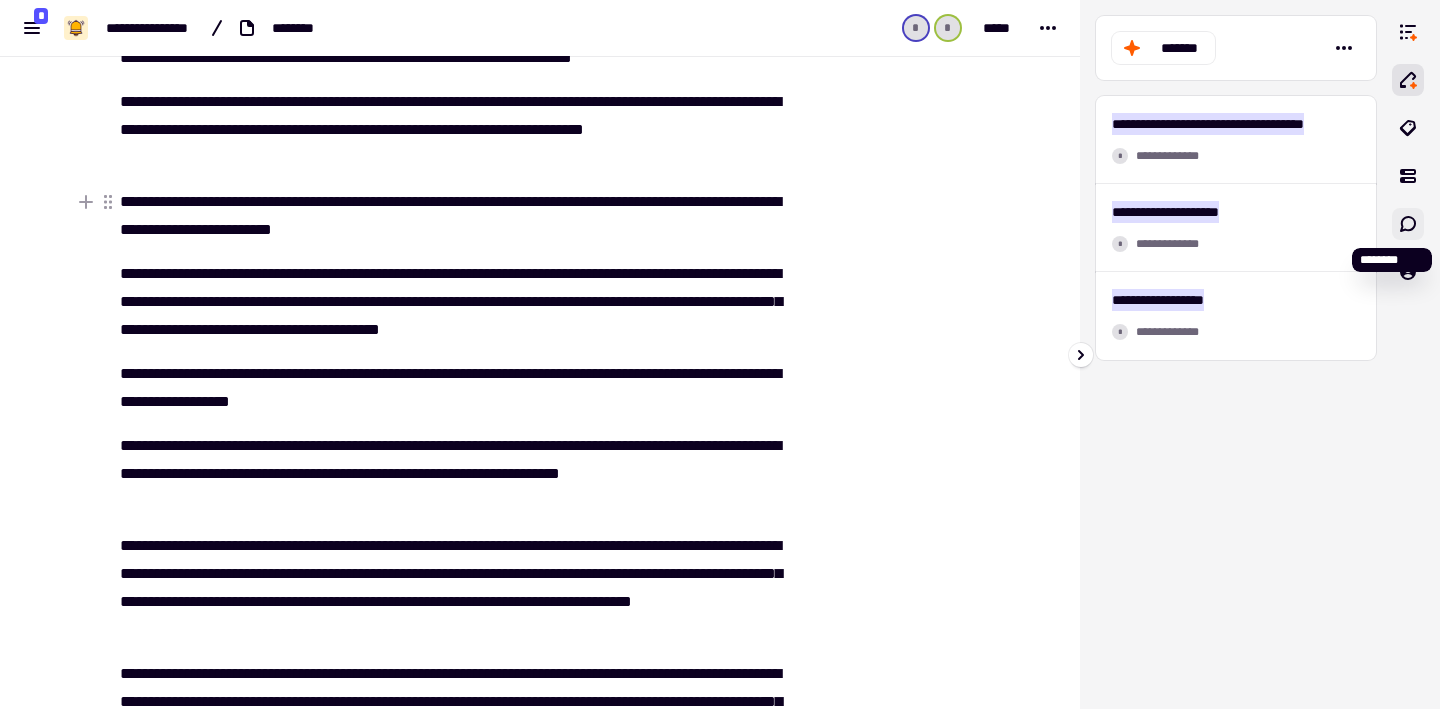 click 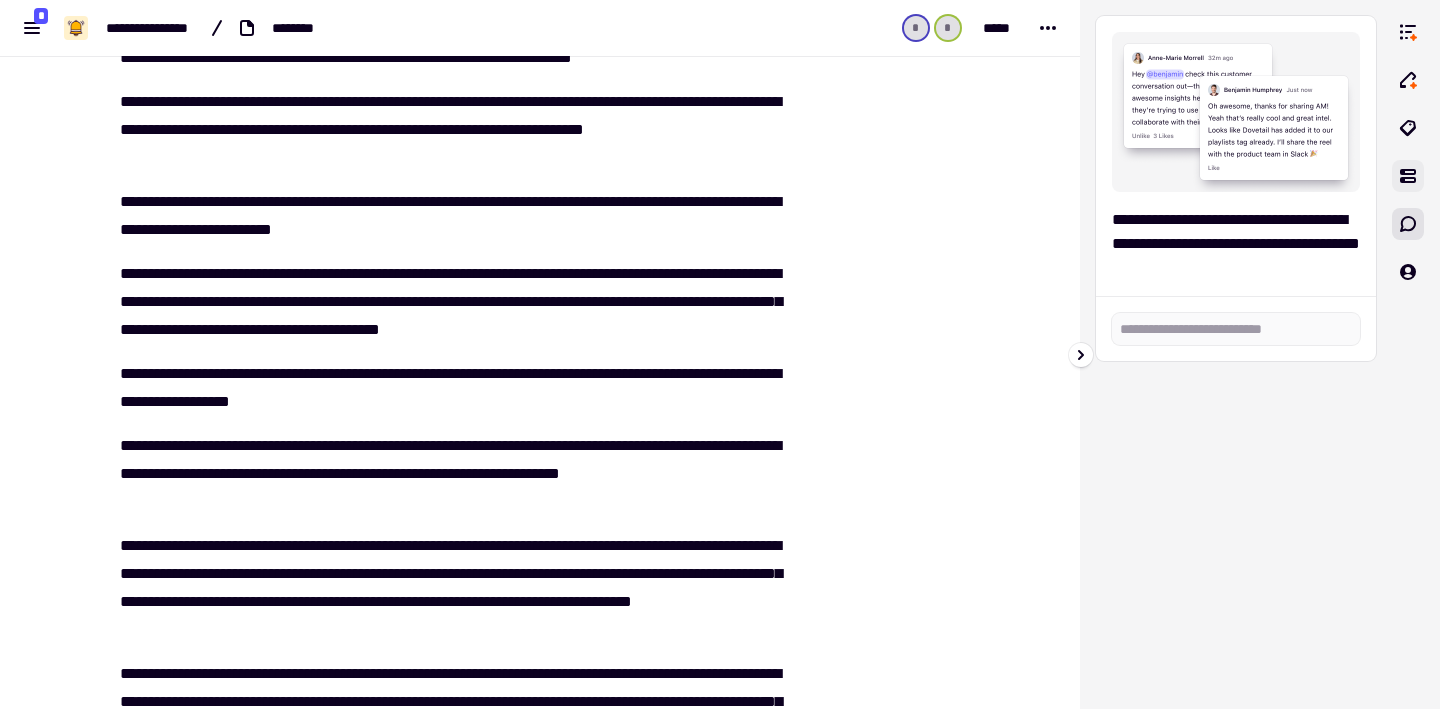 click 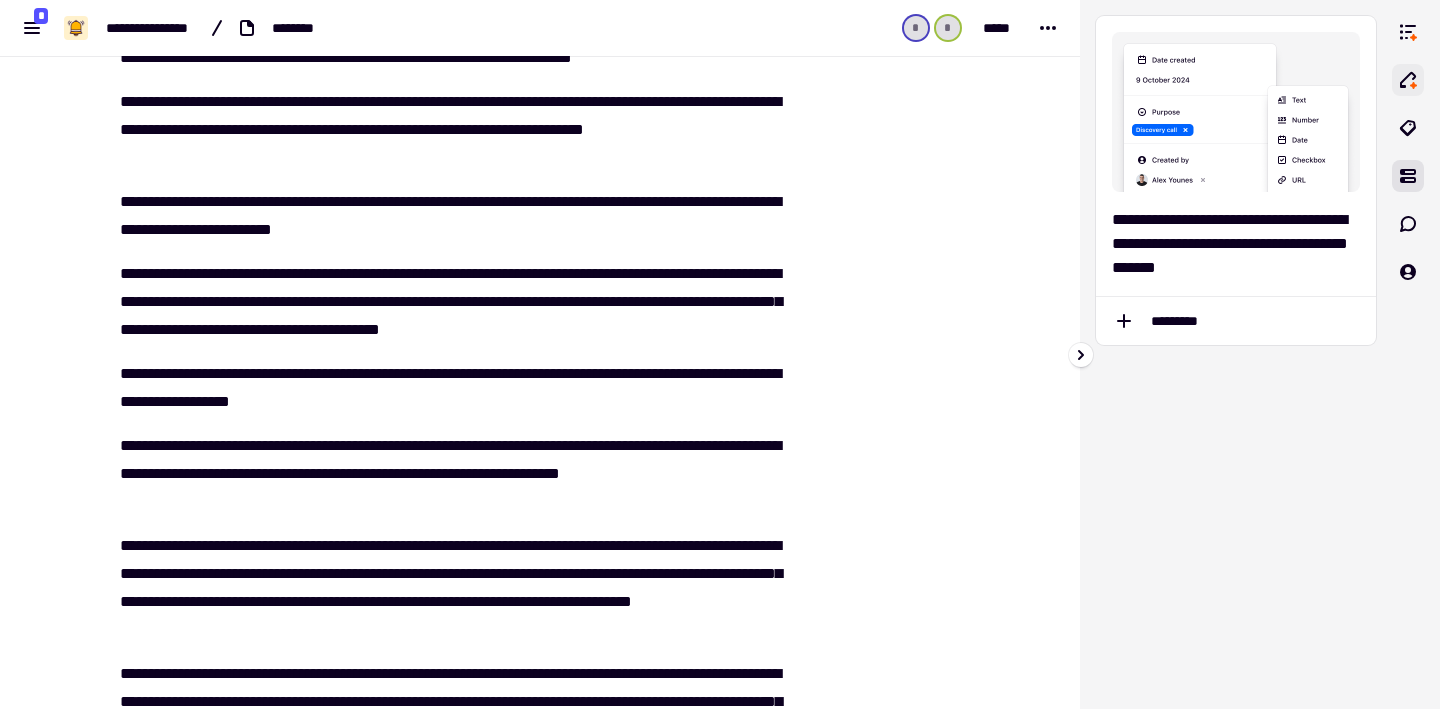click 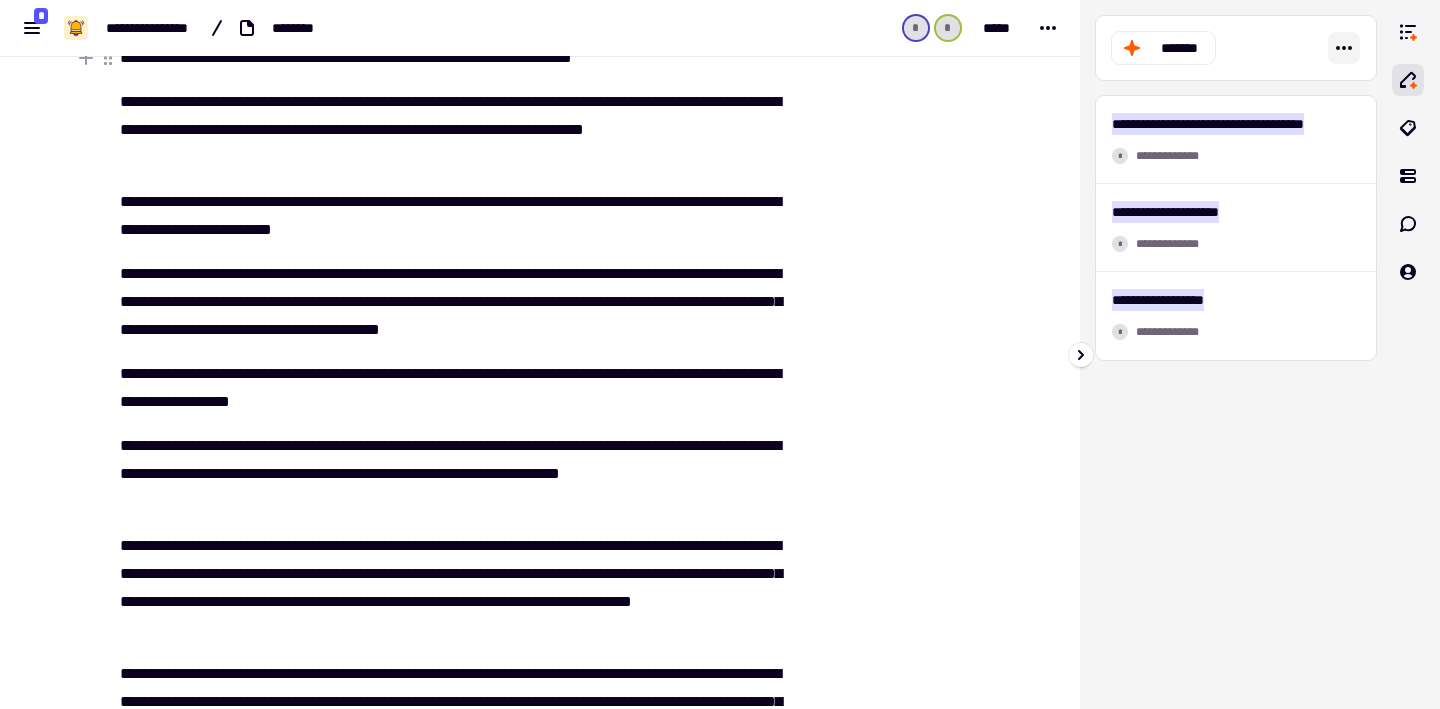 click 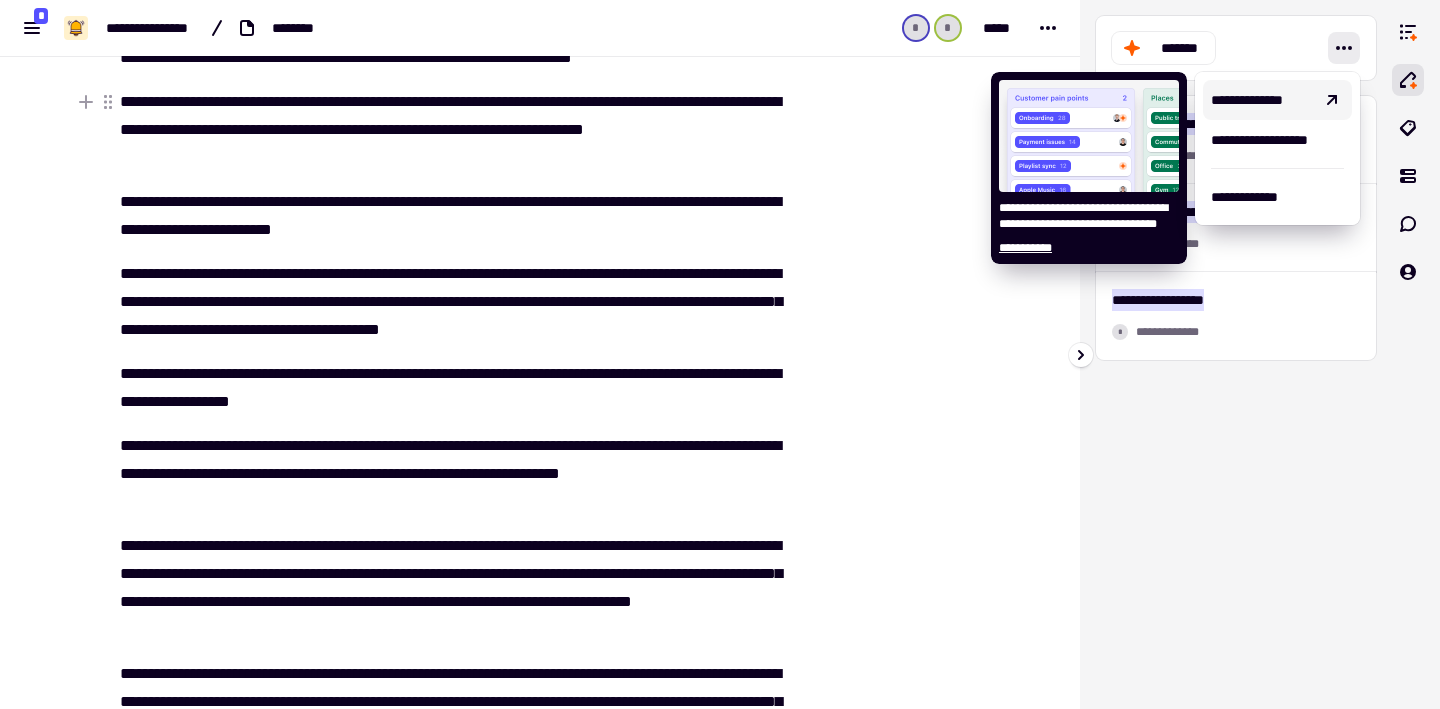 click on "**********" at bounding box center [1261, 100] 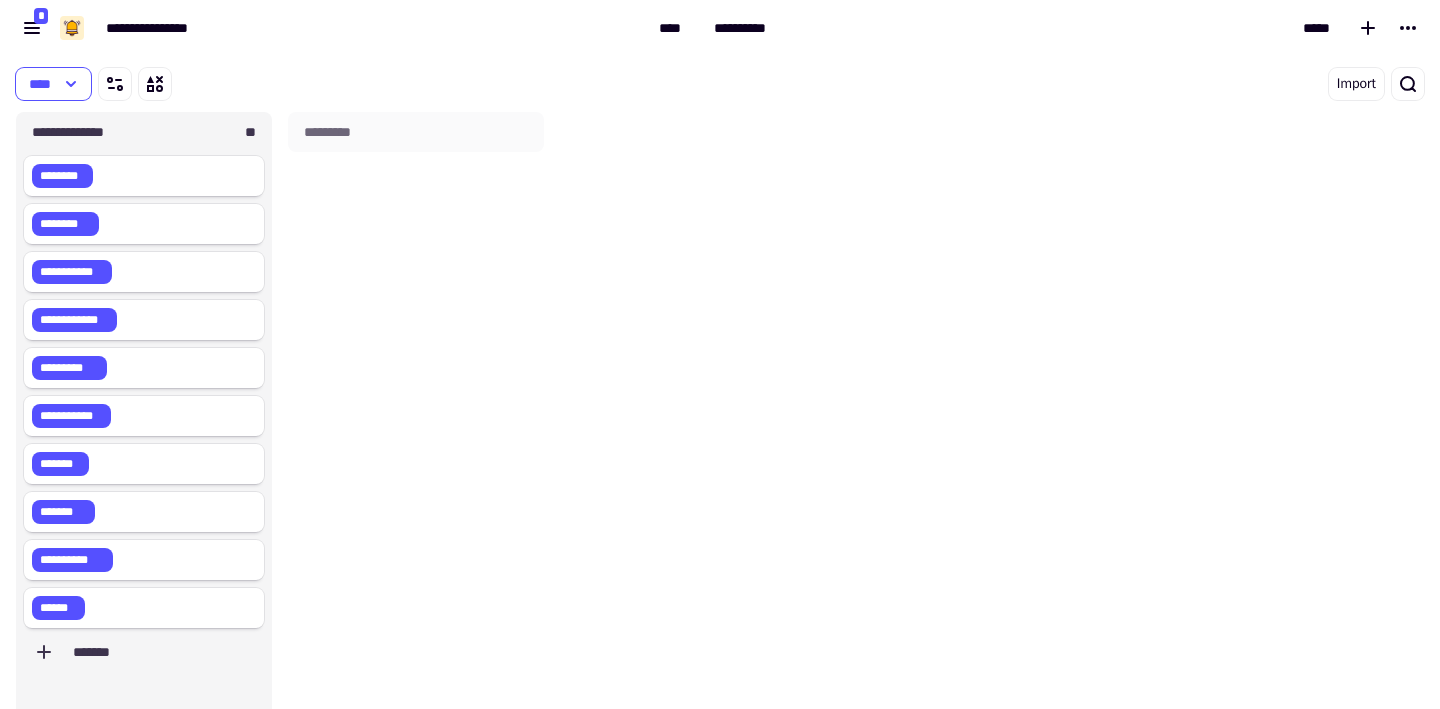 scroll, scrollTop: 16, scrollLeft: 16, axis: both 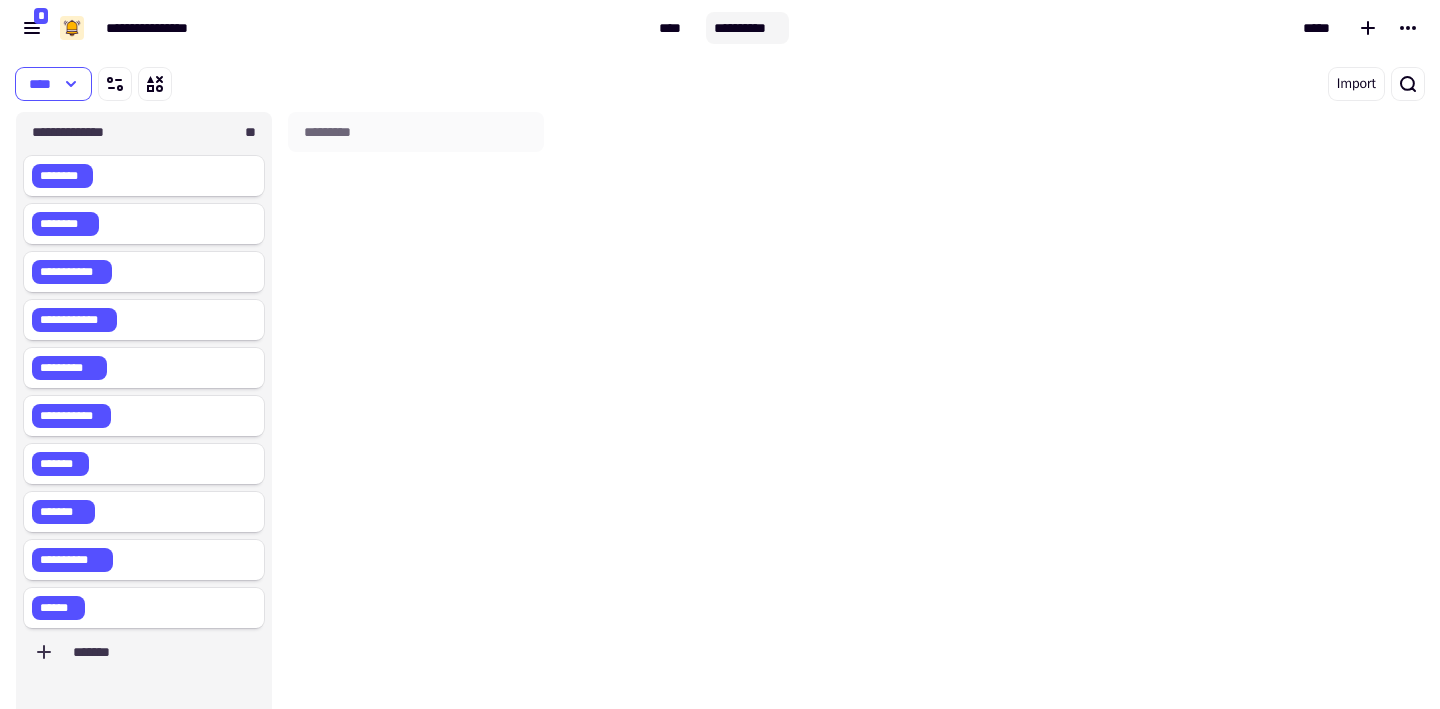 click on "**********" 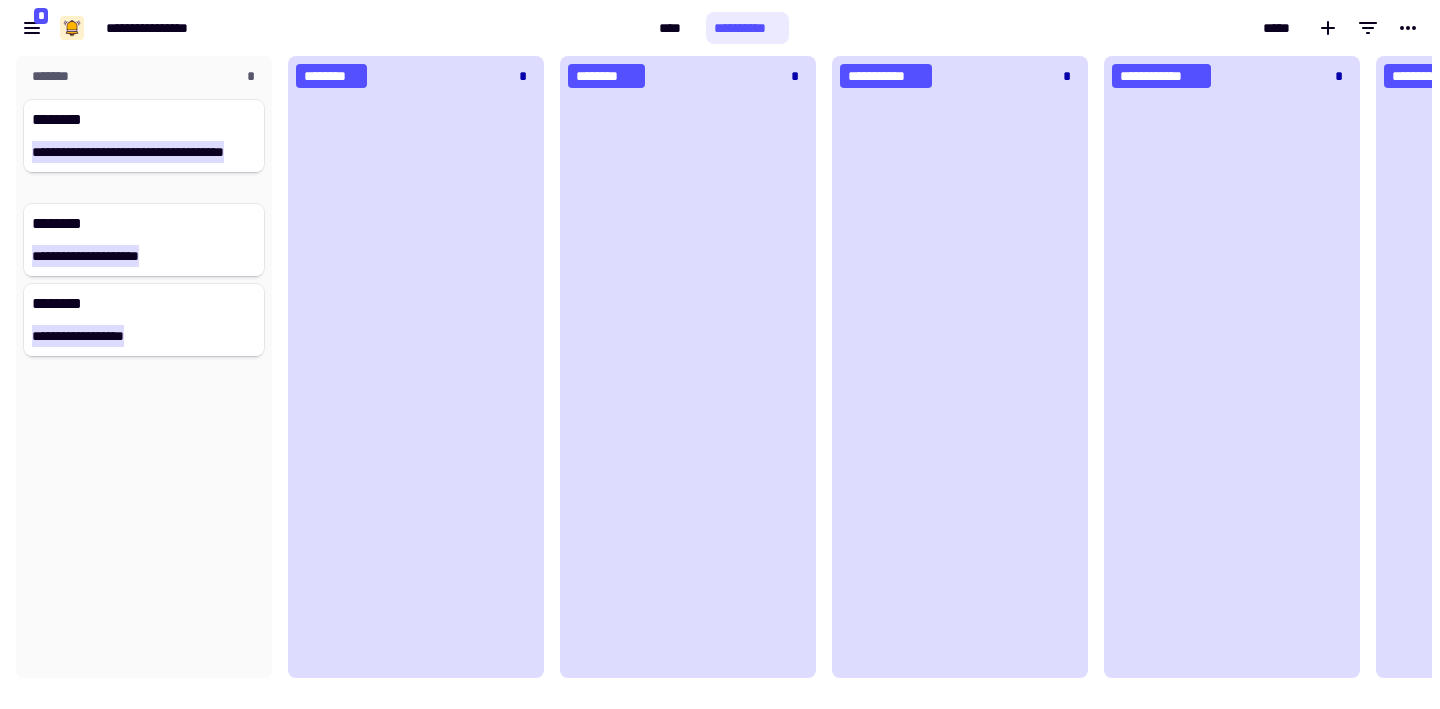 scroll, scrollTop: 16, scrollLeft: 16, axis: both 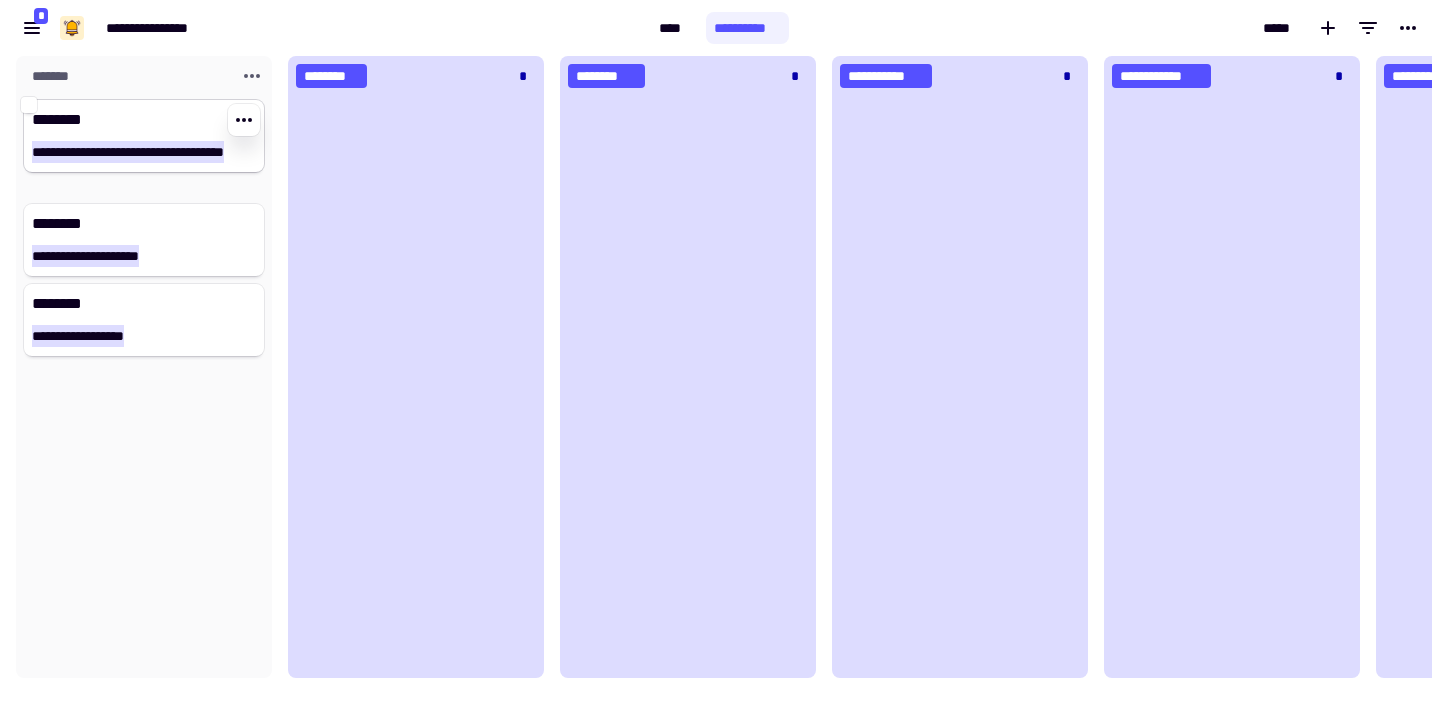 click on "**********" 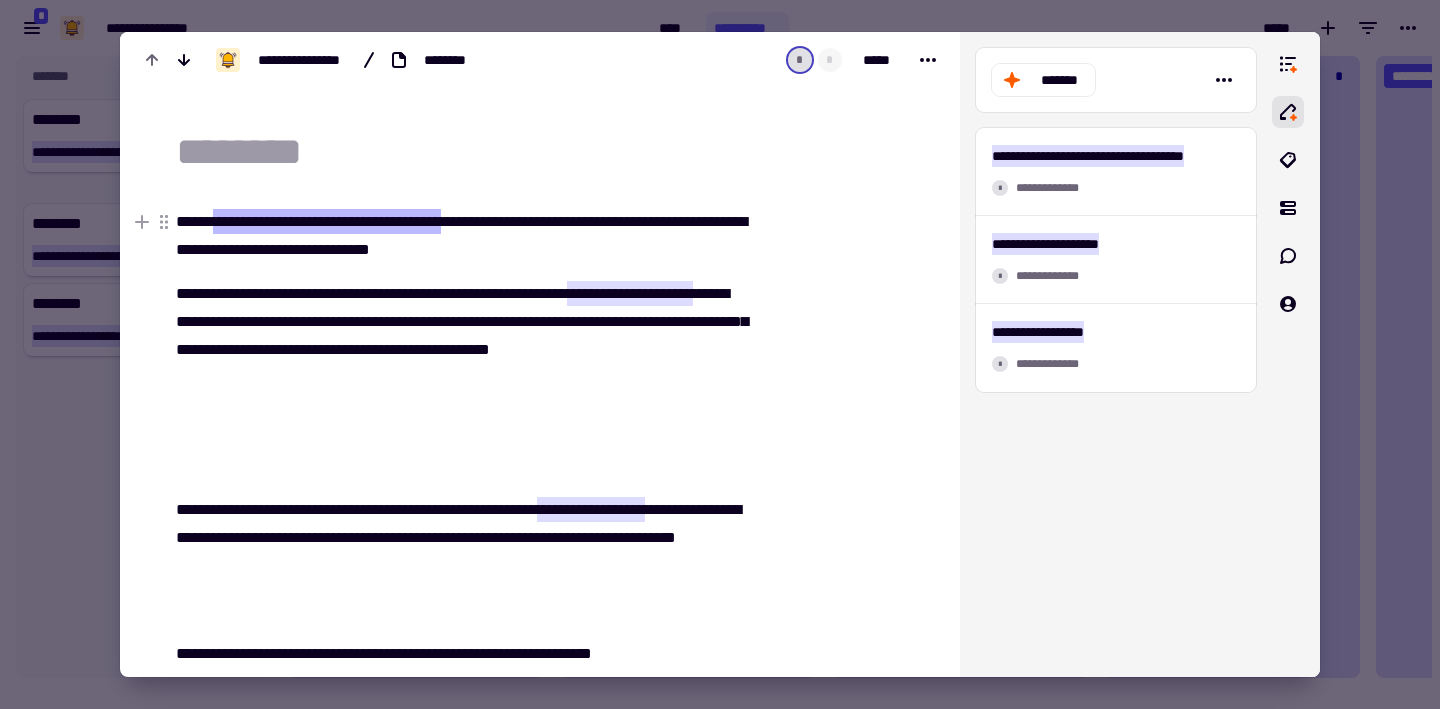 click at bounding box center (720, 354) 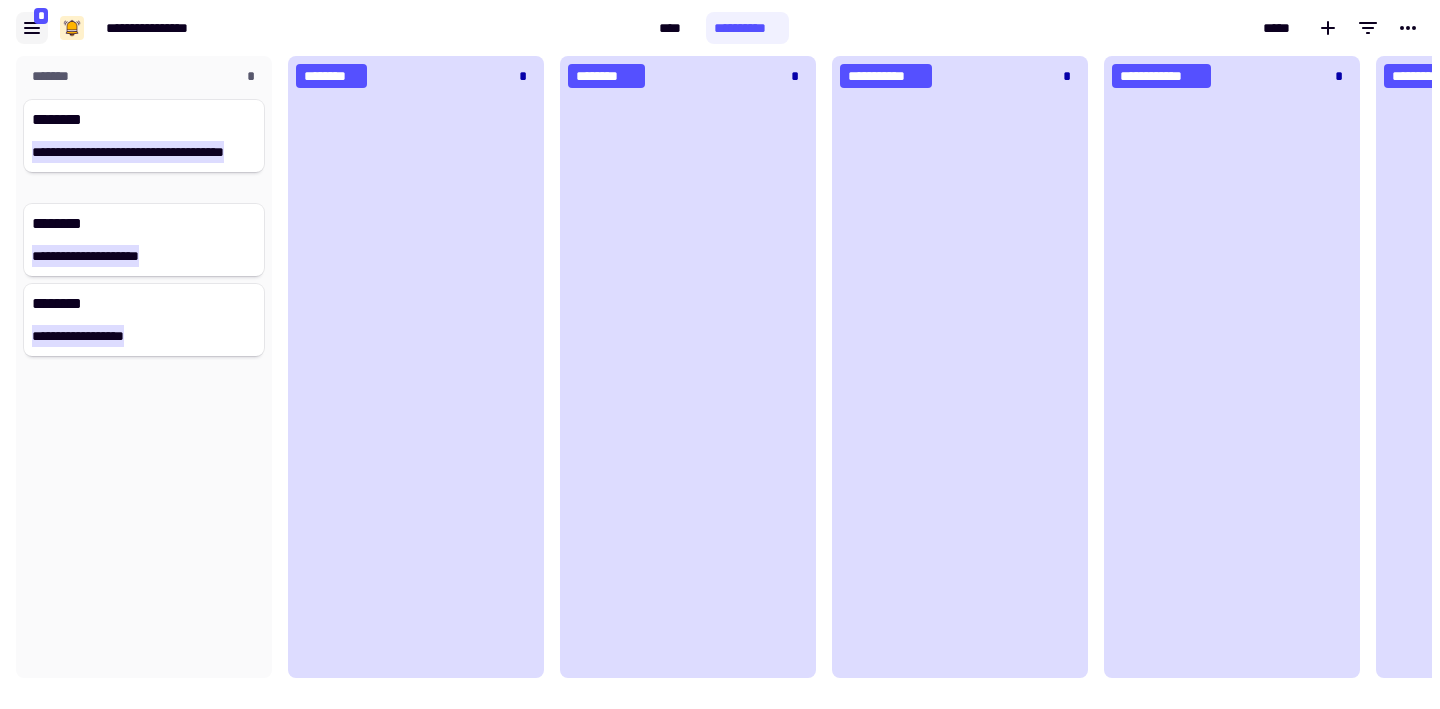 click 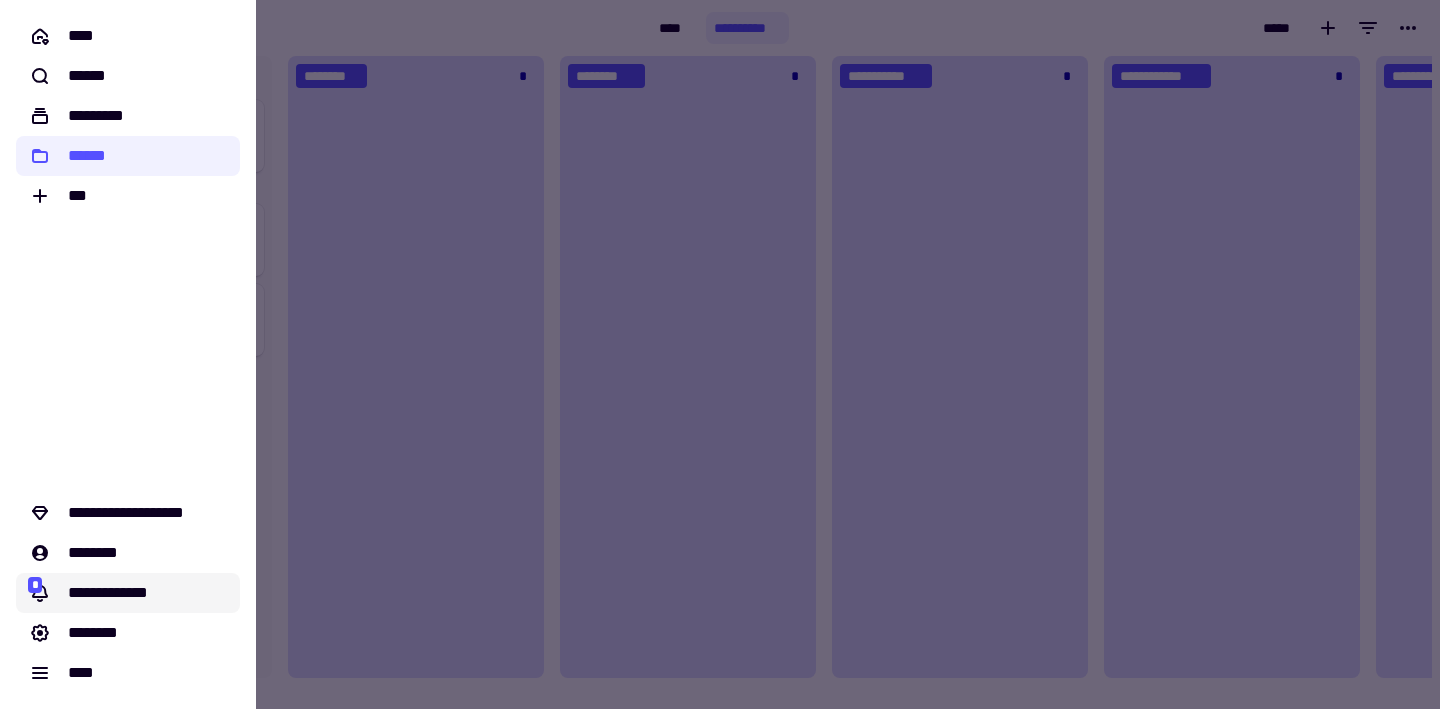 click on "**********" 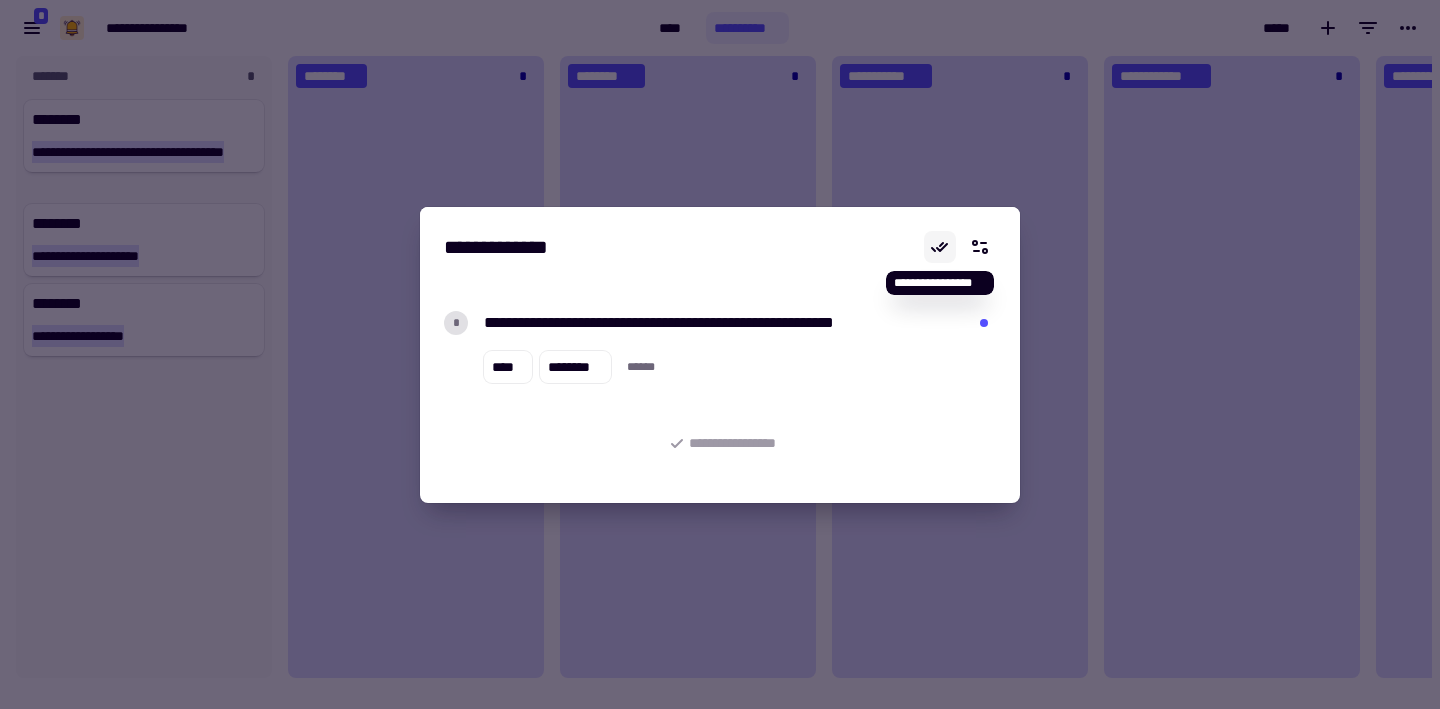 click 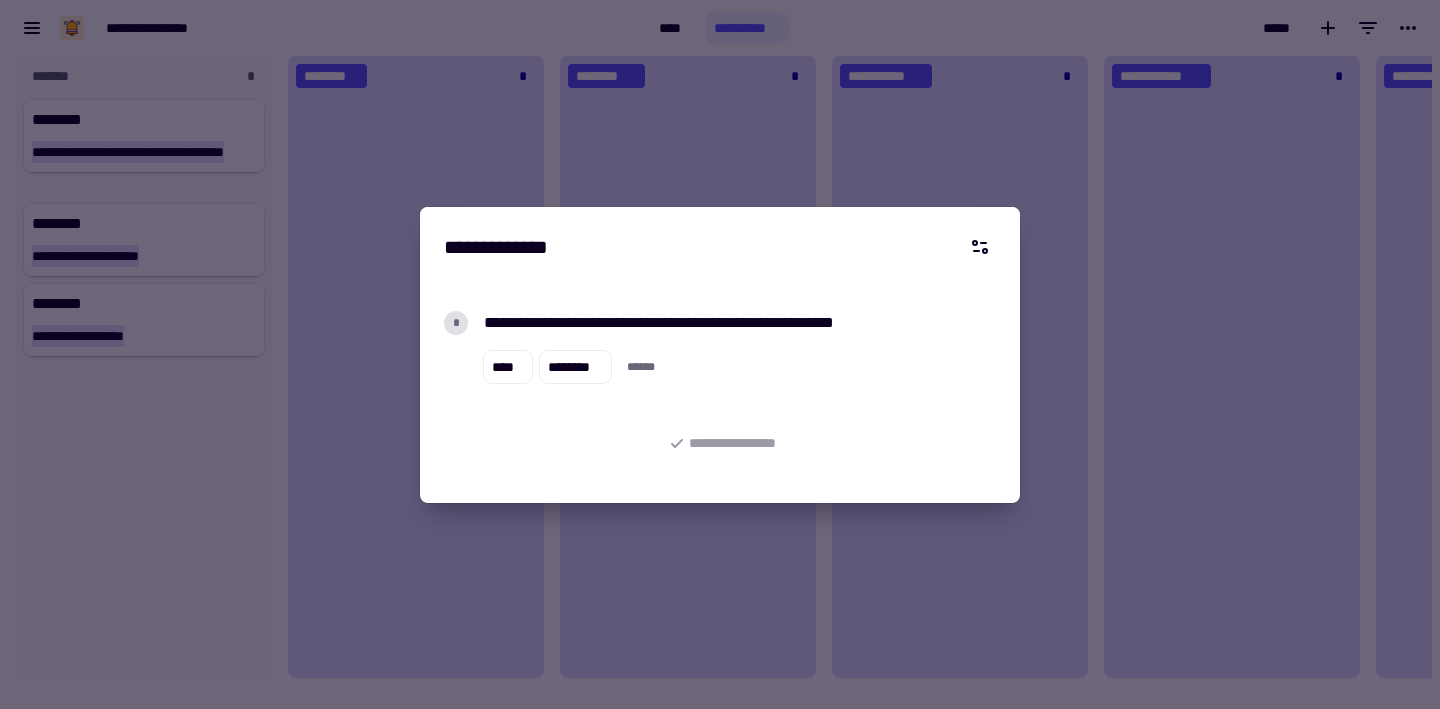 click at bounding box center [720, 354] 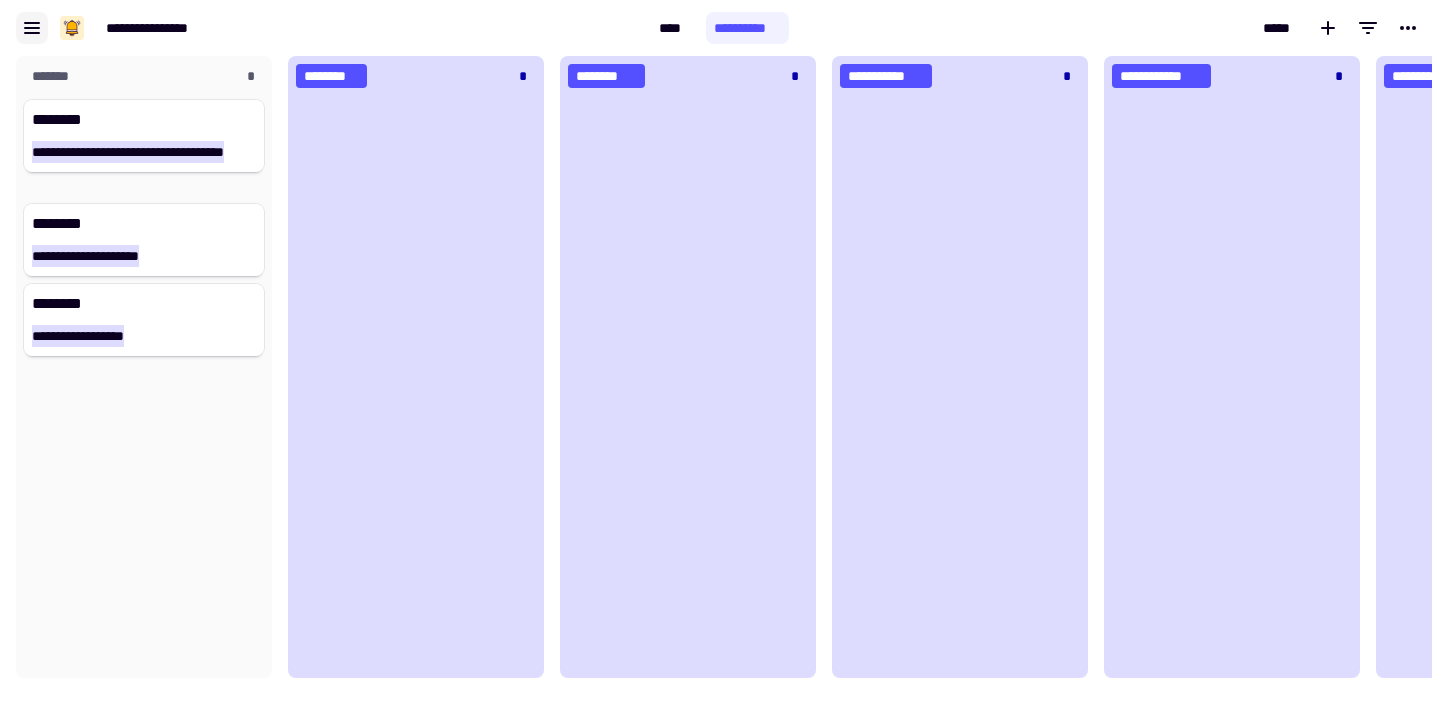 click 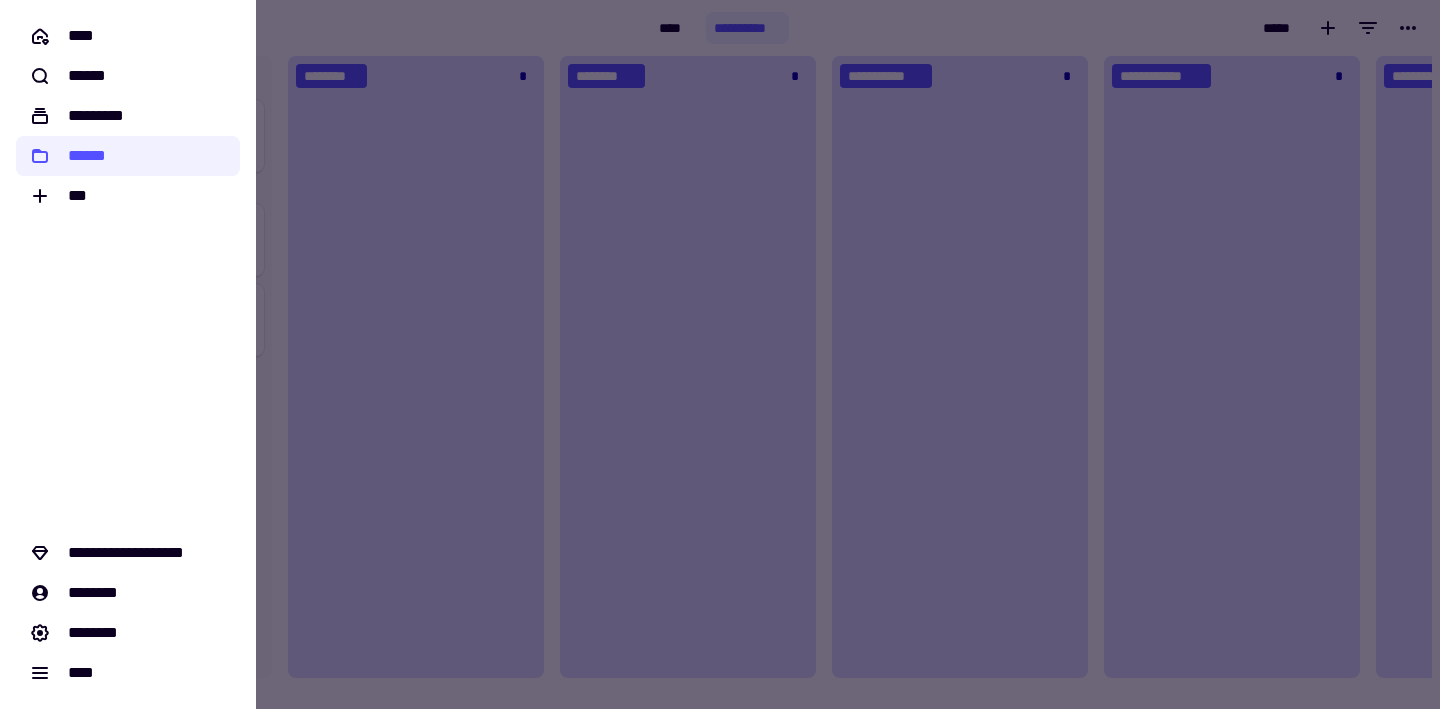 click at bounding box center [720, 354] 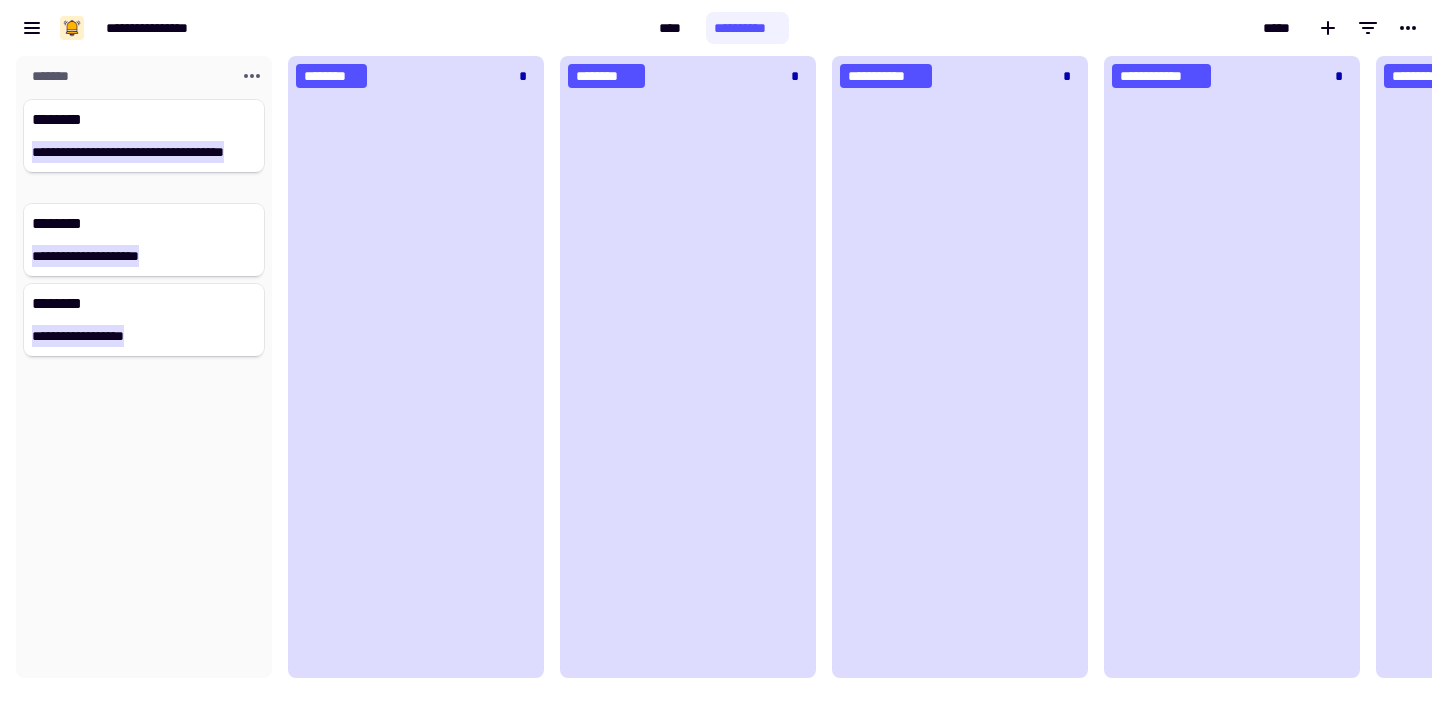 click on "*******" 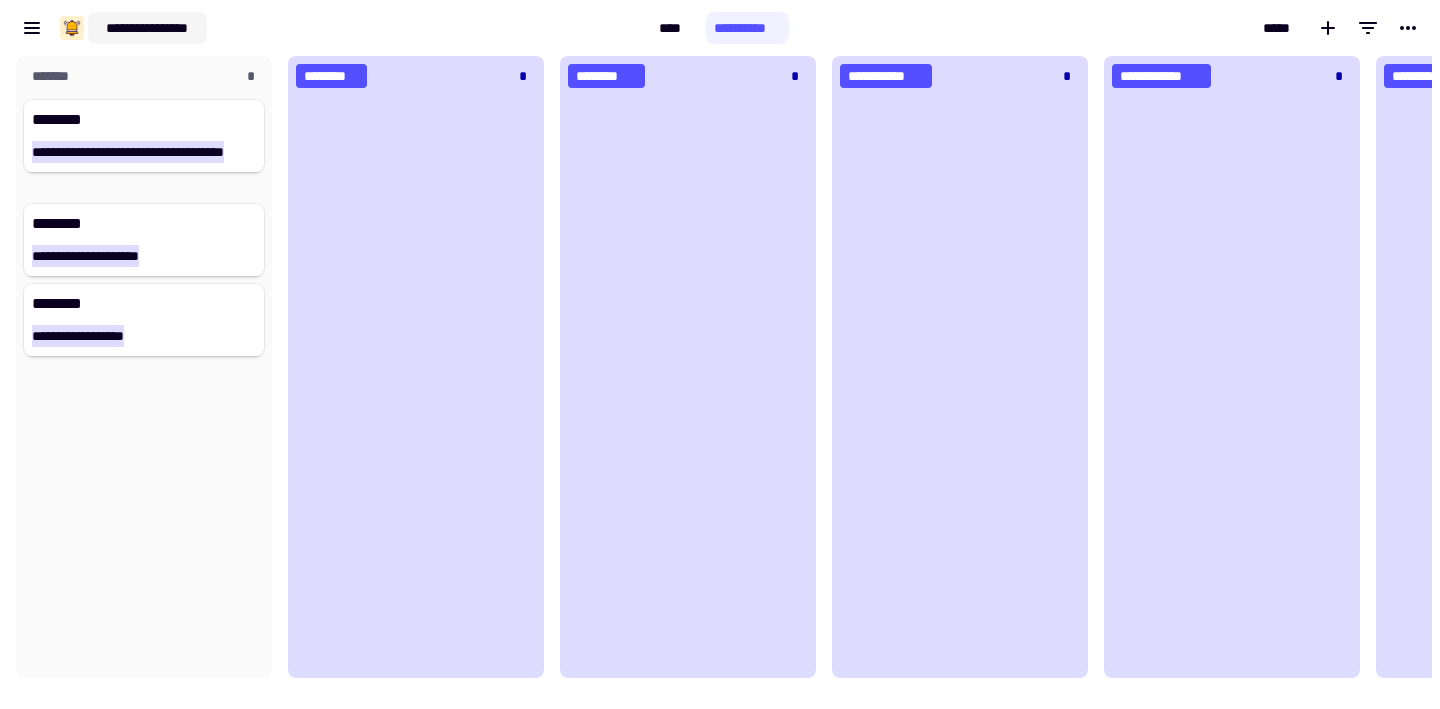 click on "**********" at bounding box center [147, 28] 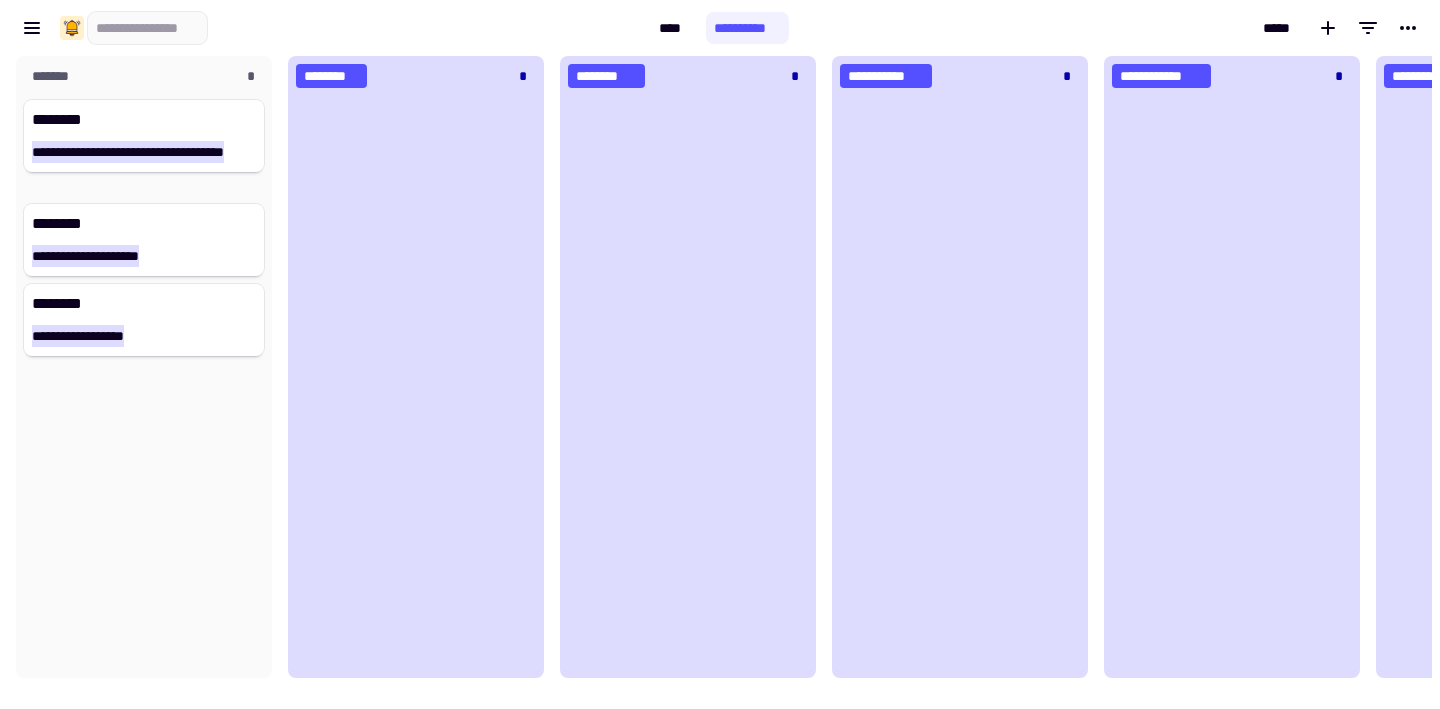 click at bounding box center [147, 28] 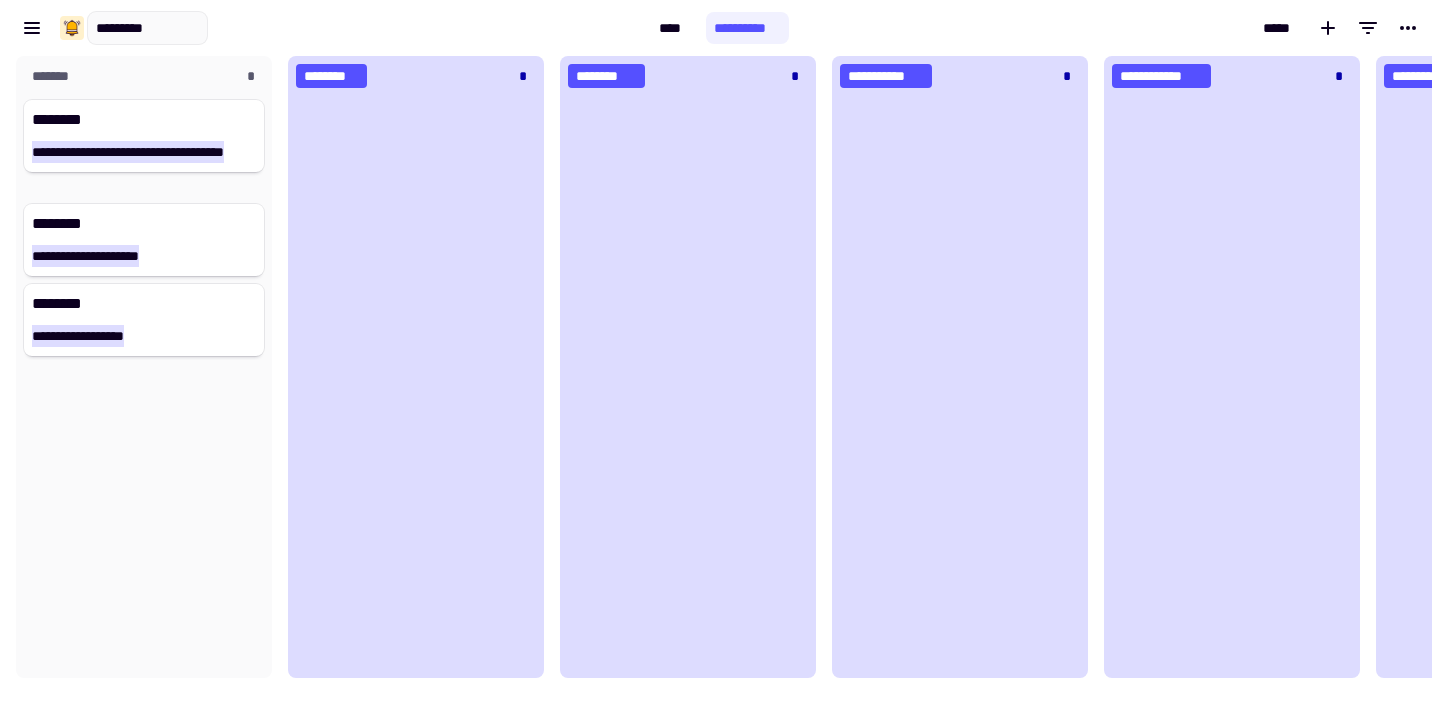 type on "**********" 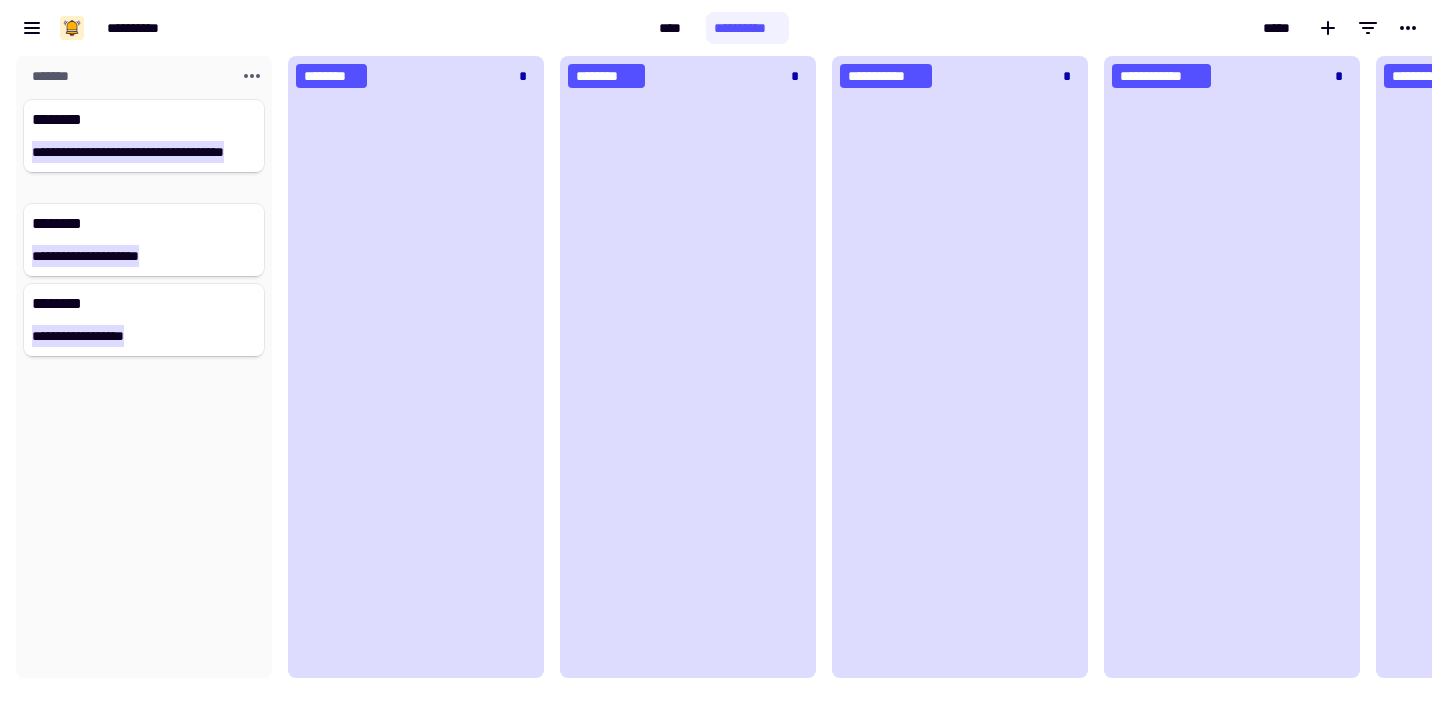 click on "*******" 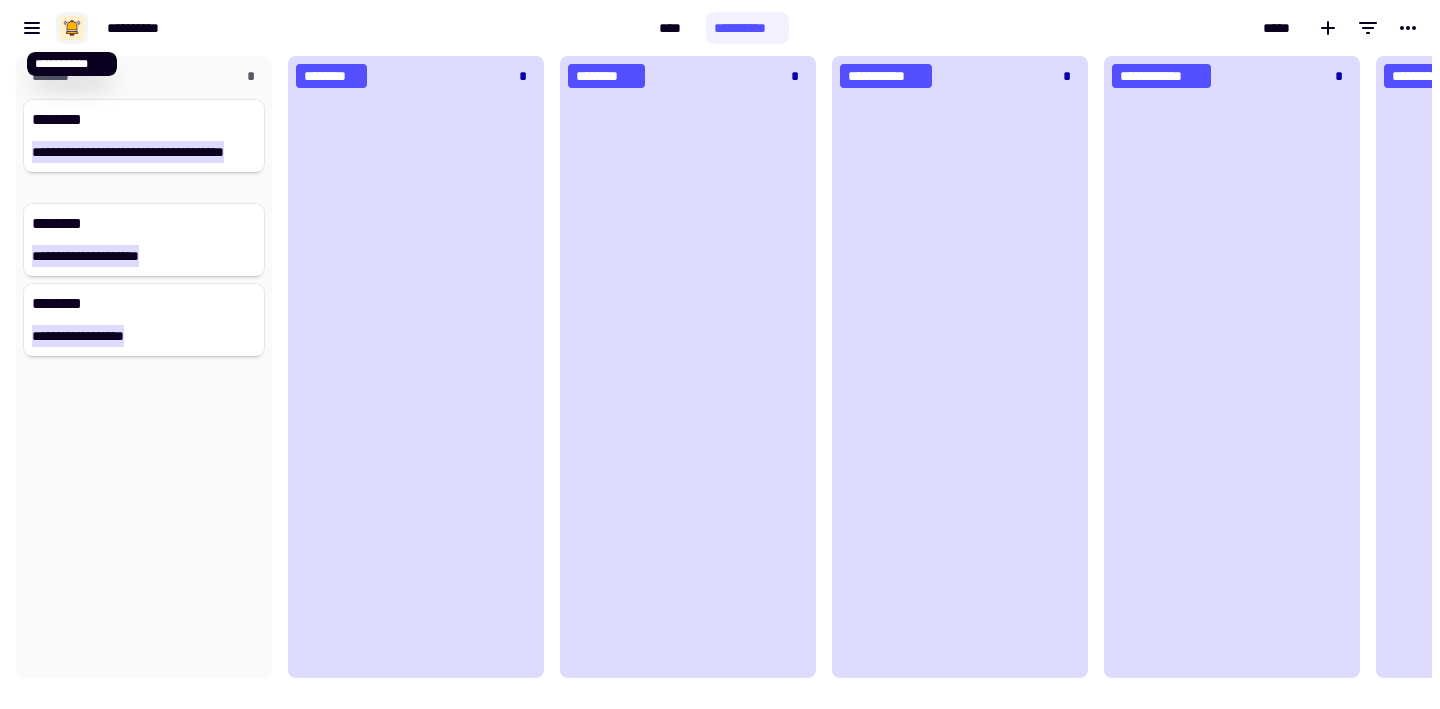 click 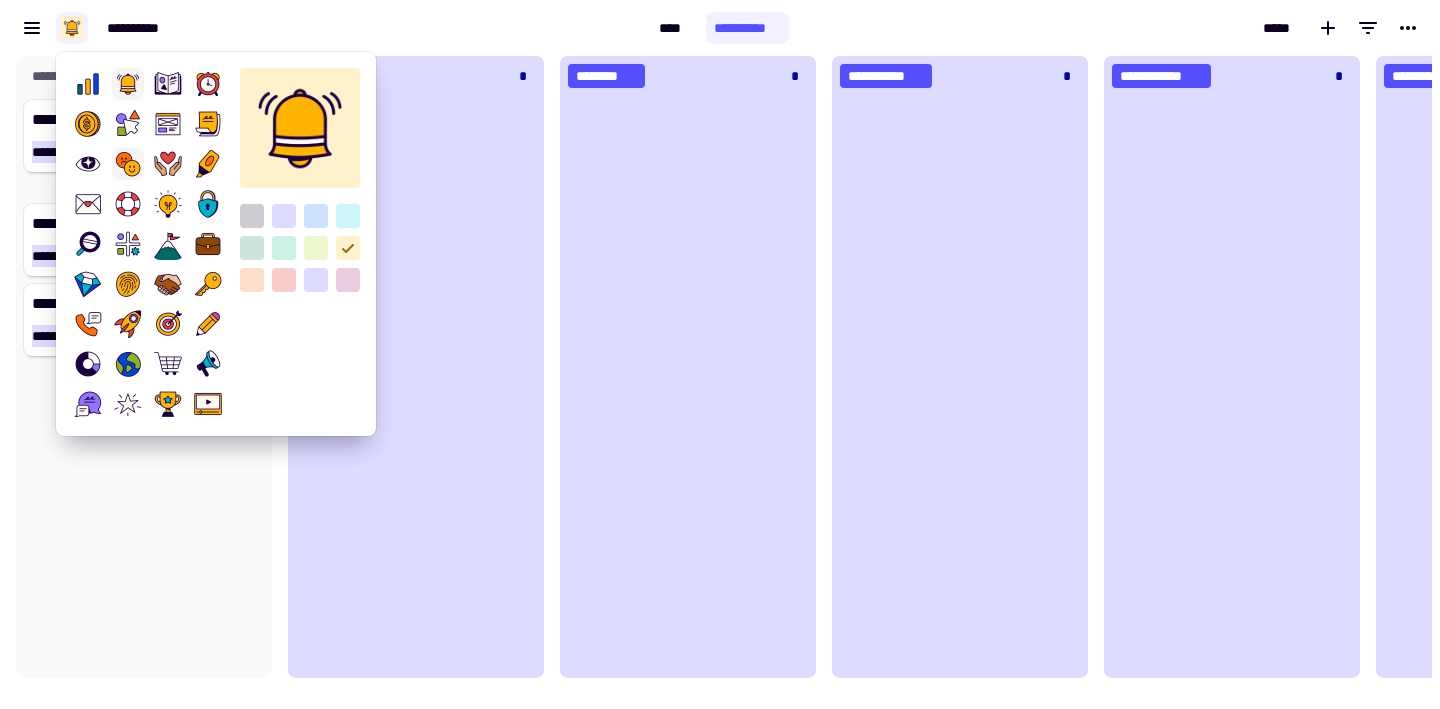 click at bounding box center (128, 164) 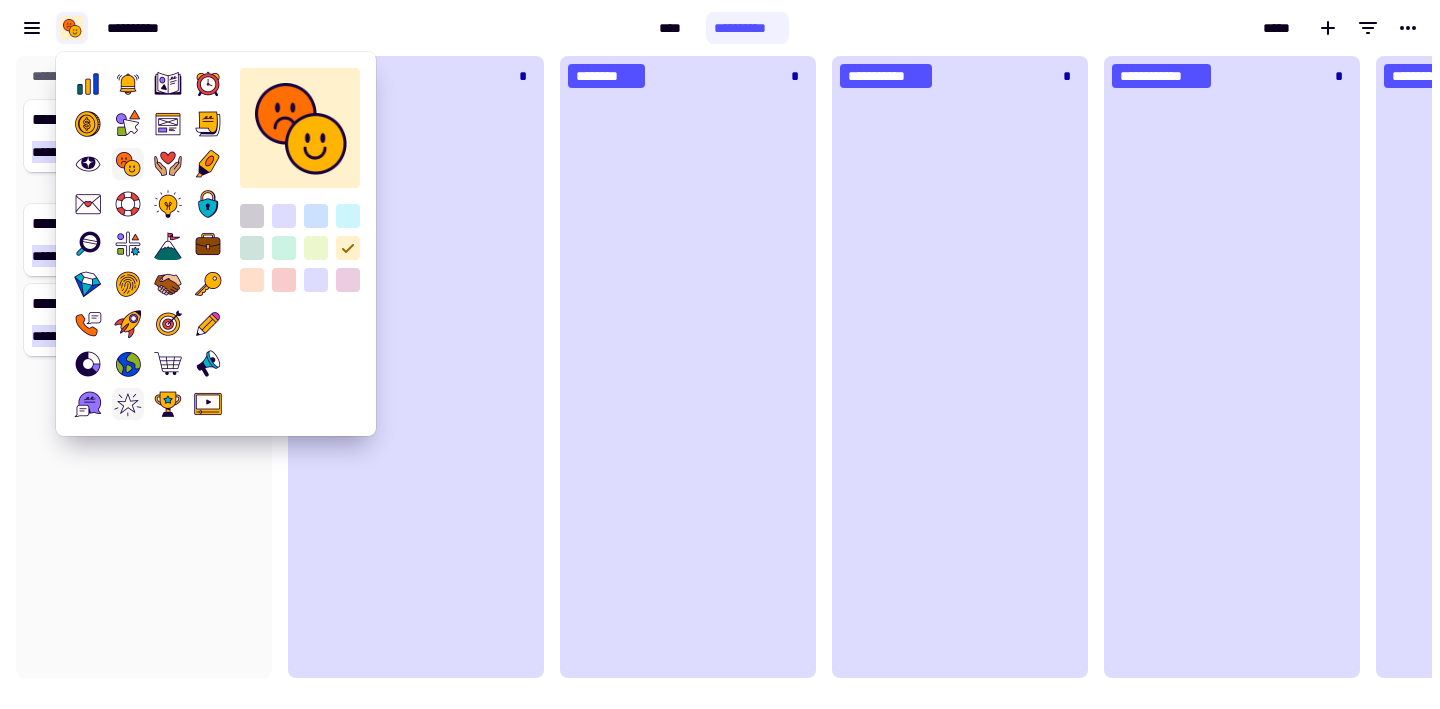 click at bounding box center [128, 404] 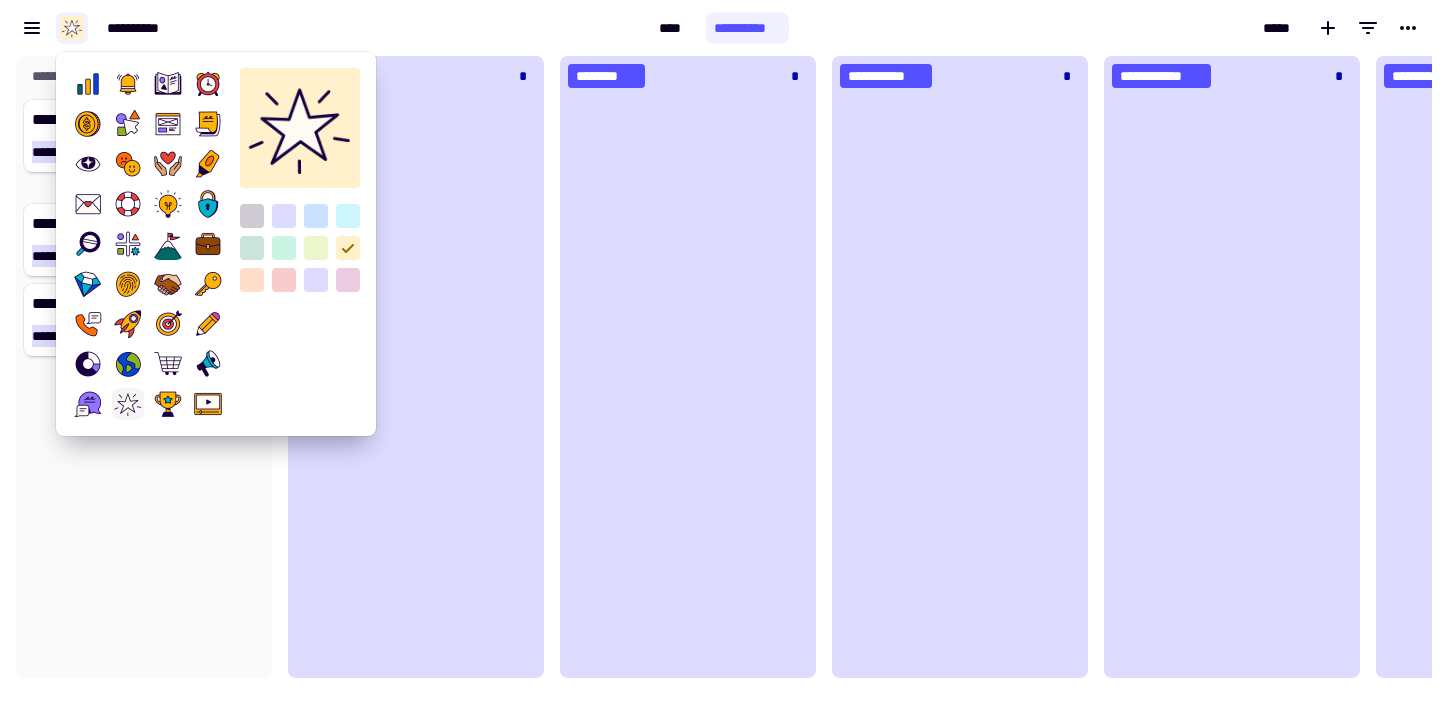 click on "[FIRST] [LAST] [CITY] [STATE] [ZIP]" 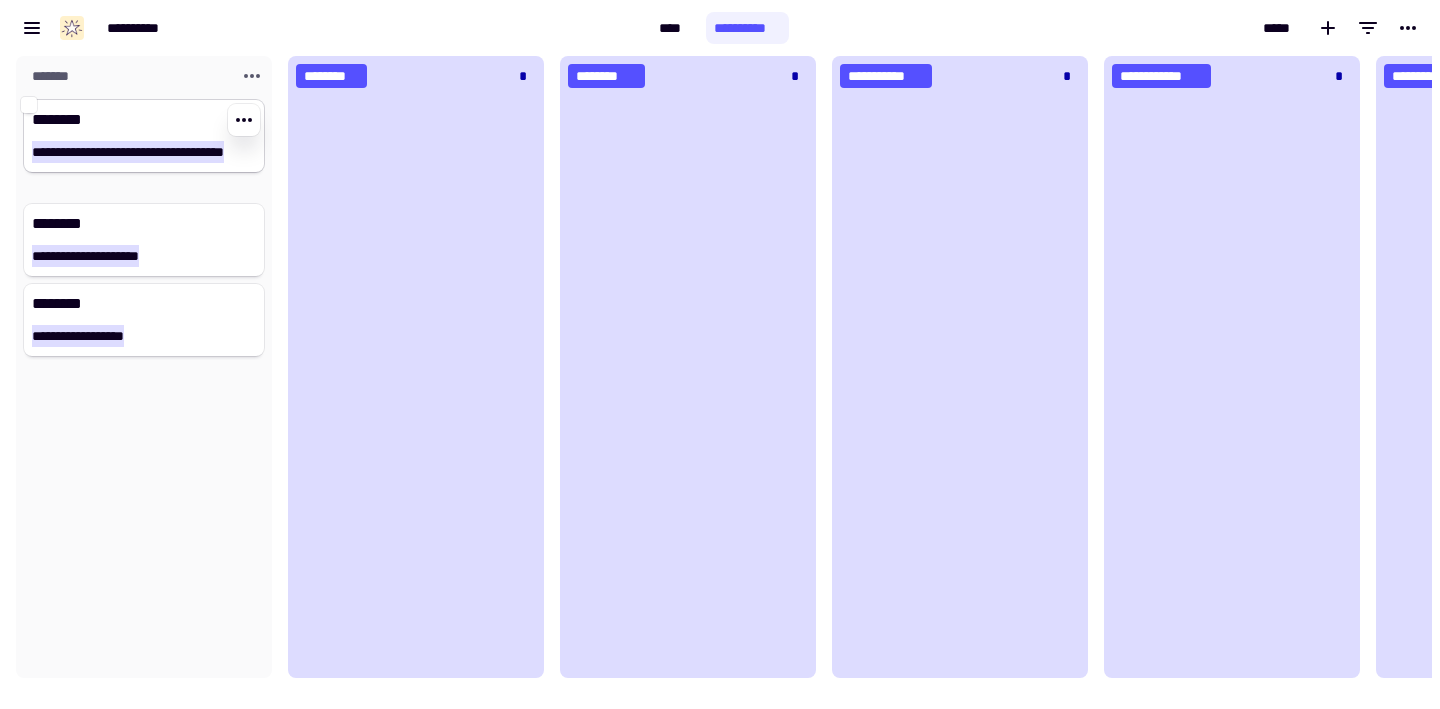 click on "**********" 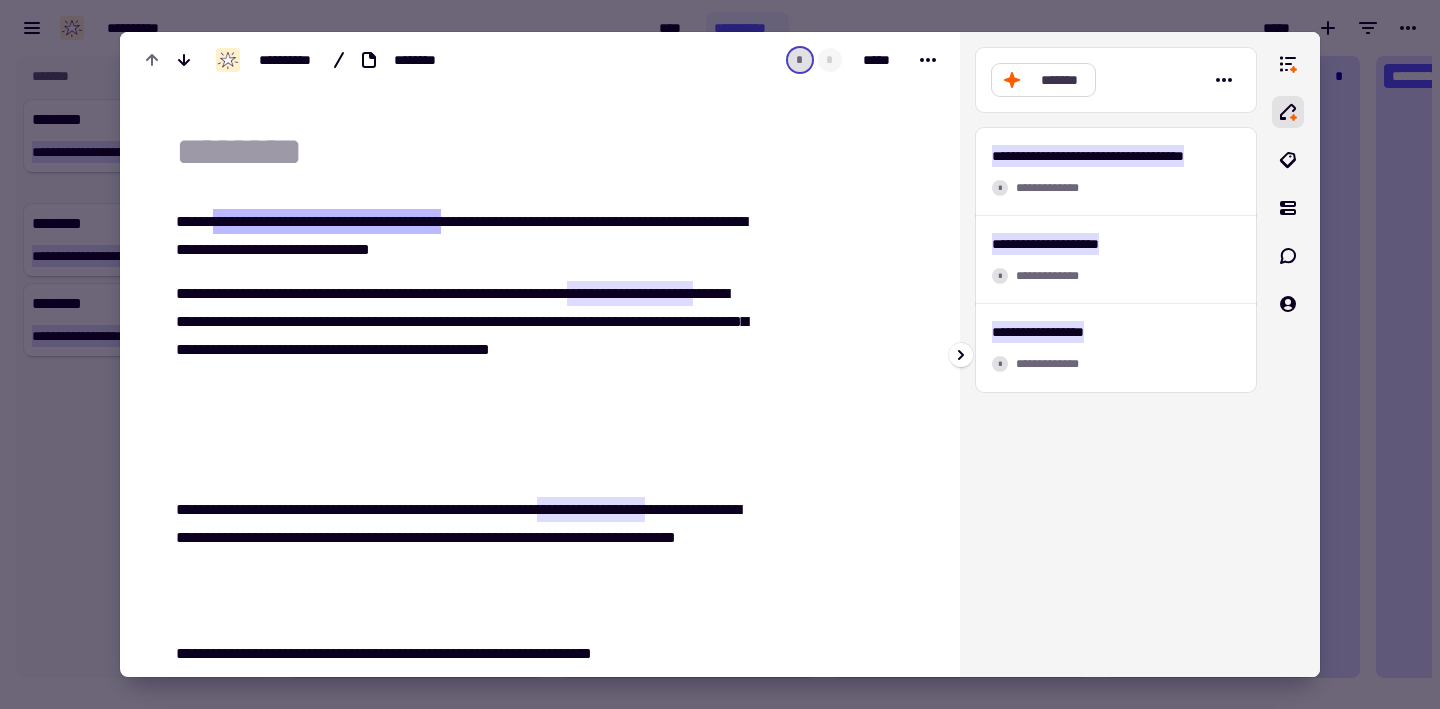 click on "*******" 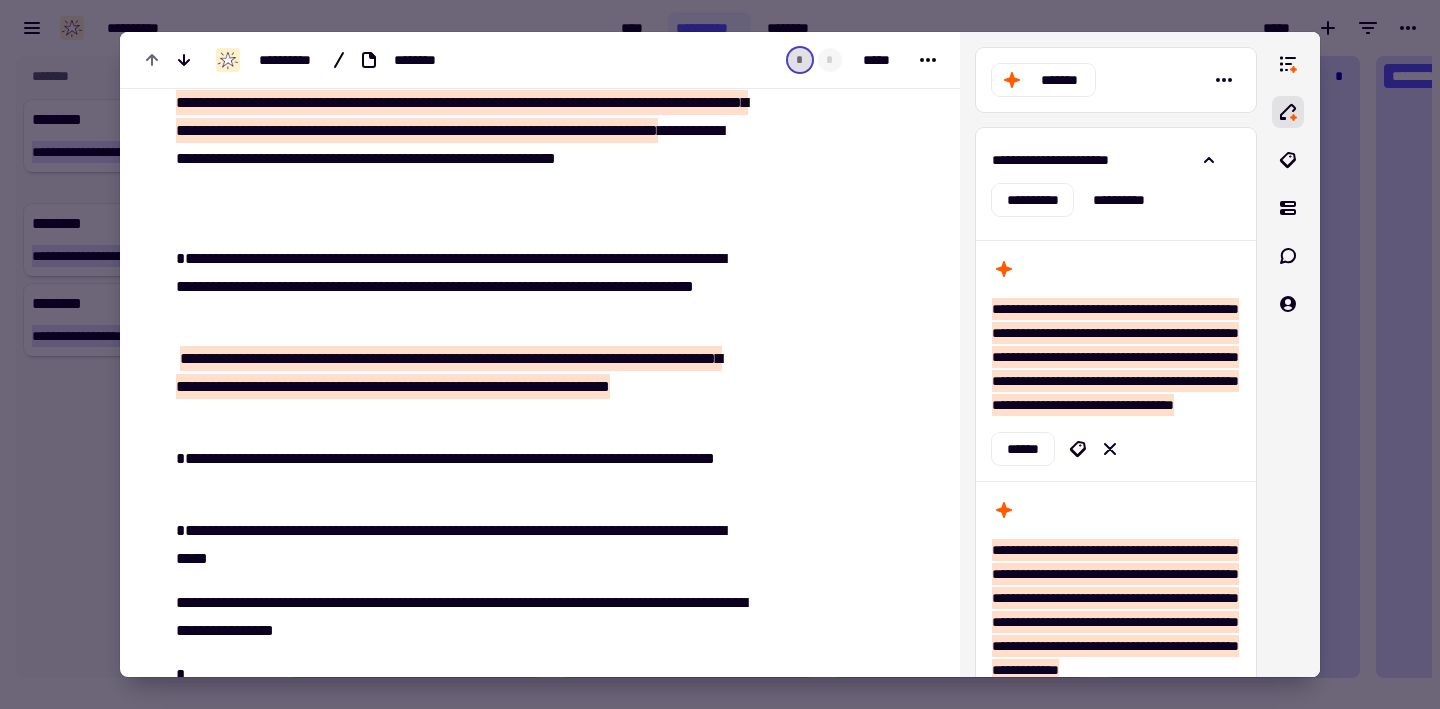 scroll, scrollTop: 30510, scrollLeft: 0, axis: vertical 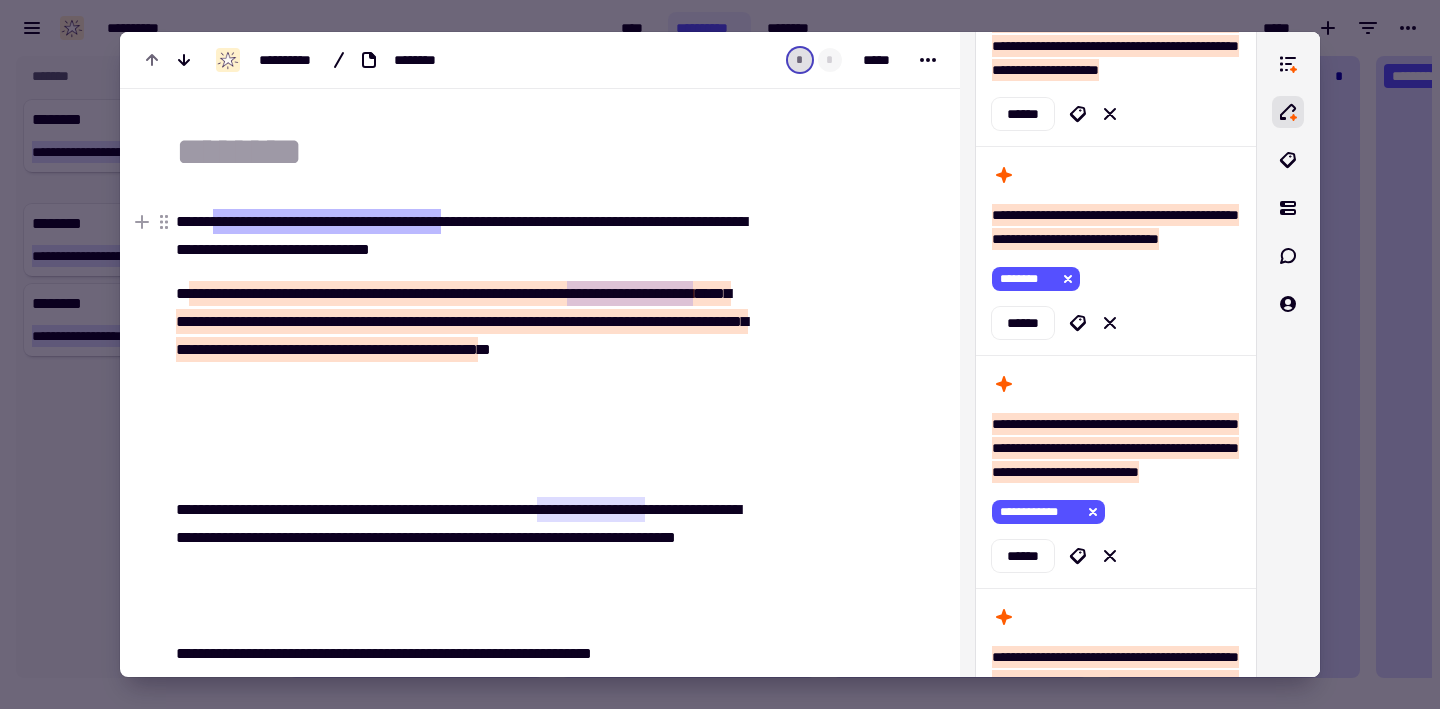 click on "**********" at bounding box center [327, 221] 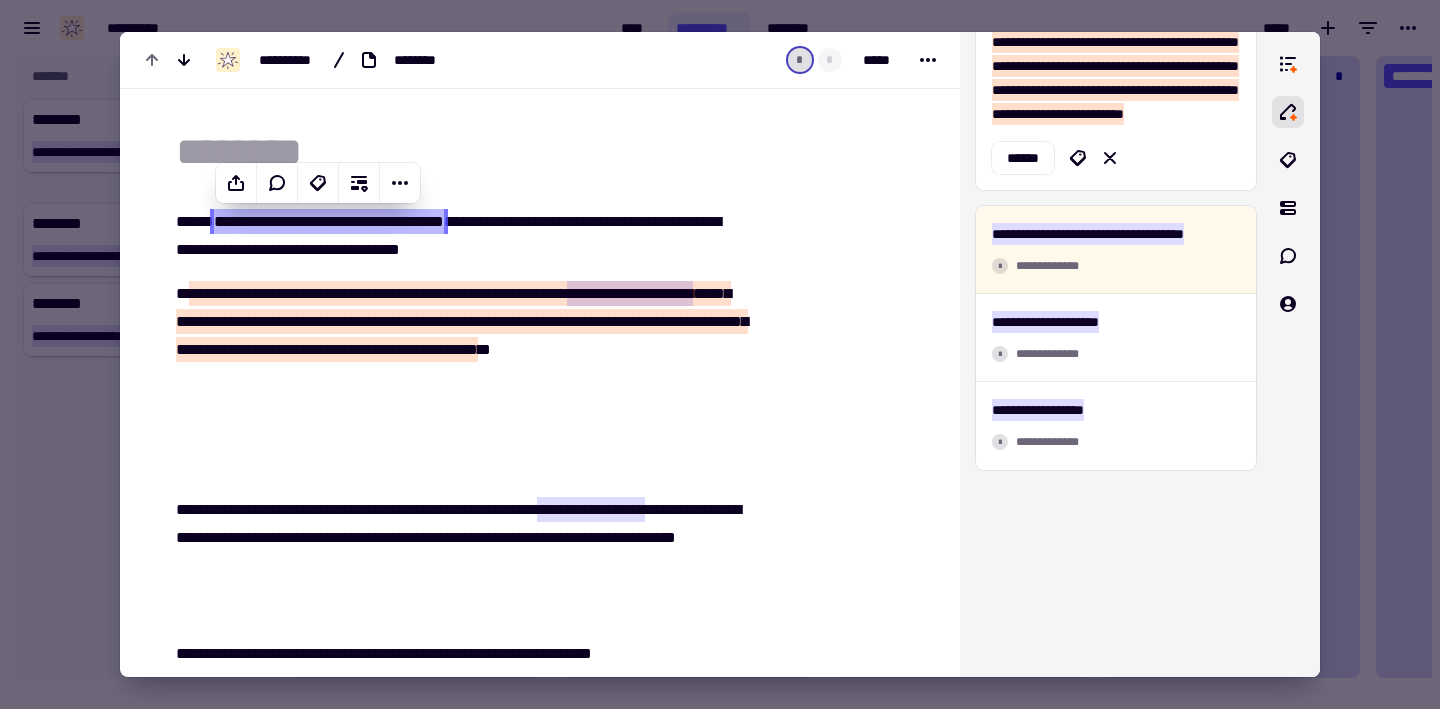 scroll, scrollTop: 11544, scrollLeft: 0, axis: vertical 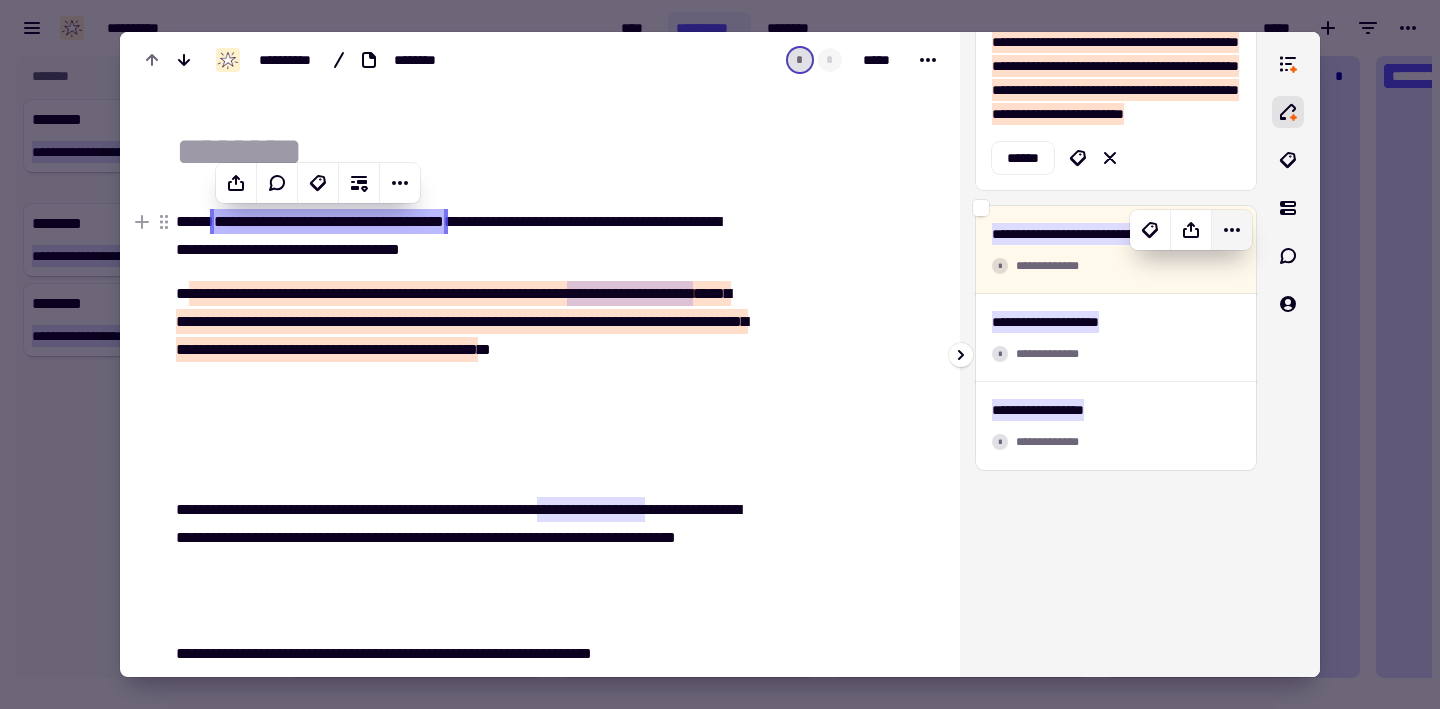 click 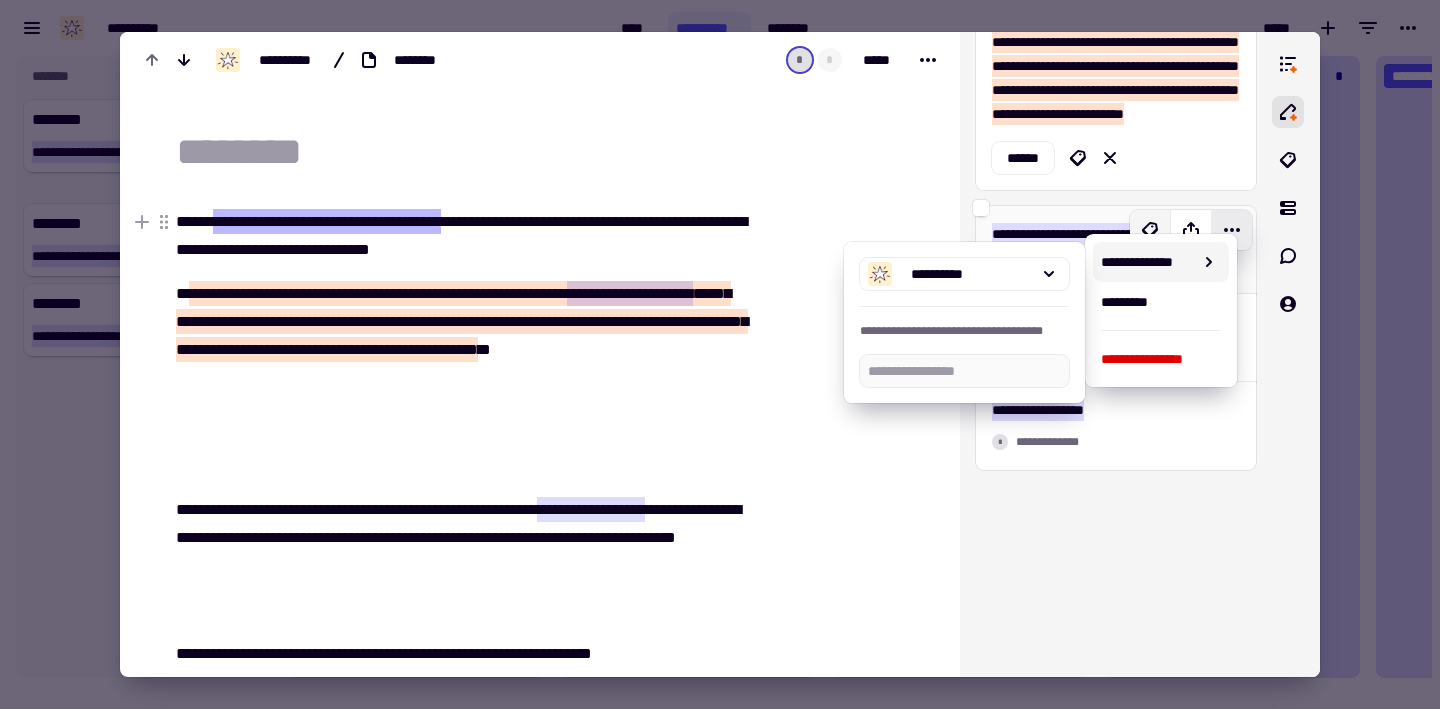 click 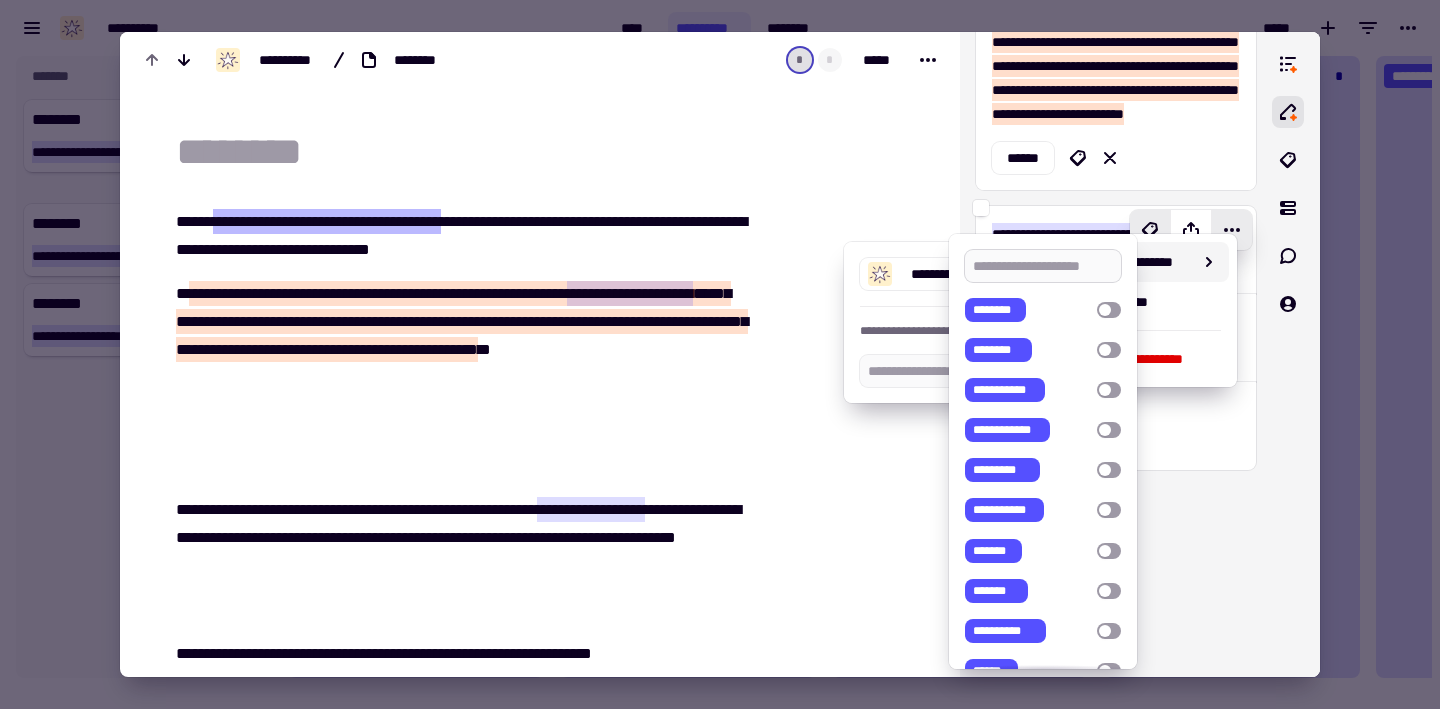 click at bounding box center [1043, 266] 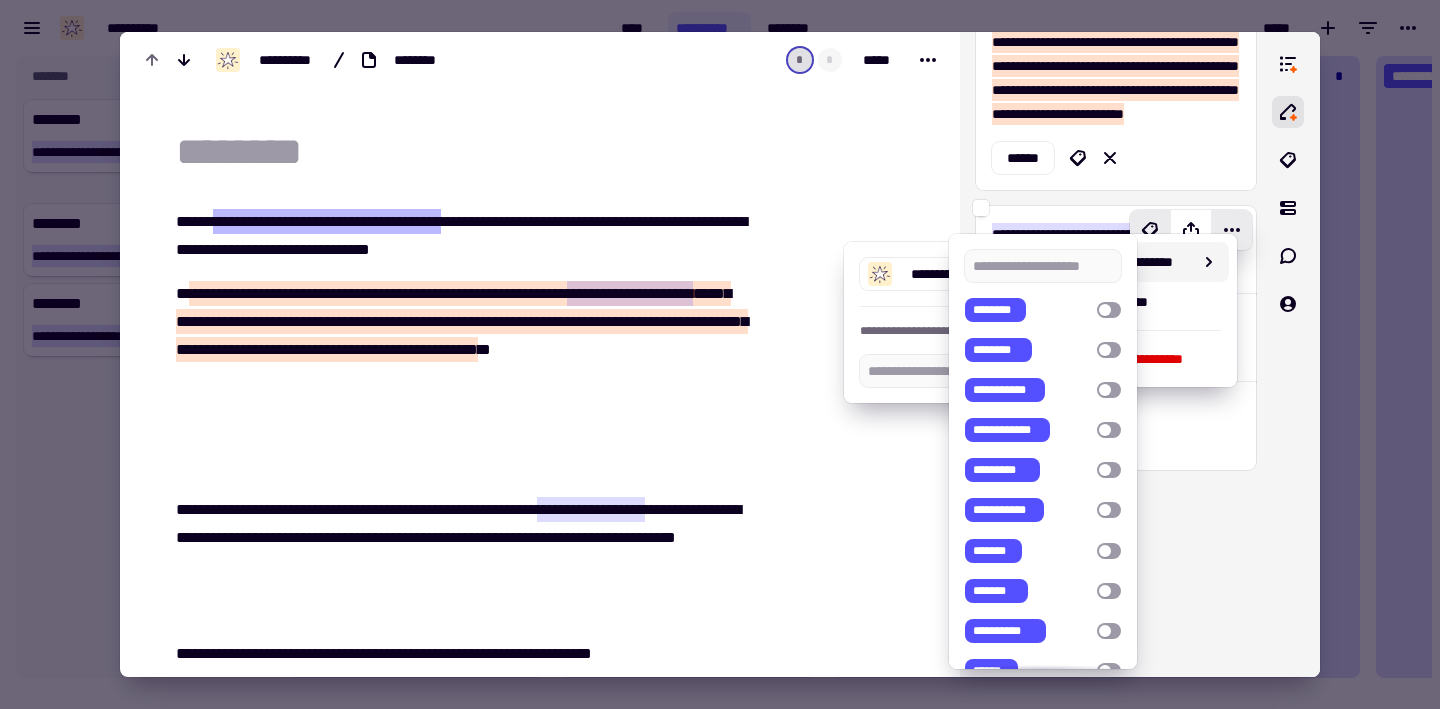 click at bounding box center [720, 354] 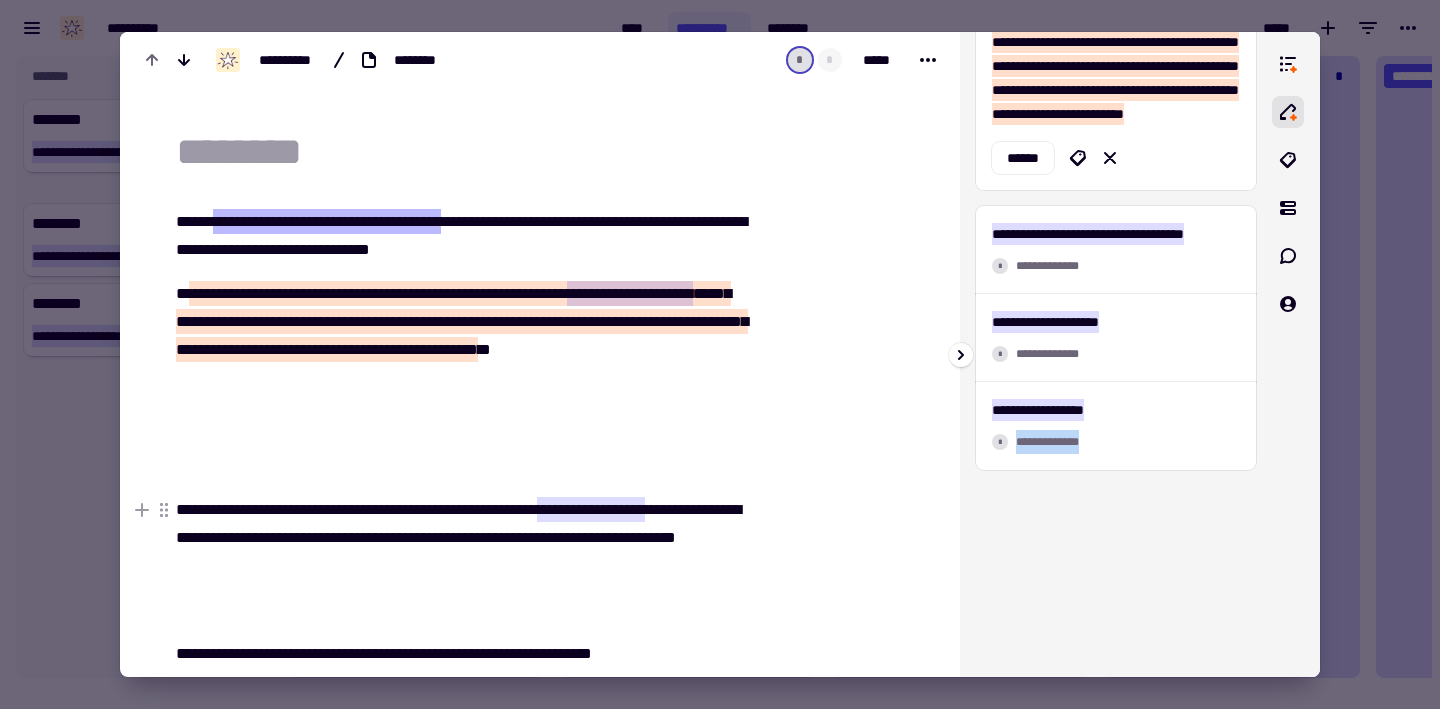 drag, startPoint x: 1160, startPoint y: 449, endPoint x: 1206, endPoint y: 494, distance: 64.3506 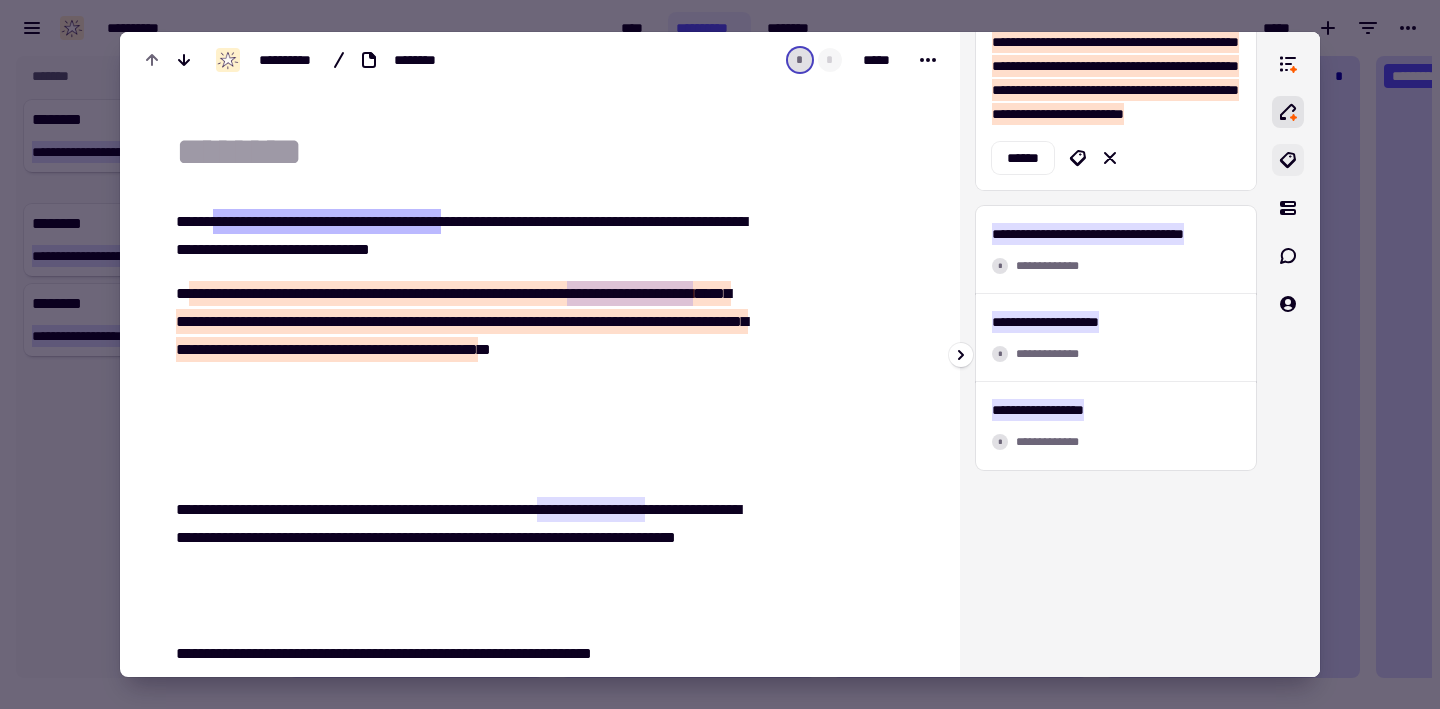 click 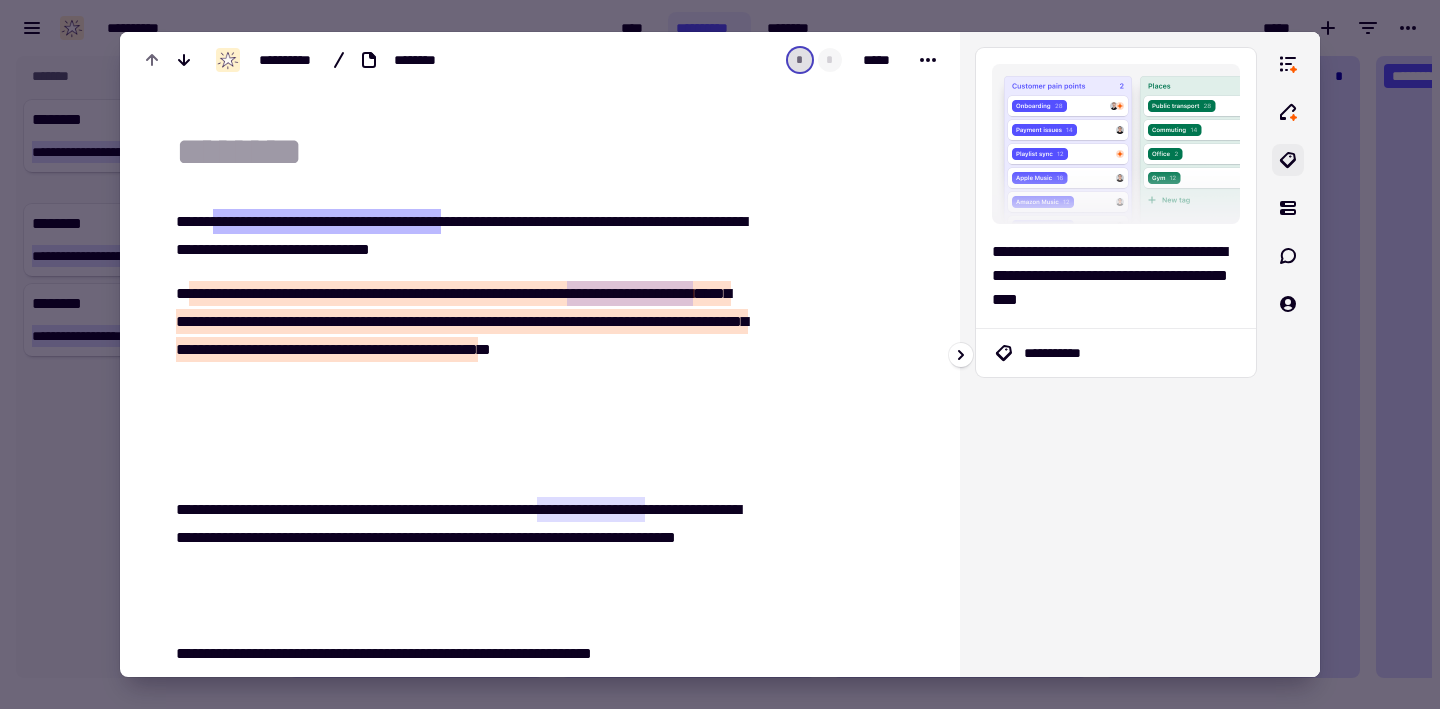 scroll, scrollTop: 0, scrollLeft: 0, axis: both 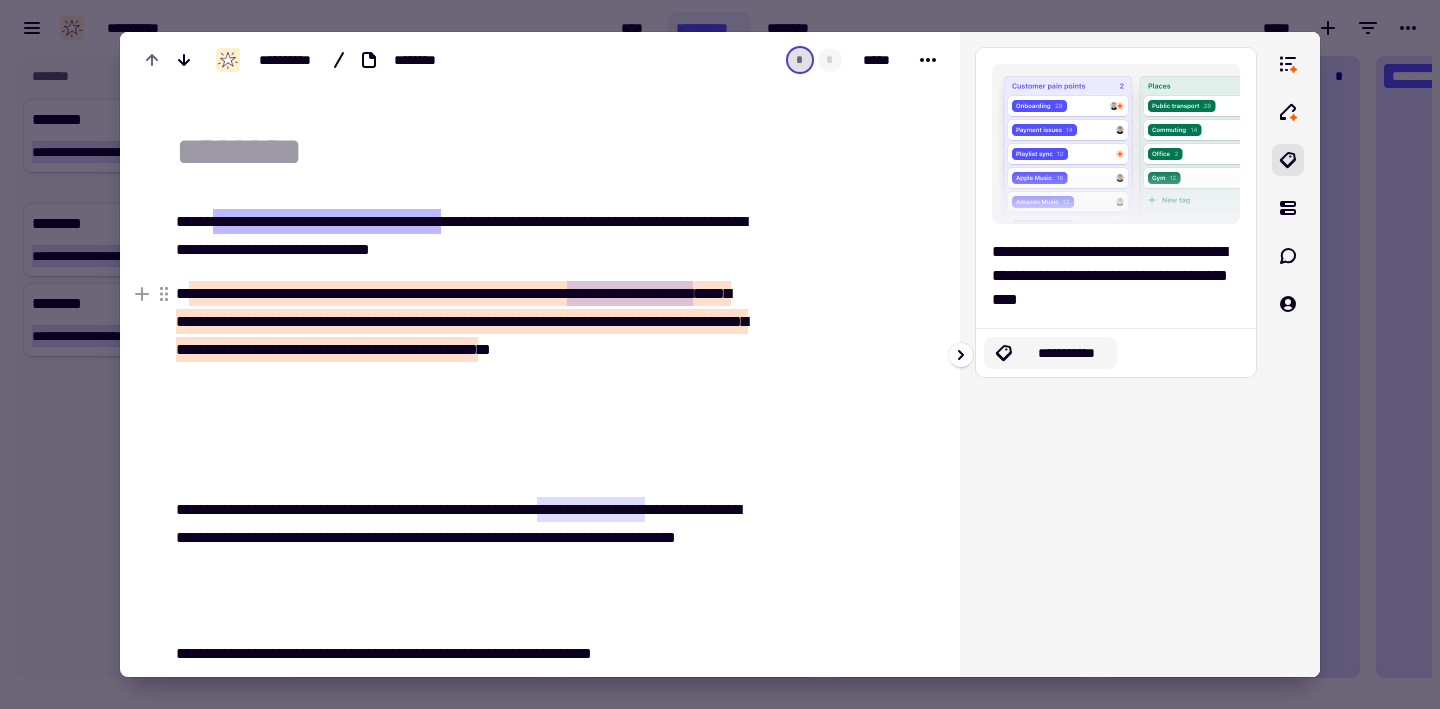 click on "**********" 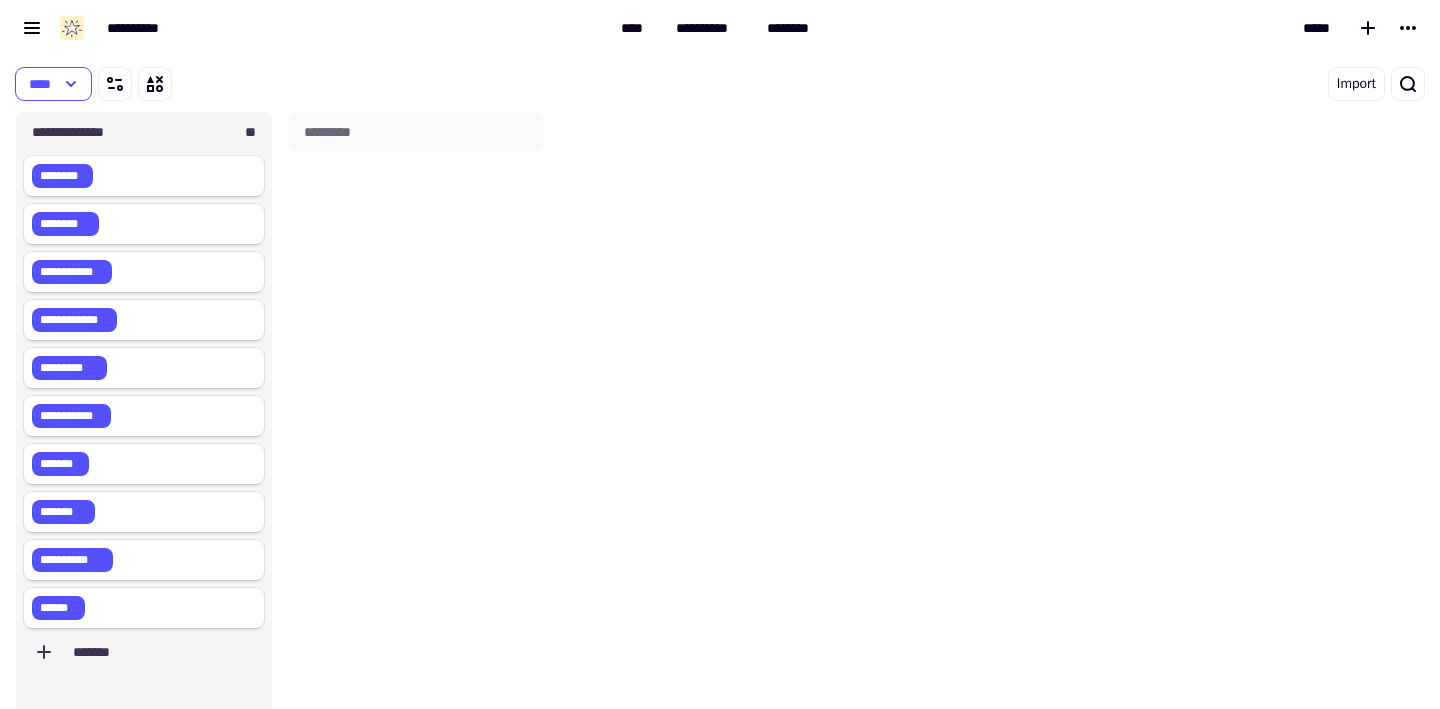 scroll, scrollTop: 16, scrollLeft: 16, axis: both 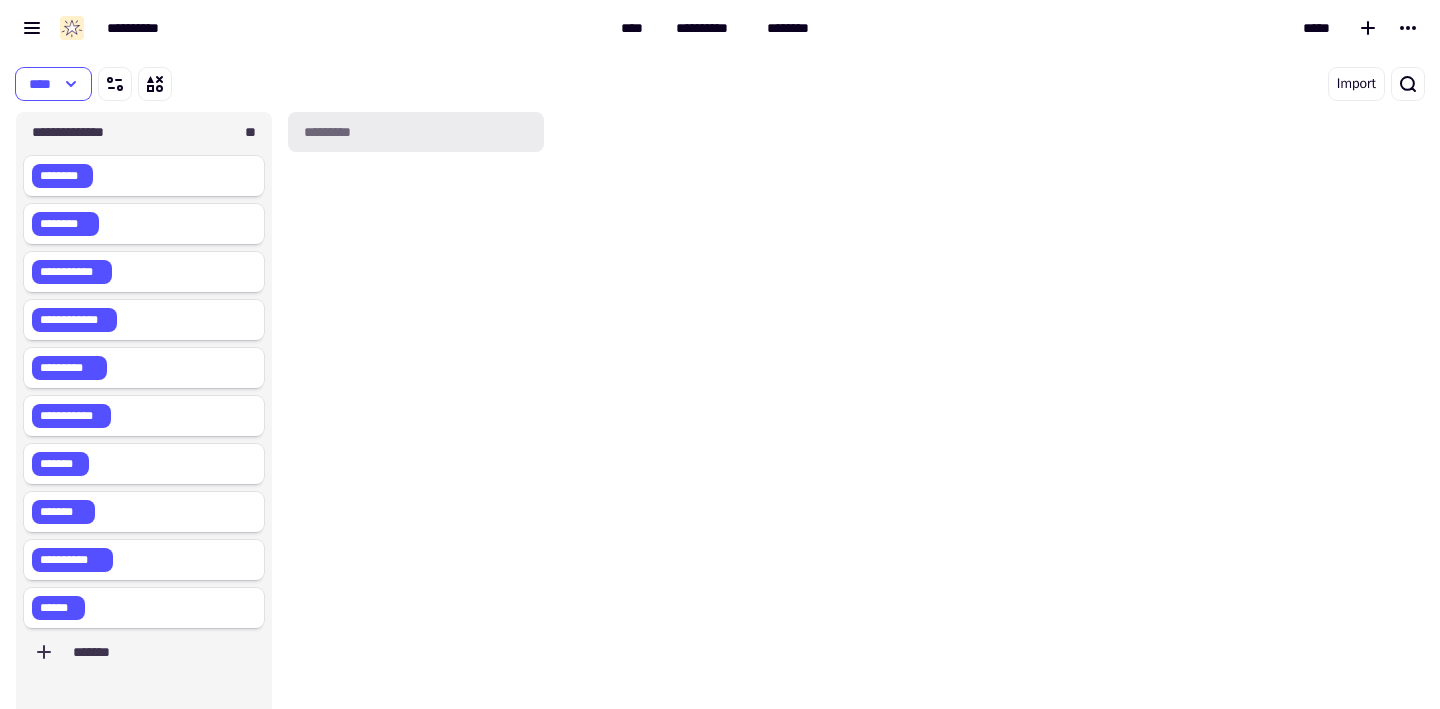 click on "*********" at bounding box center [416, 132] 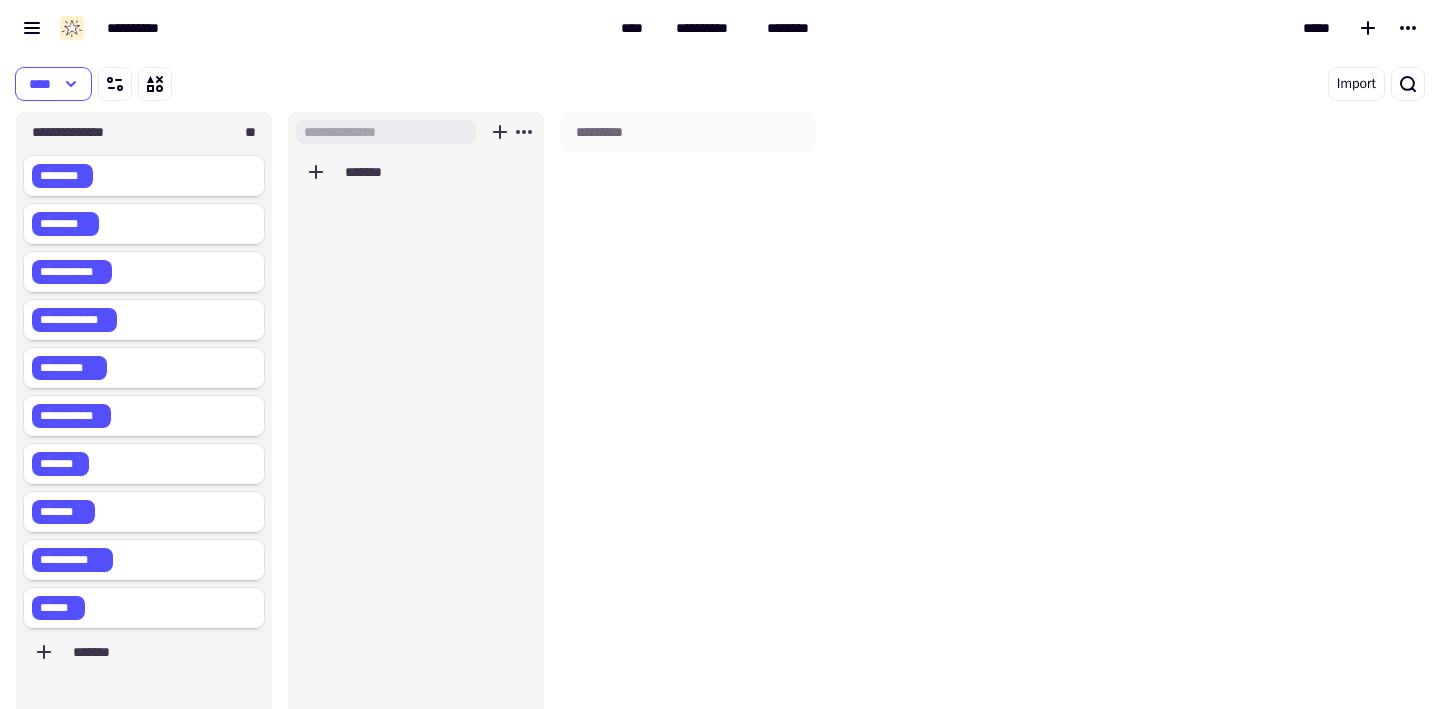 scroll, scrollTop: 16, scrollLeft: 16, axis: both 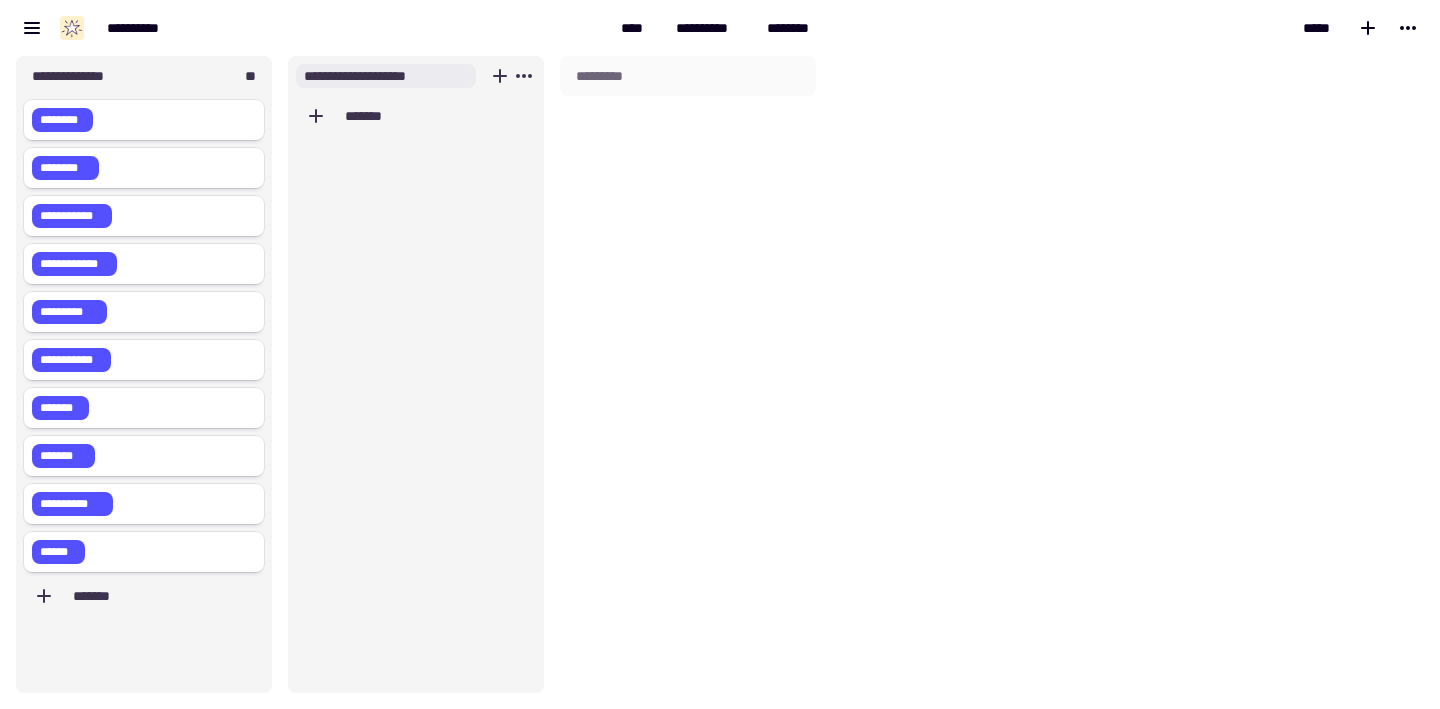 type on "**********" 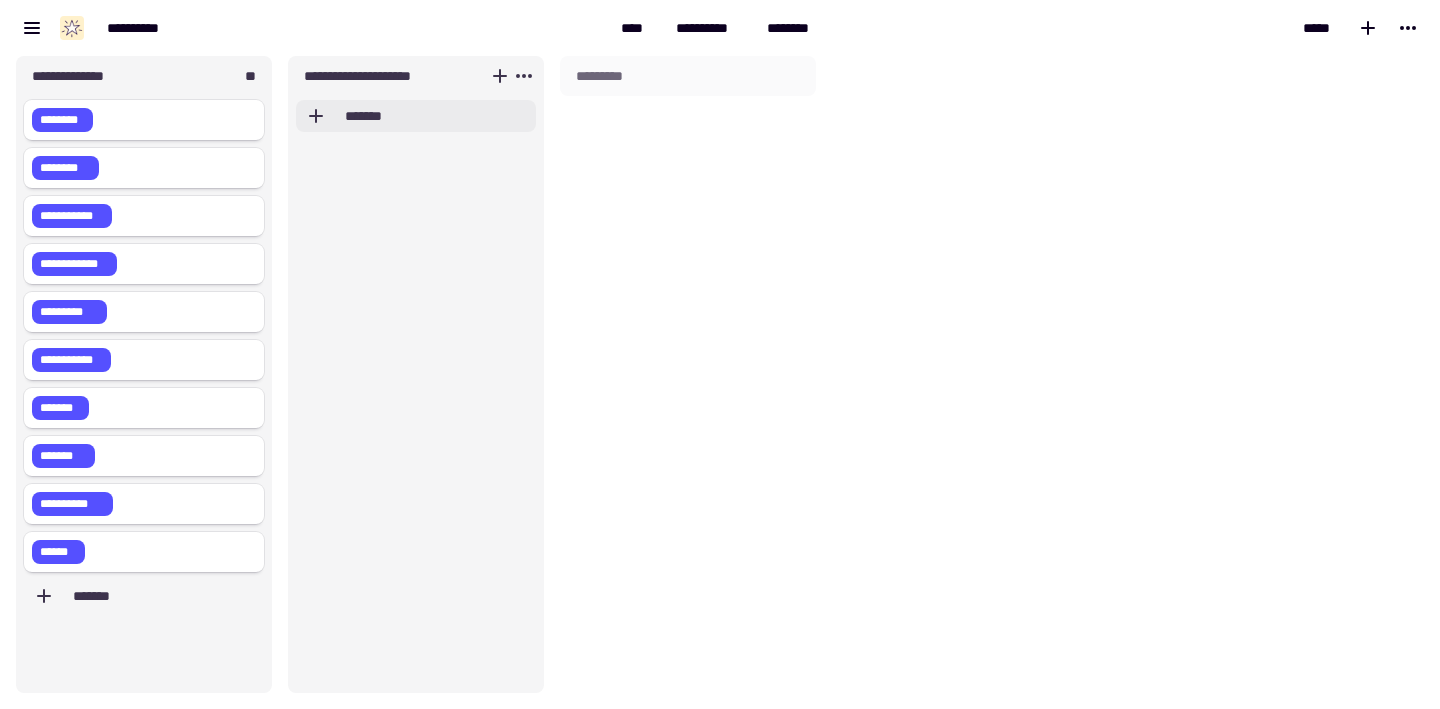 click on "*******" 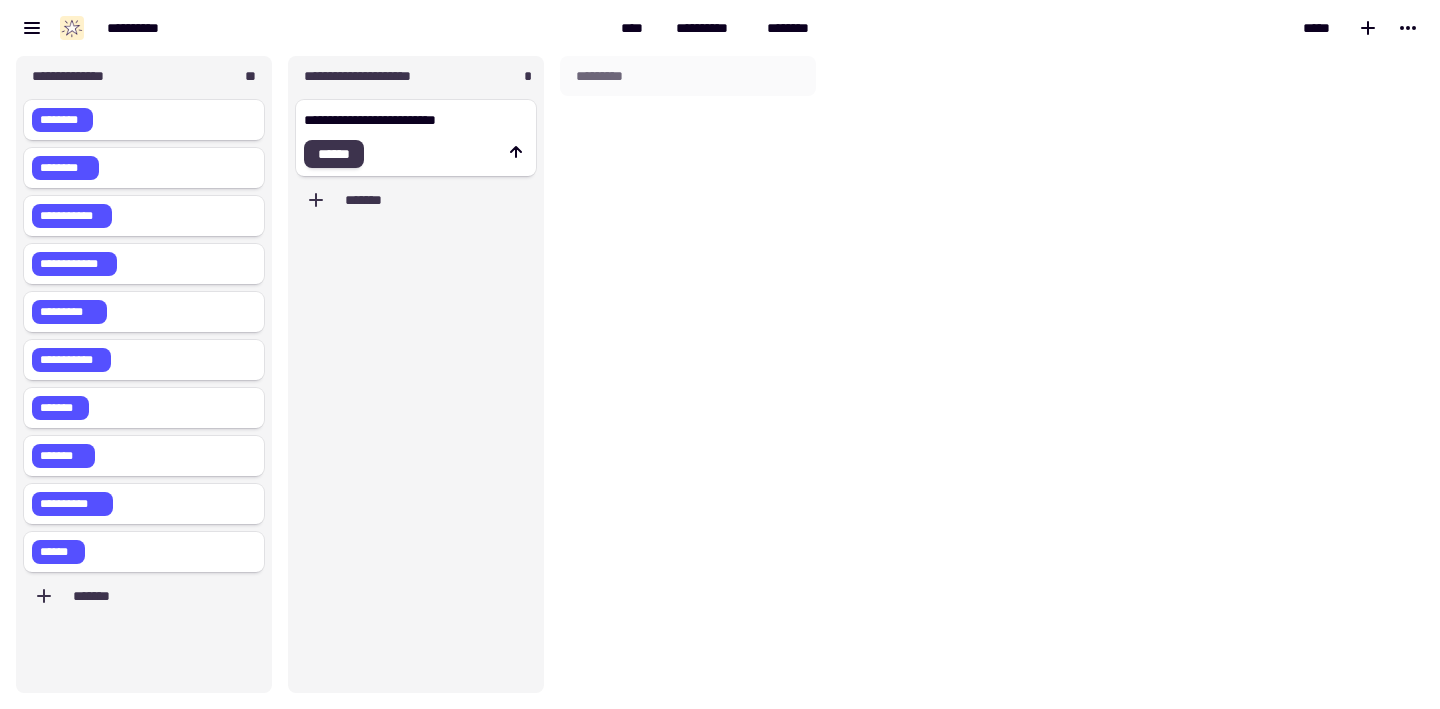 type on "**********" 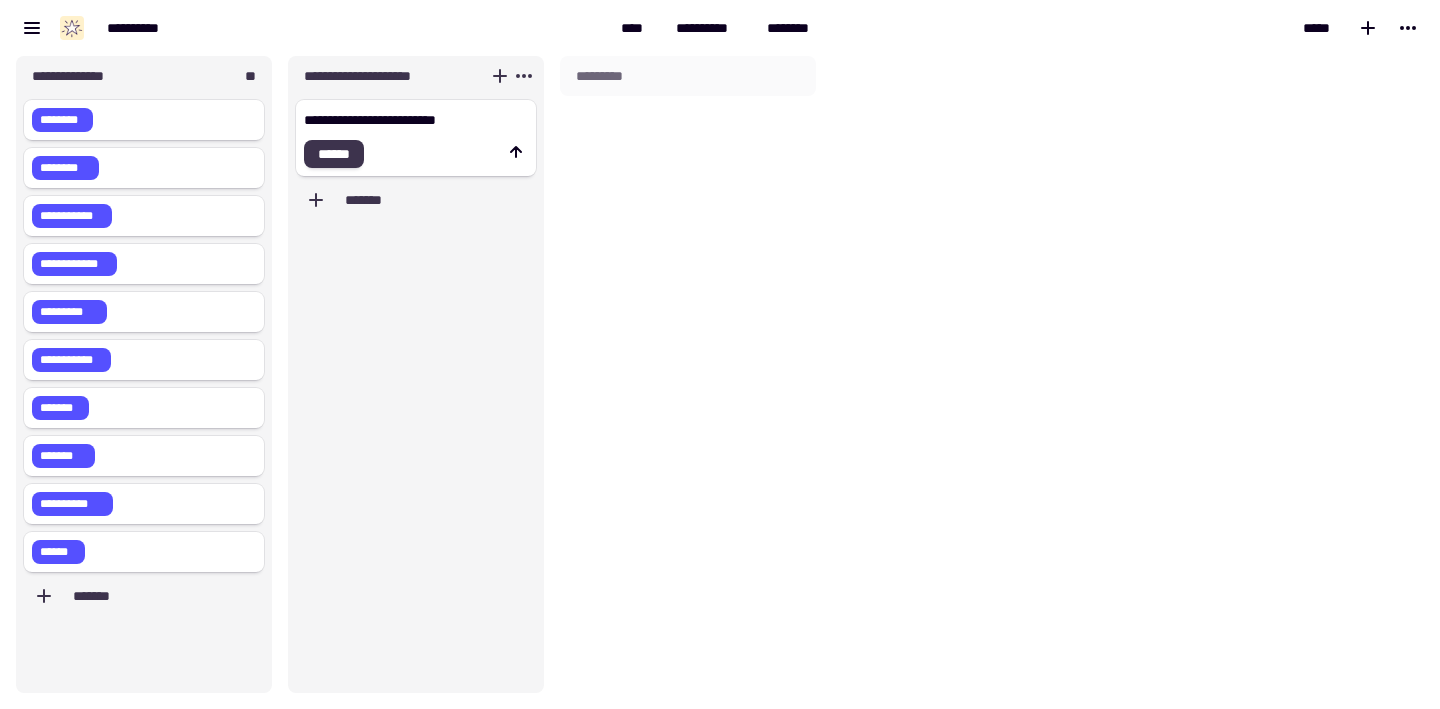 click on "******" 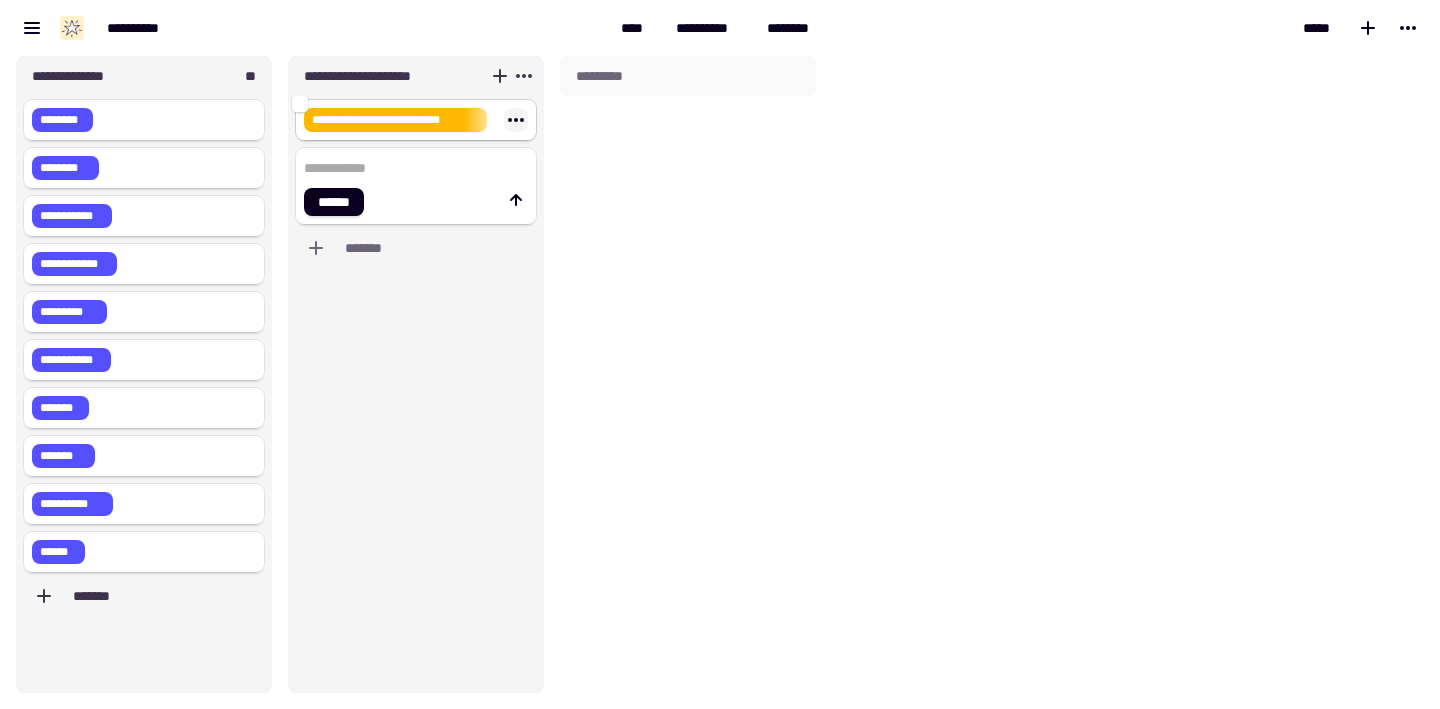 click 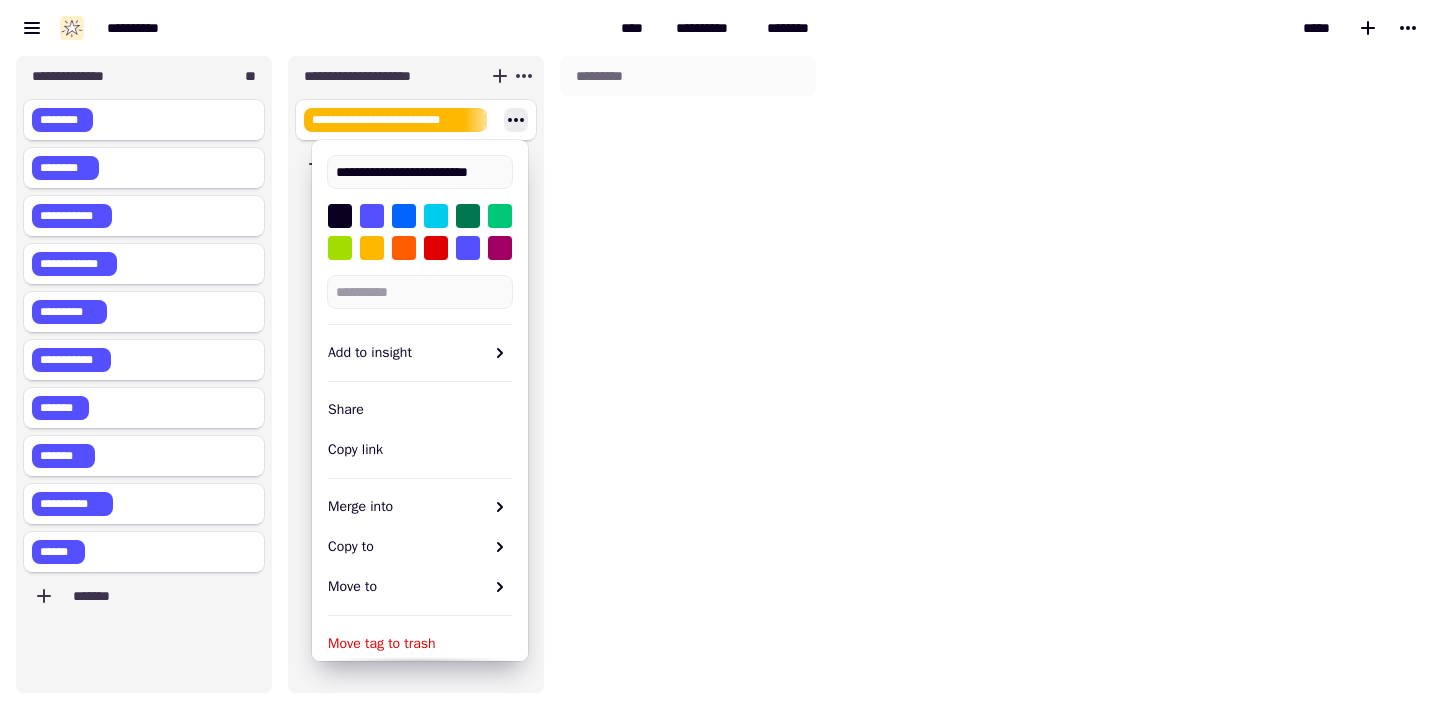 scroll, scrollTop: 0, scrollLeft: 0, axis: both 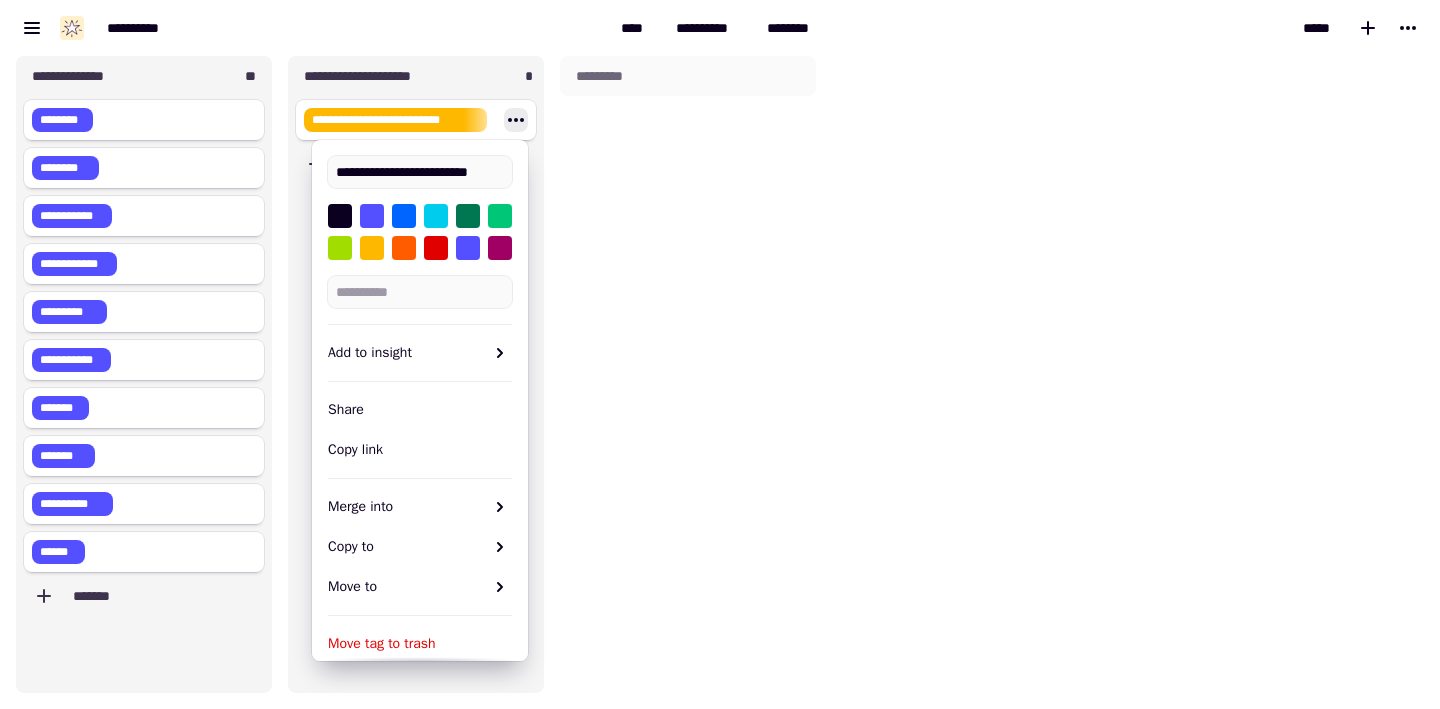 click on "[FIRST] [LAST] [PHONE] [CREDIT CARD]" at bounding box center (306, 28) 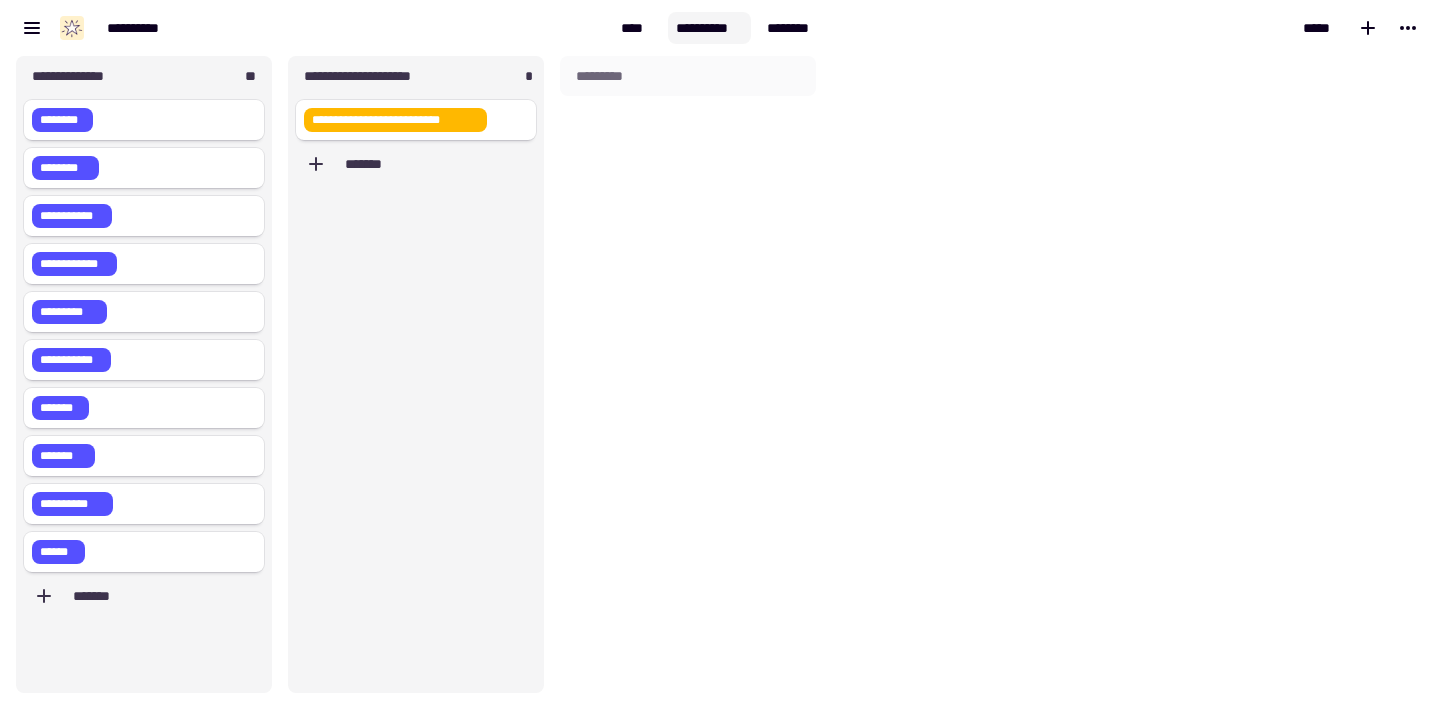 click on "**********" 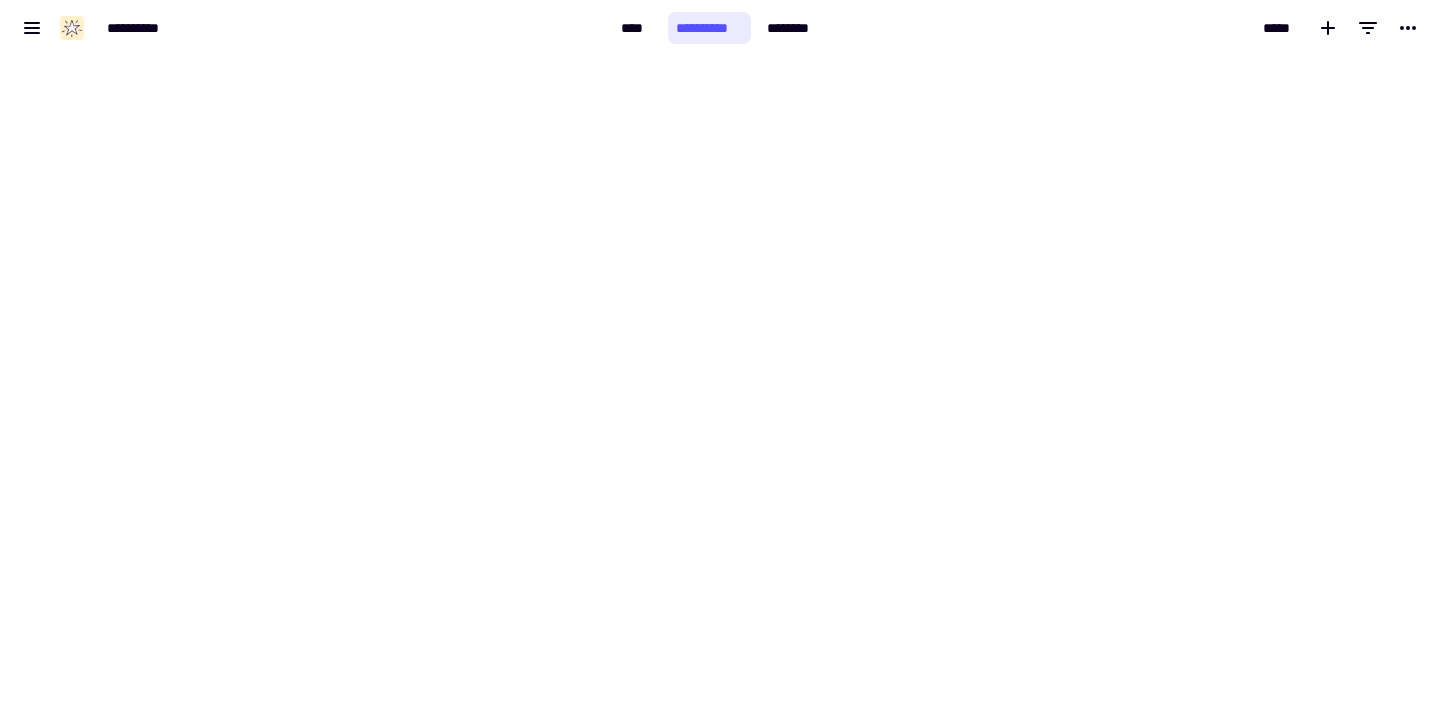 scroll, scrollTop: 0, scrollLeft: 0, axis: both 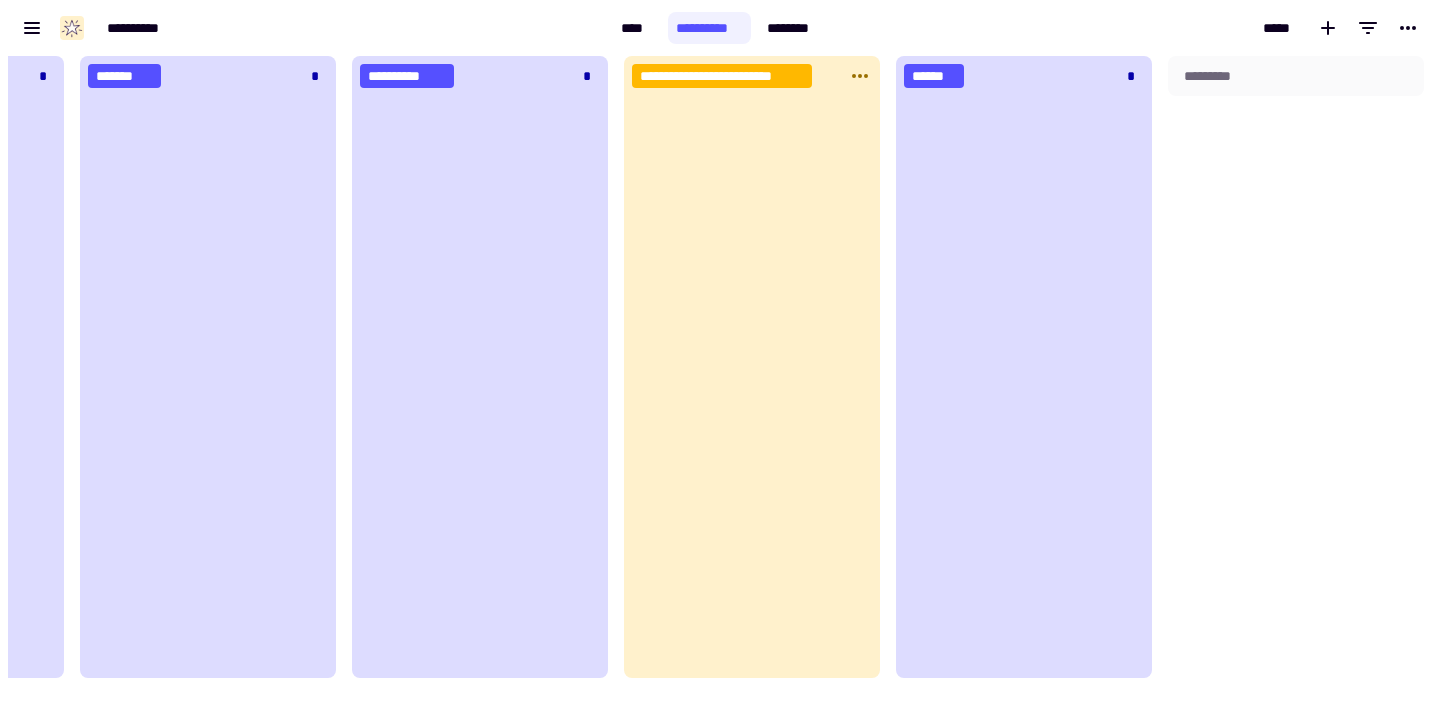 click 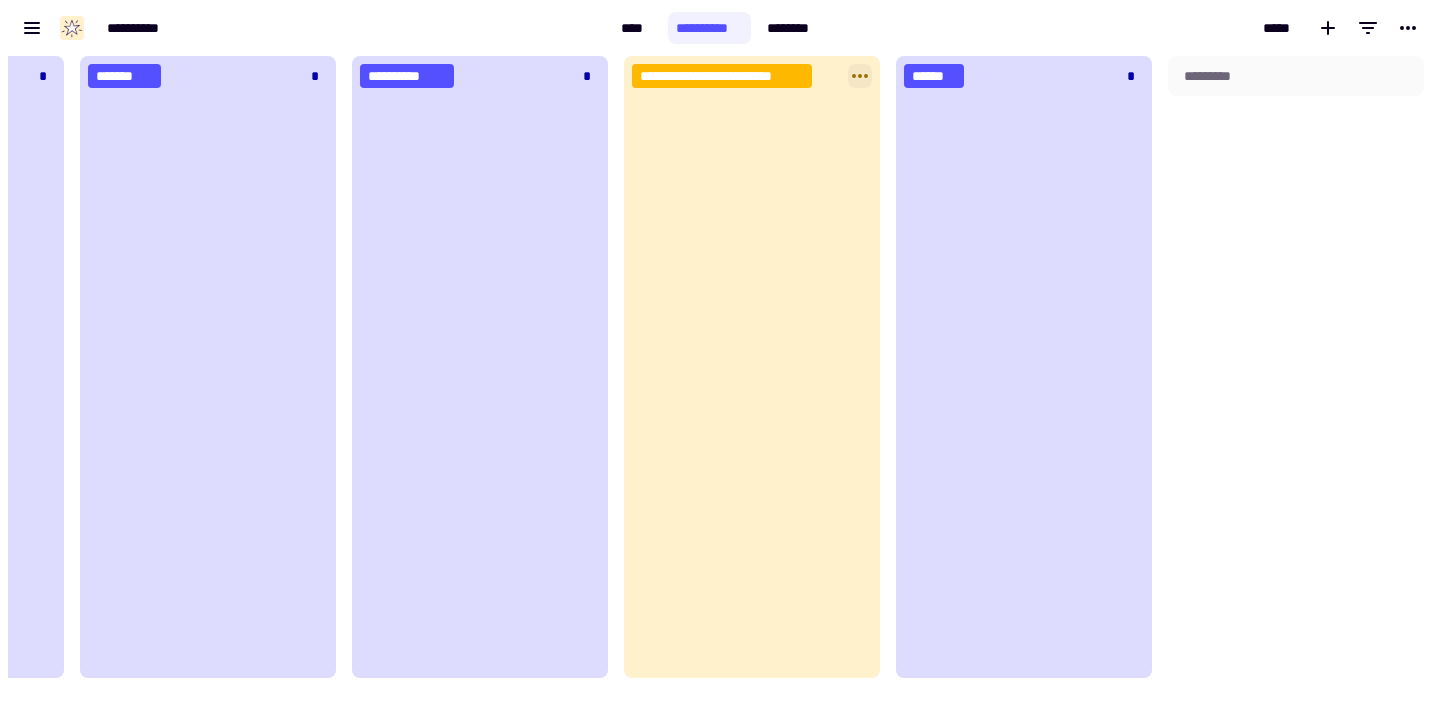 click 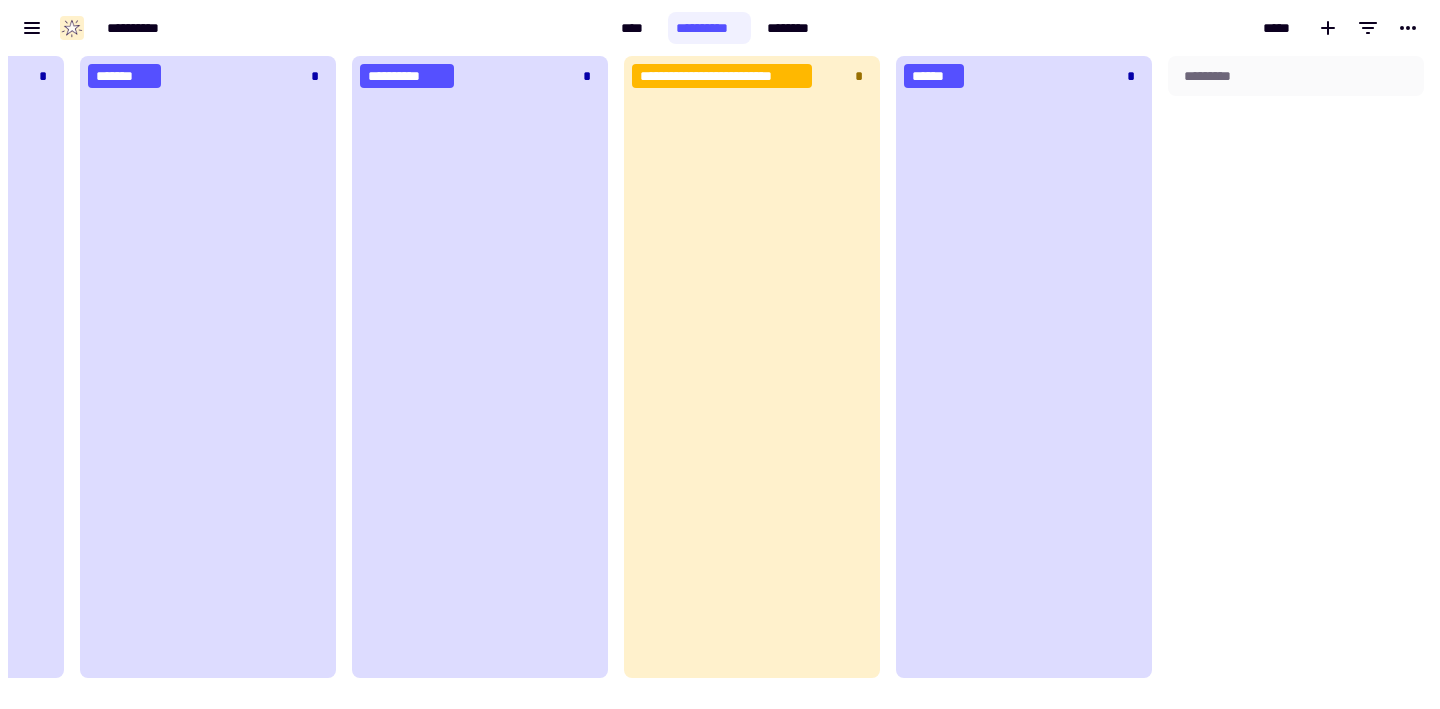 click on "*****" at bounding box center (1133, 28) 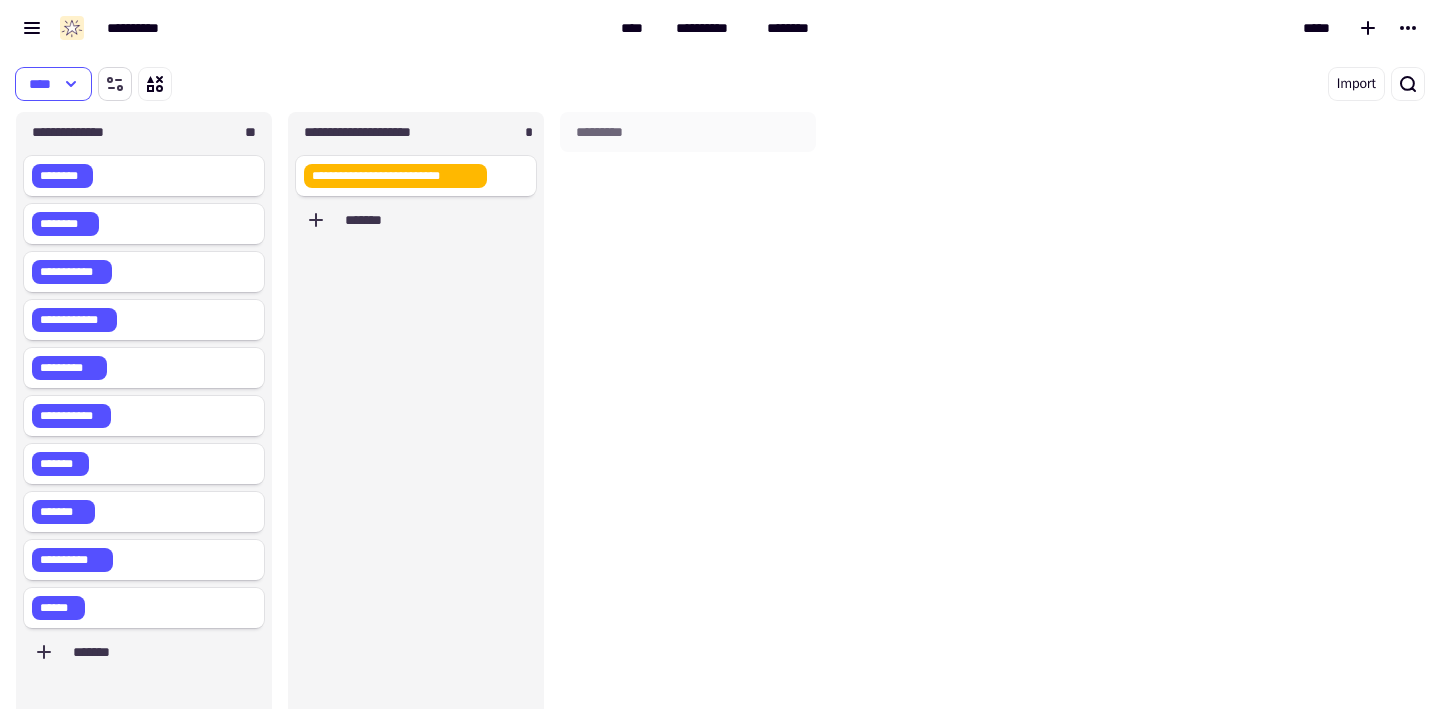 click 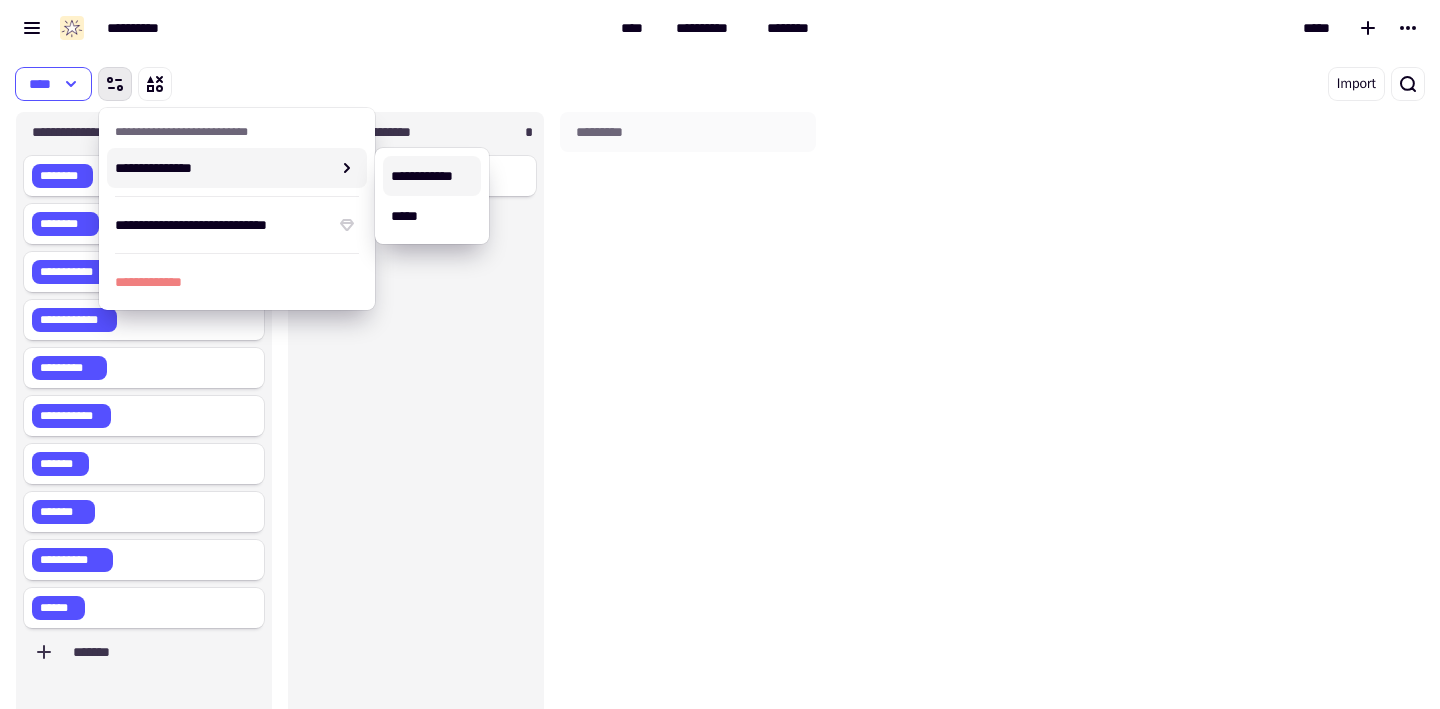 click on "**********" at bounding box center [432, 176] 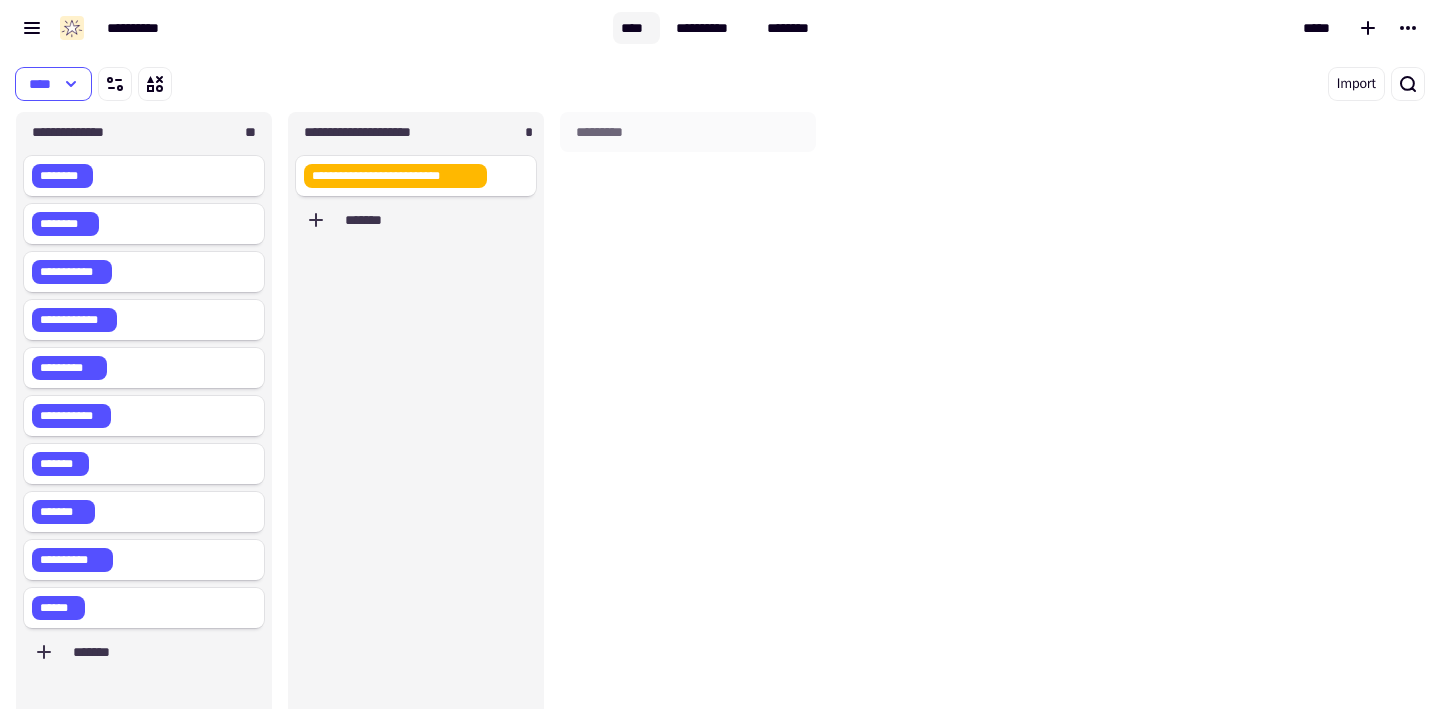 click on "****" 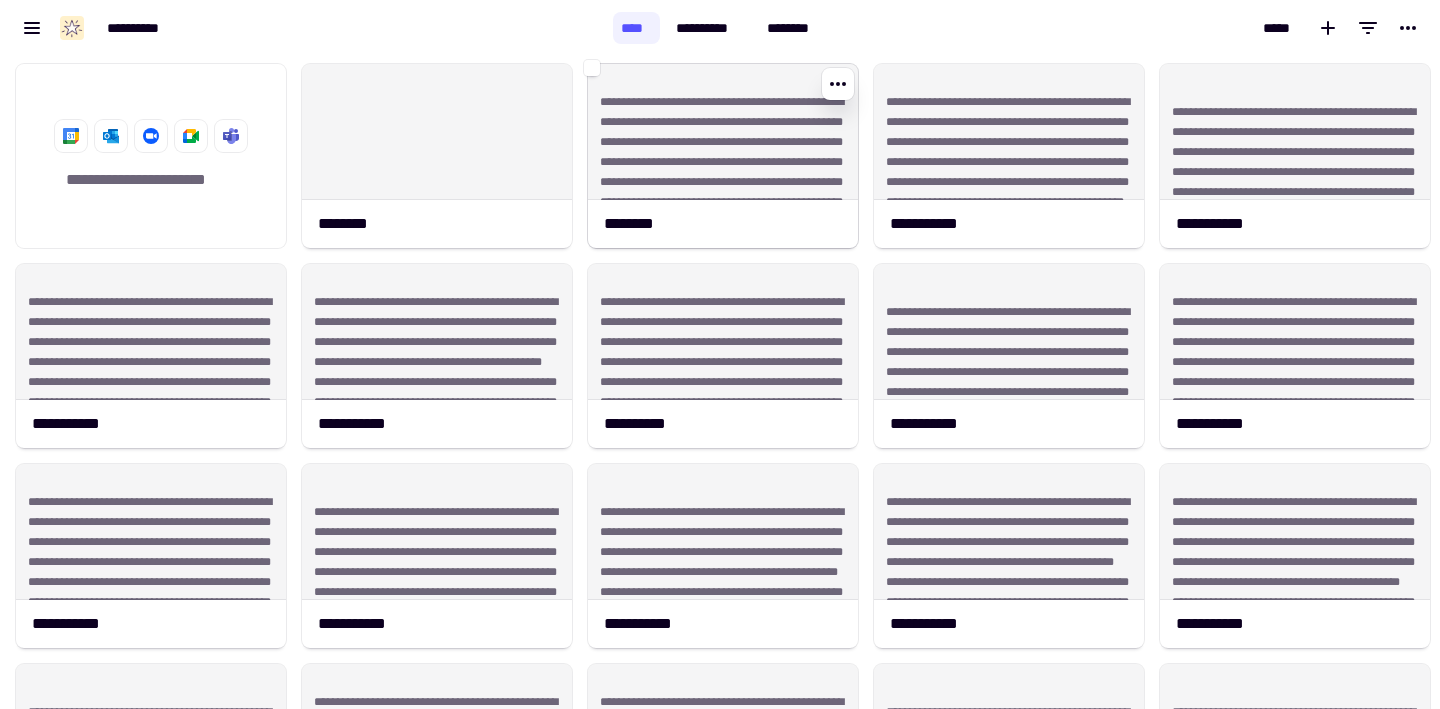 click on "********" 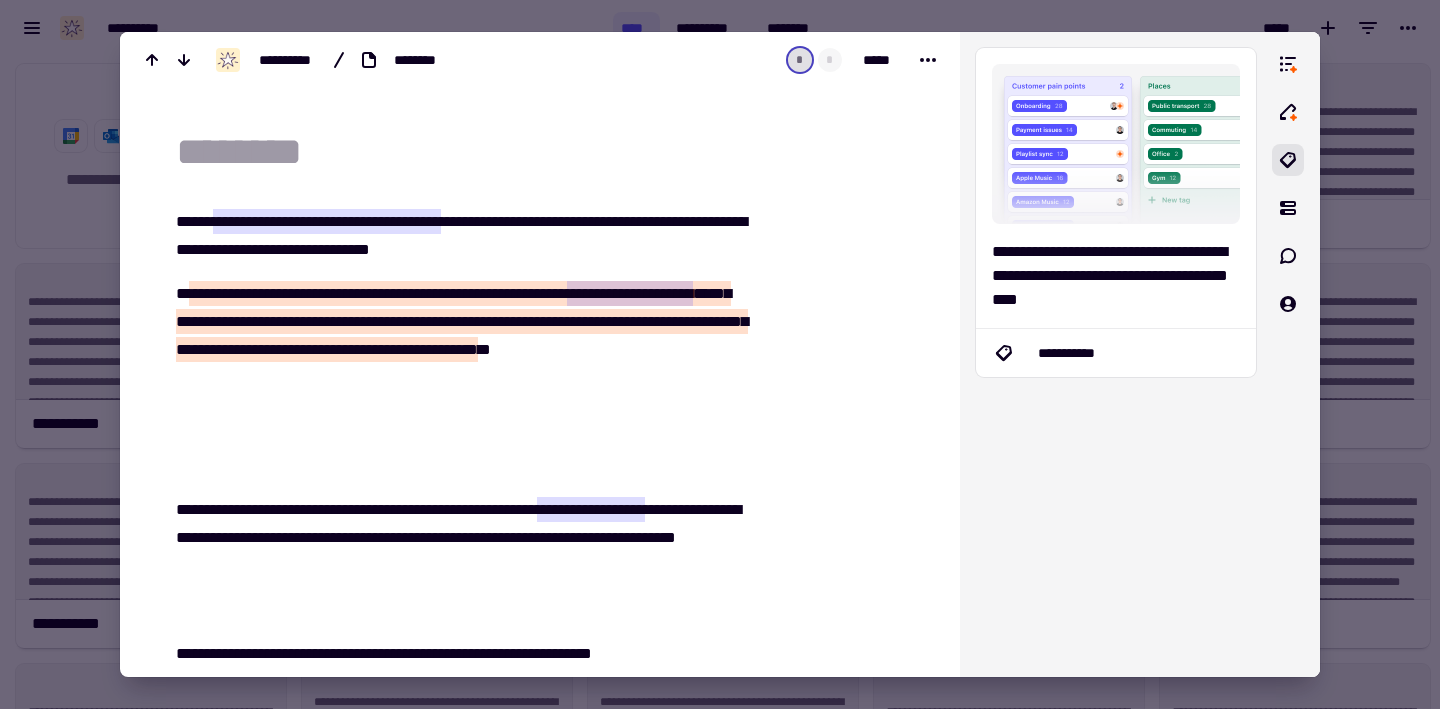 click on "[FIRST] [LAST] [CITY] [STATE] [ZIP] [PHONE] [DATE]" at bounding box center (540, 18854) 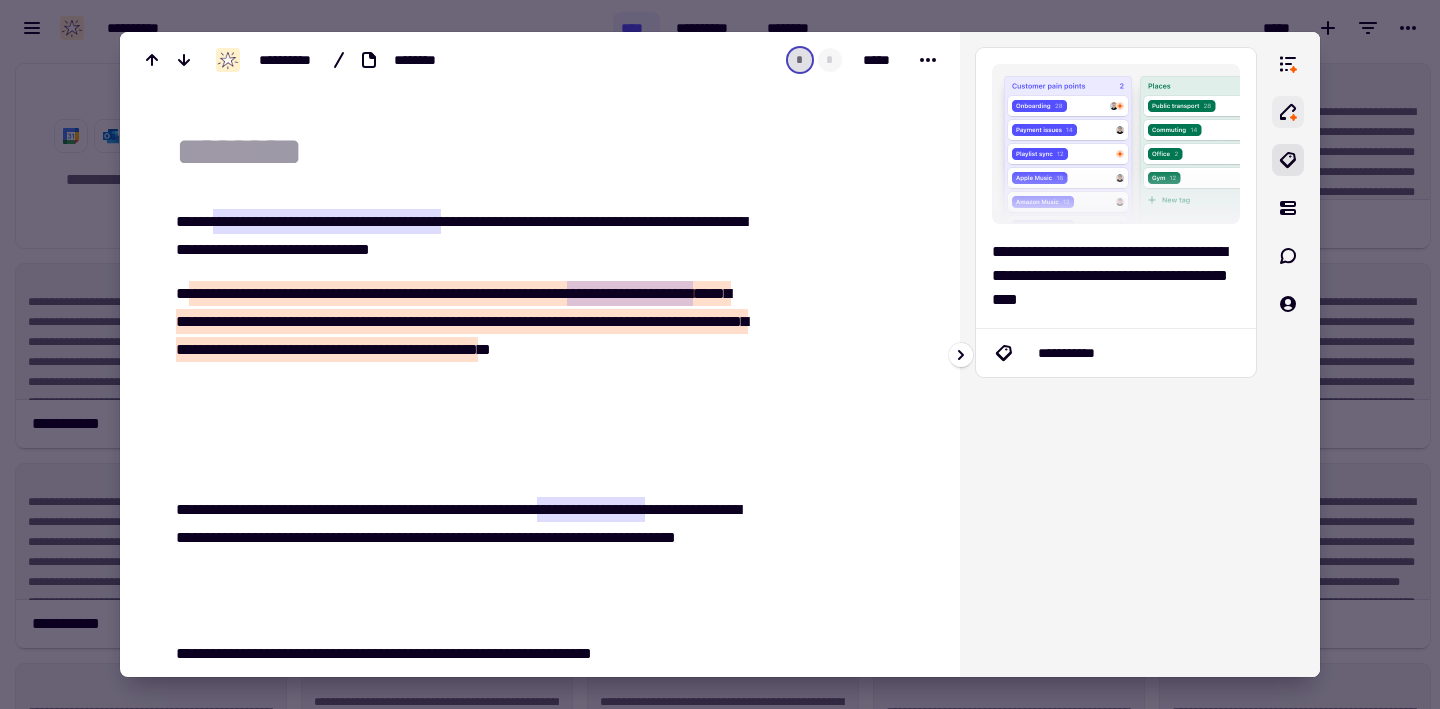click 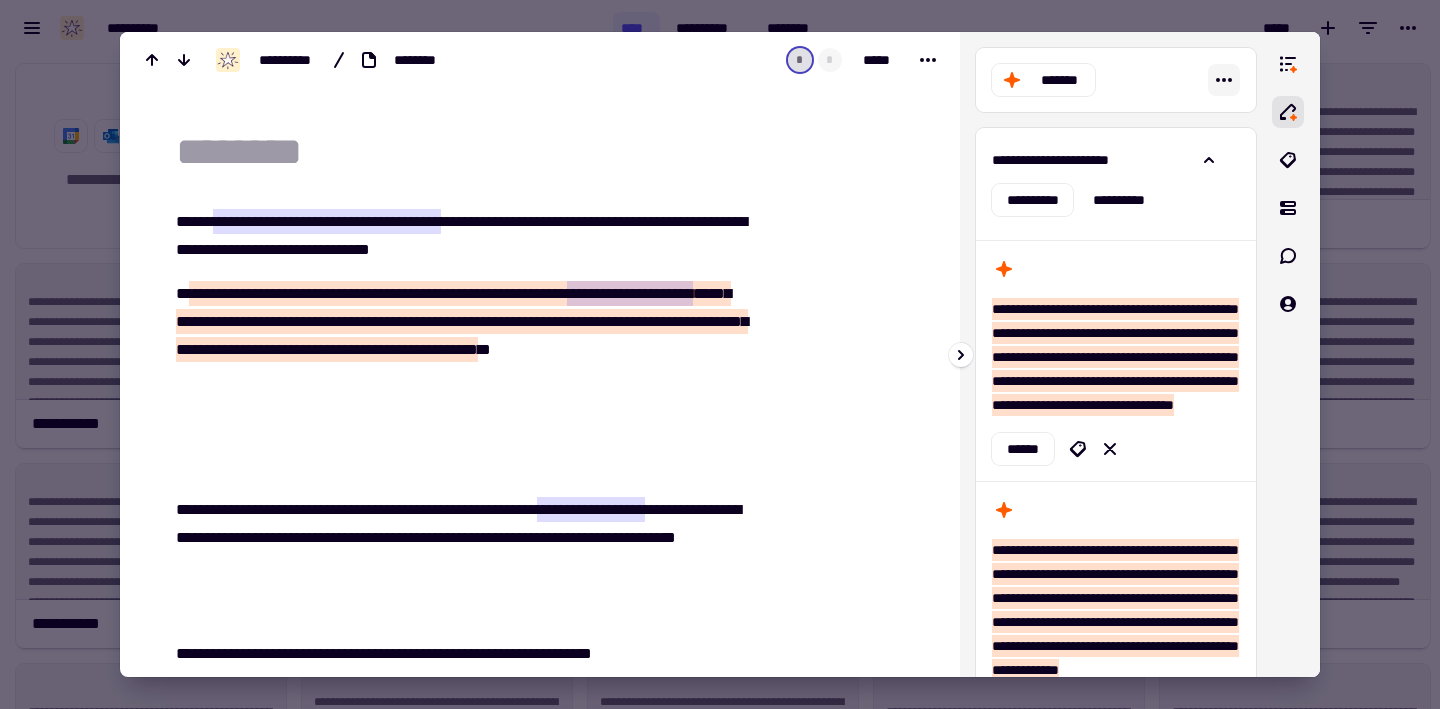 click 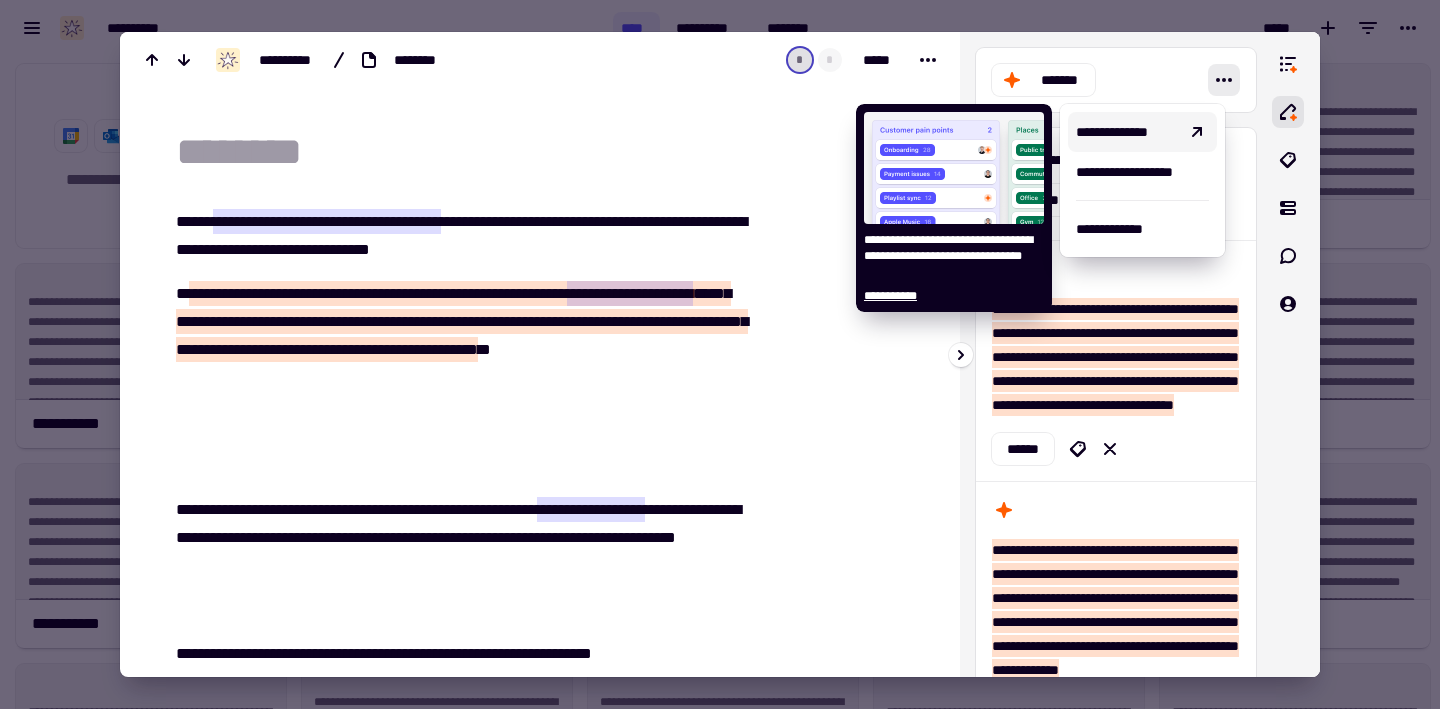 click on "**********" at bounding box center [1142, 132] 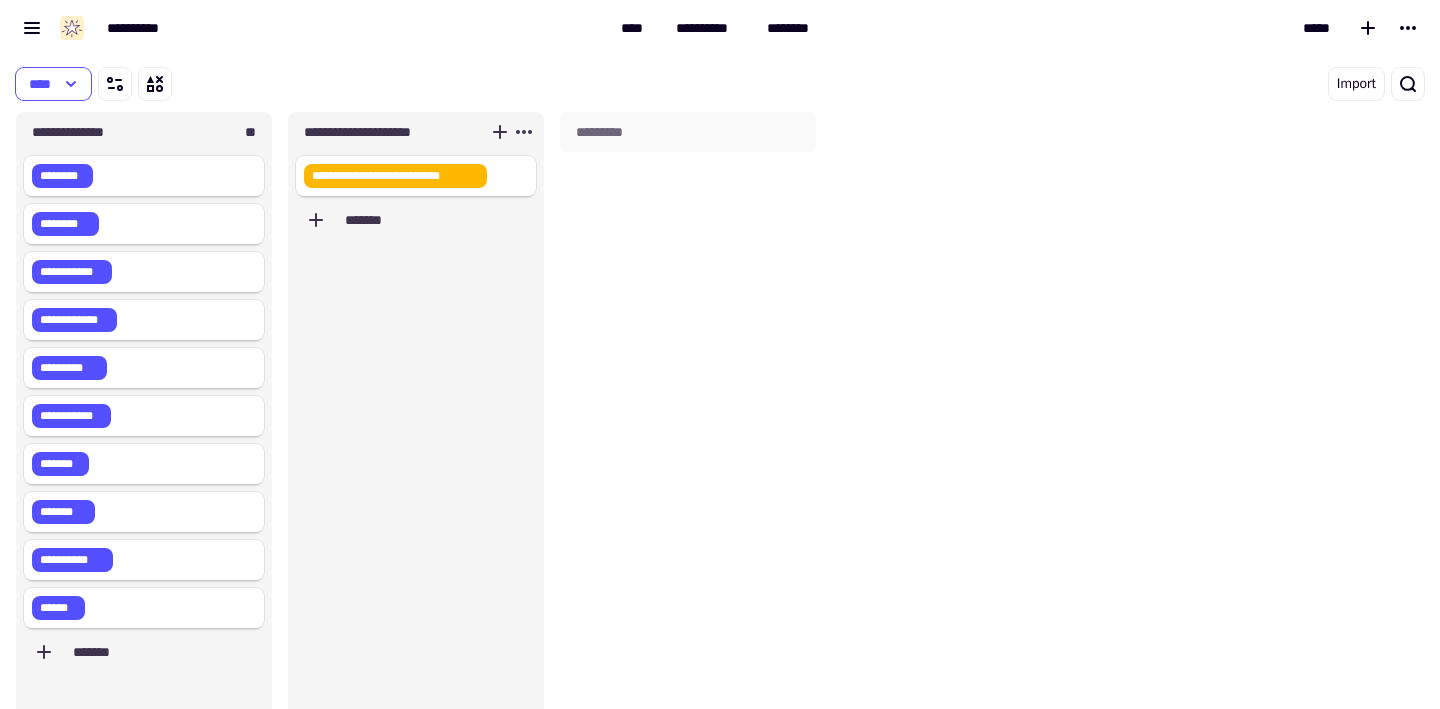 click on "*******" 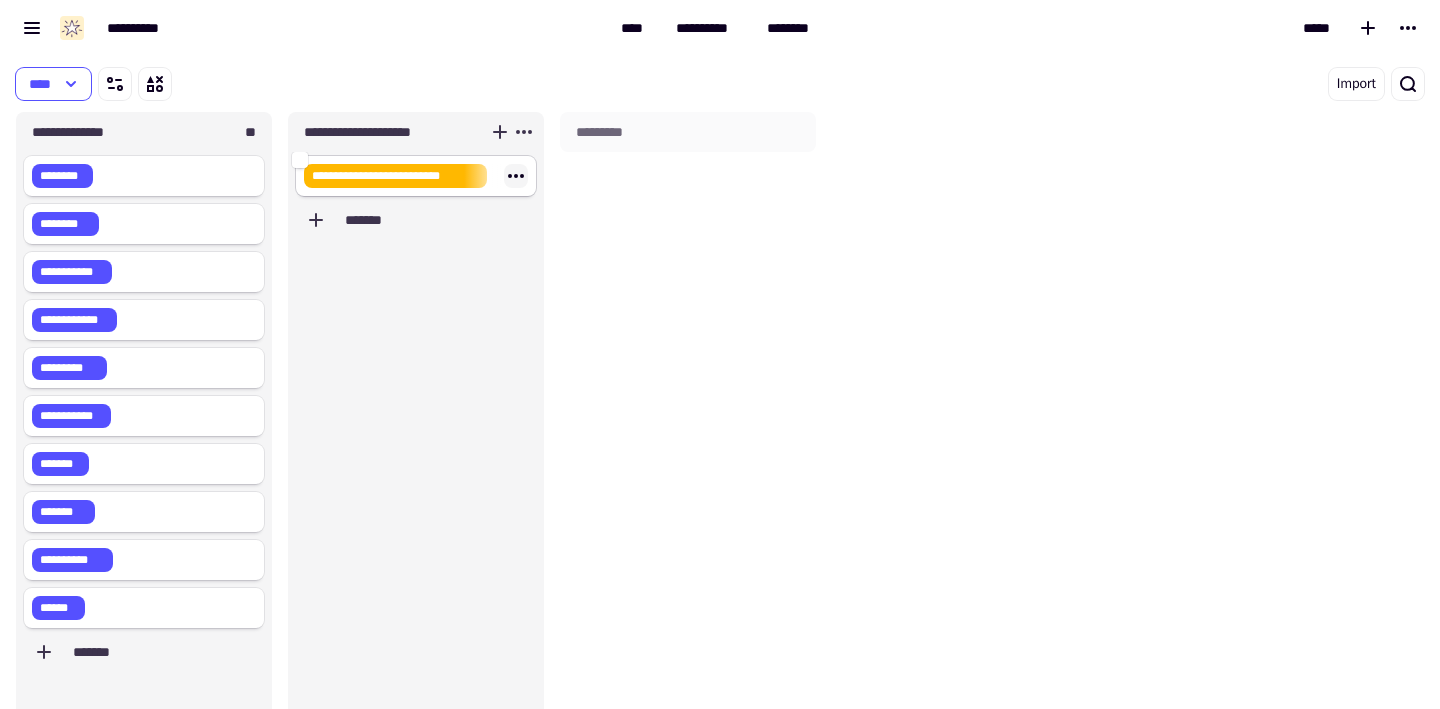 click 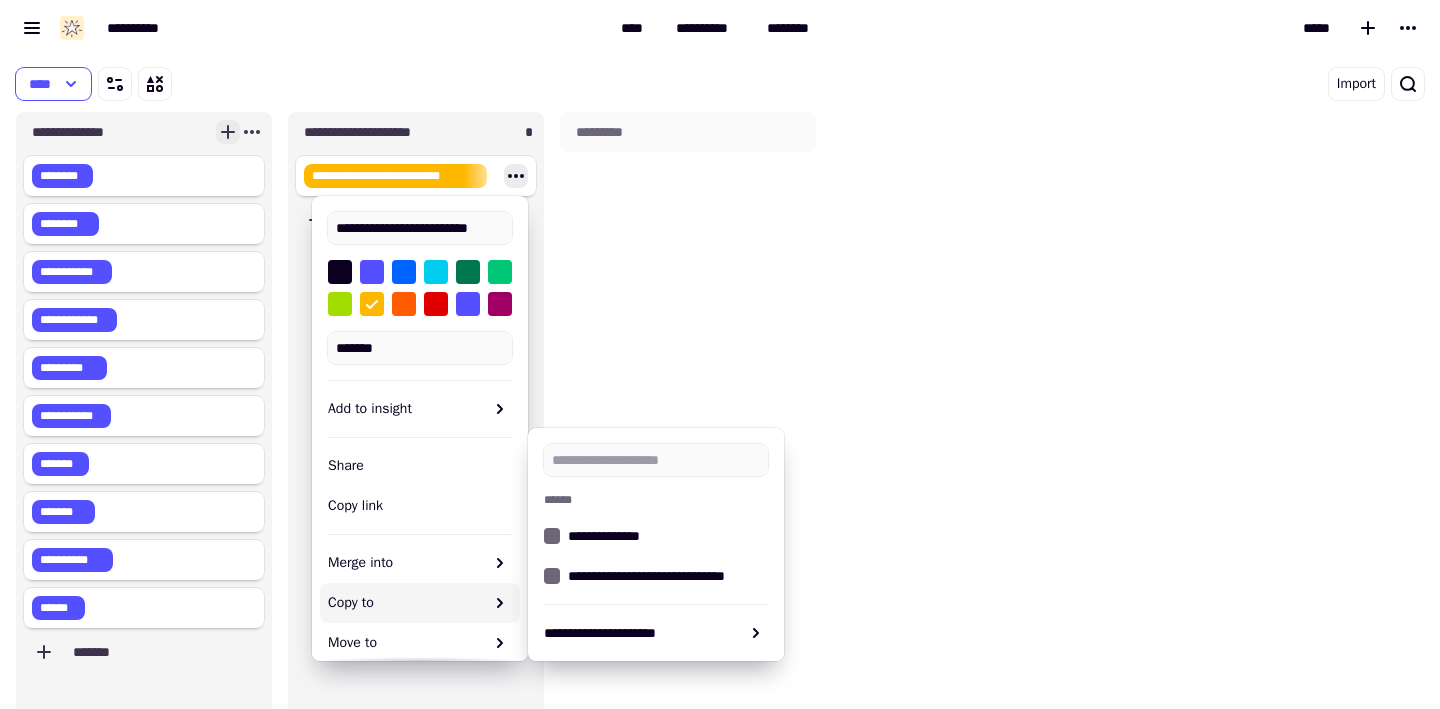 click 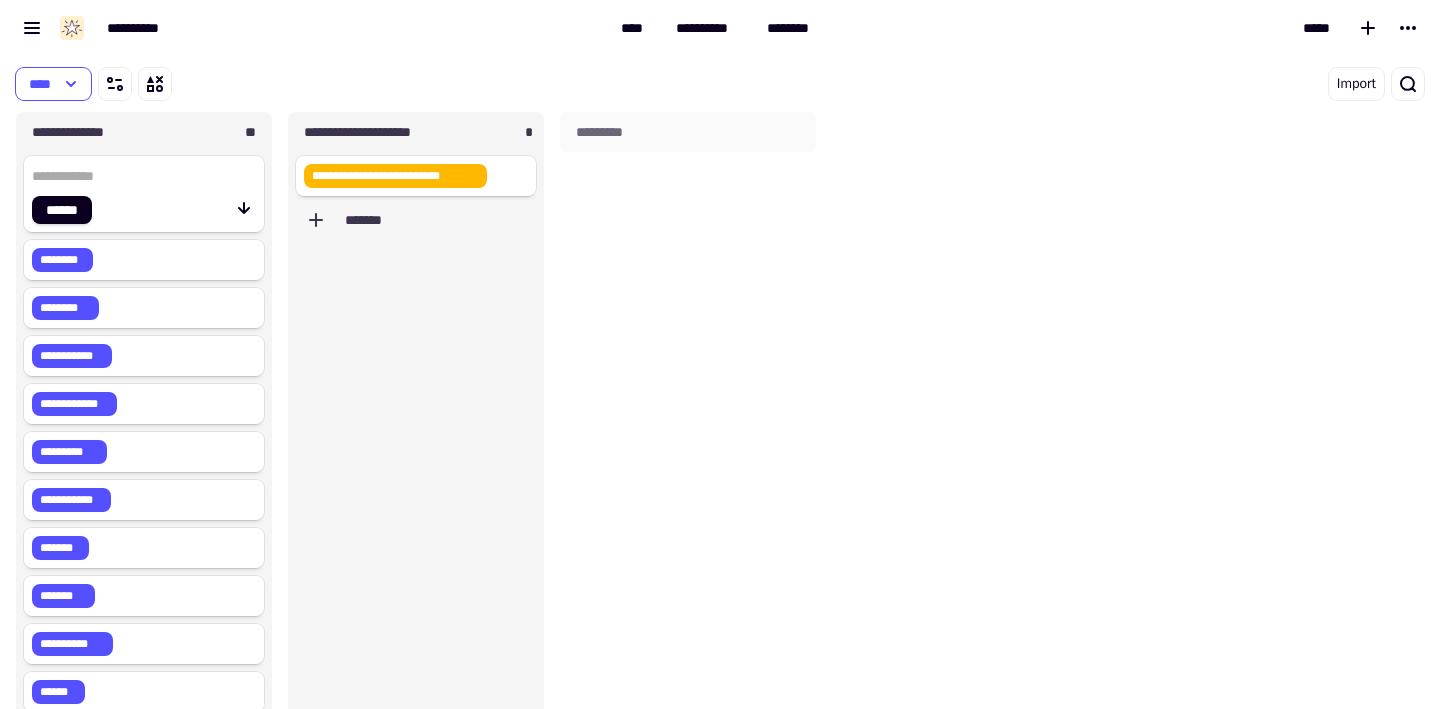 click on "****" at bounding box center (384, 84) 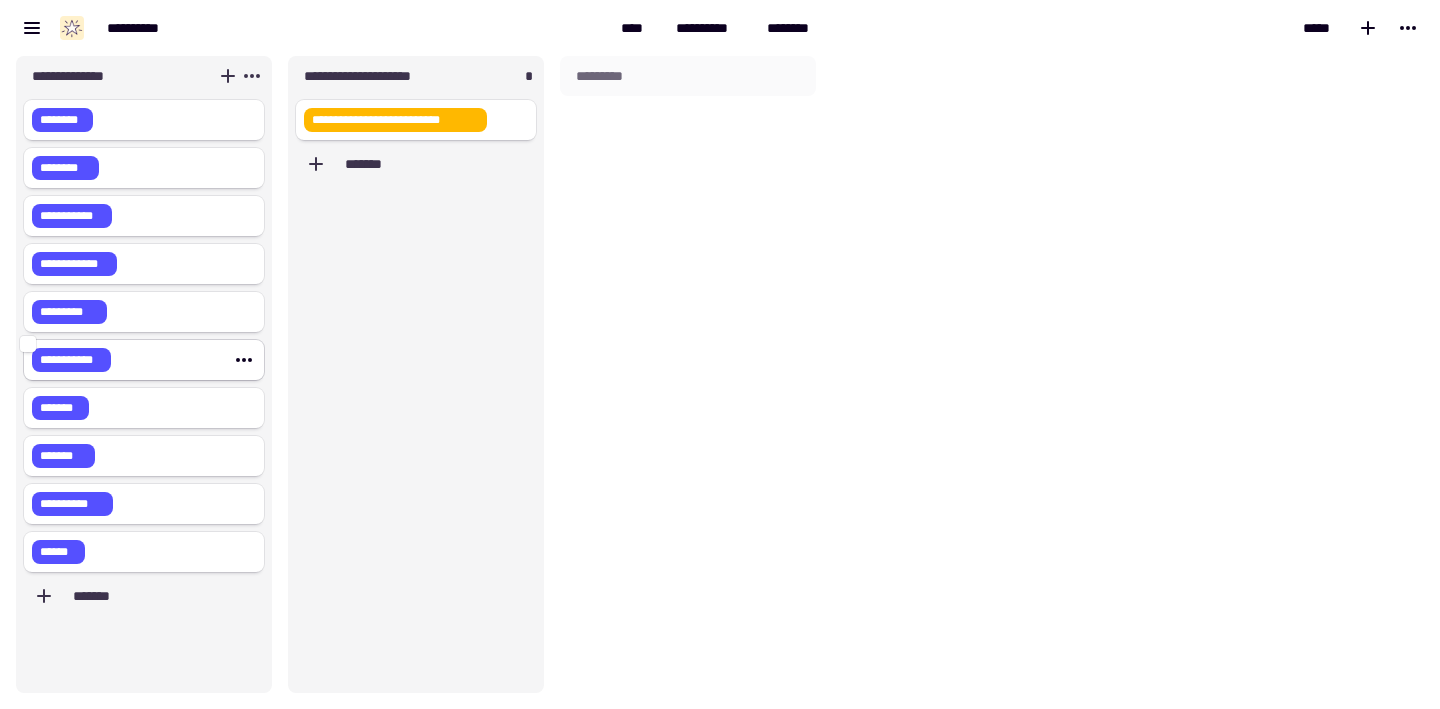 scroll, scrollTop: 0, scrollLeft: 0, axis: both 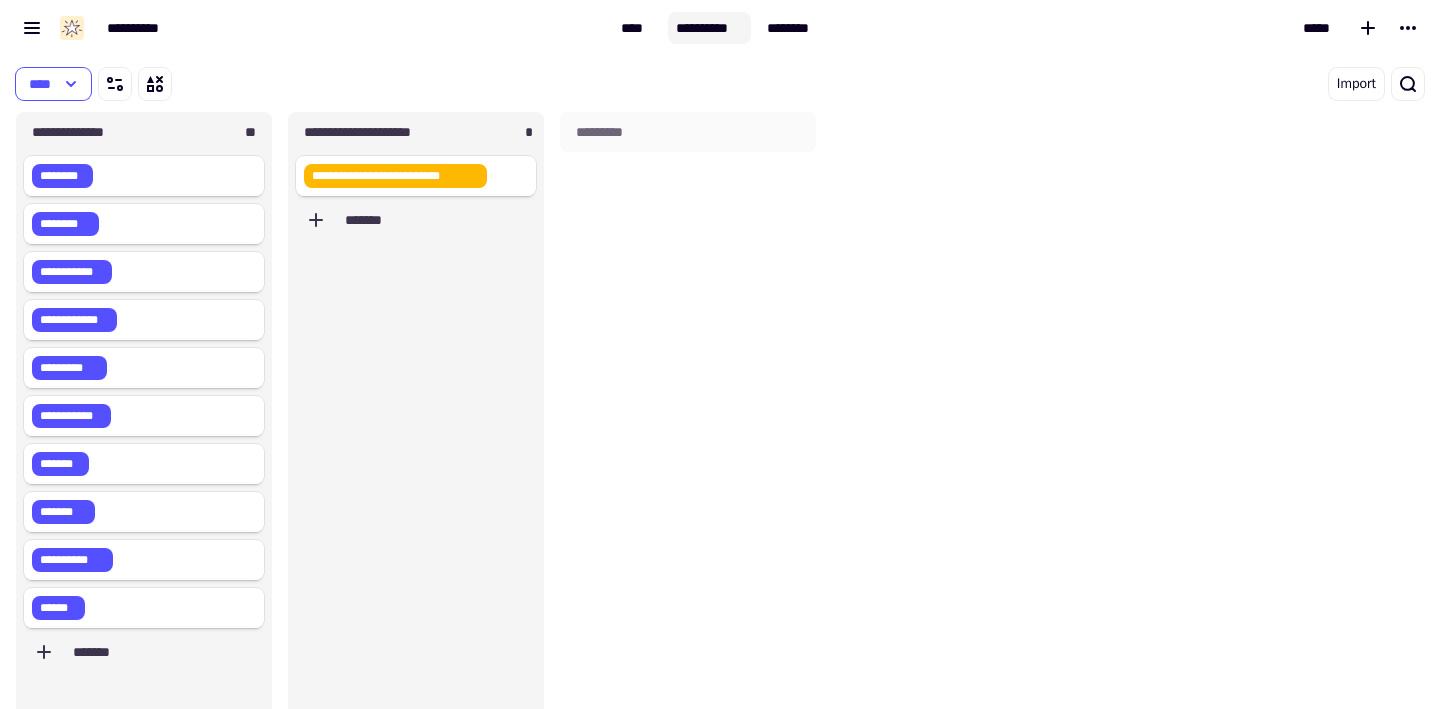 click on "**********" 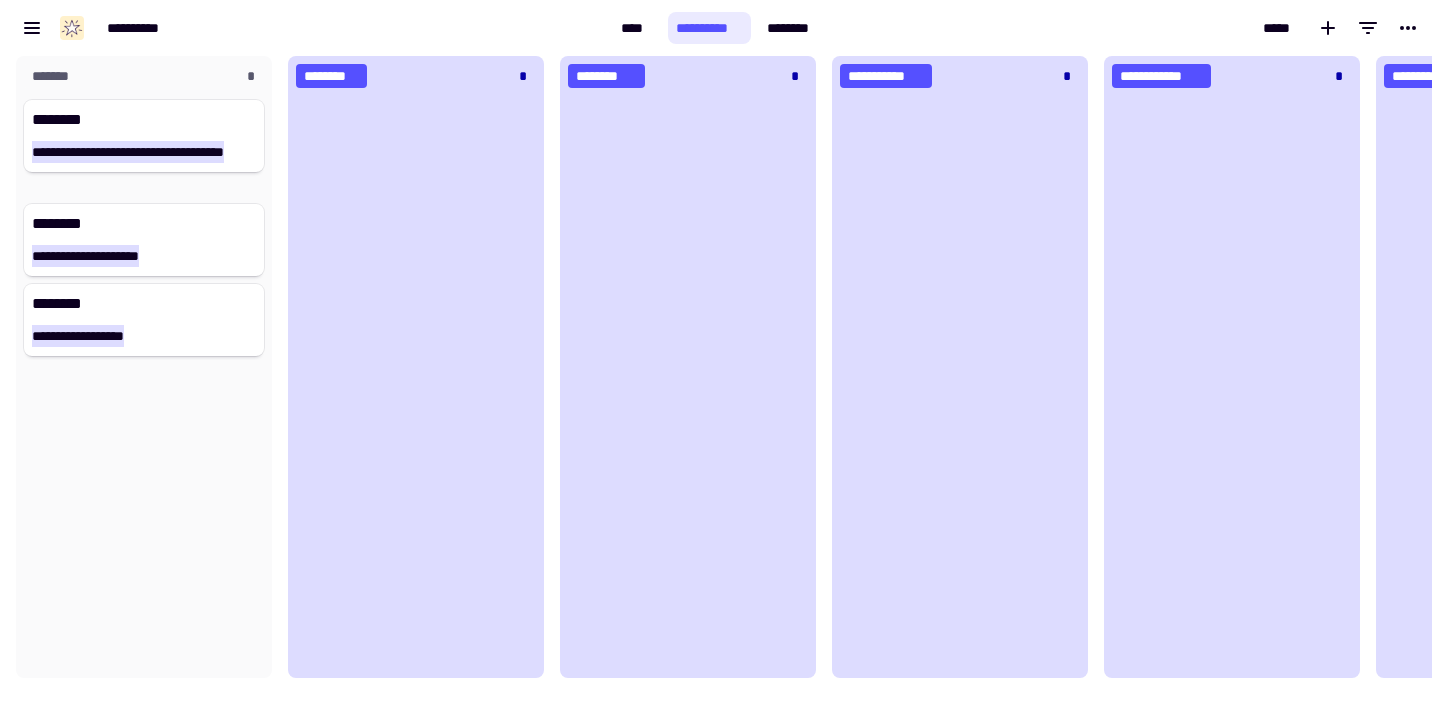 scroll, scrollTop: 16, scrollLeft: 16, axis: both 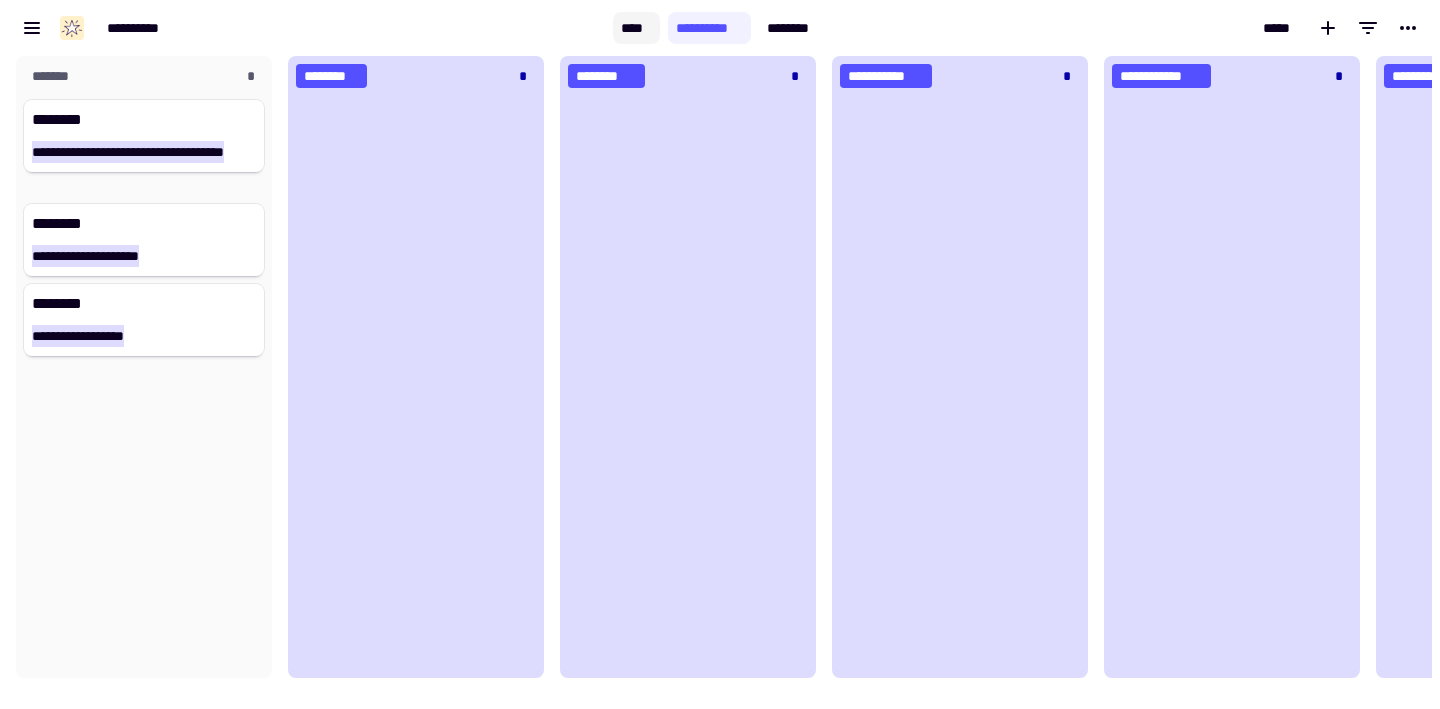 click on "****" 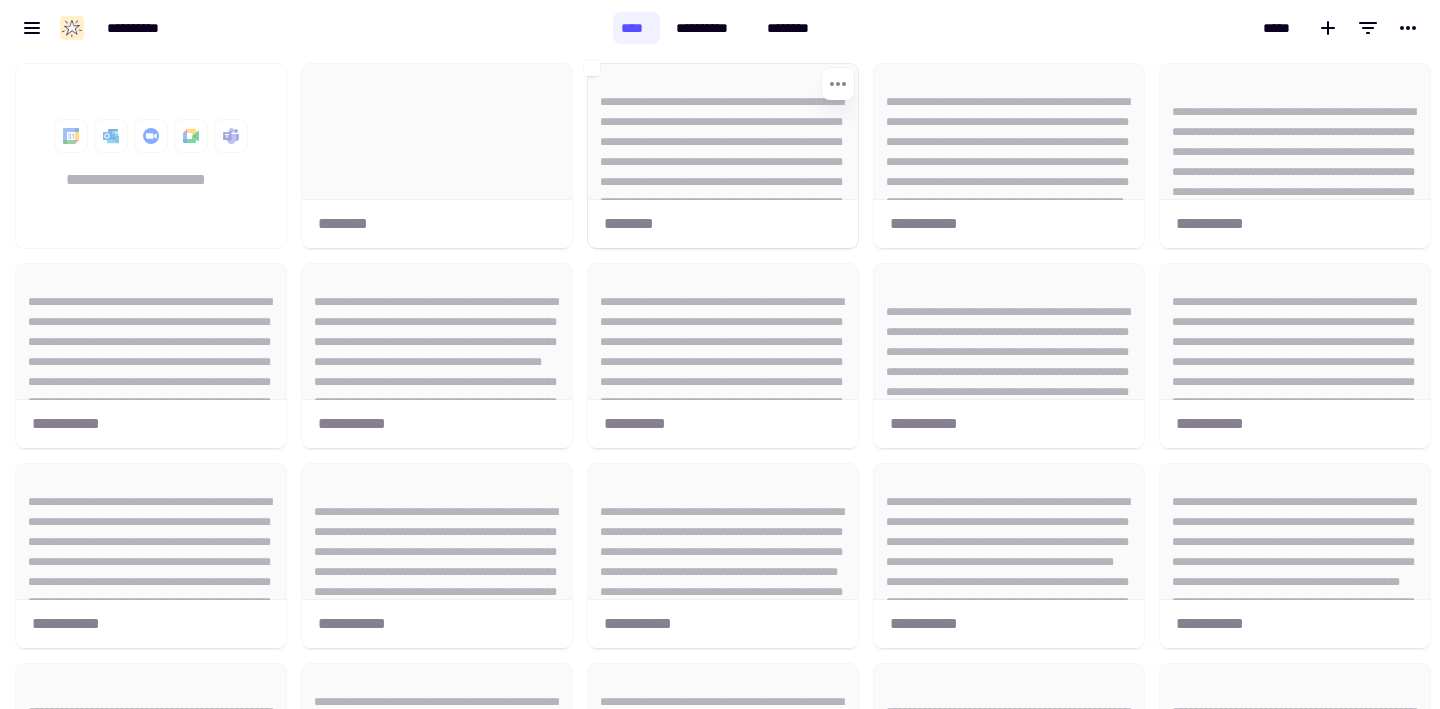 click on "**********" 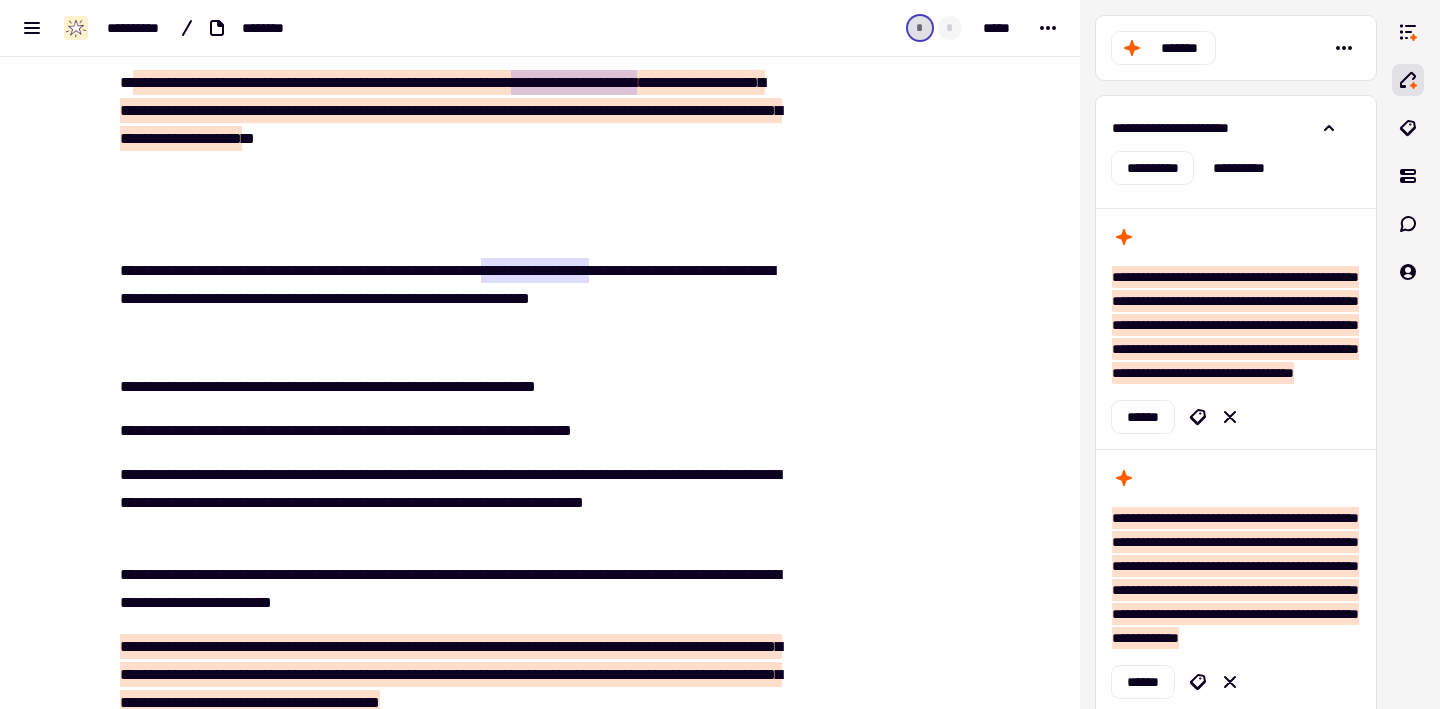 click at bounding box center (452, 343) 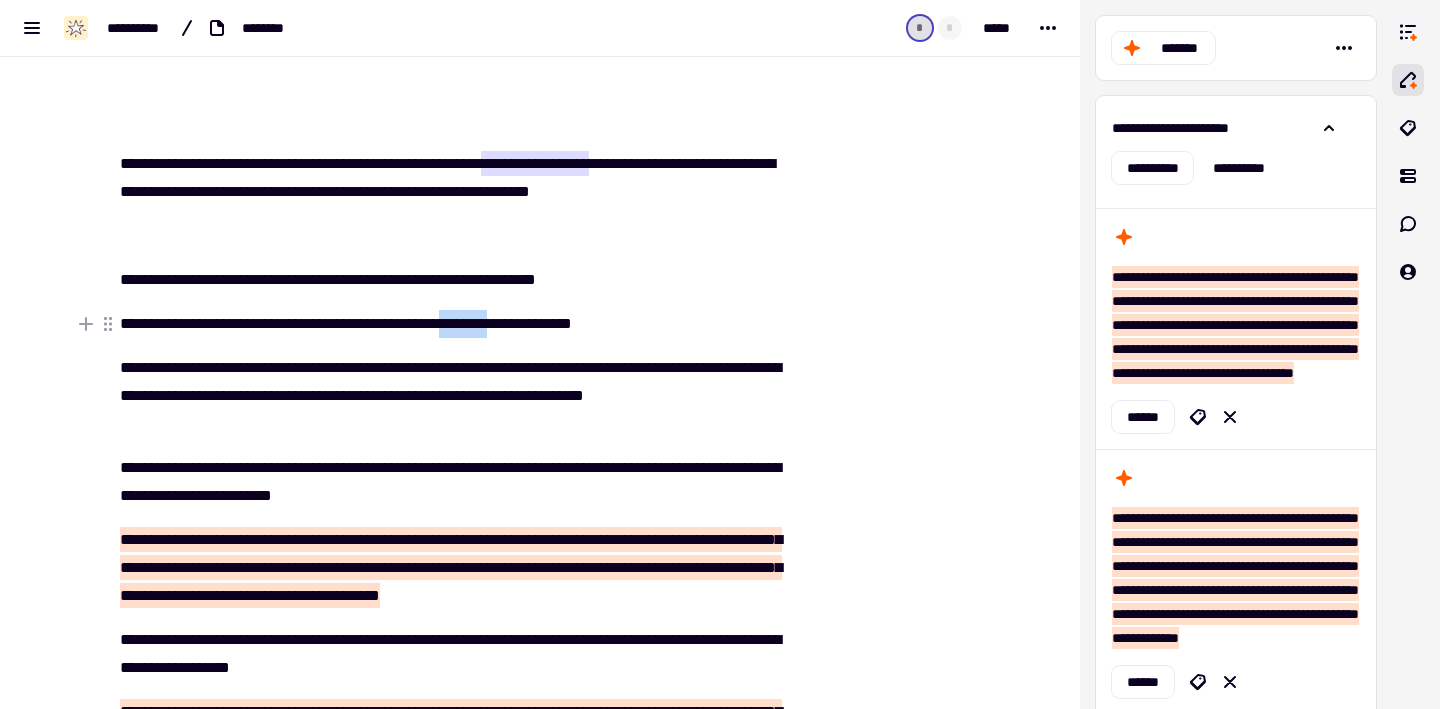 drag, startPoint x: 507, startPoint y: 324, endPoint x: 562, endPoint y: 320, distance: 55.145264 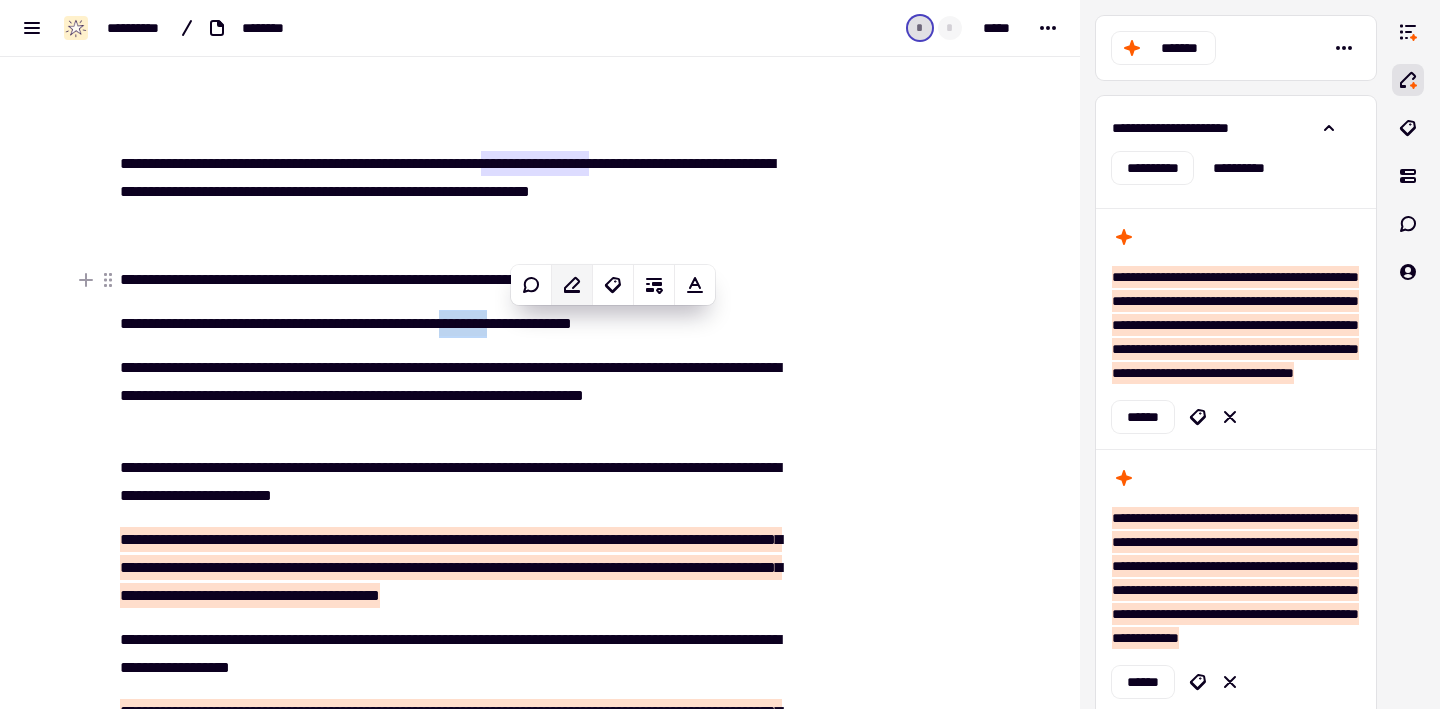 click 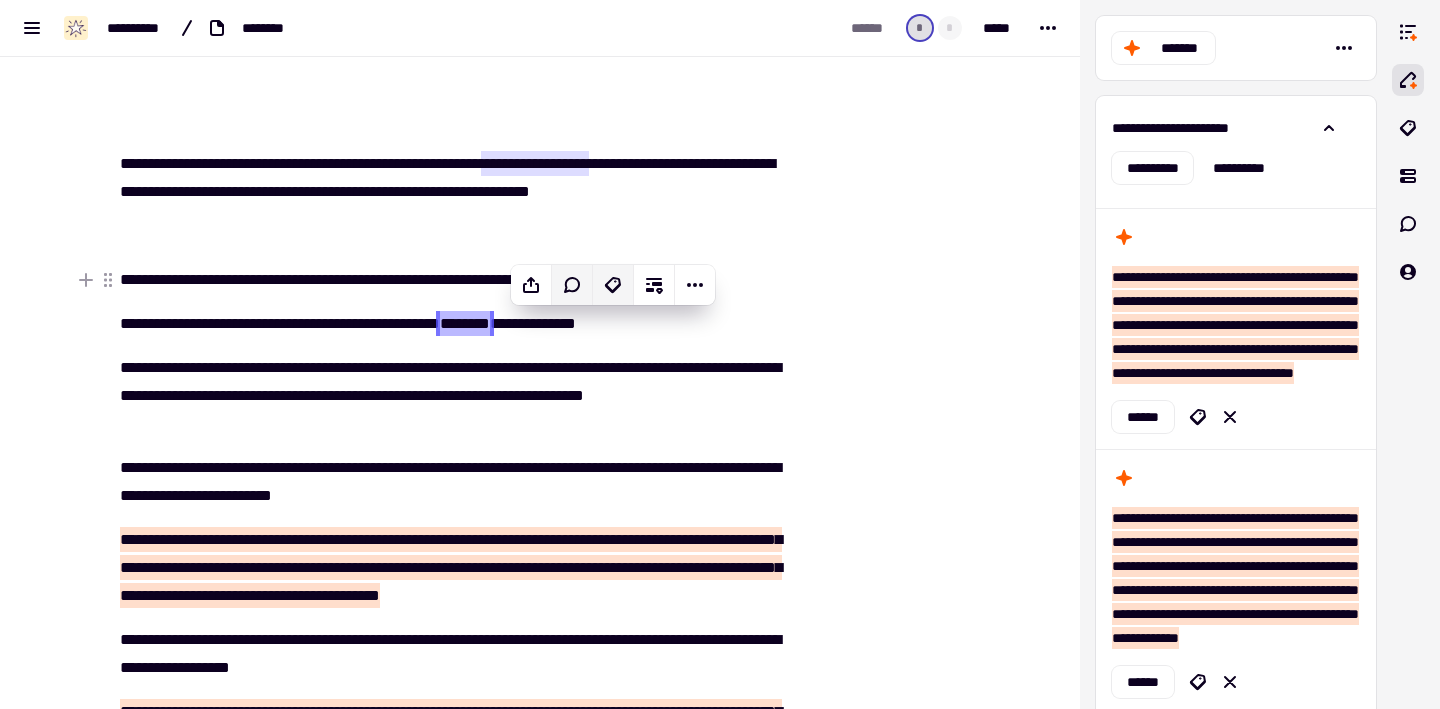 click 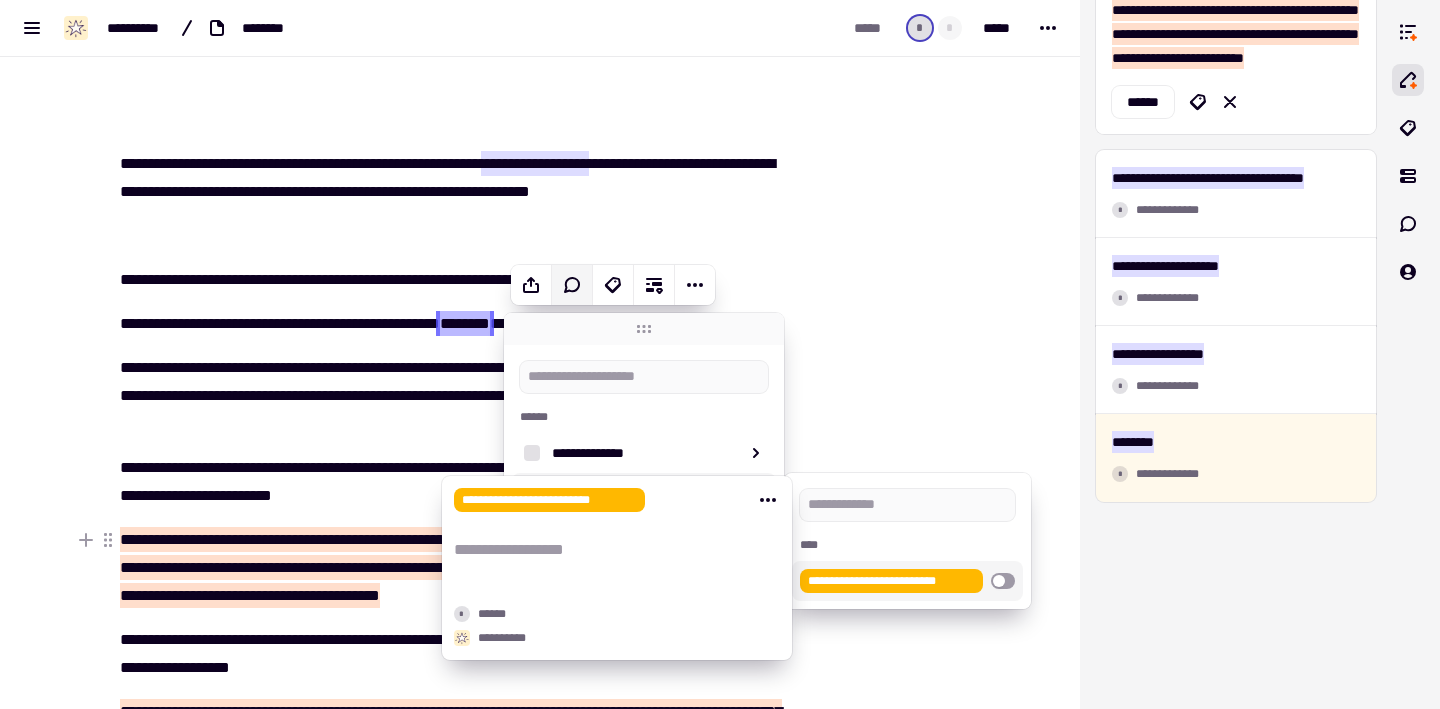 click on "**********" at bounding box center (891, 581) 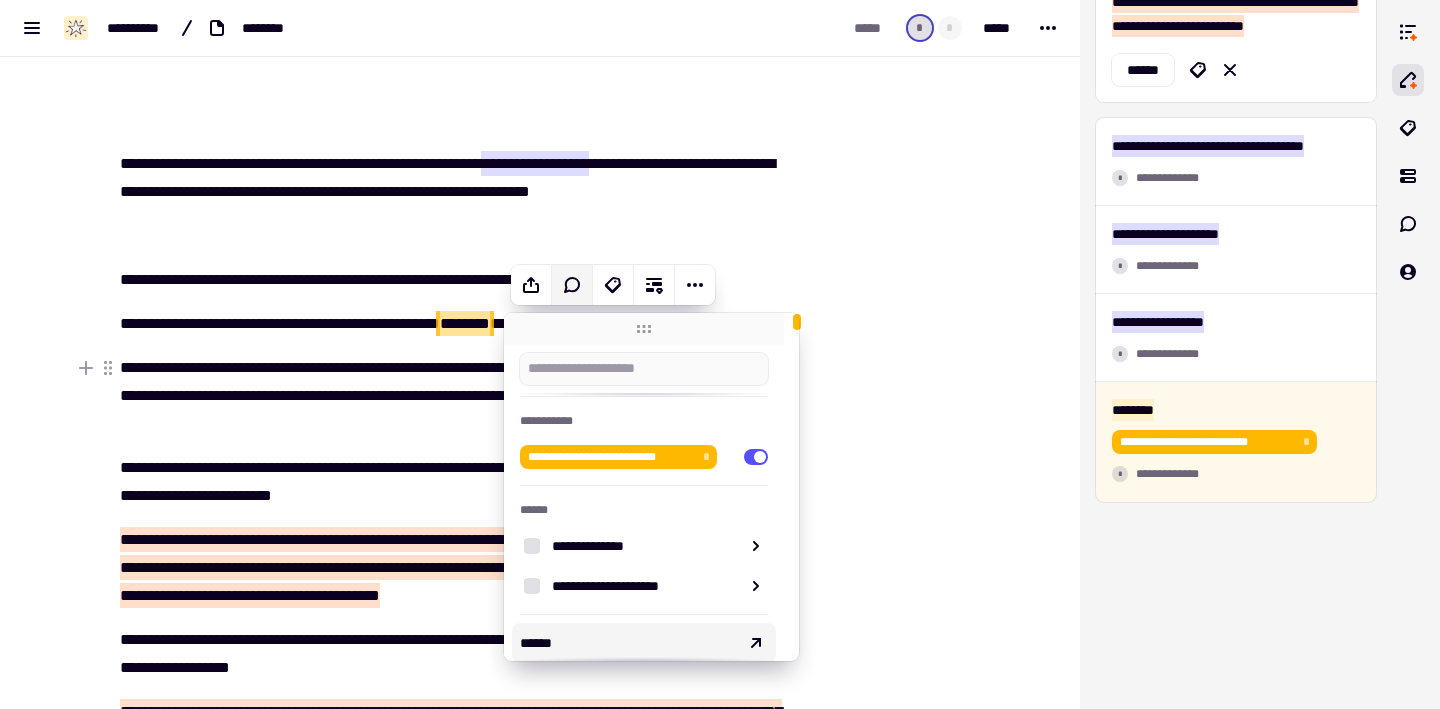 click at bounding box center [886, 17144] 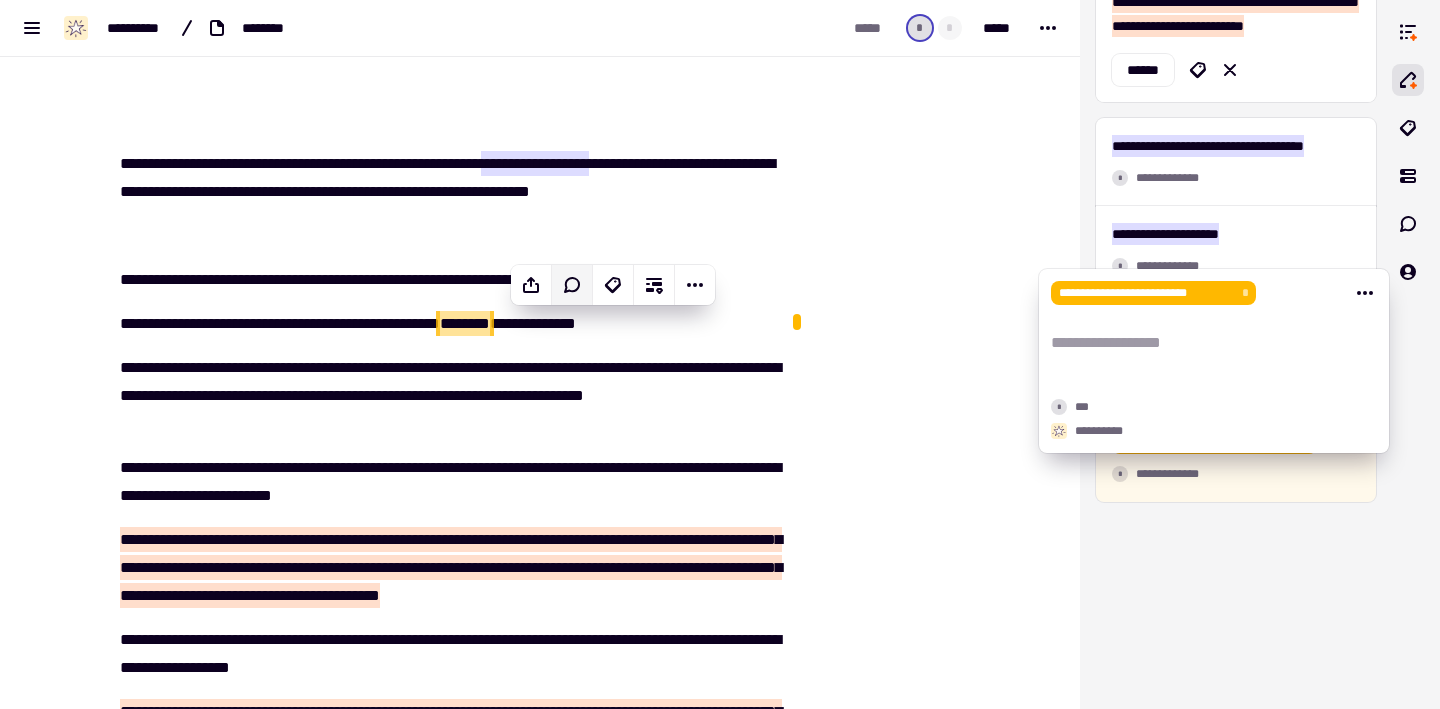 click on "[FIRST] [LAST] [PHONE]" at bounding box center [1214, 361] 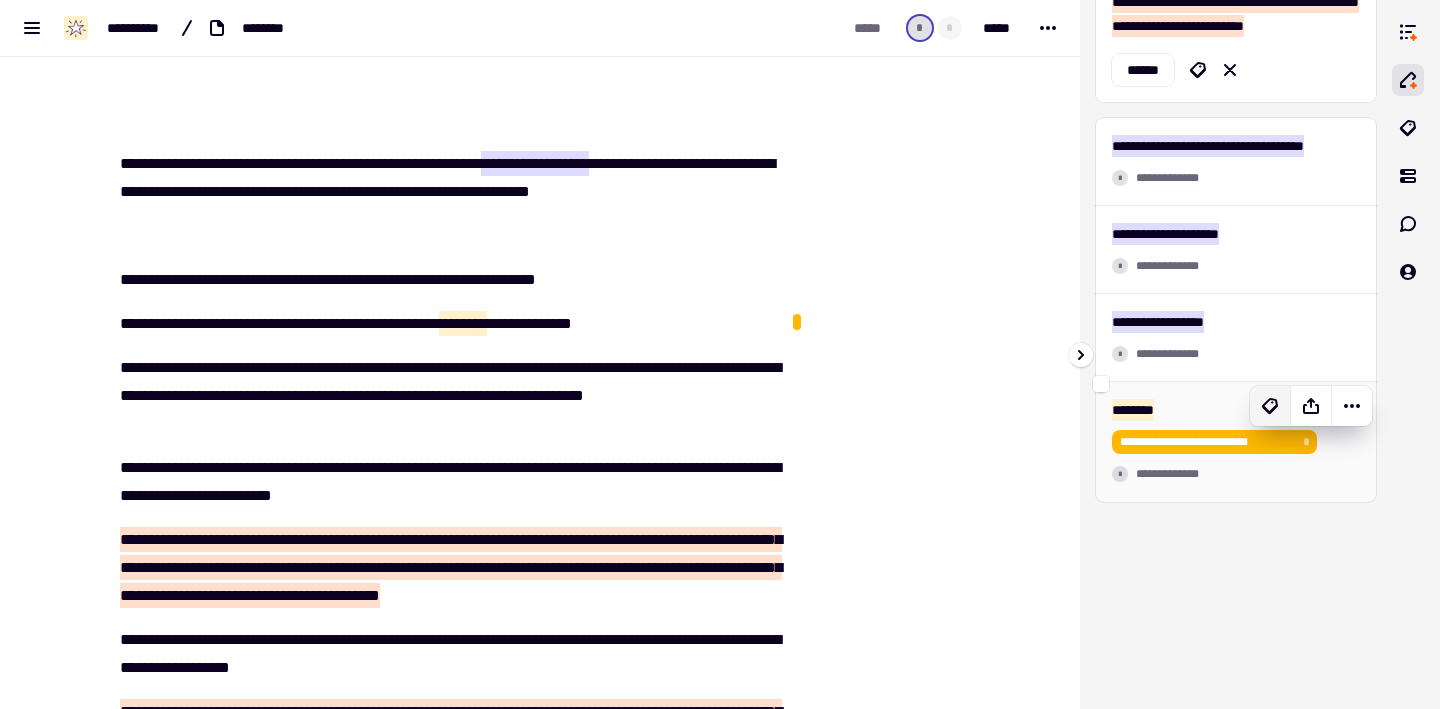 click 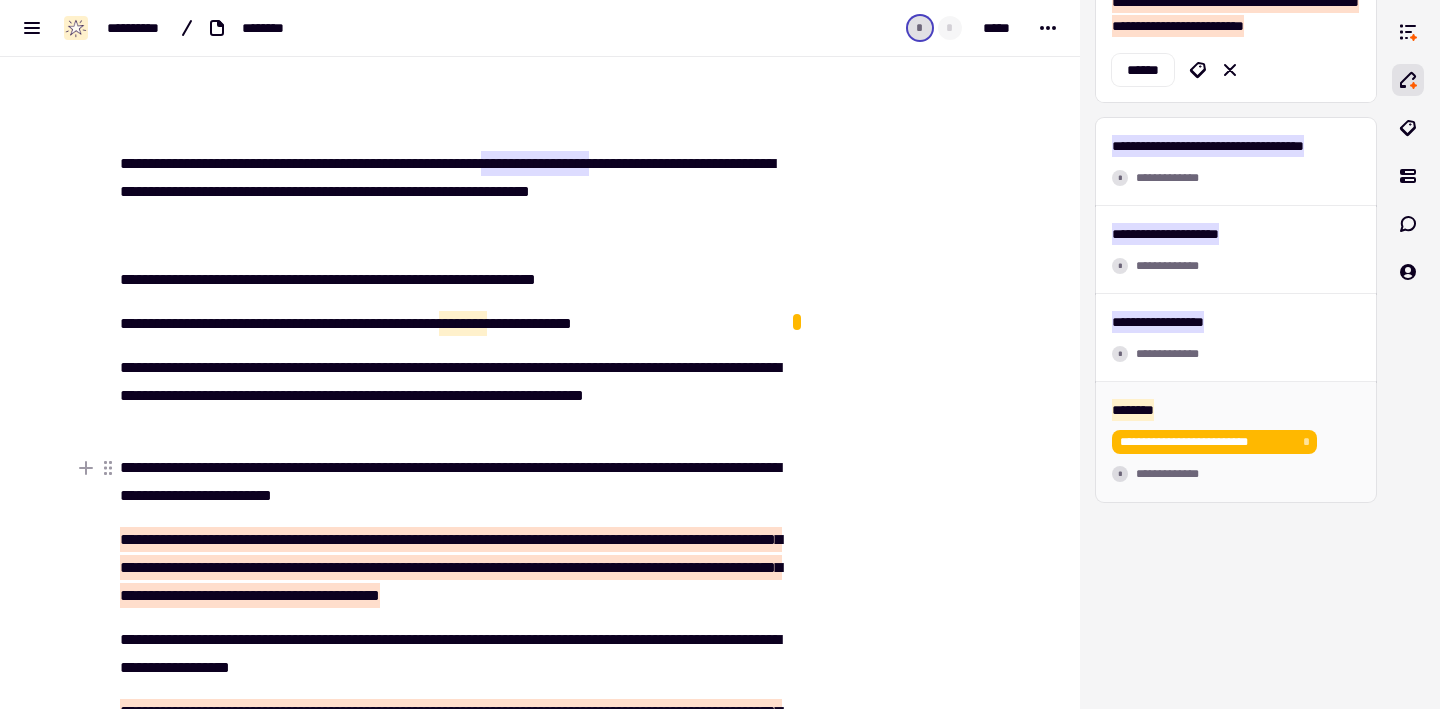 click at bounding box center (886, 17144) 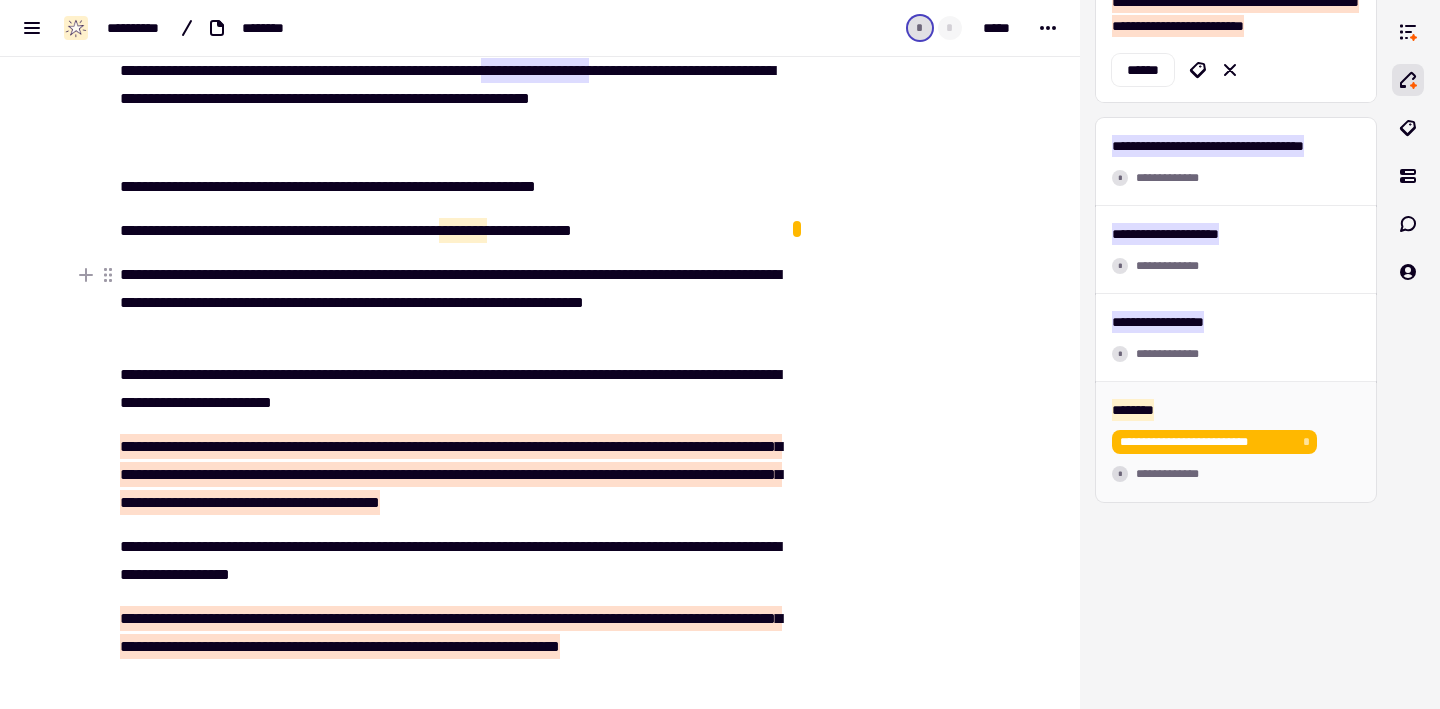 click on "[FIRST] [LAST]" at bounding box center (452, 303) 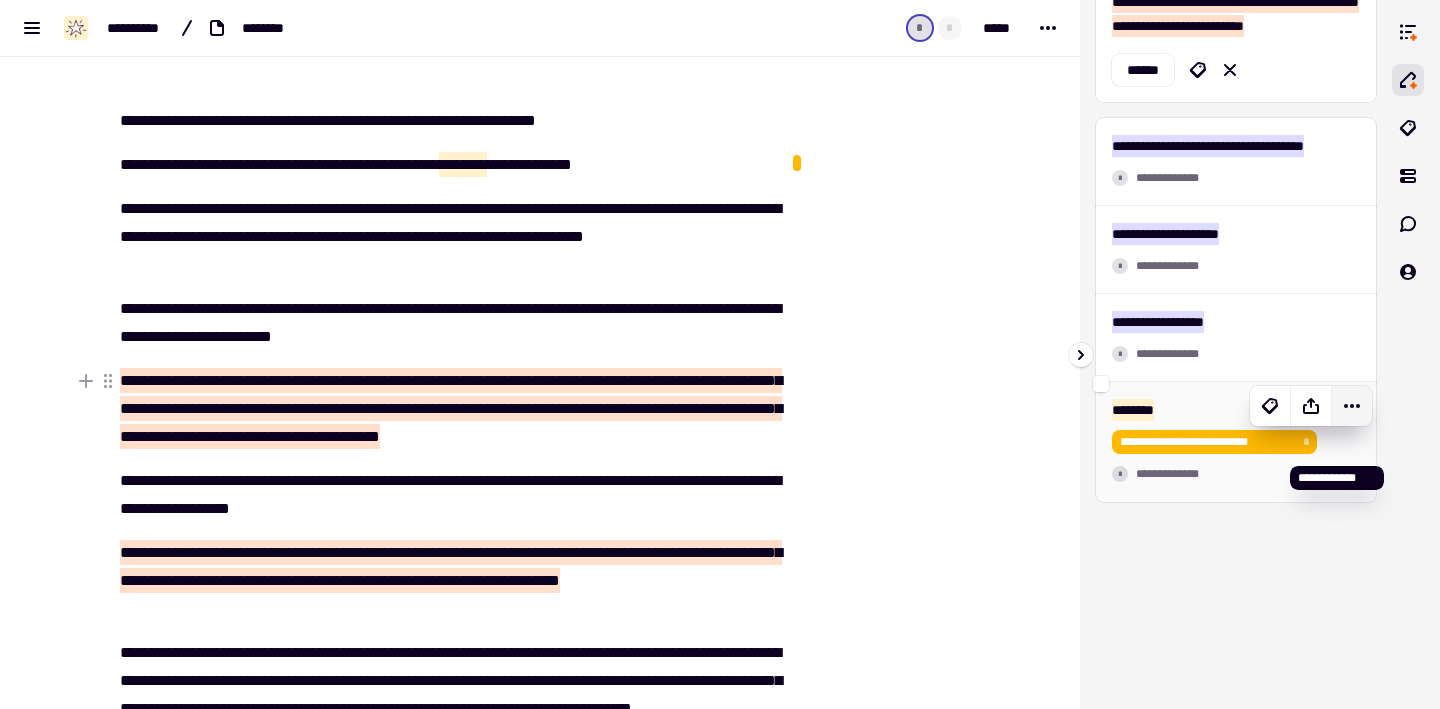 click 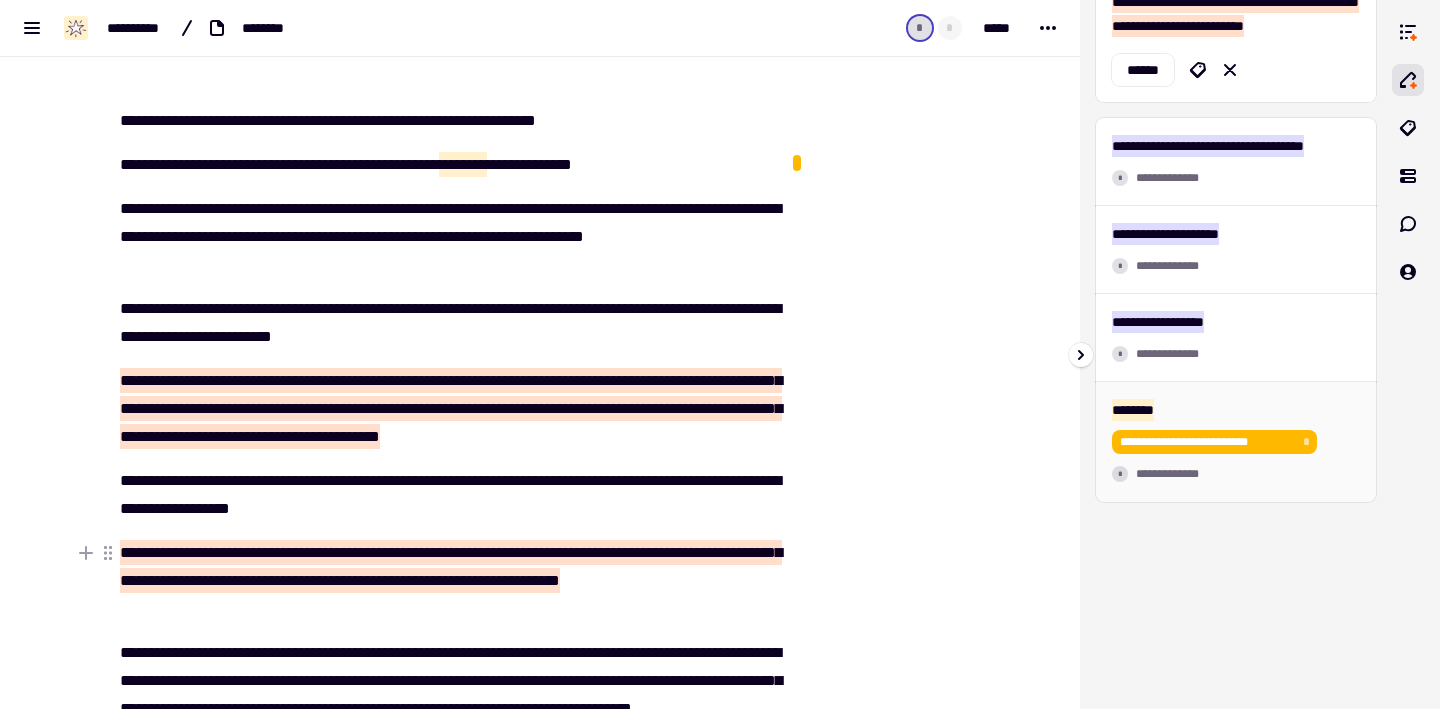 click on "[FIRST] [LAST] [PHONE] [DATE] [CREDIT CARD]" at bounding box center (1236, 354) 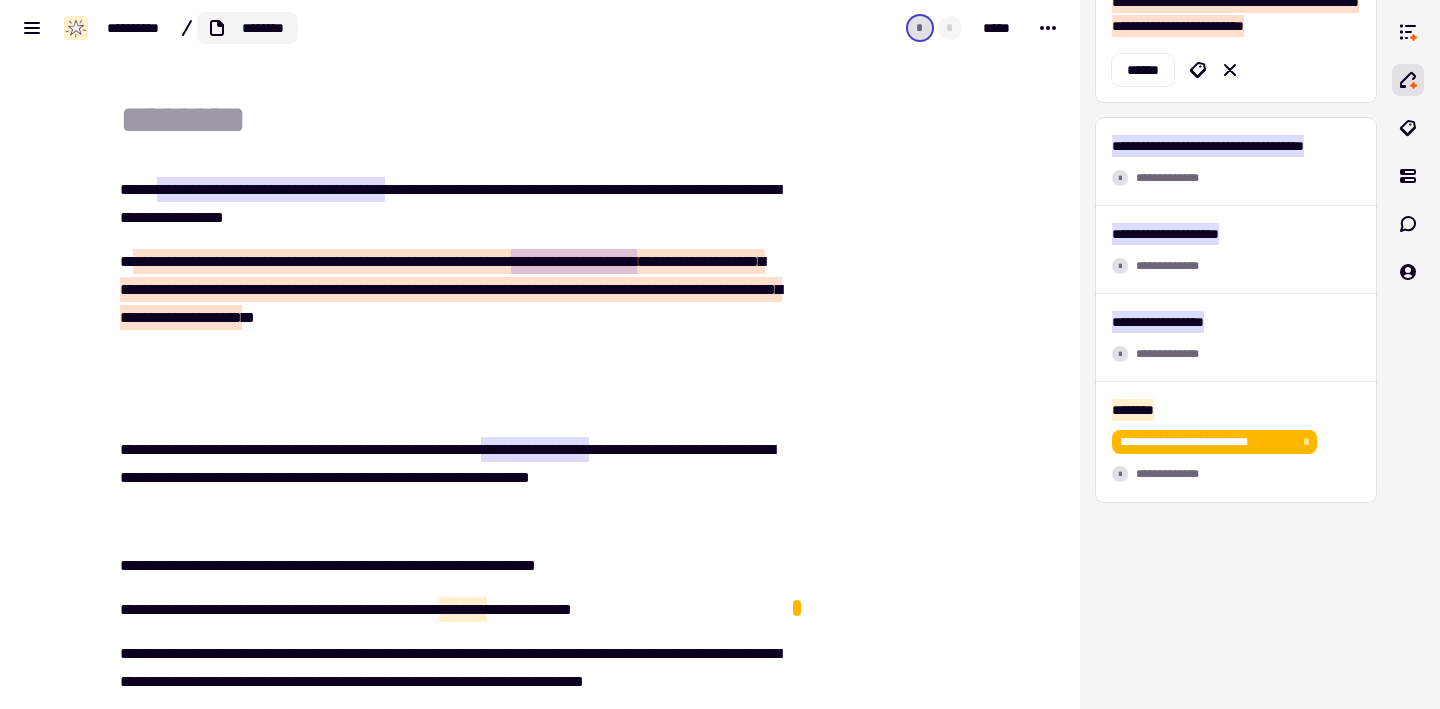 click on "********" 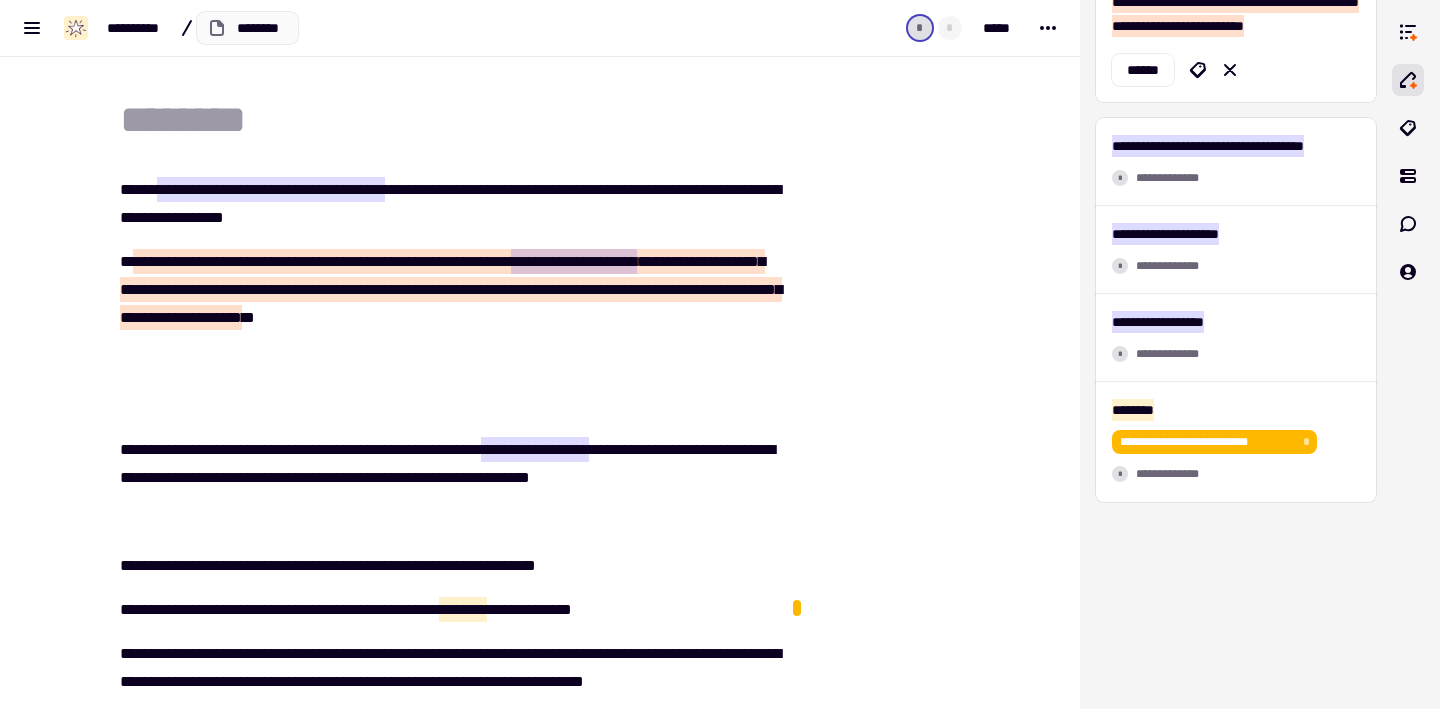 click at bounding box center (552, 120) 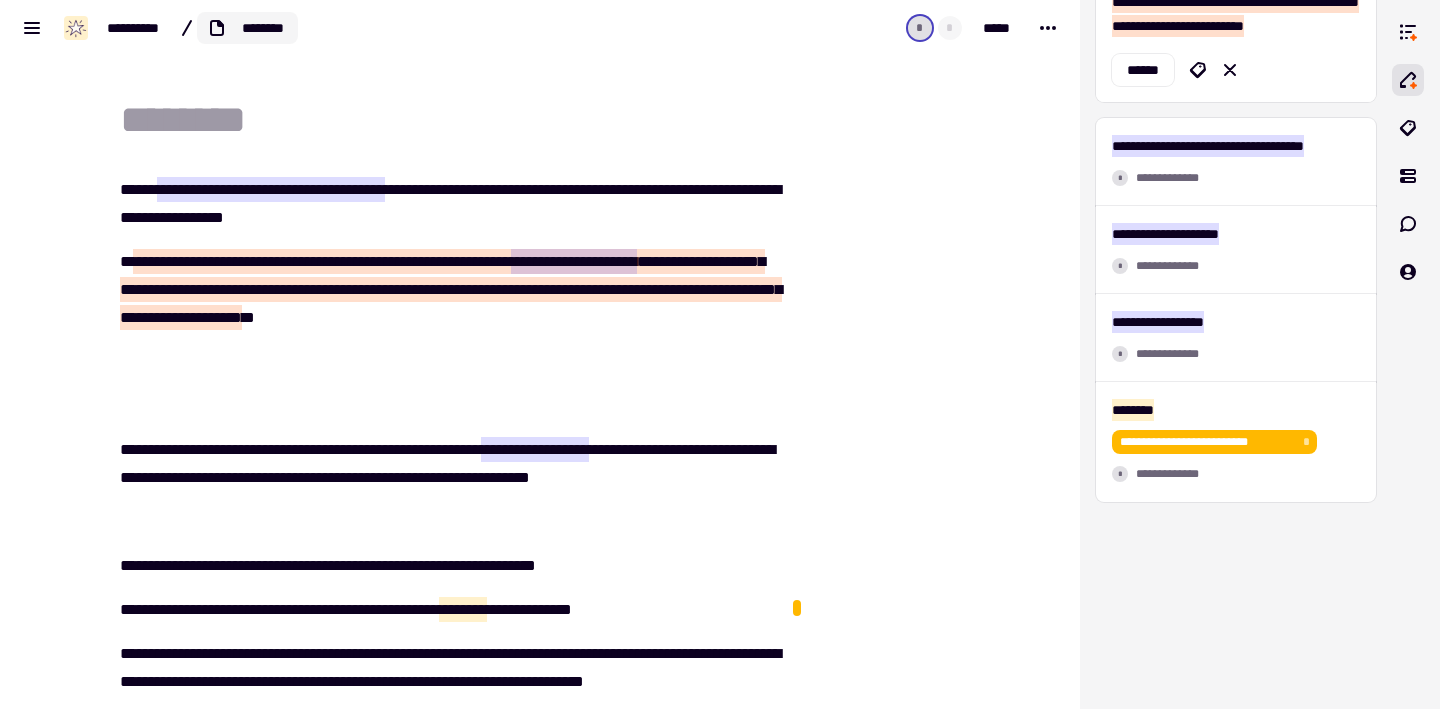 click on "********" 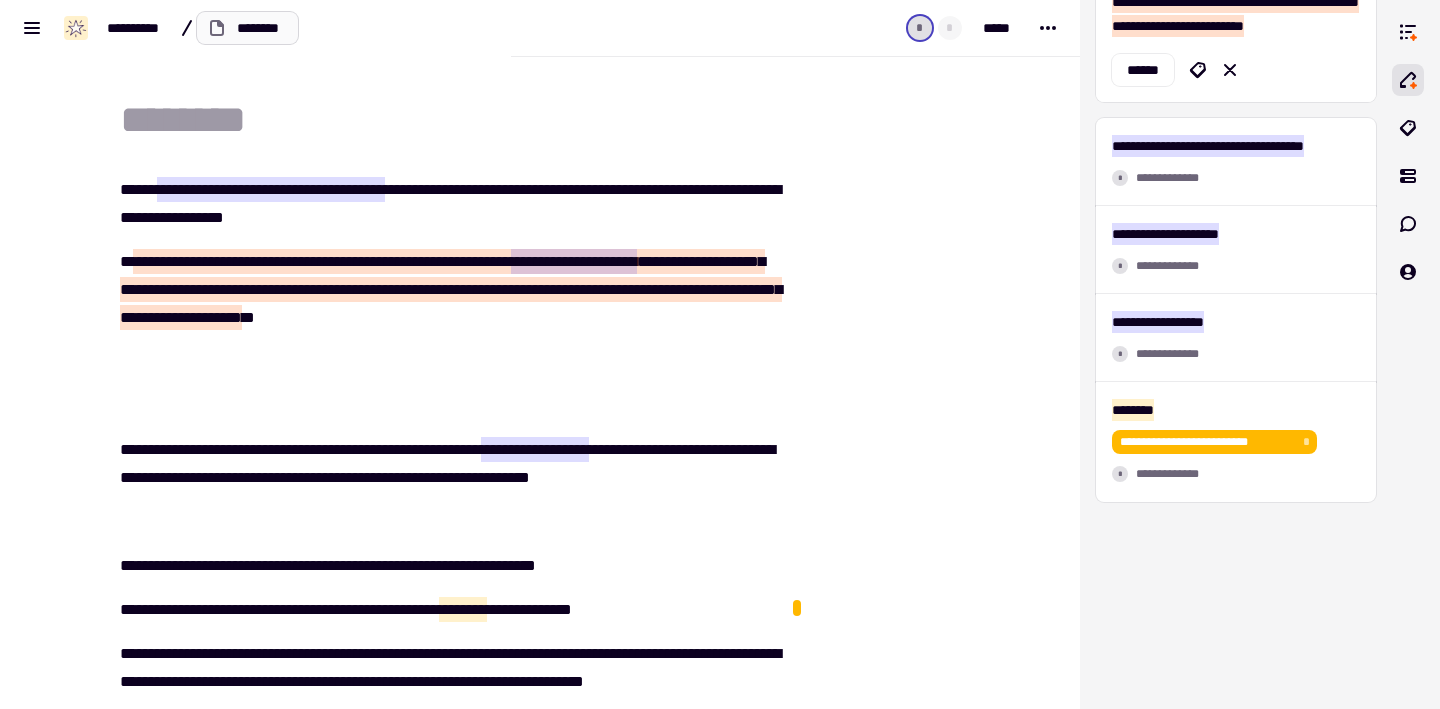 type on "*" 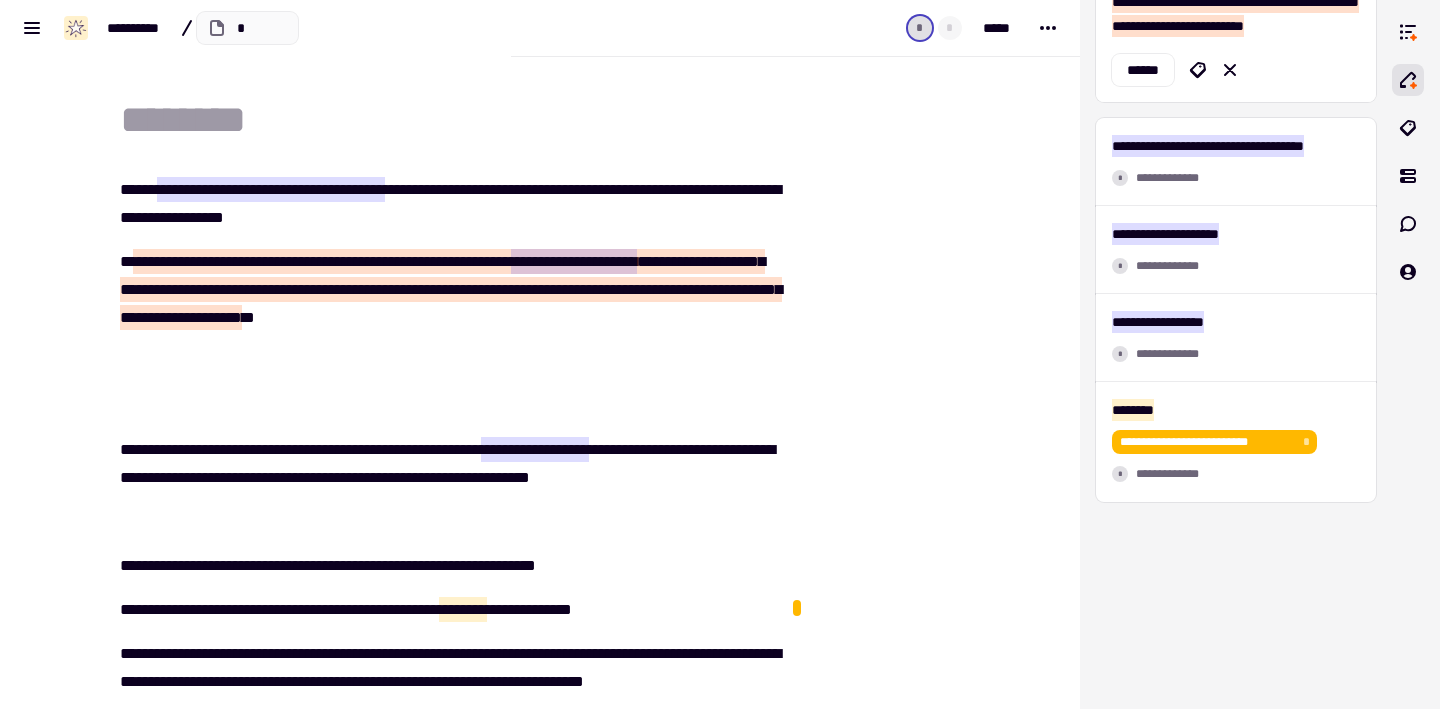 type on "*" 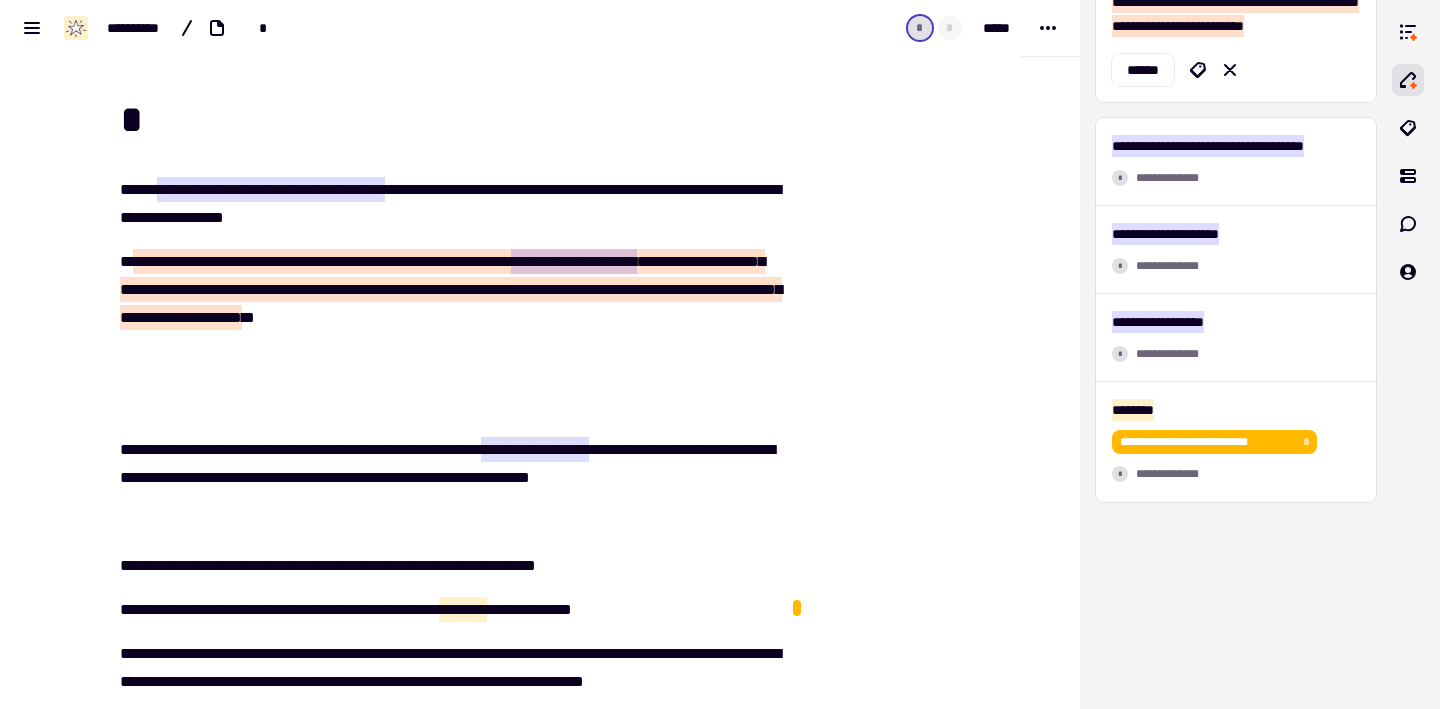 click on "[FIRST] [LAST] [CITY] [STATE] [ZIP] [PHONE] [DATE] [CREDIT CARD]" at bounding box center [540, 17422] 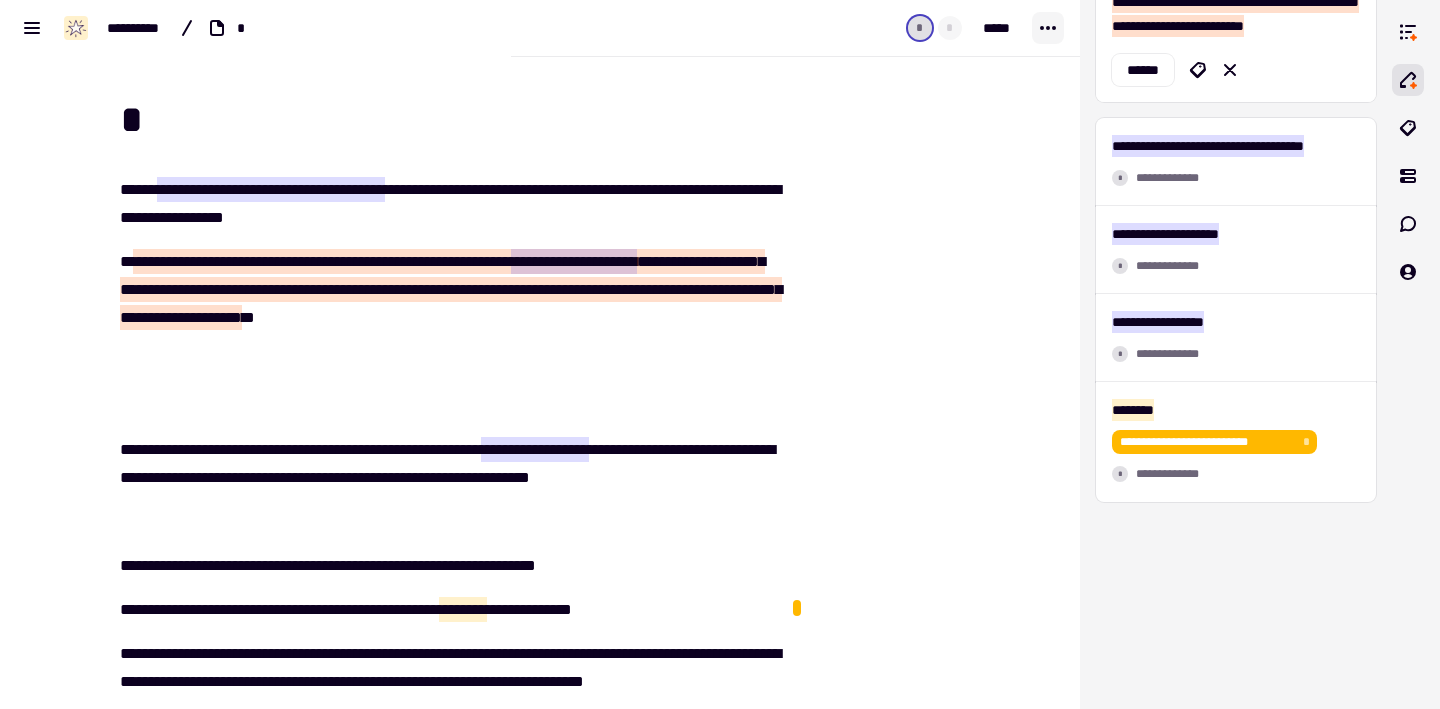 click 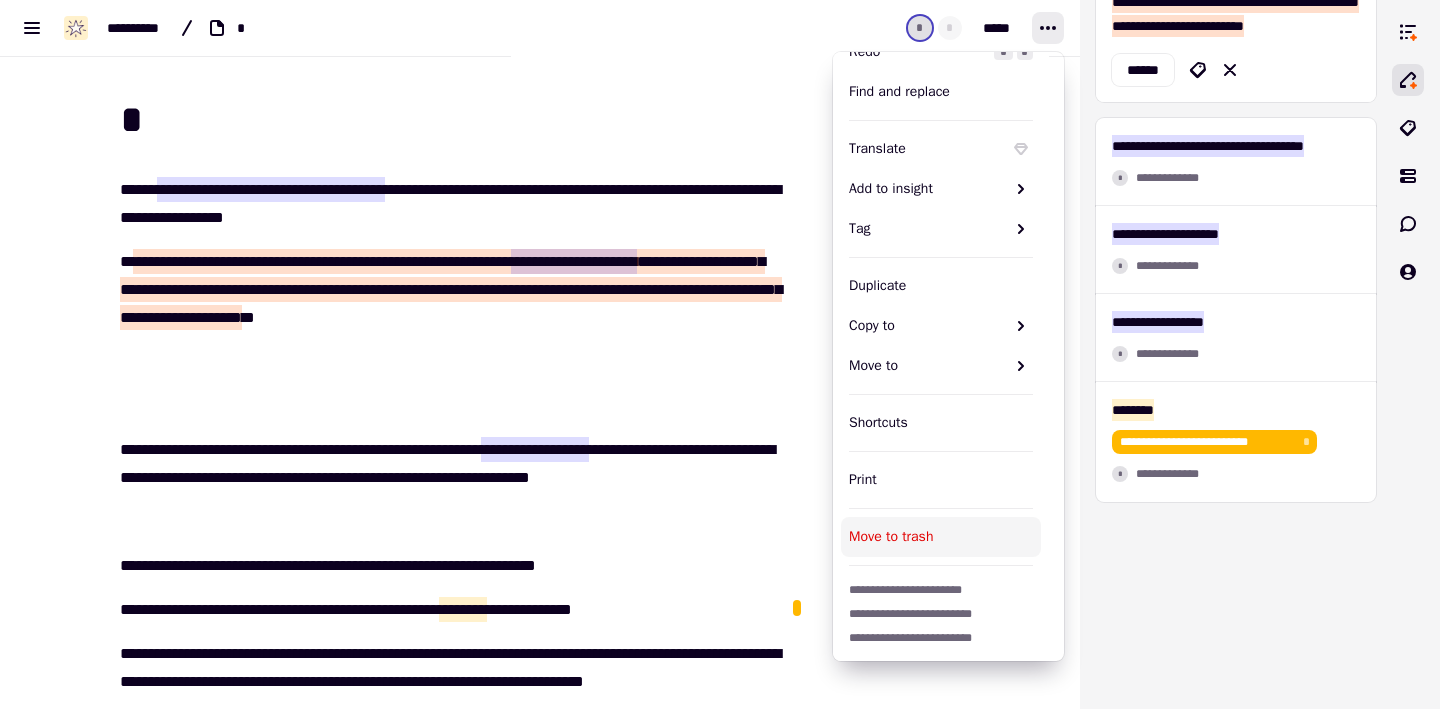 scroll, scrollTop: 0, scrollLeft: 0, axis: both 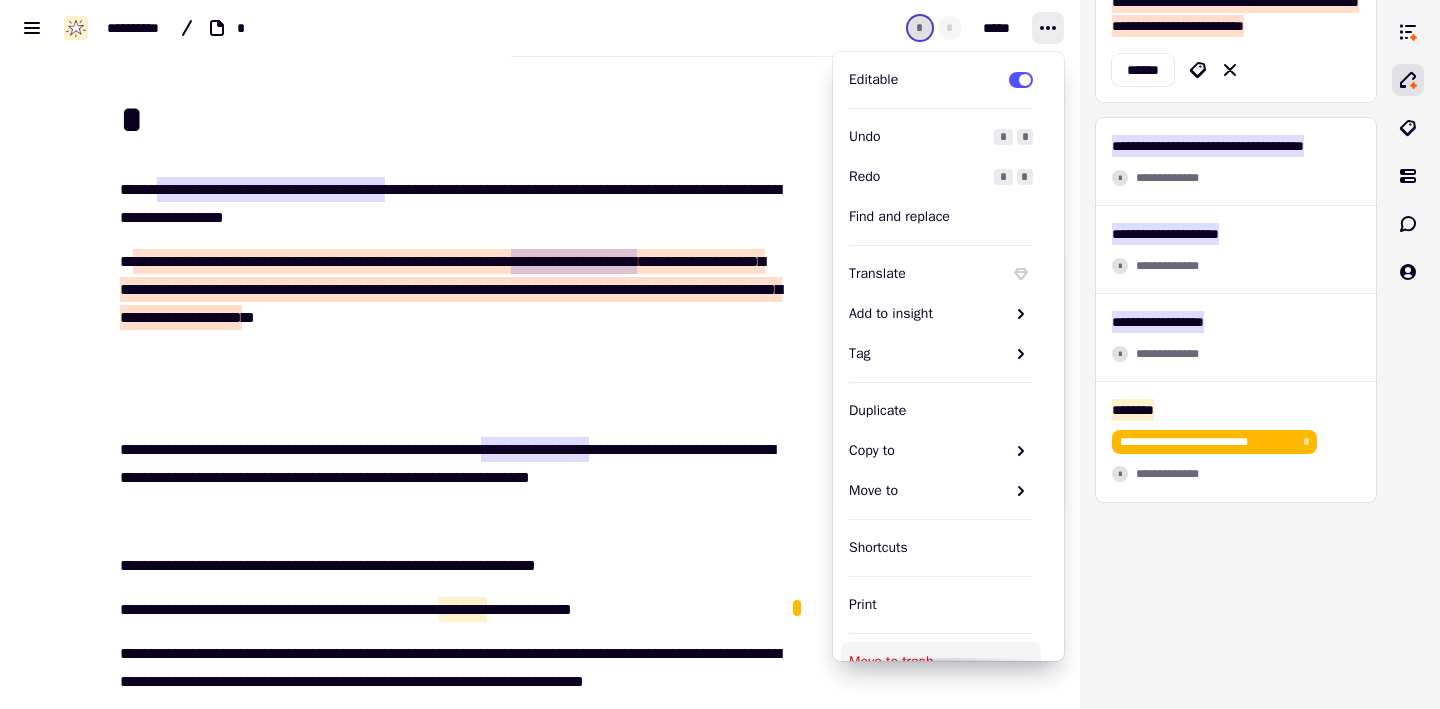 click on "*" at bounding box center (552, 124) 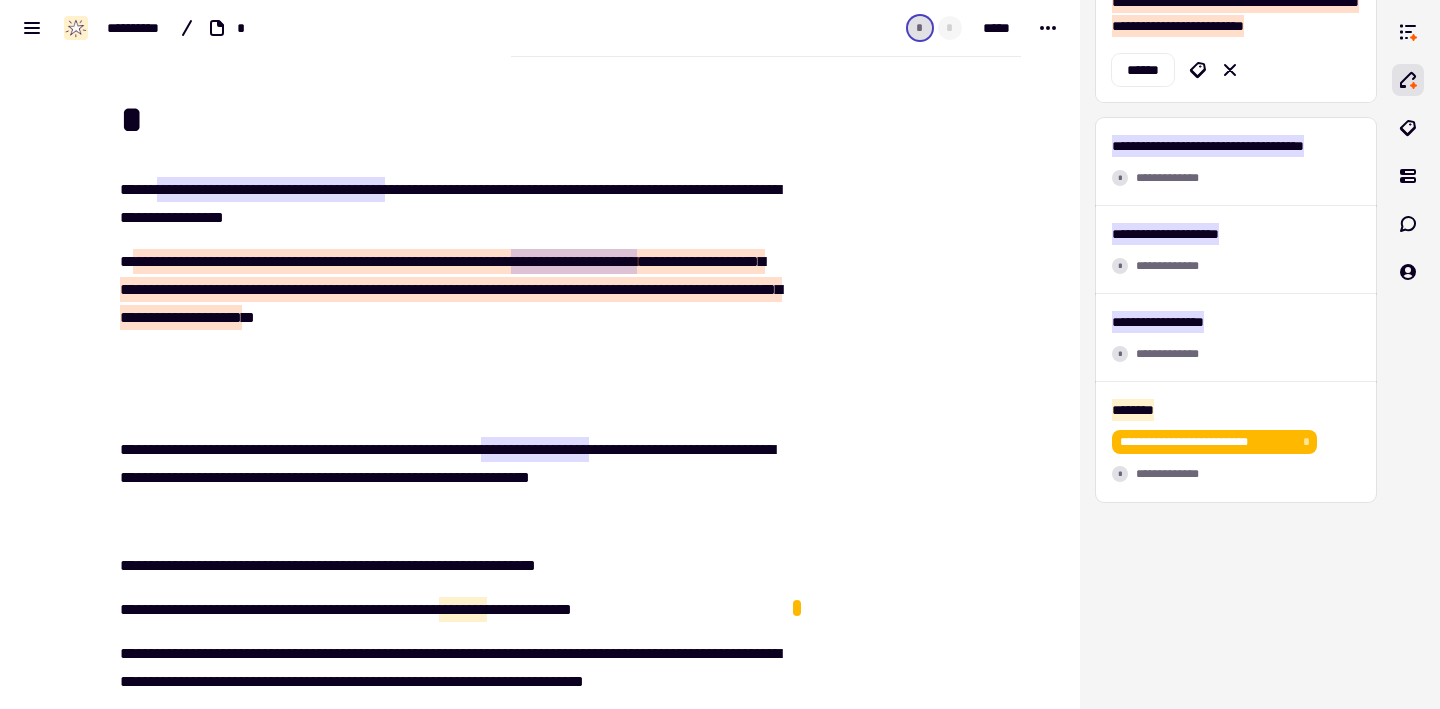 click on "*" at bounding box center (552, 120) 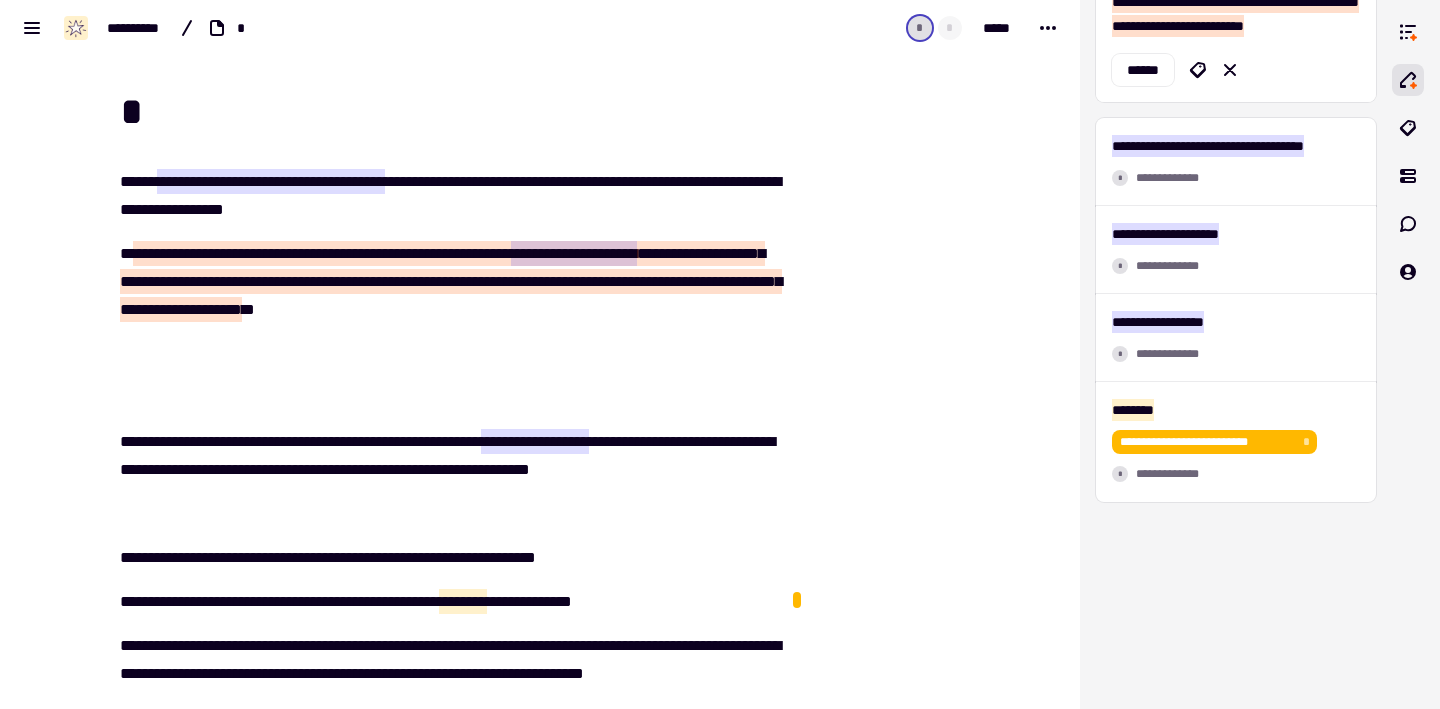 scroll, scrollTop: 0, scrollLeft: 0, axis: both 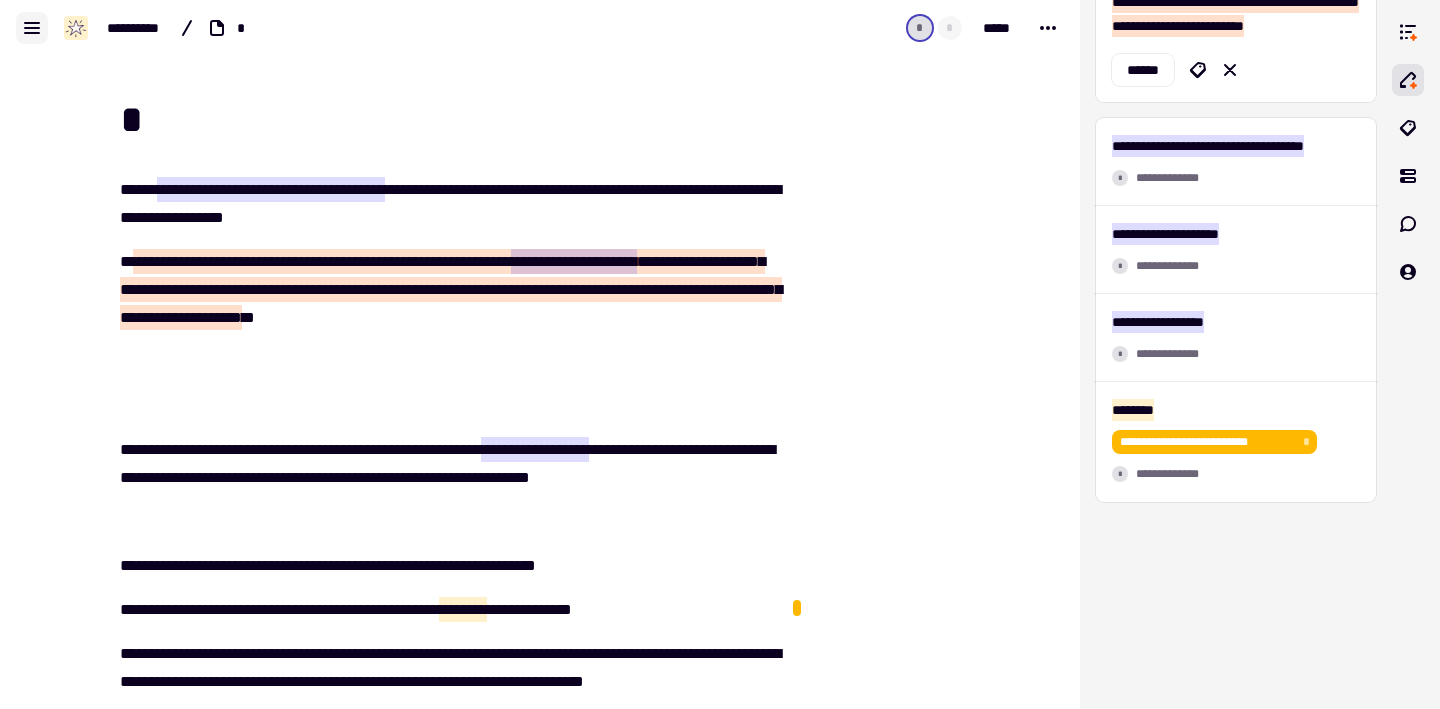 click 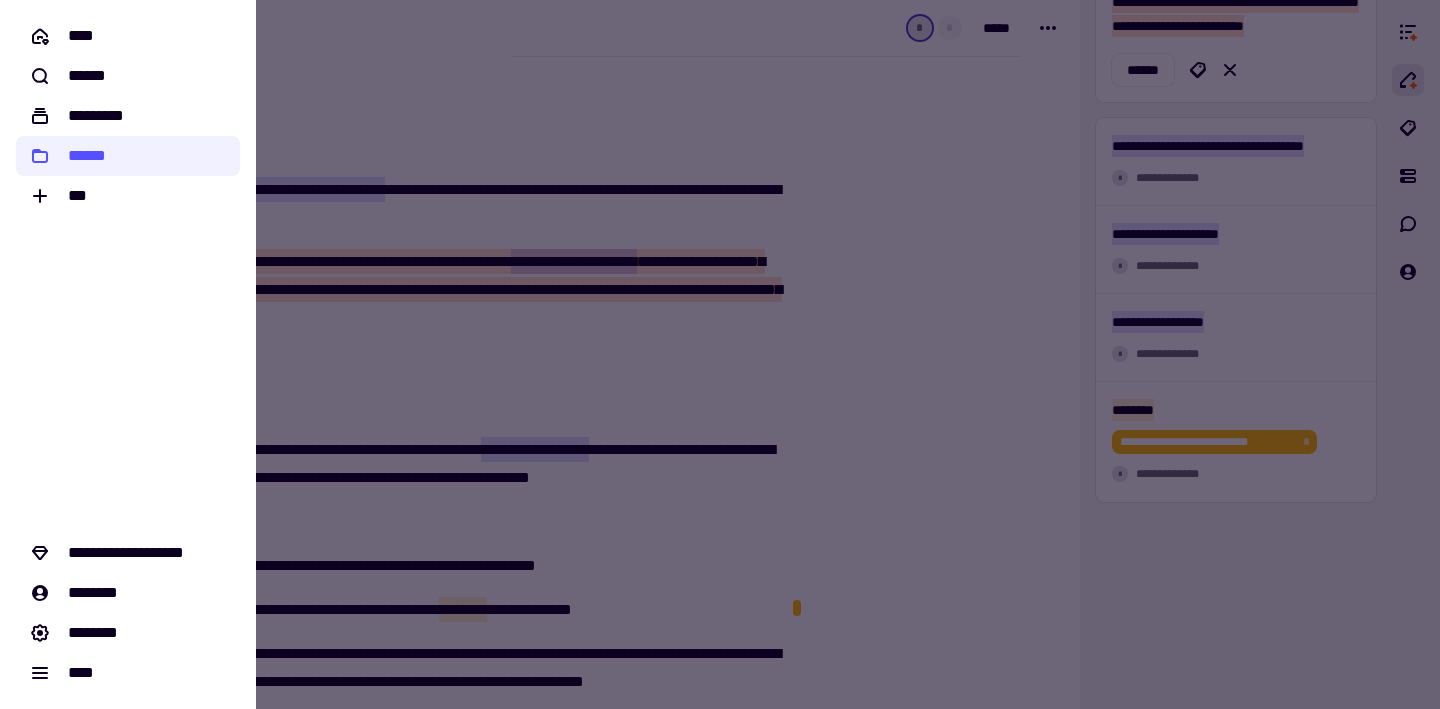 click at bounding box center (720, 354) 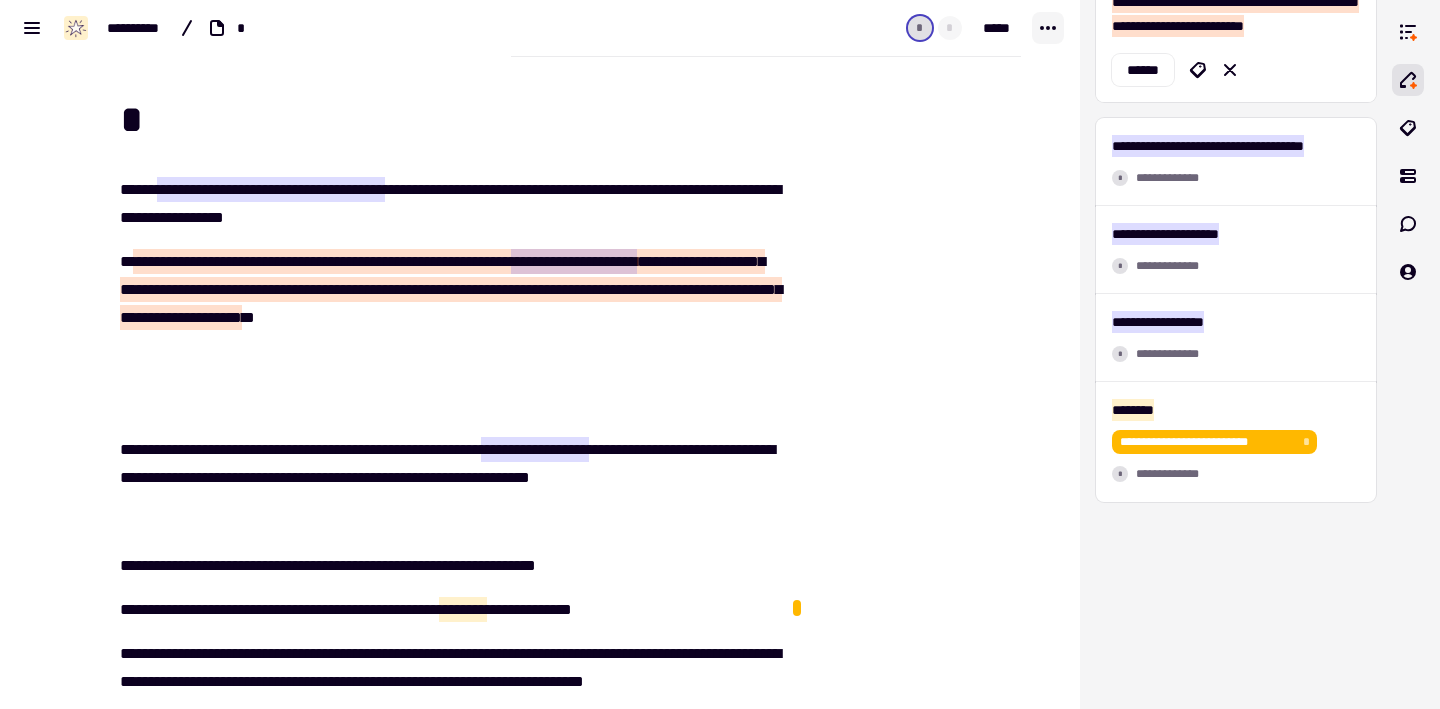 click 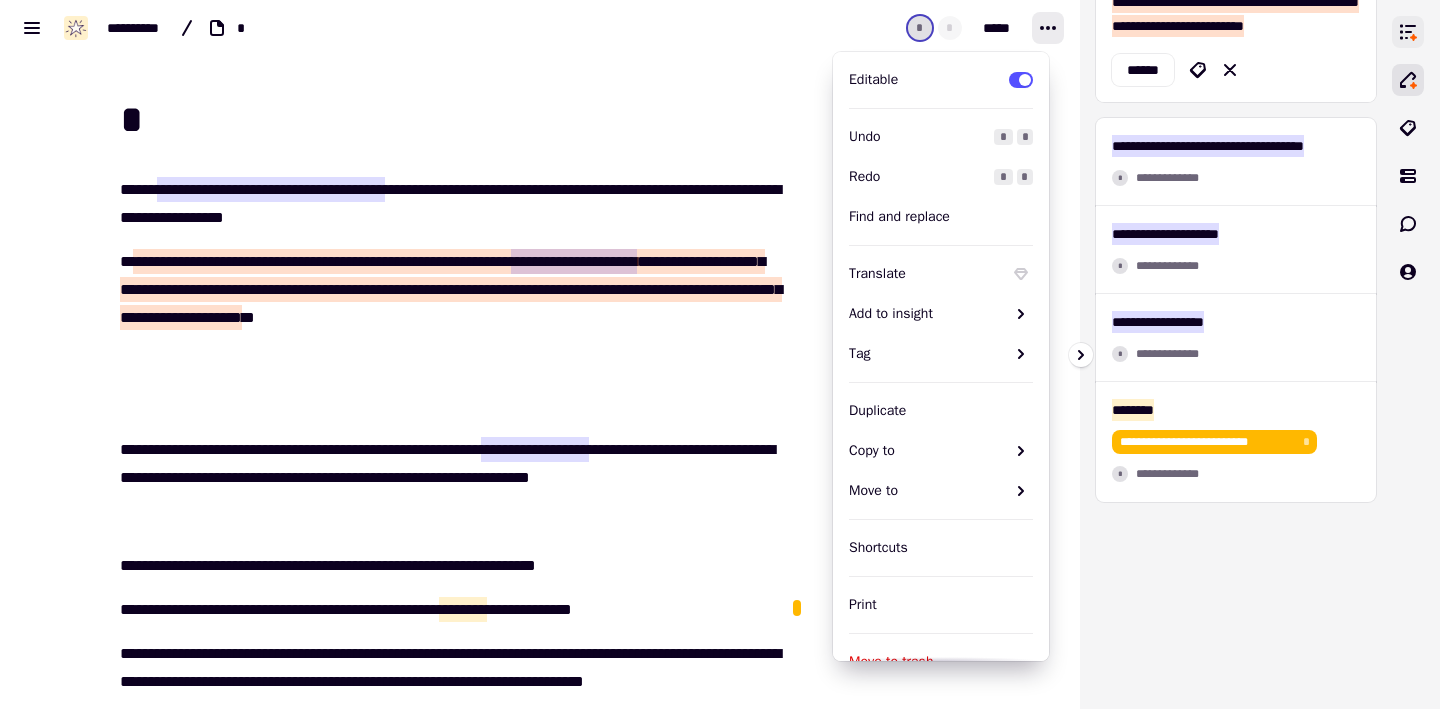 click 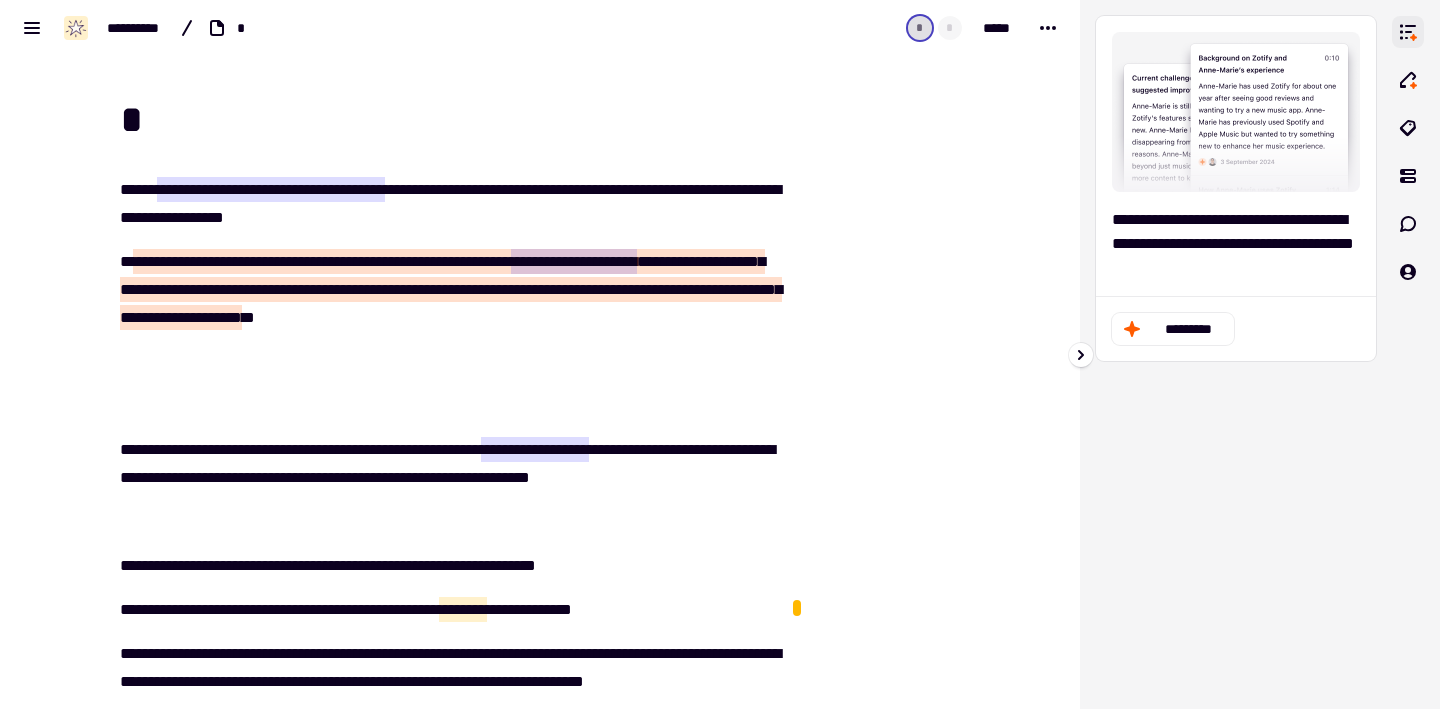 click 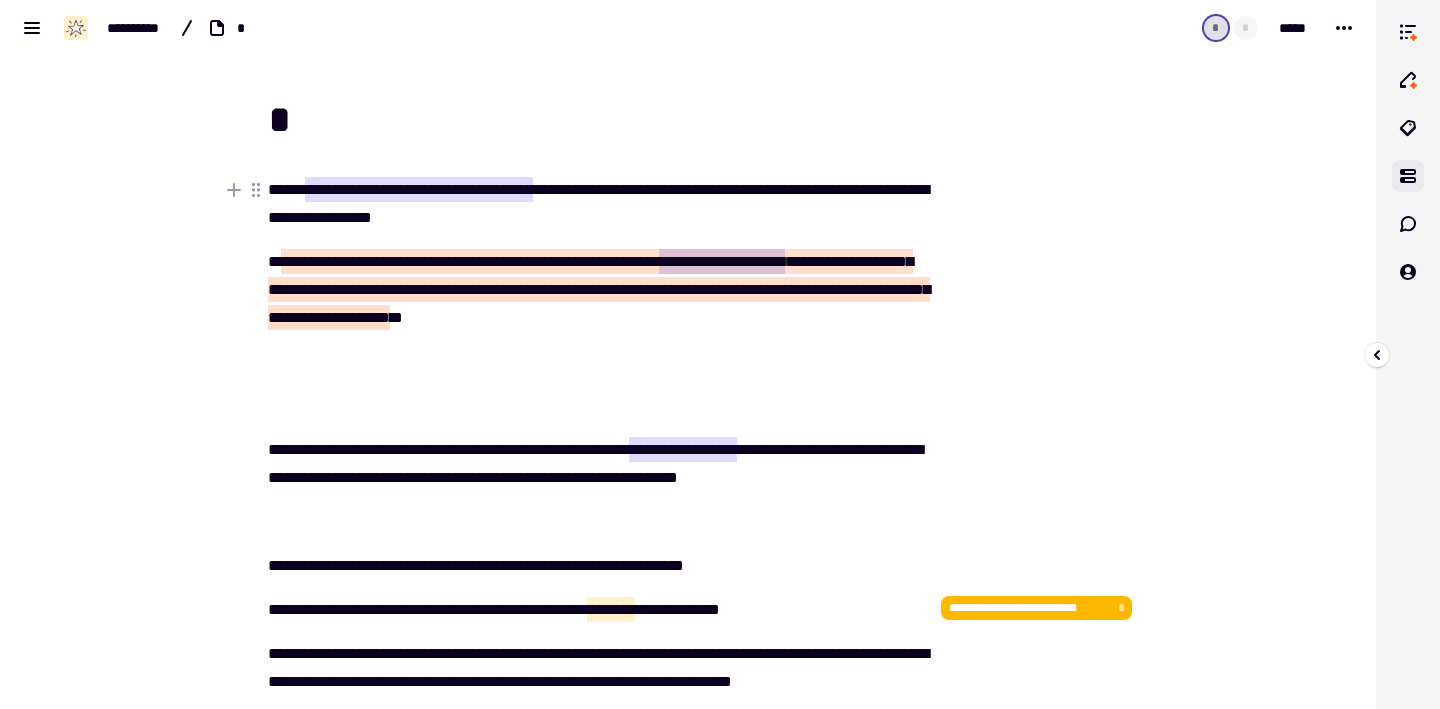 click 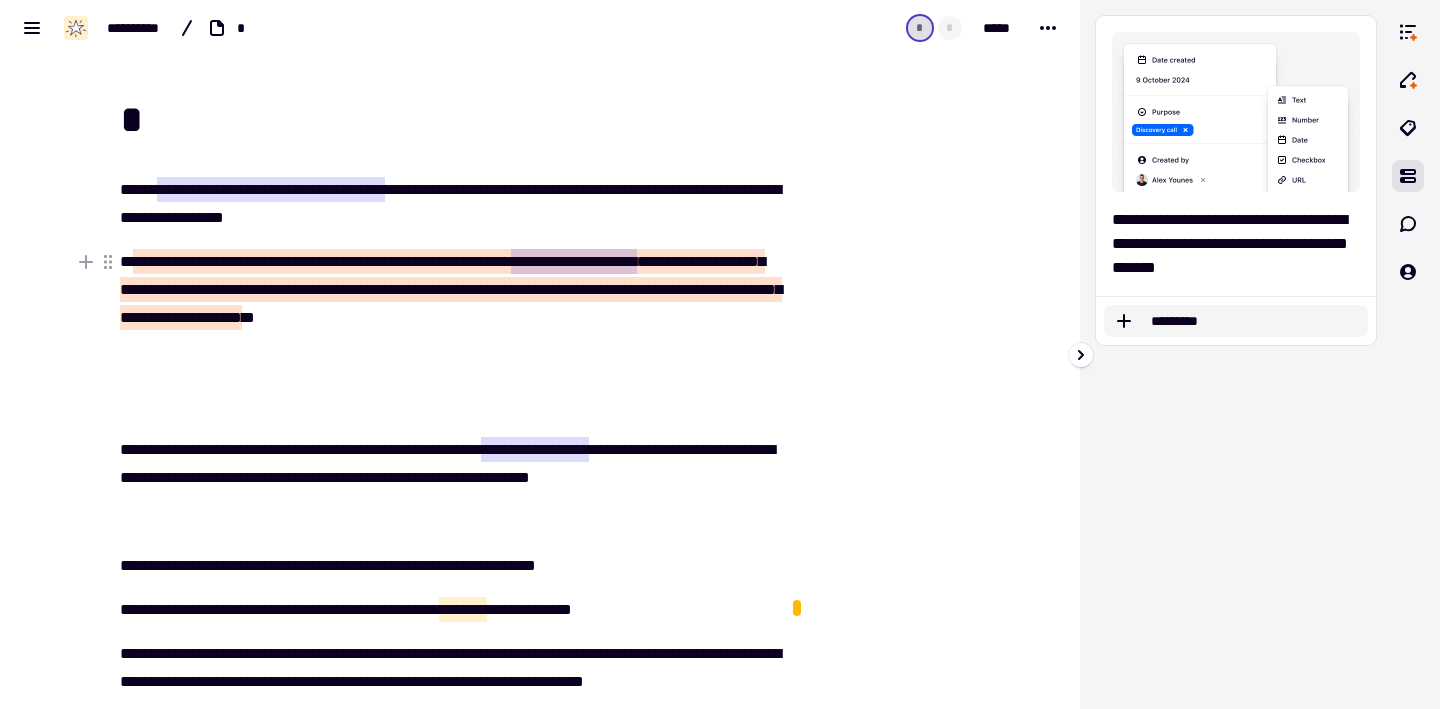 click on "*********" 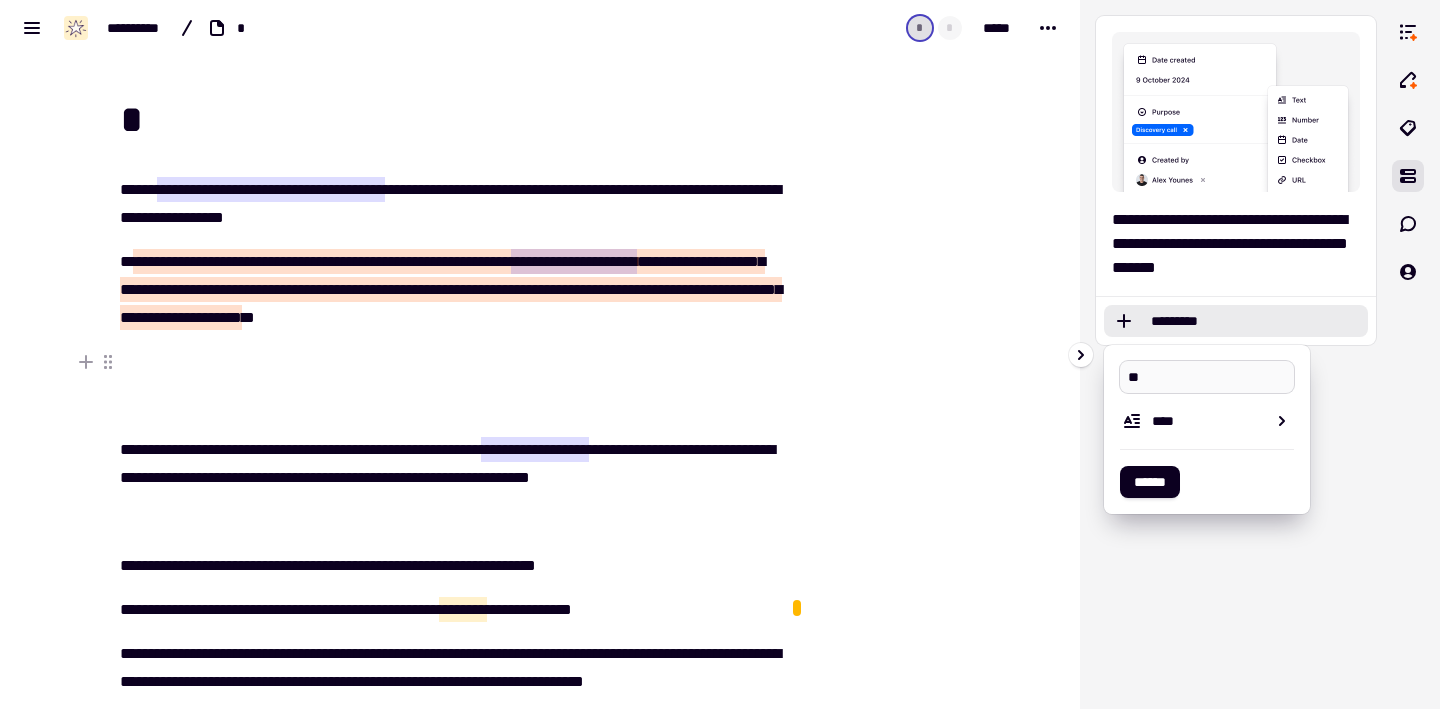 type on "*" 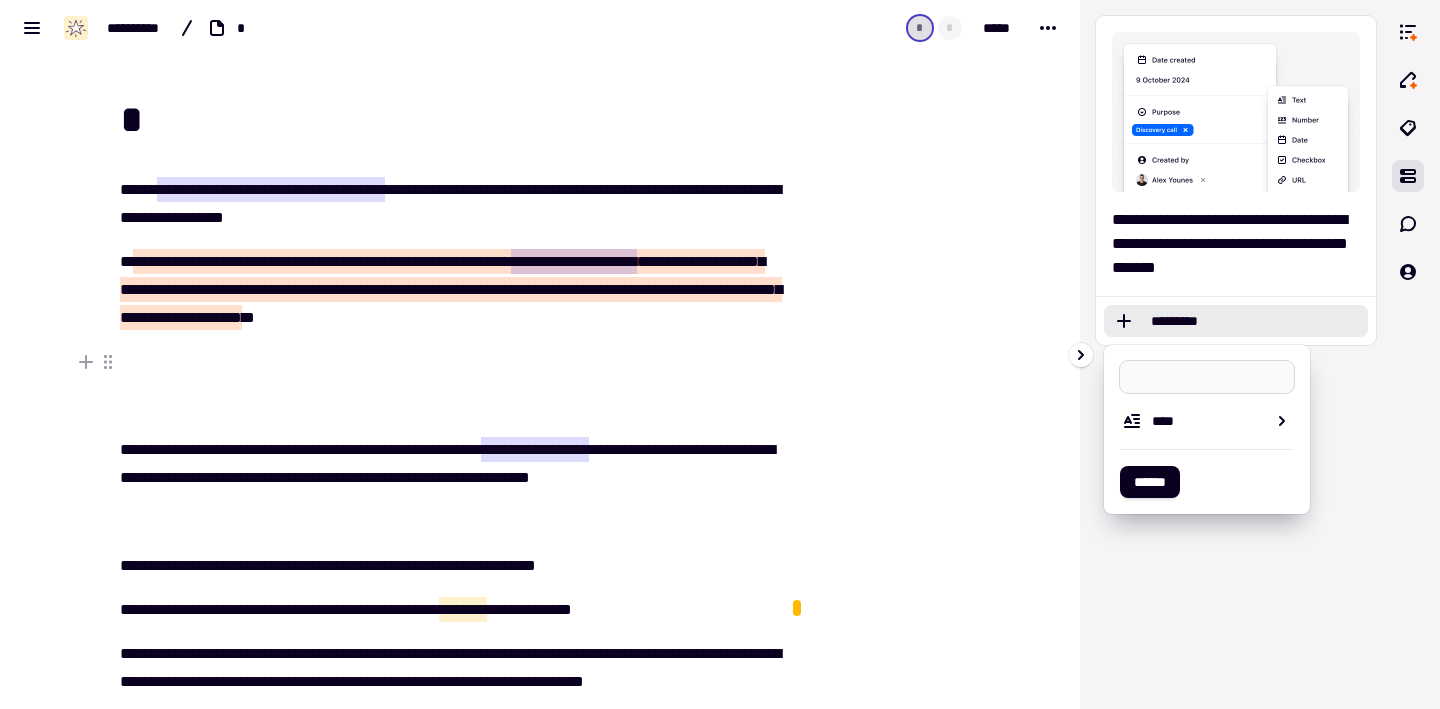 type on "*" 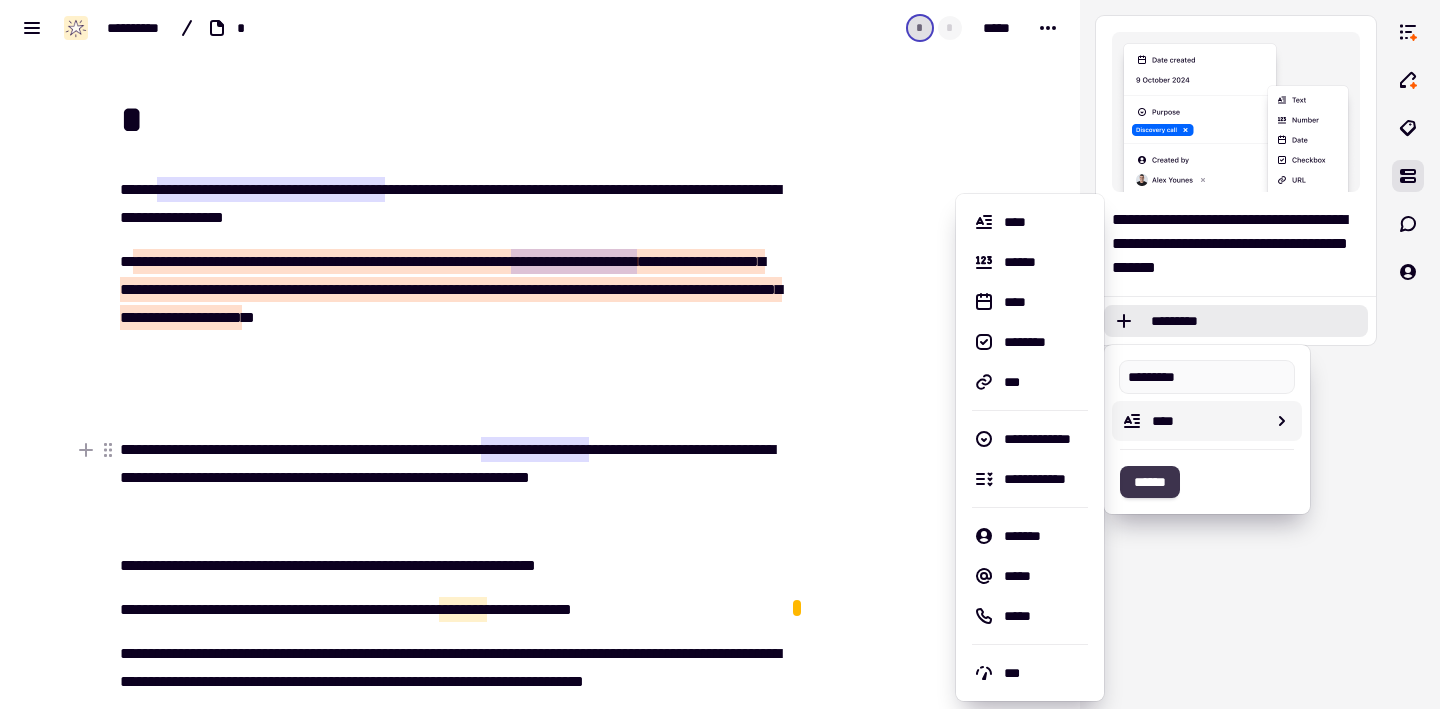 type on "*********" 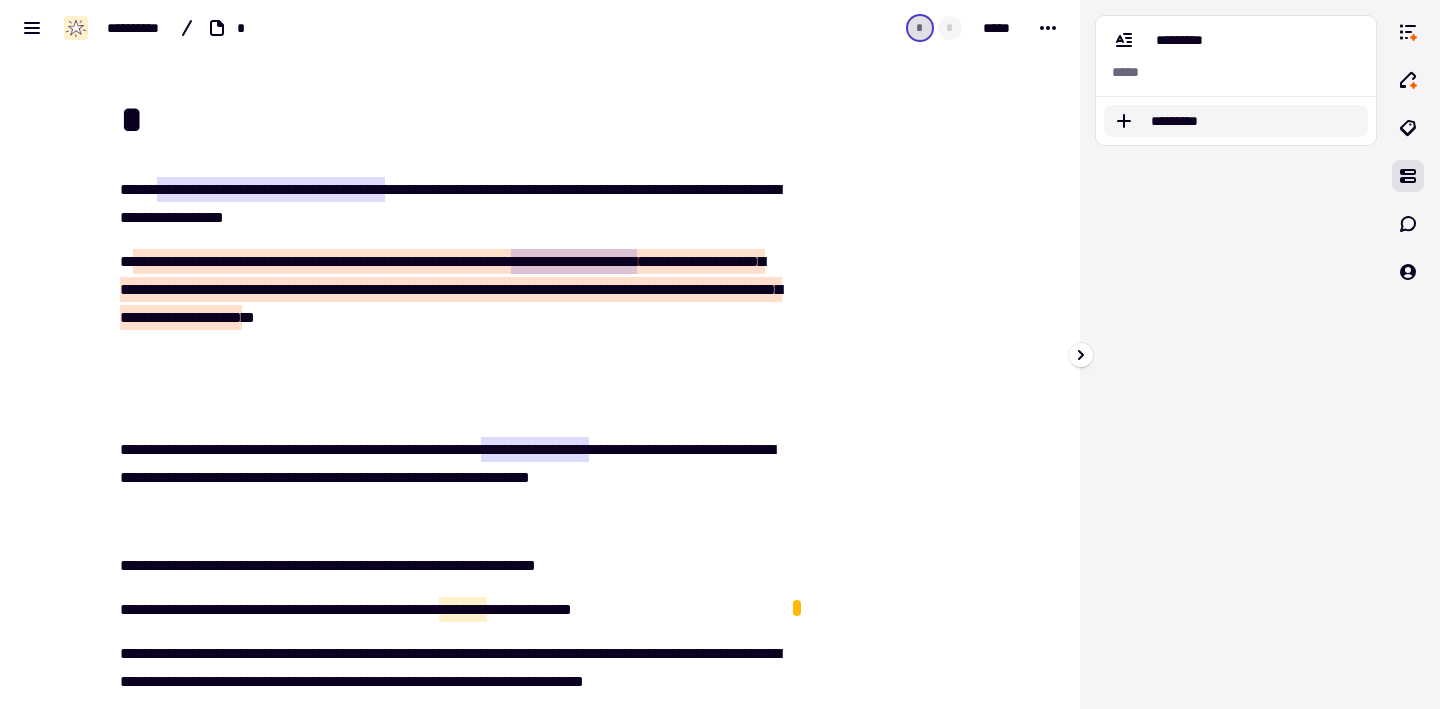 click on "*********" 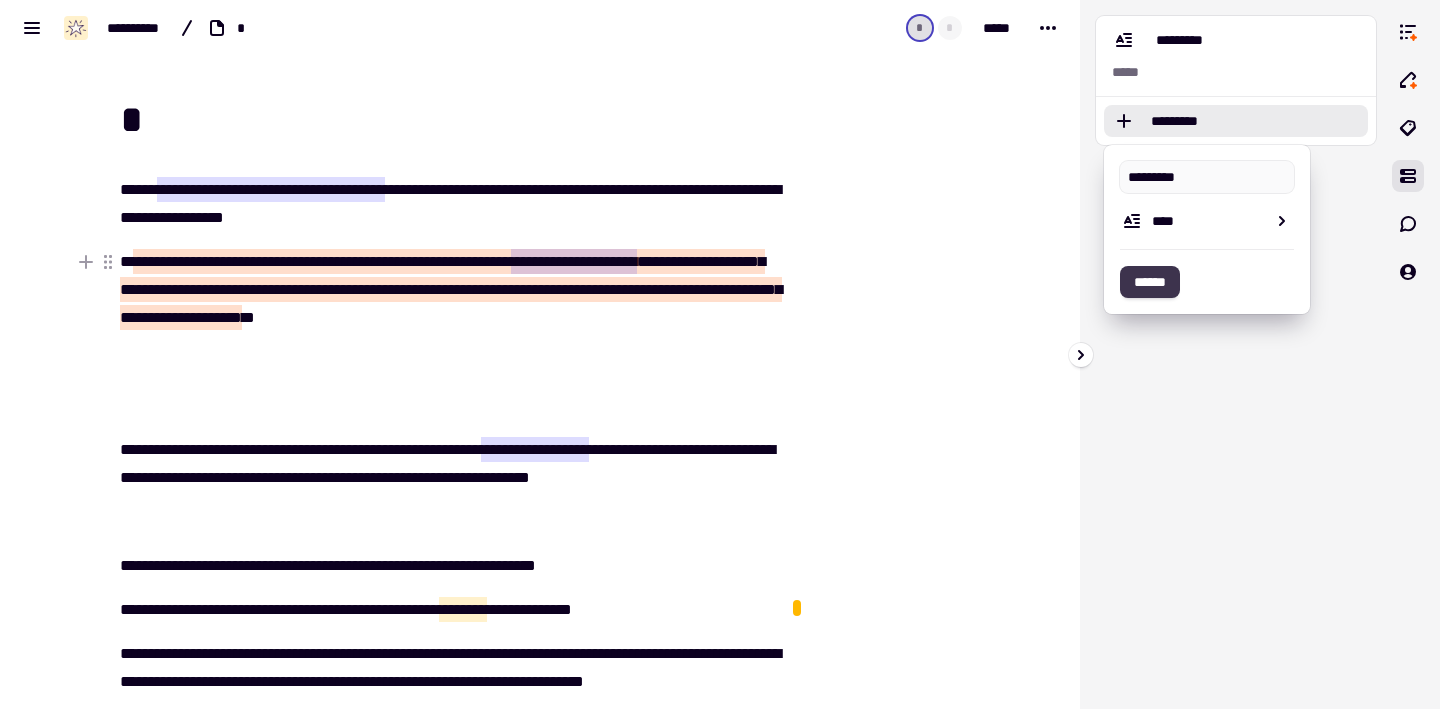 type on "*********" 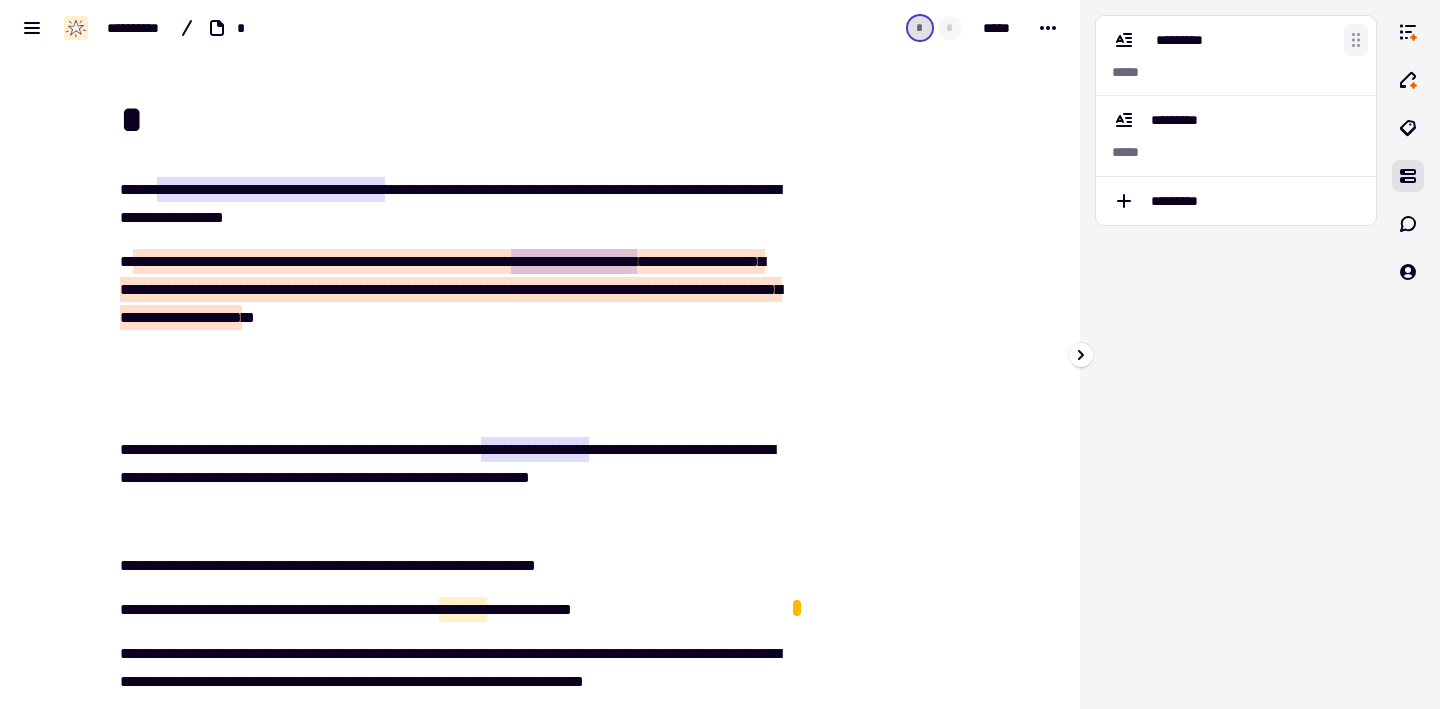 click 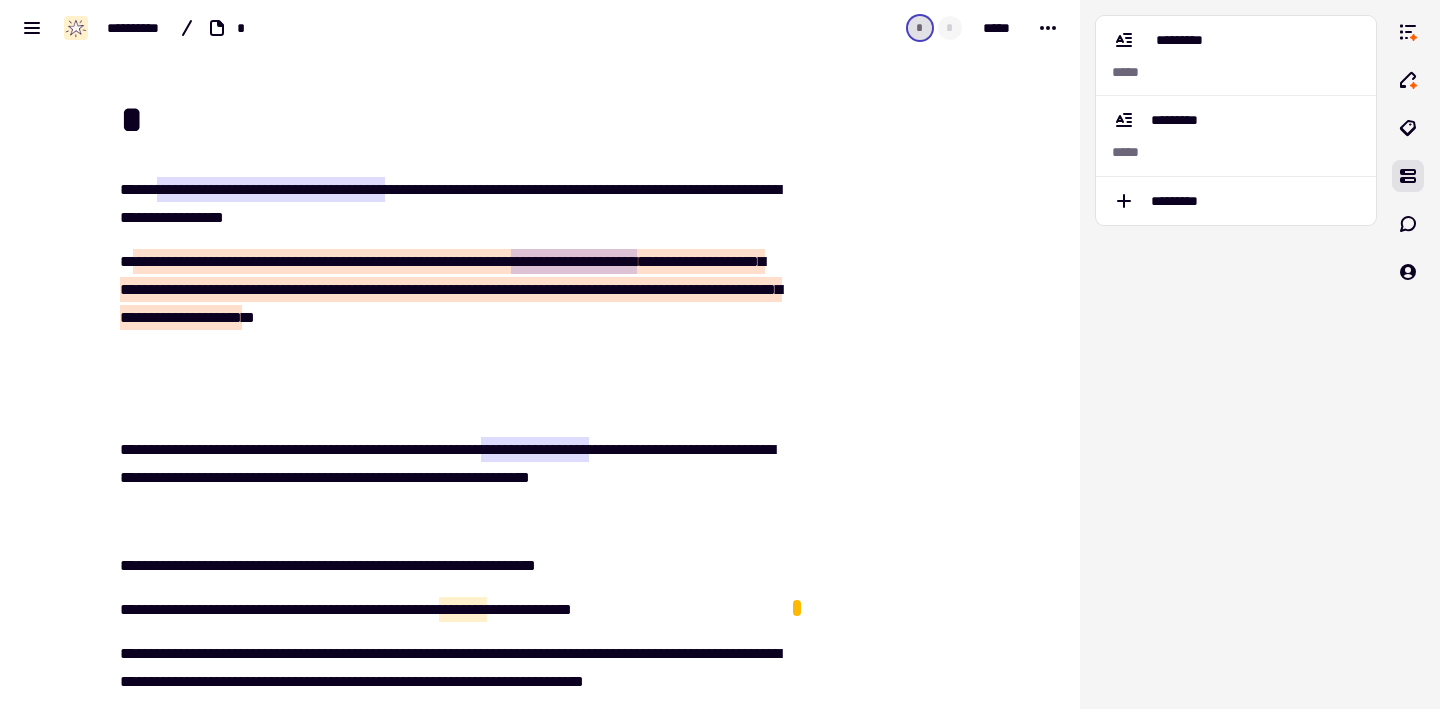 click on "*" at bounding box center (552, 120) 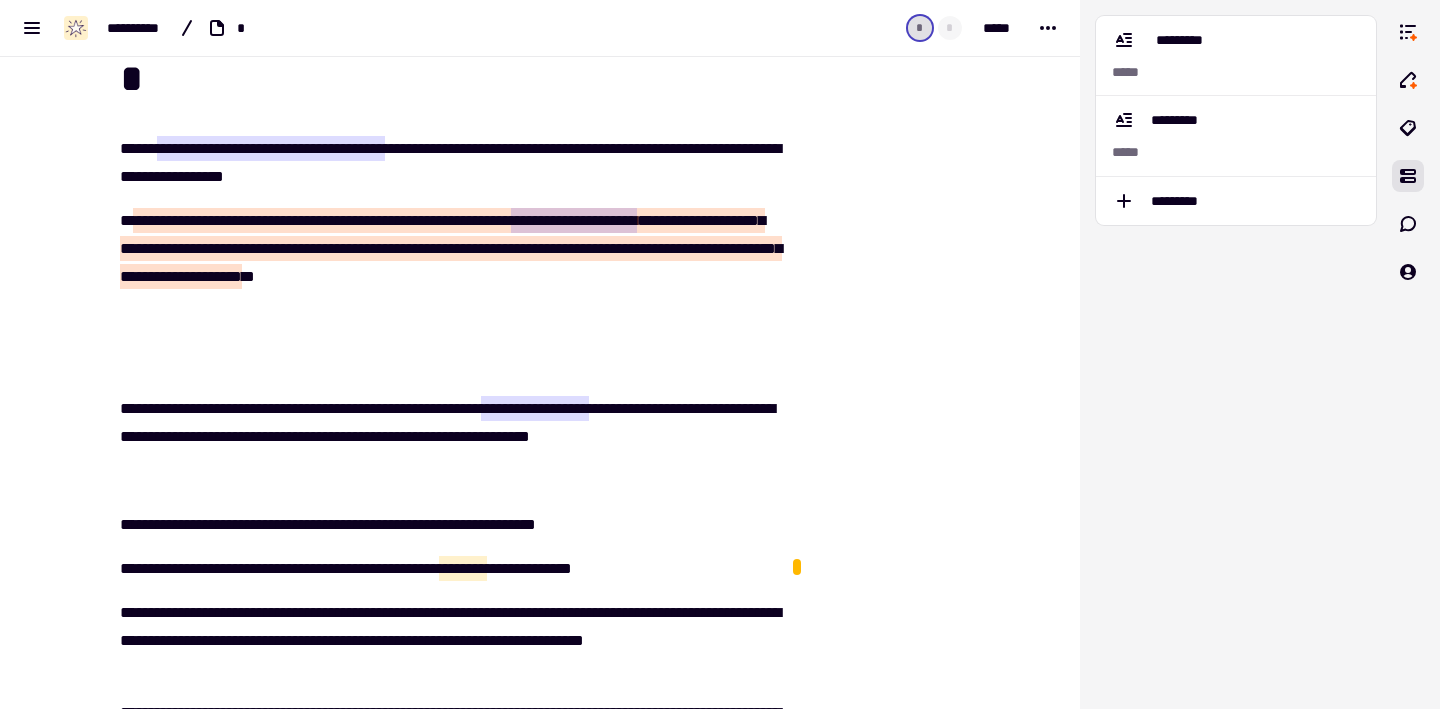 scroll, scrollTop: 0, scrollLeft: 0, axis: both 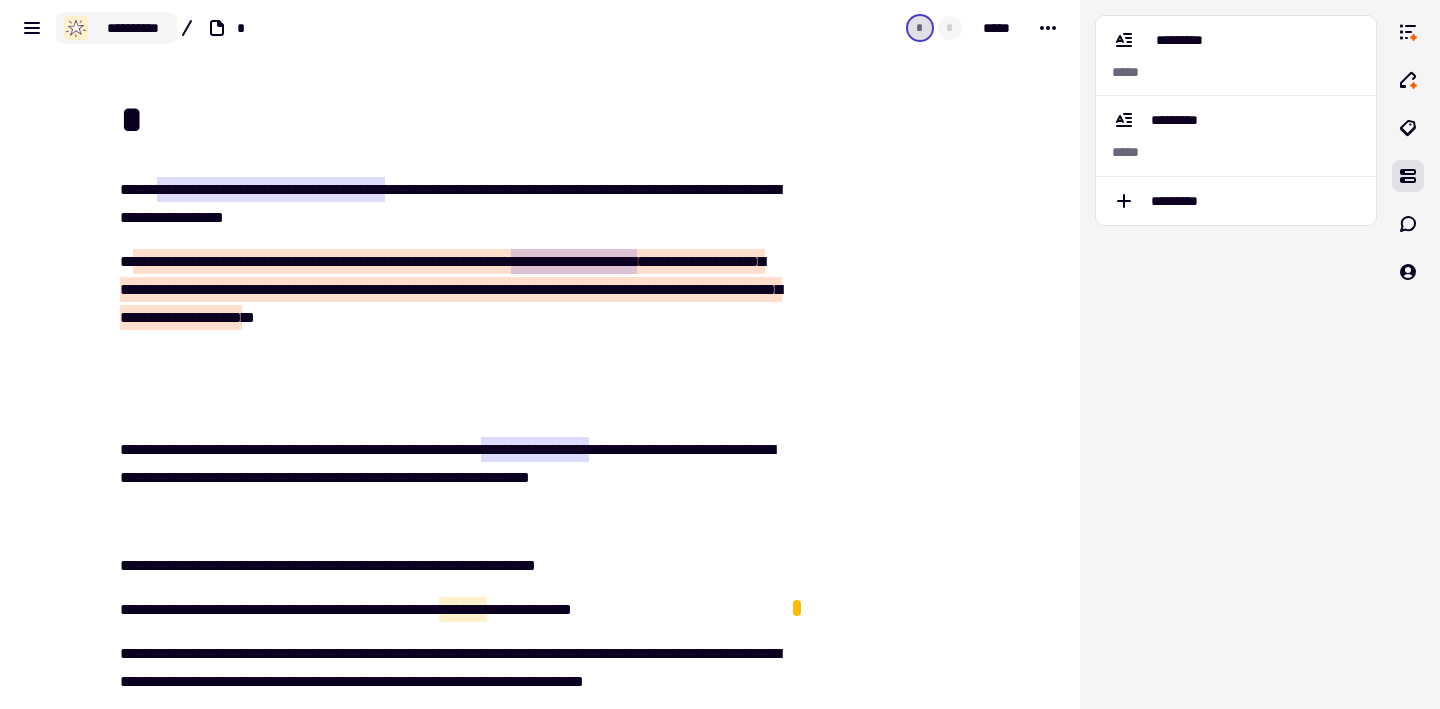 click on "**********" 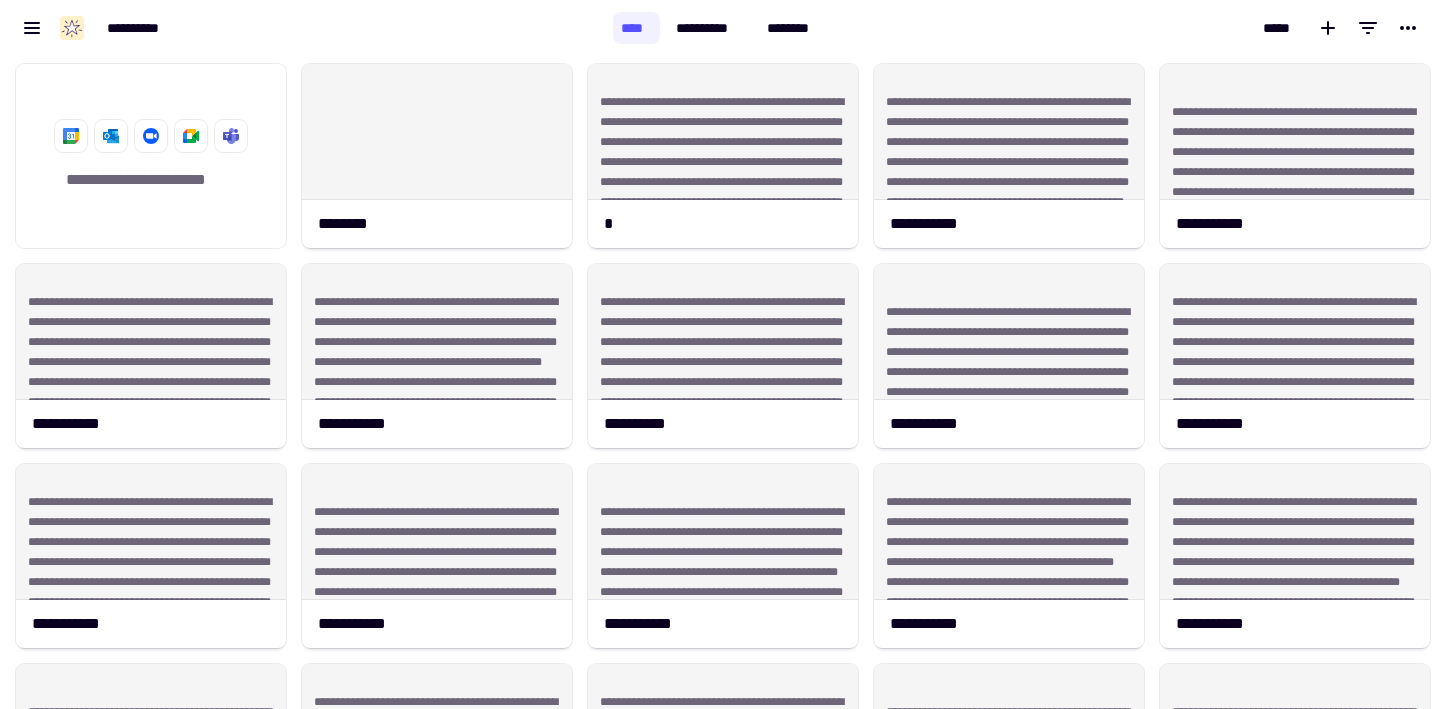scroll, scrollTop: 0, scrollLeft: 15, axis: horizontal 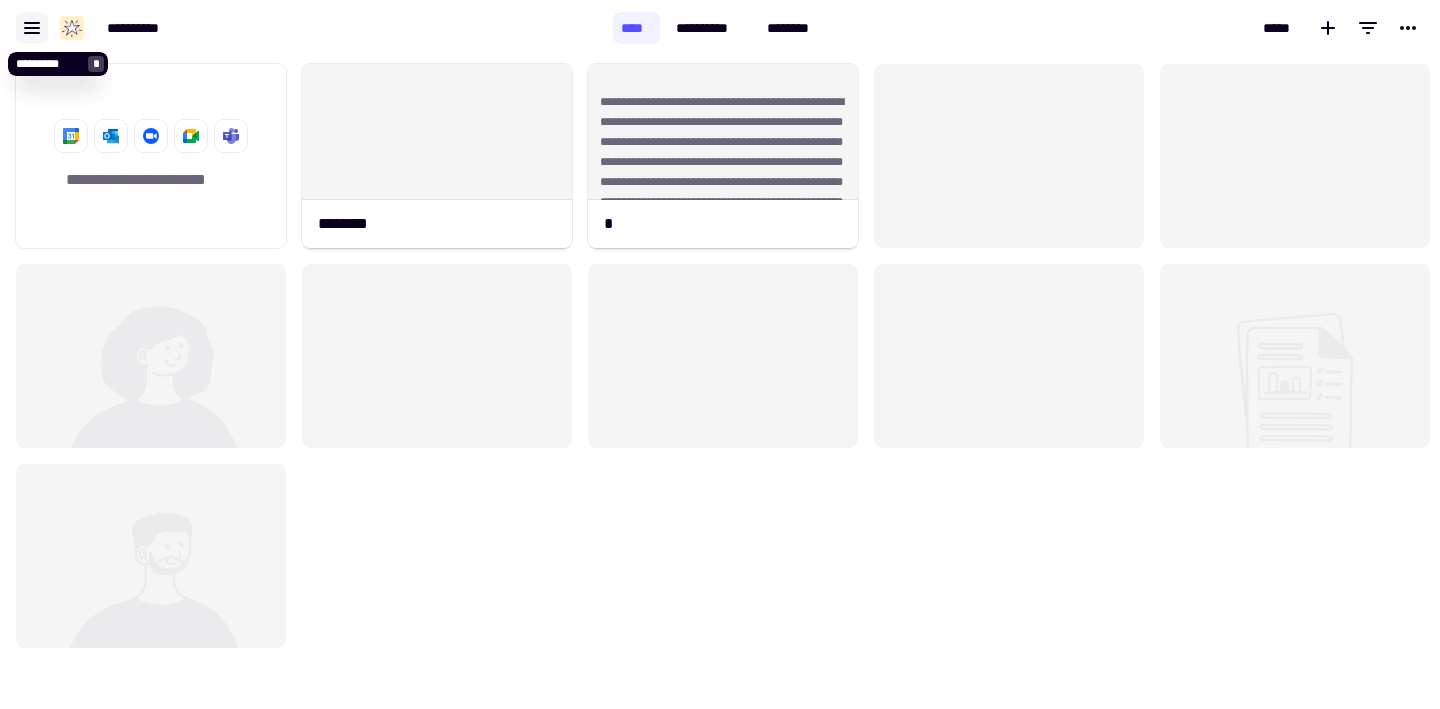 click 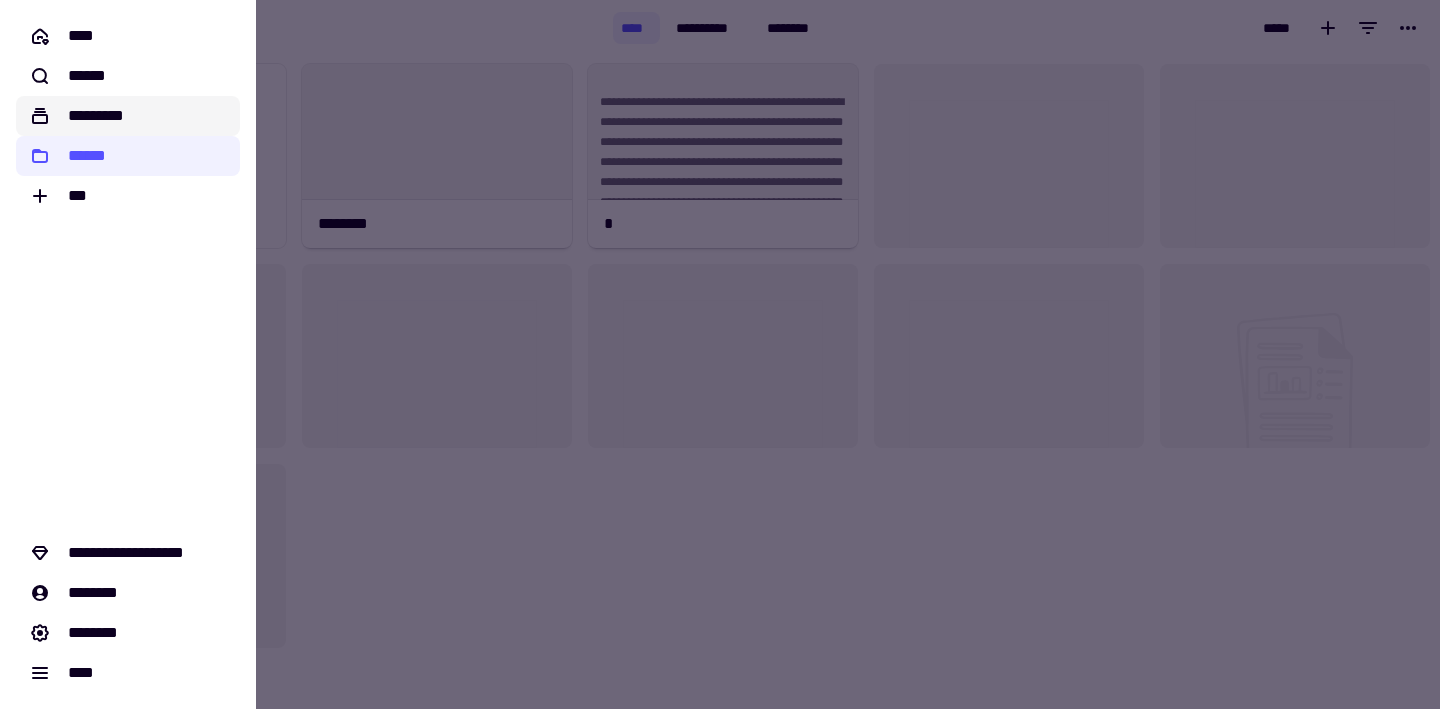 click on "*********" 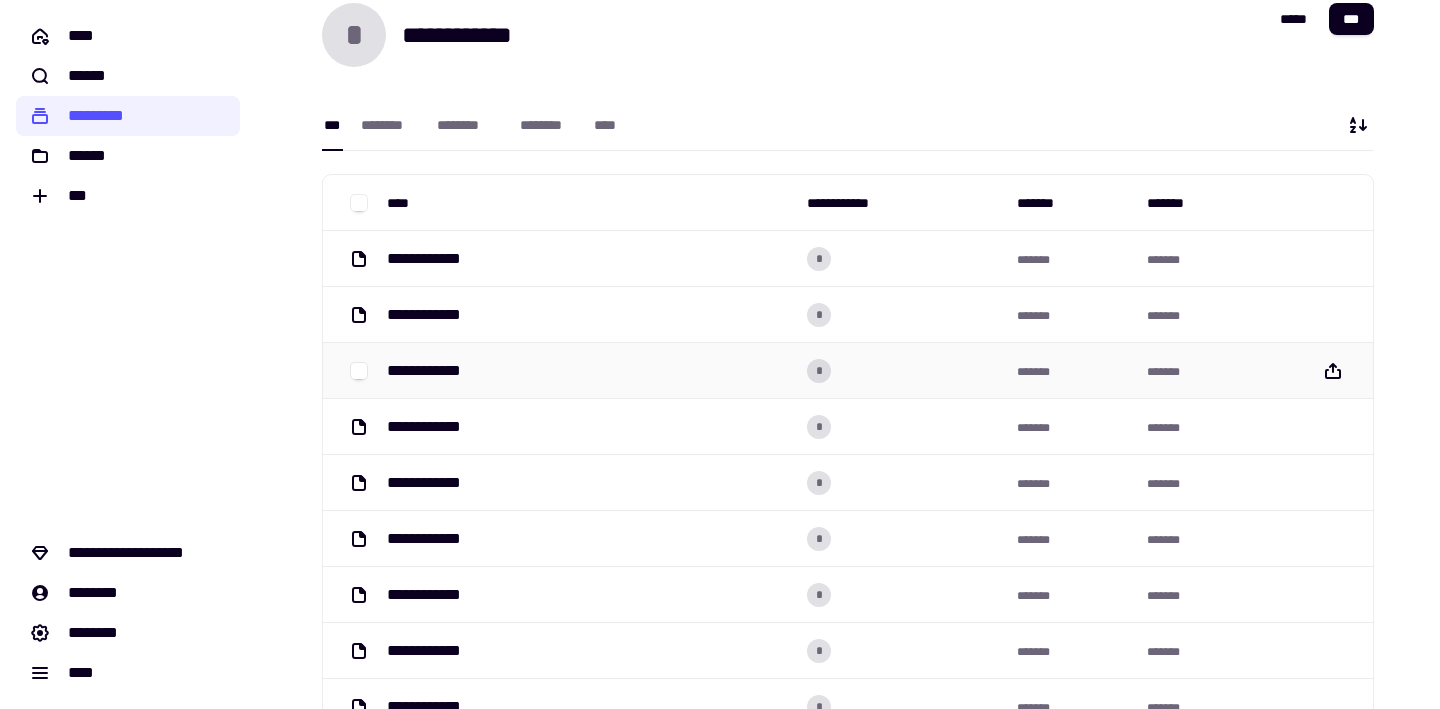 scroll, scrollTop: 0, scrollLeft: 0, axis: both 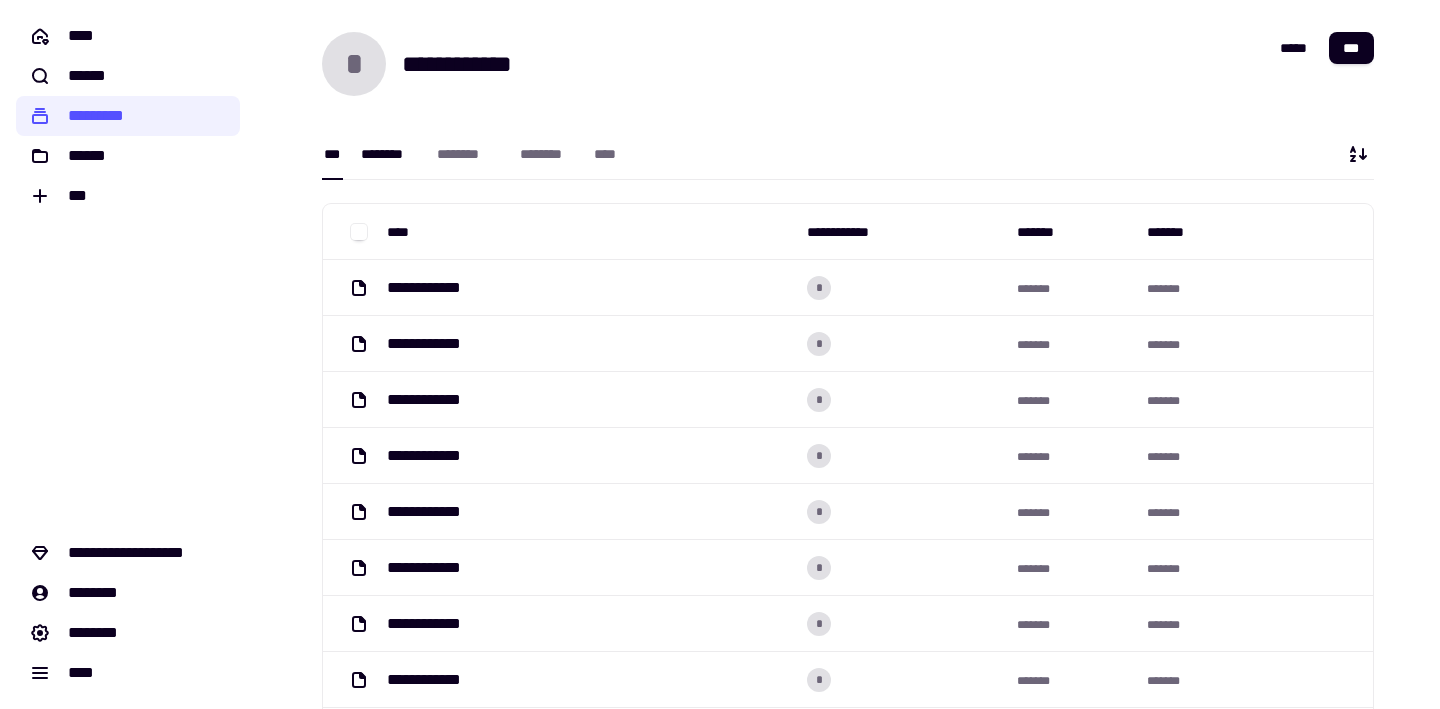 click on "********" at bounding box center (389, 154) 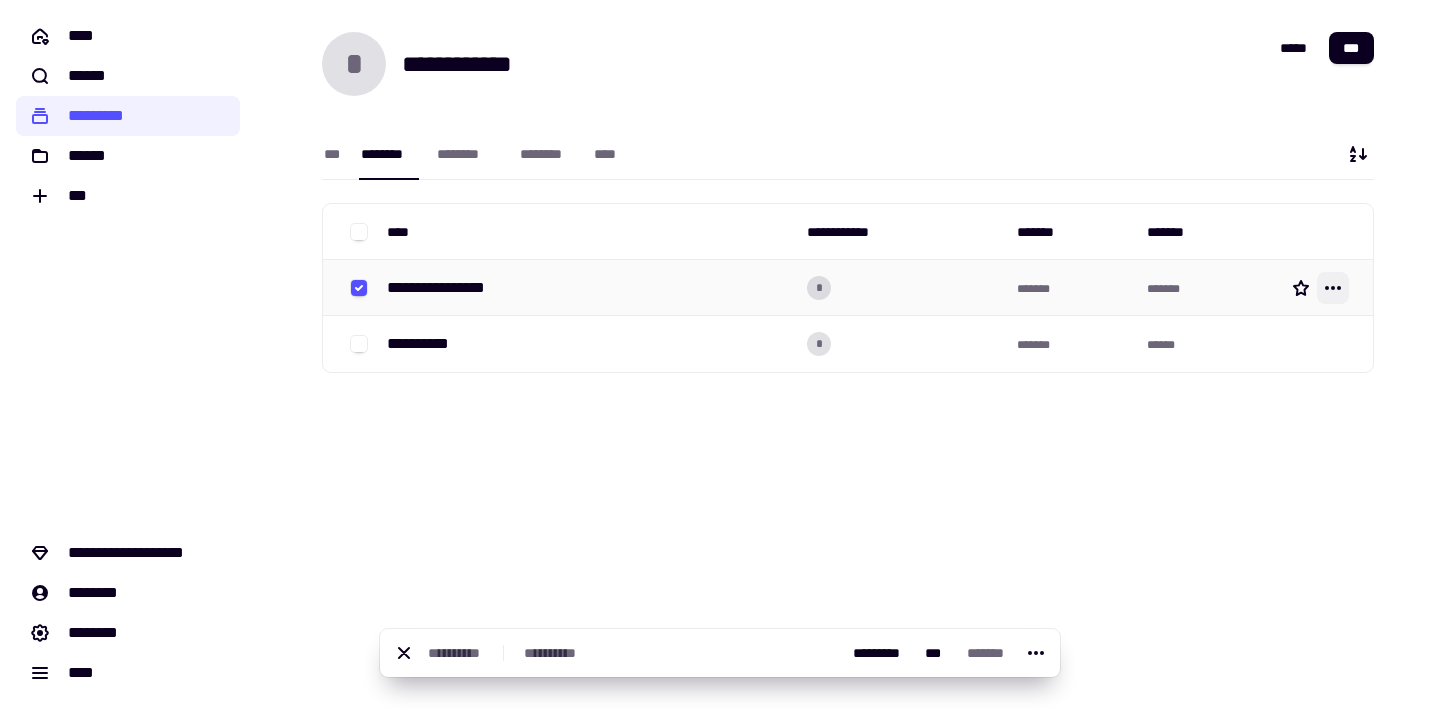 click 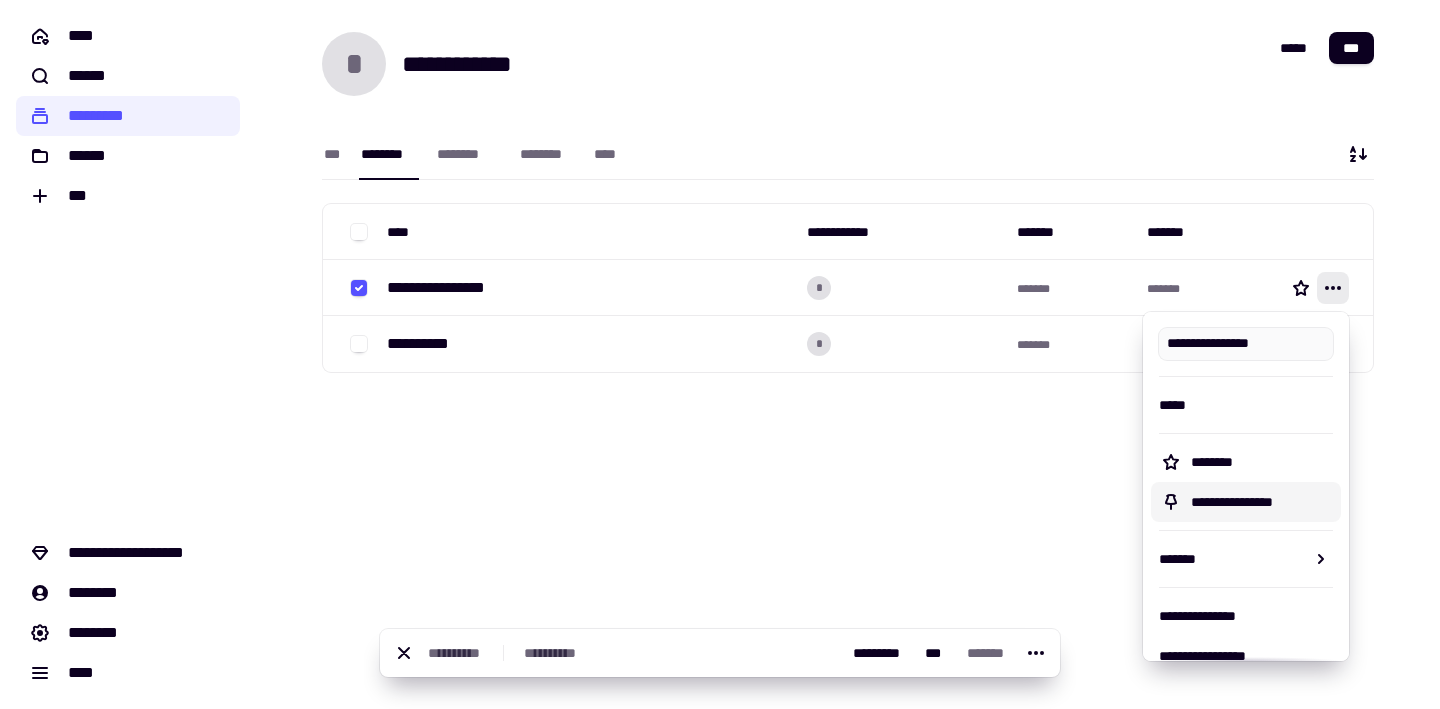 scroll, scrollTop: 79, scrollLeft: 0, axis: vertical 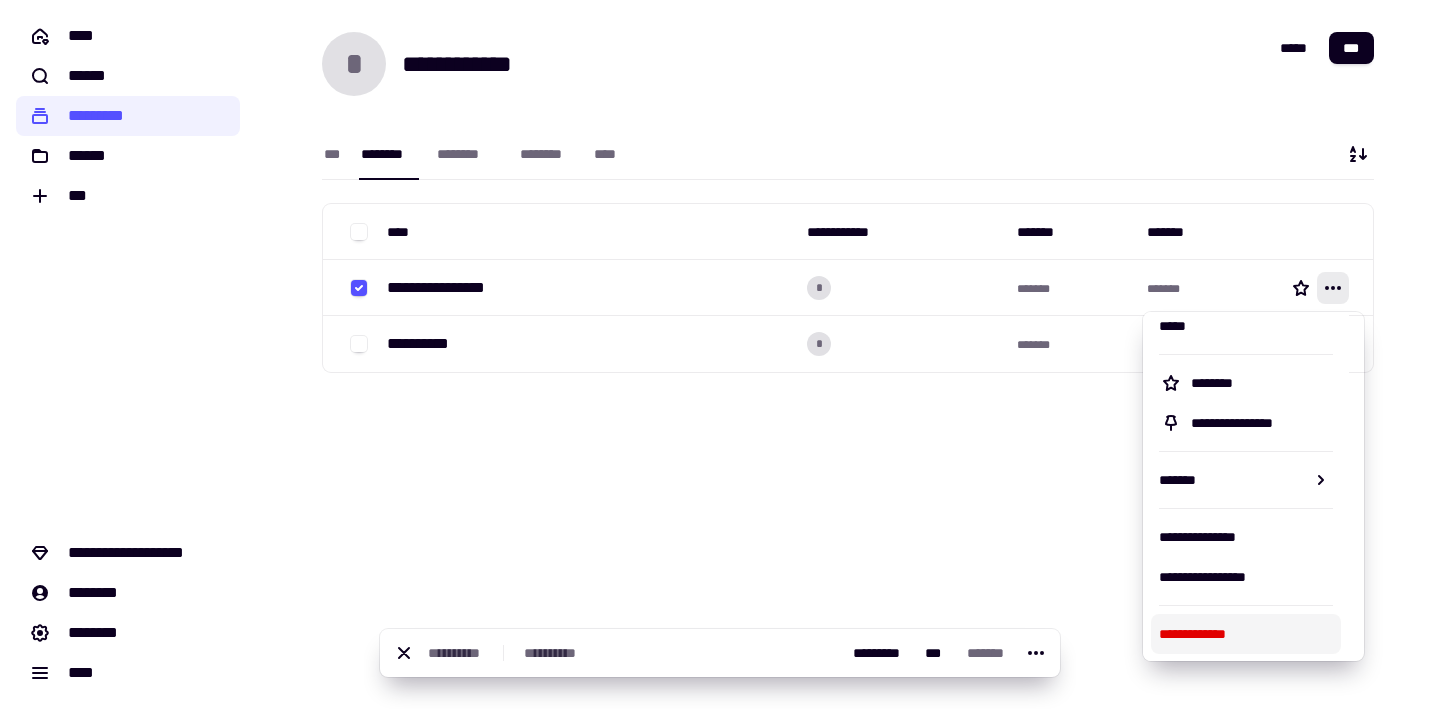 click on "**********" at bounding box center [1246, 634] 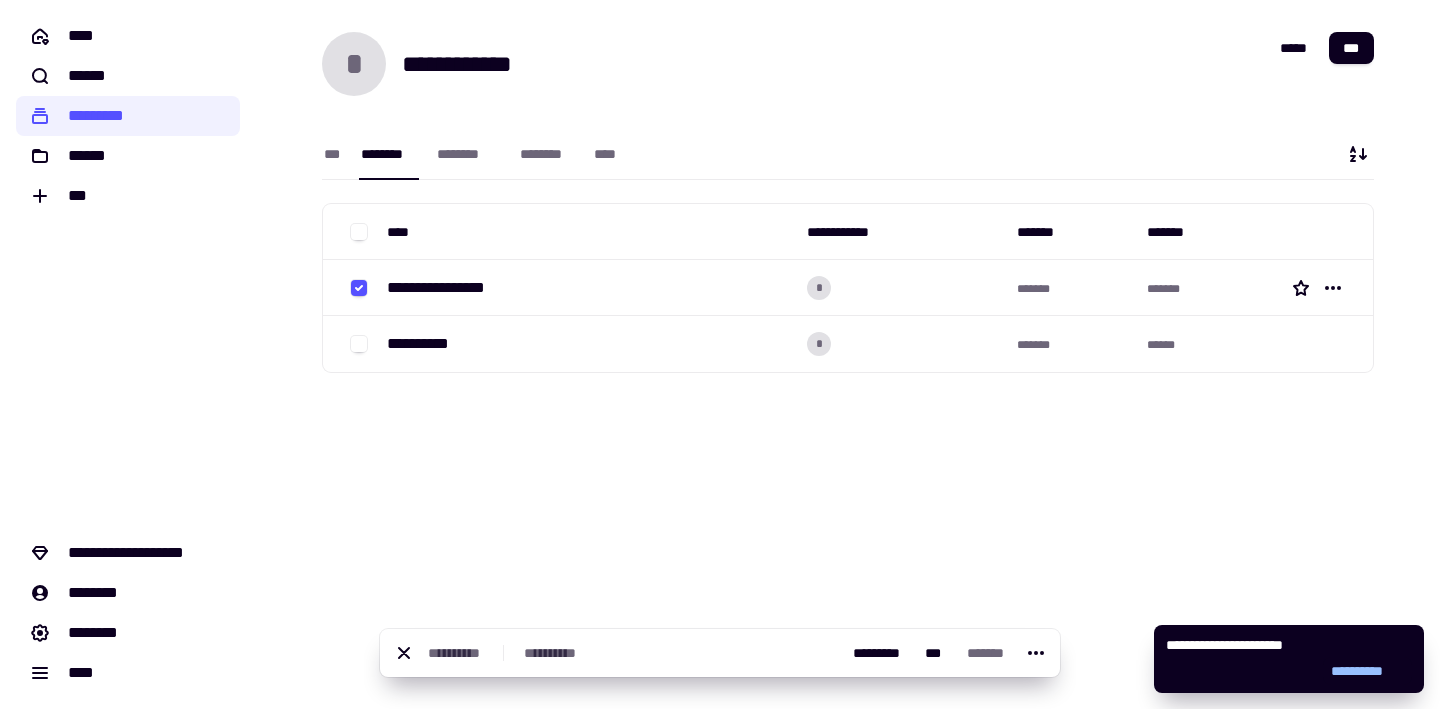 click on "**********" 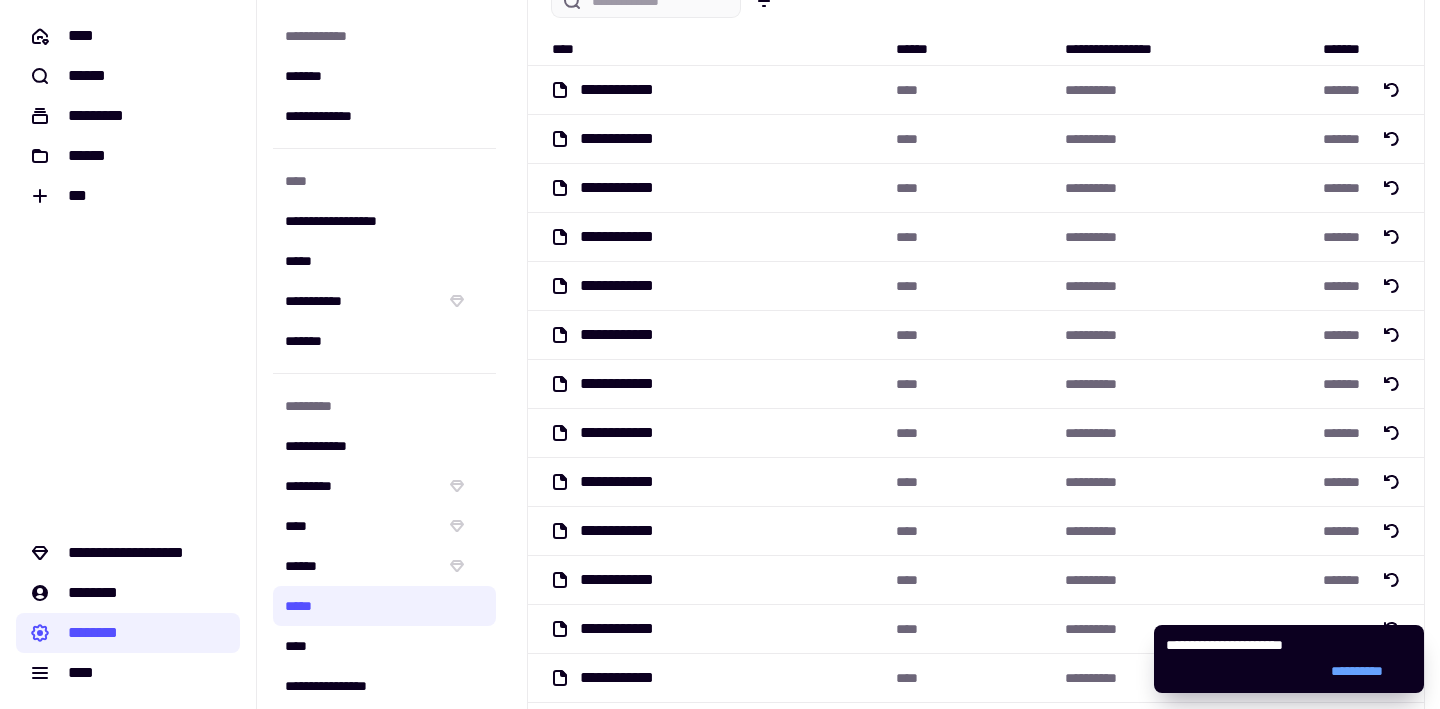 scroll, scrollTop: 0, scrollLeft: 0, axis: both 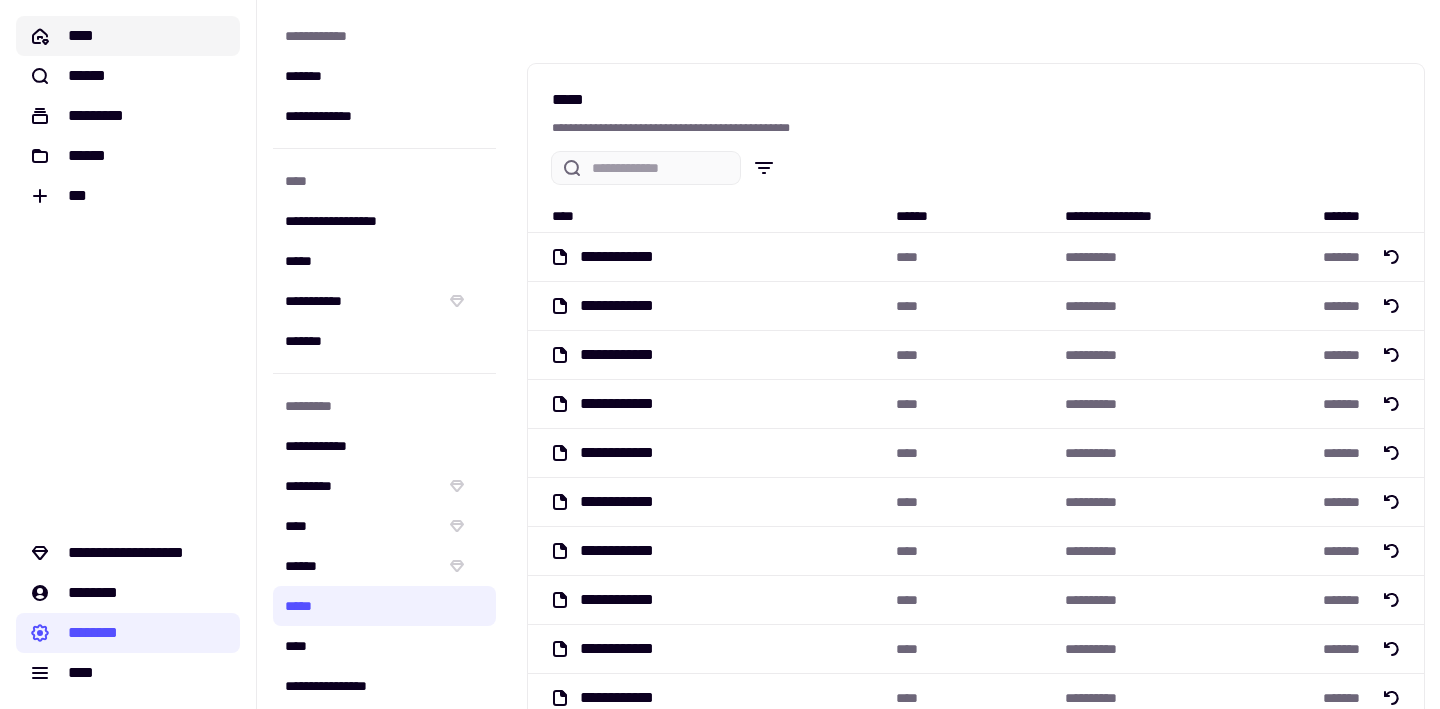 click on "****" 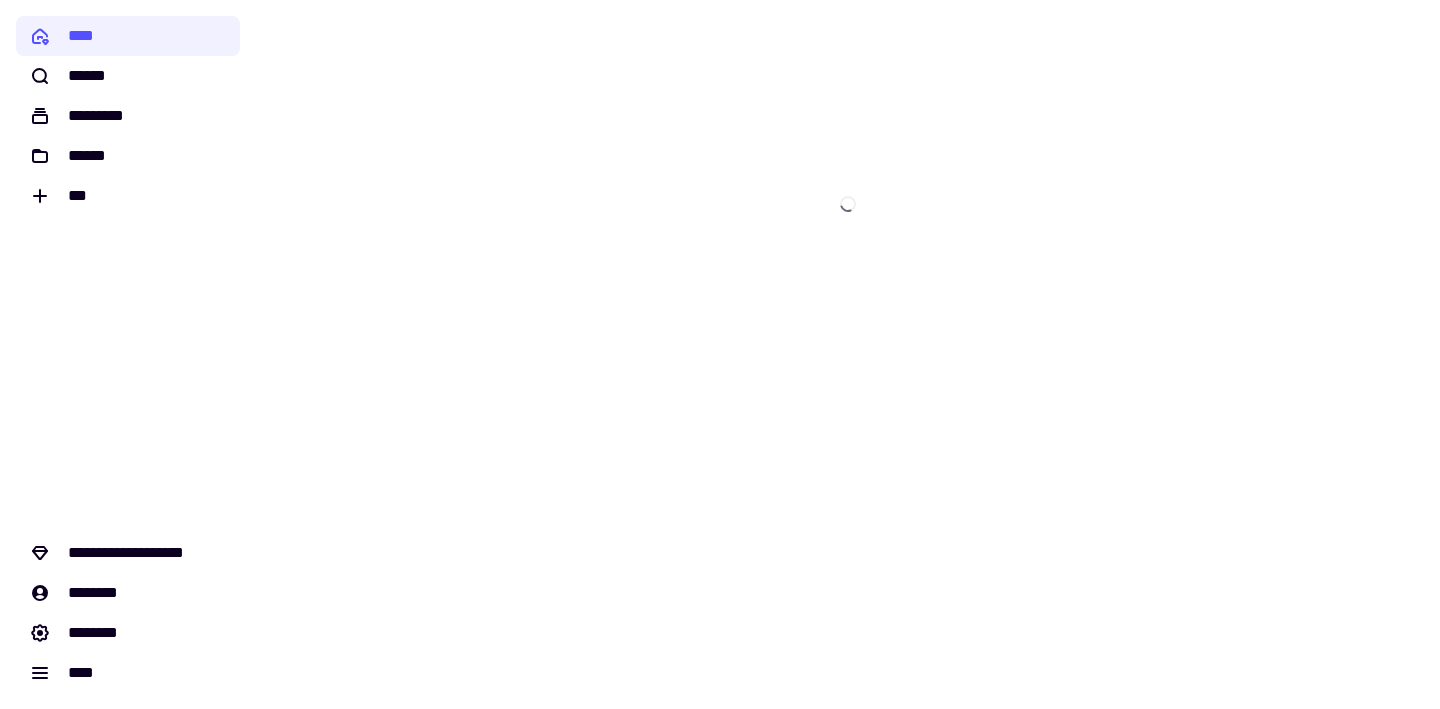 scroll, scrollTop: 0, scrollLeft: 0, axis: both 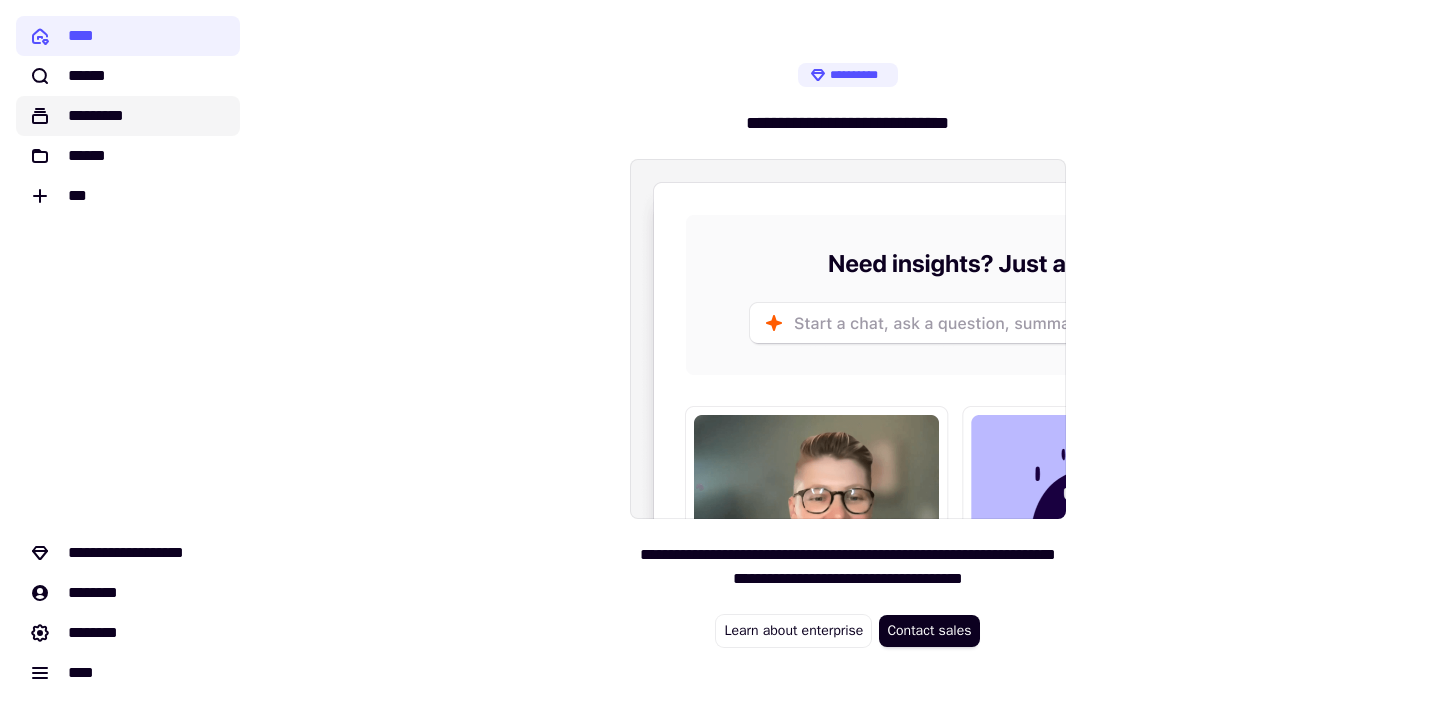 click on "*********" 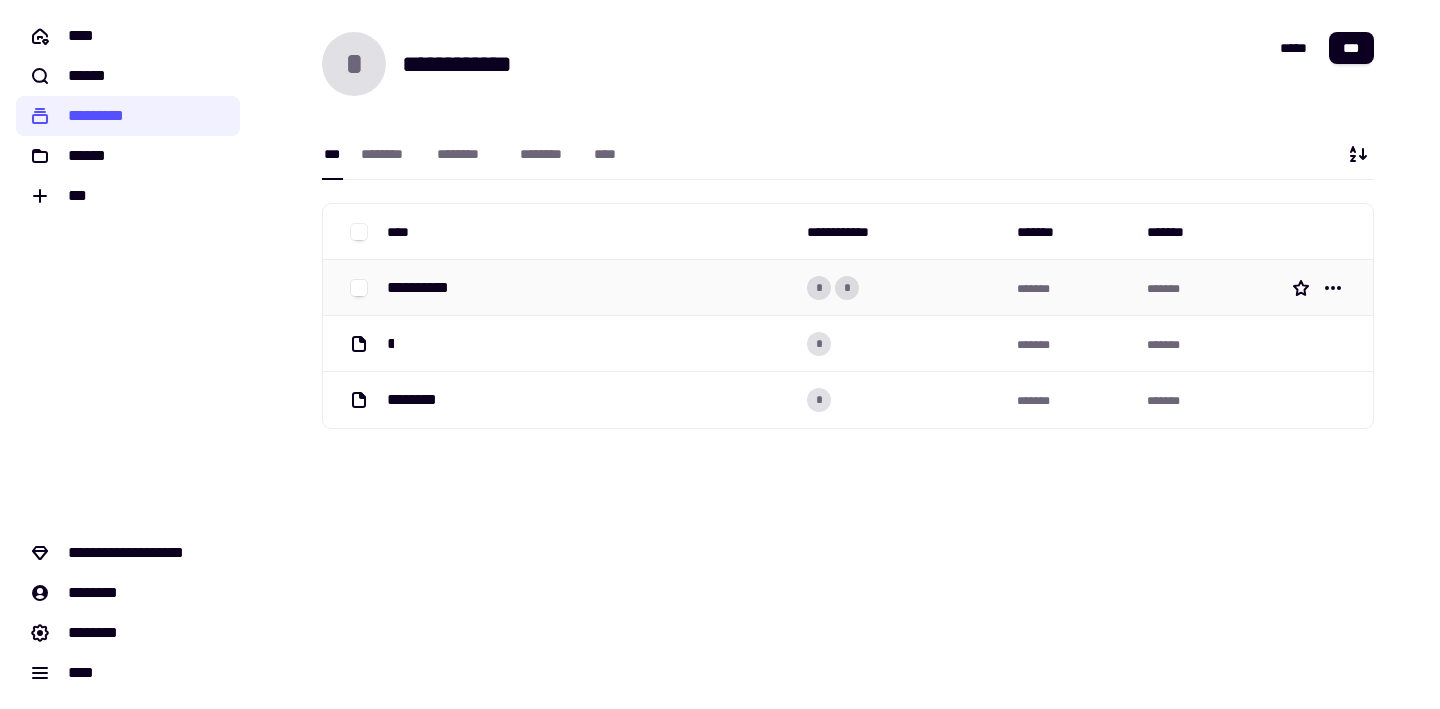 click on "**********" at bounding box center (428, 288) 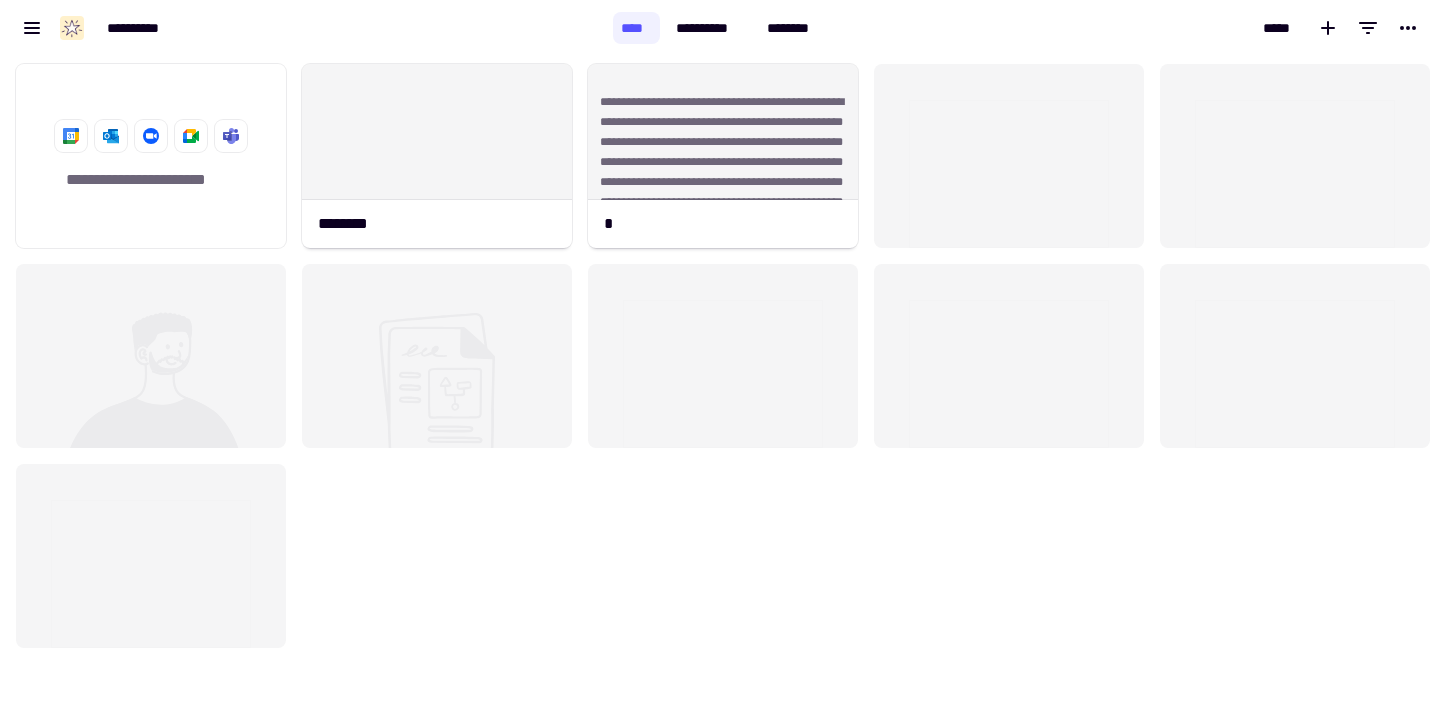 scroll, scrollTop: 16, scrollLeft: 16, axis: both 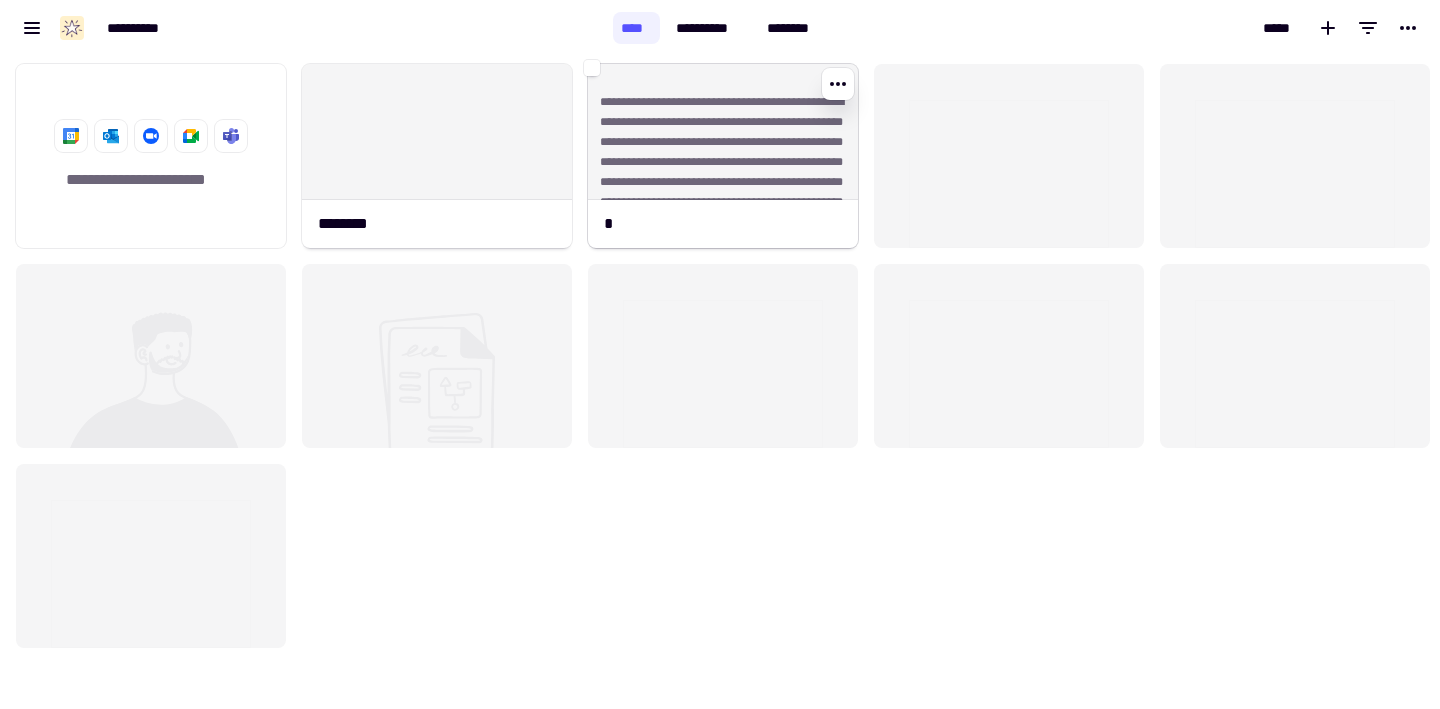 click on "**********" 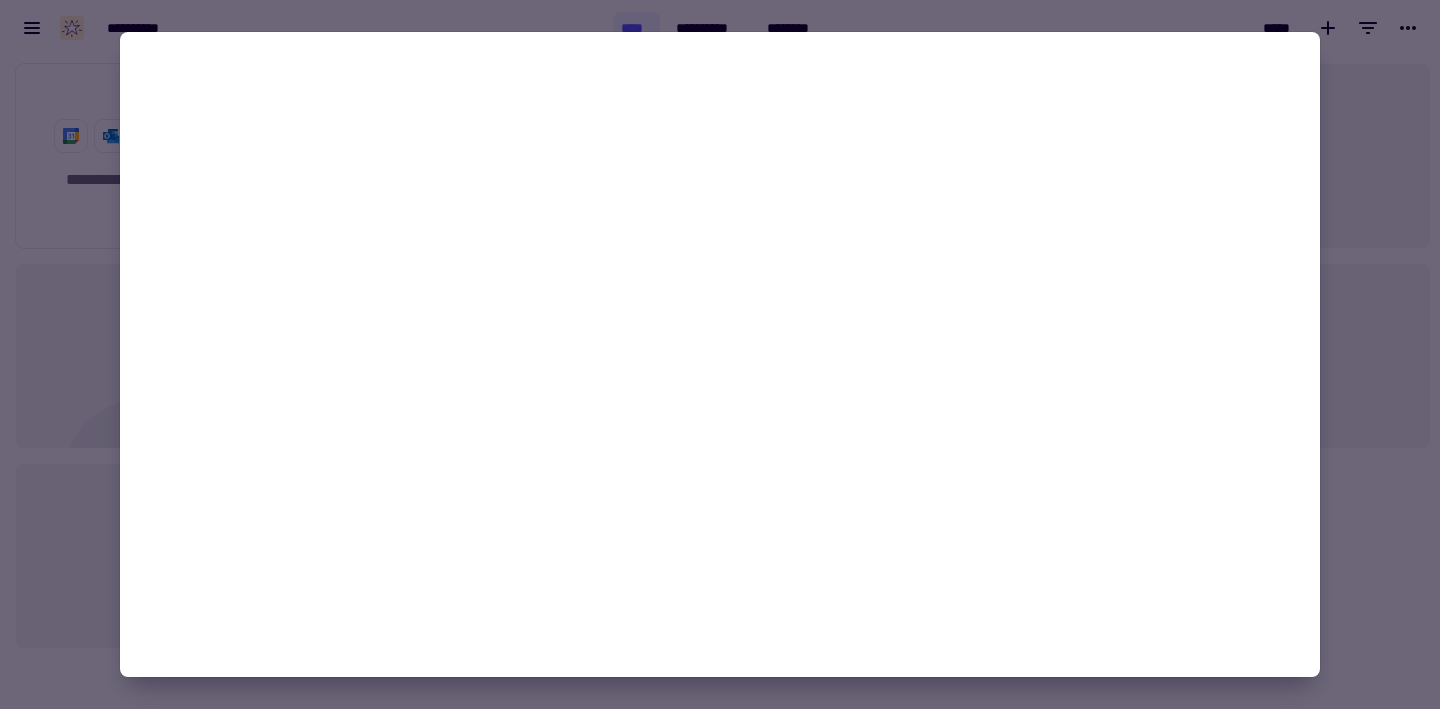 click on "**********" at bounding box center [720, 354] 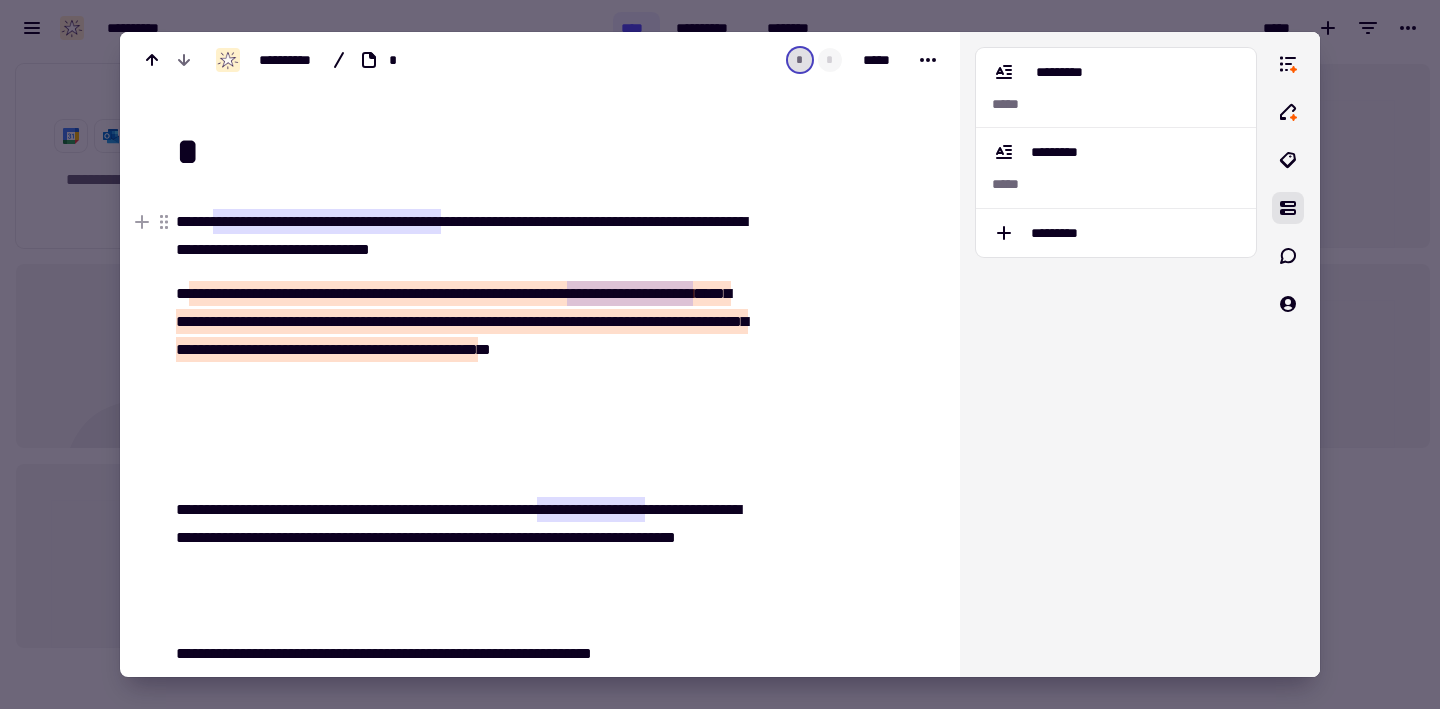 click at bounding box center [720, 354] 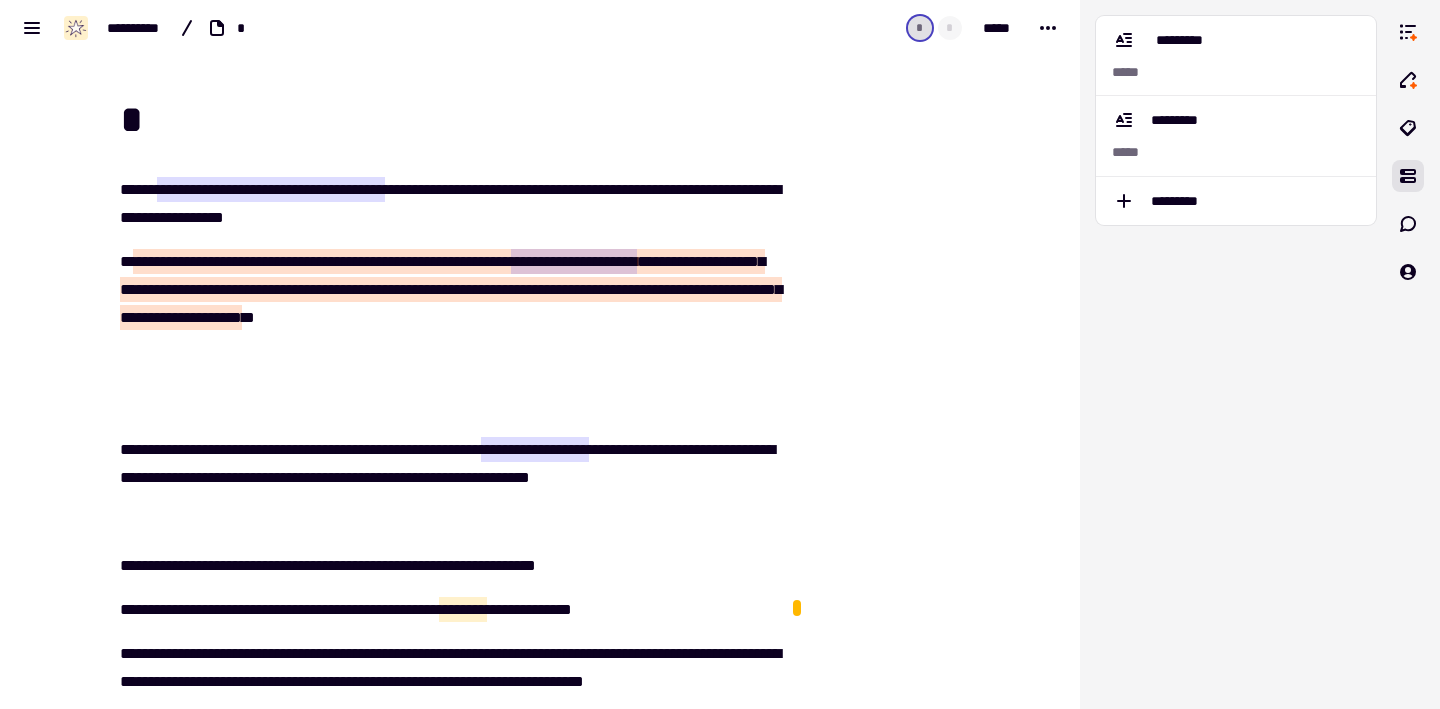click on "*" at bounding box center (552, 120) 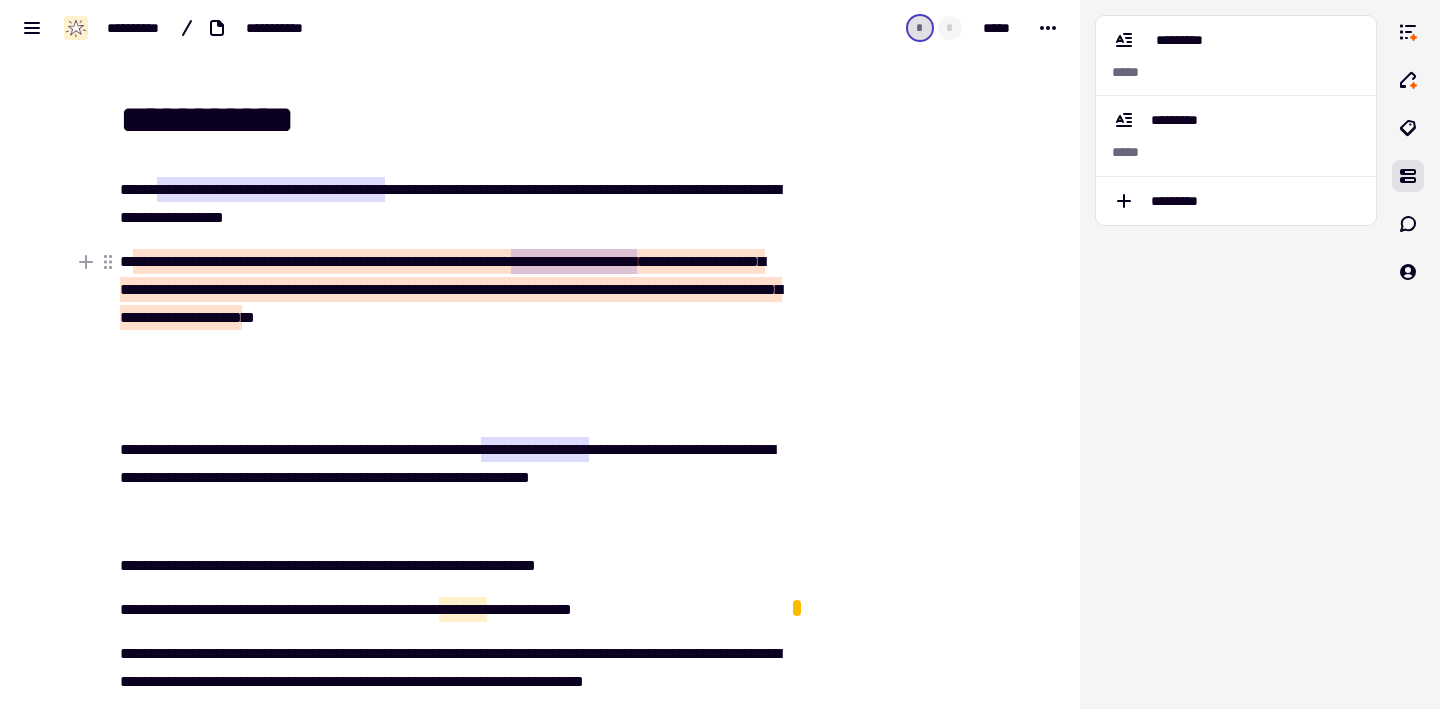 type on "**********" 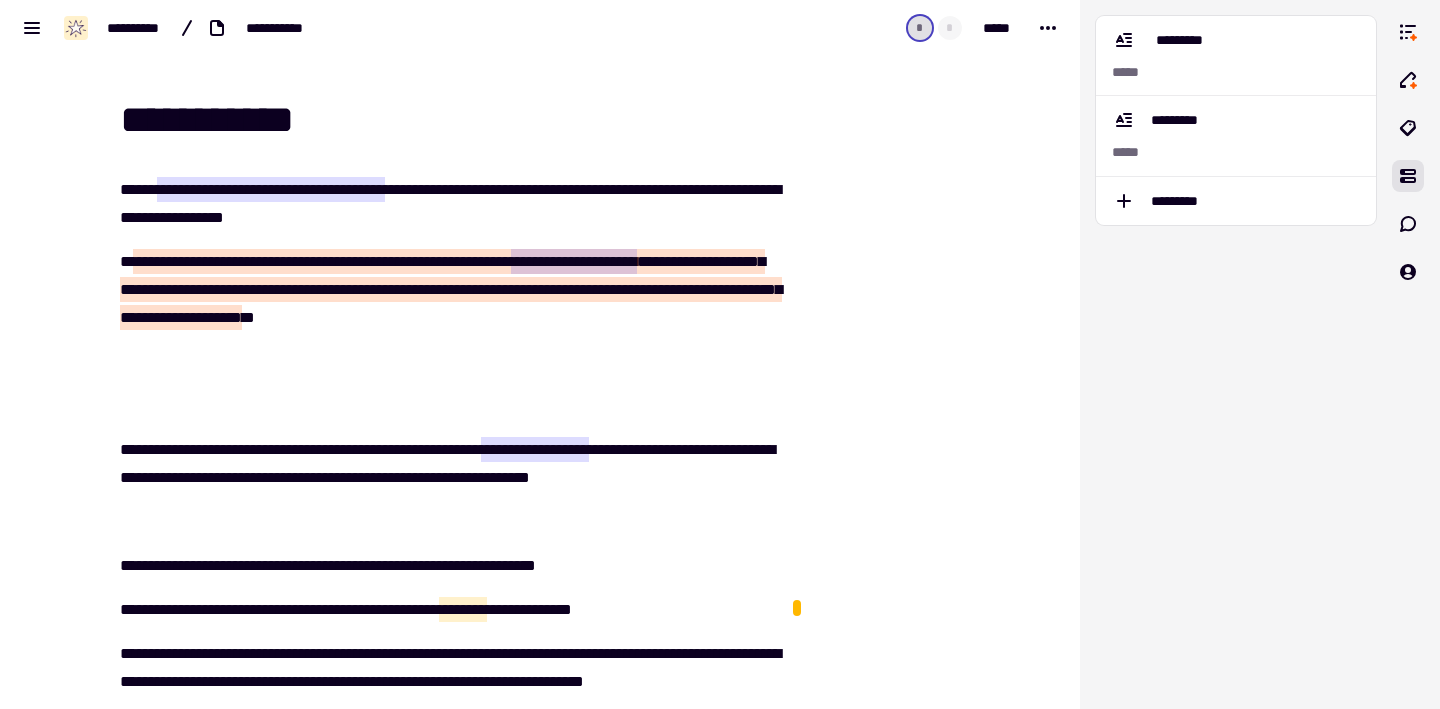 click on "[FIRST] [LAST] [CITY] [STATE] [ZIP] [PHONE] [DATE] [CREDIT CARD]" at bounding box center [440, 17446] 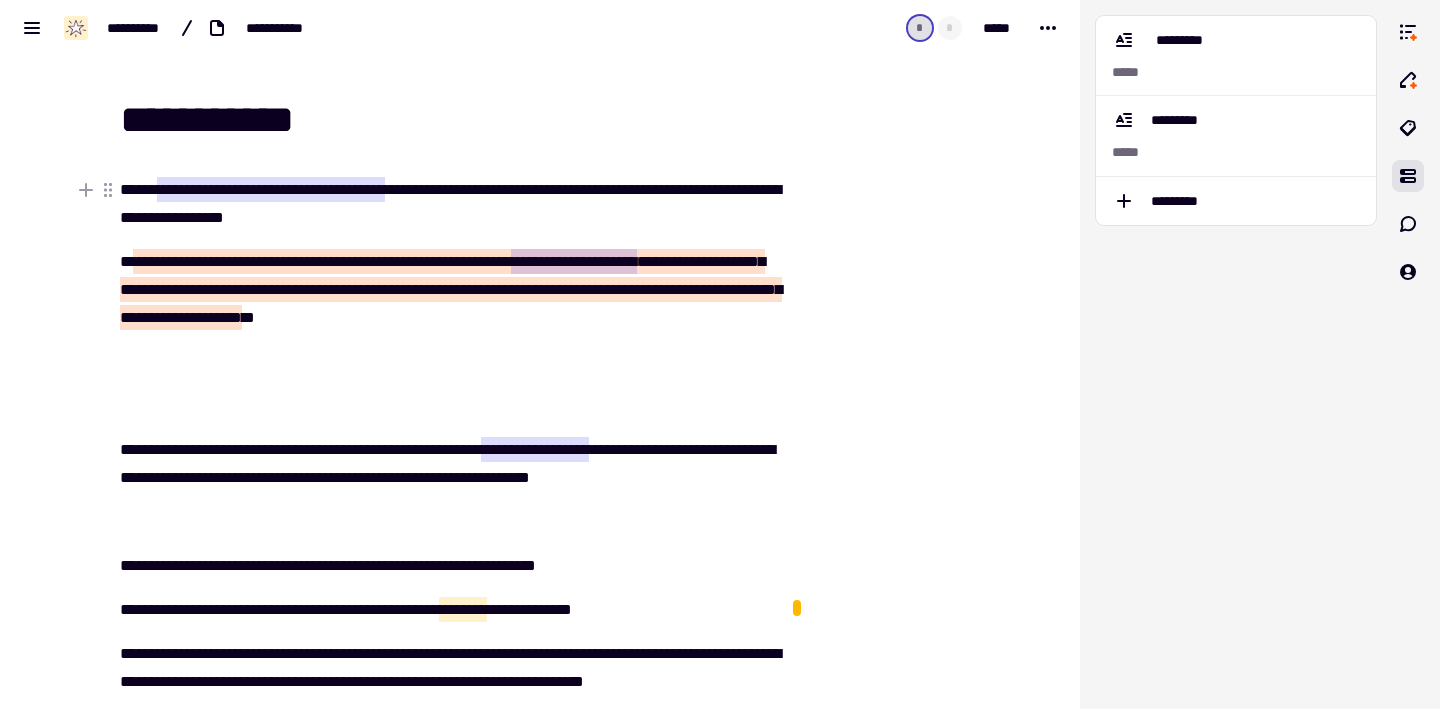 click on "**********" at bounding box center [452, 204] 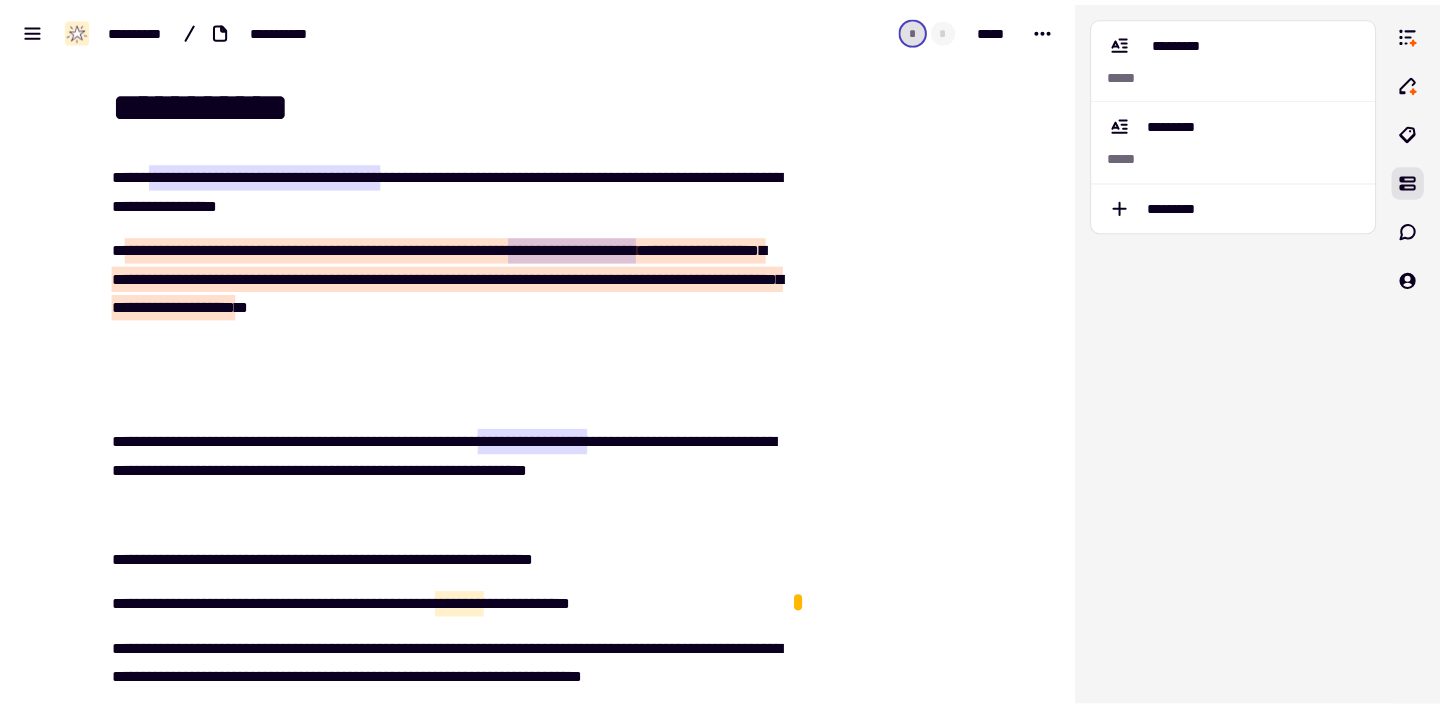 scroll, scrollTop: 0, scrollLeft: 0, axis: both 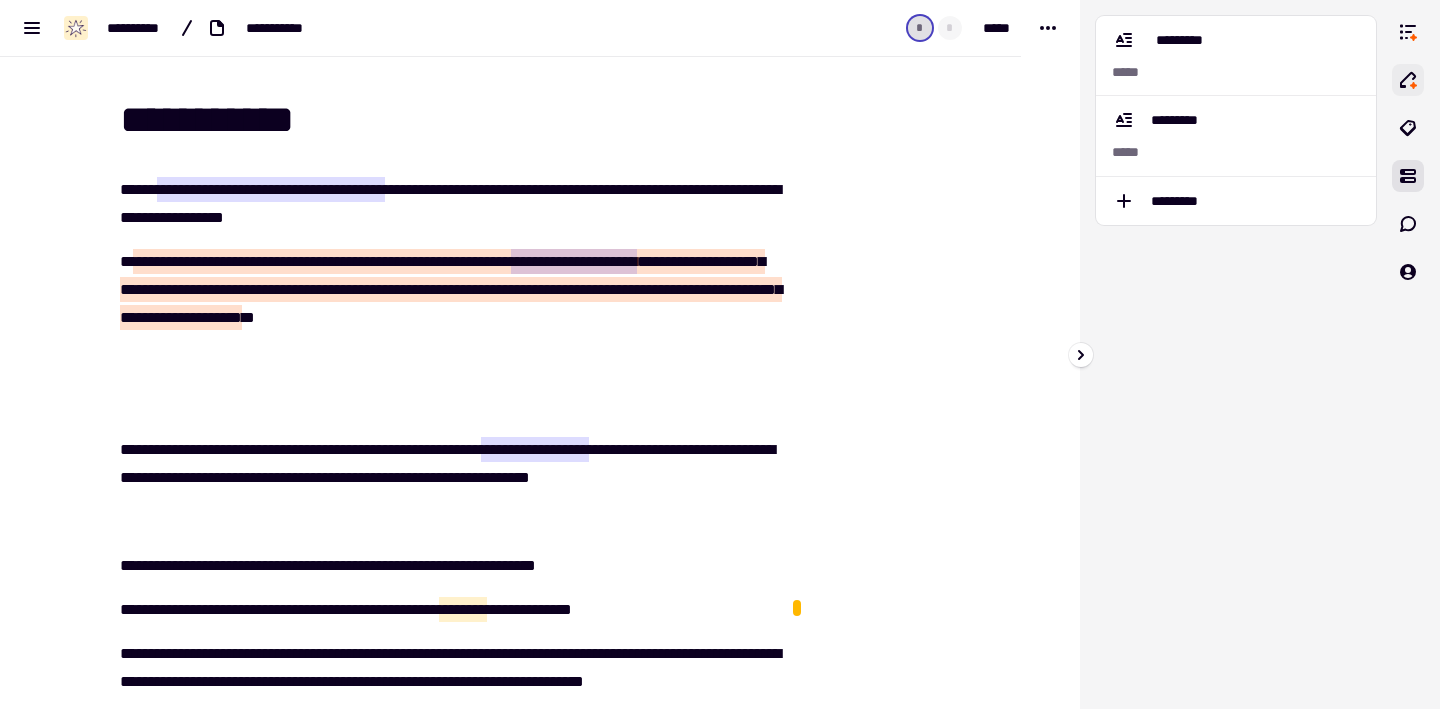 click 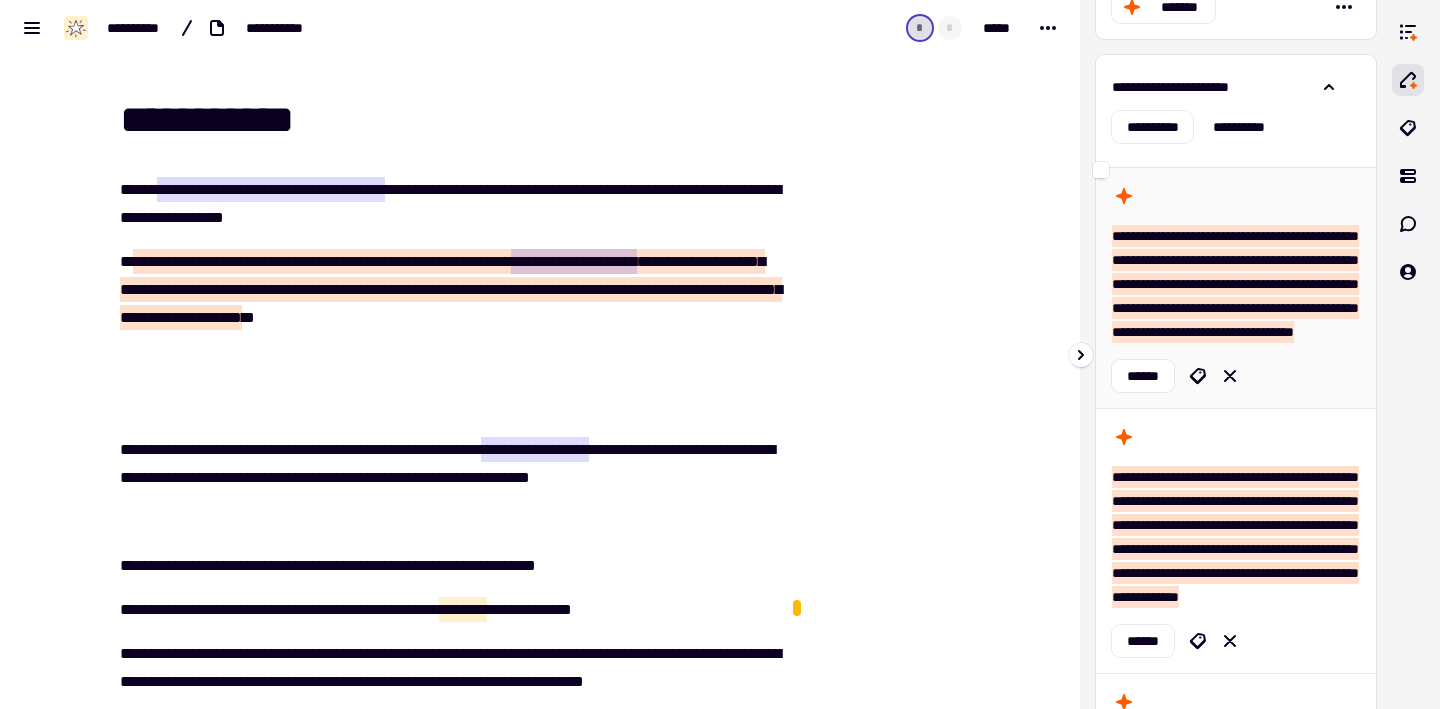 scroll, scrollTop: 51, scrollLeft: 0, axis: vertical 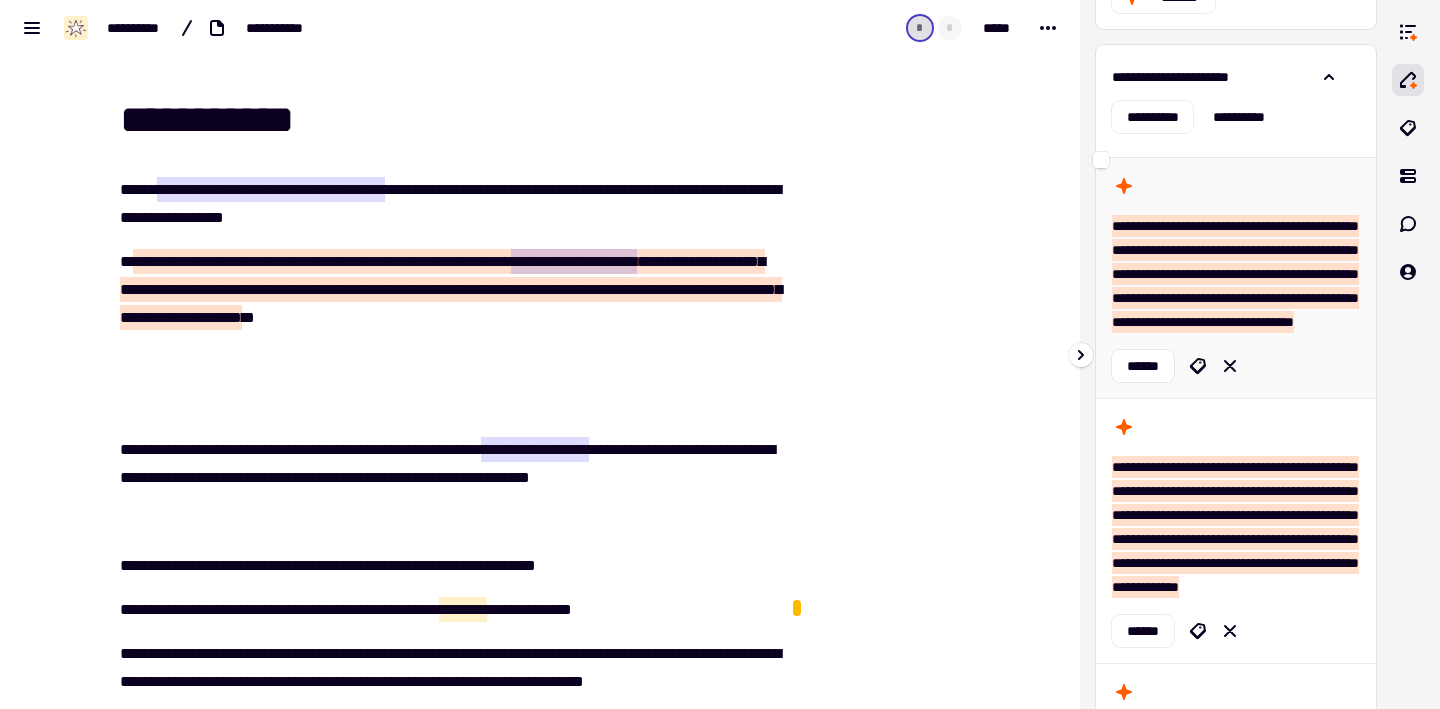 click on "**********" at bounding box center (1235, 274) 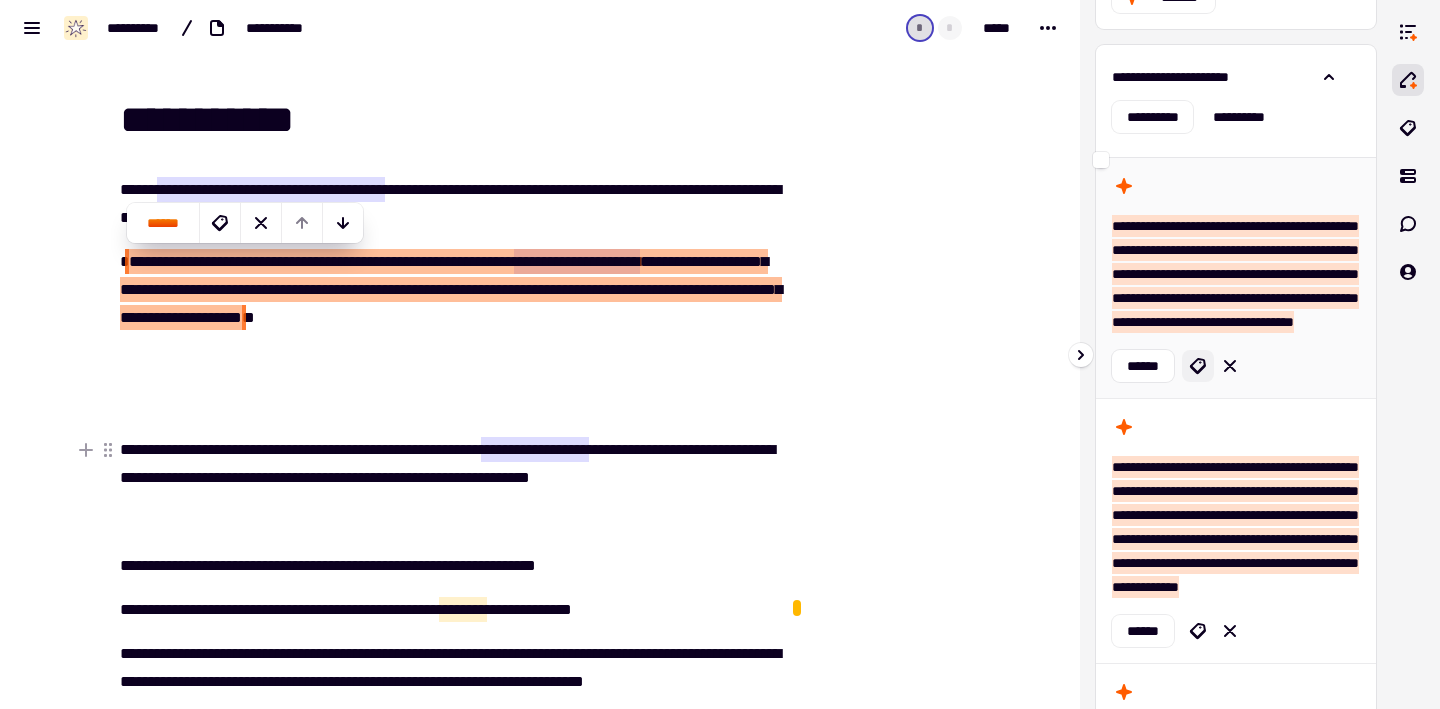 click 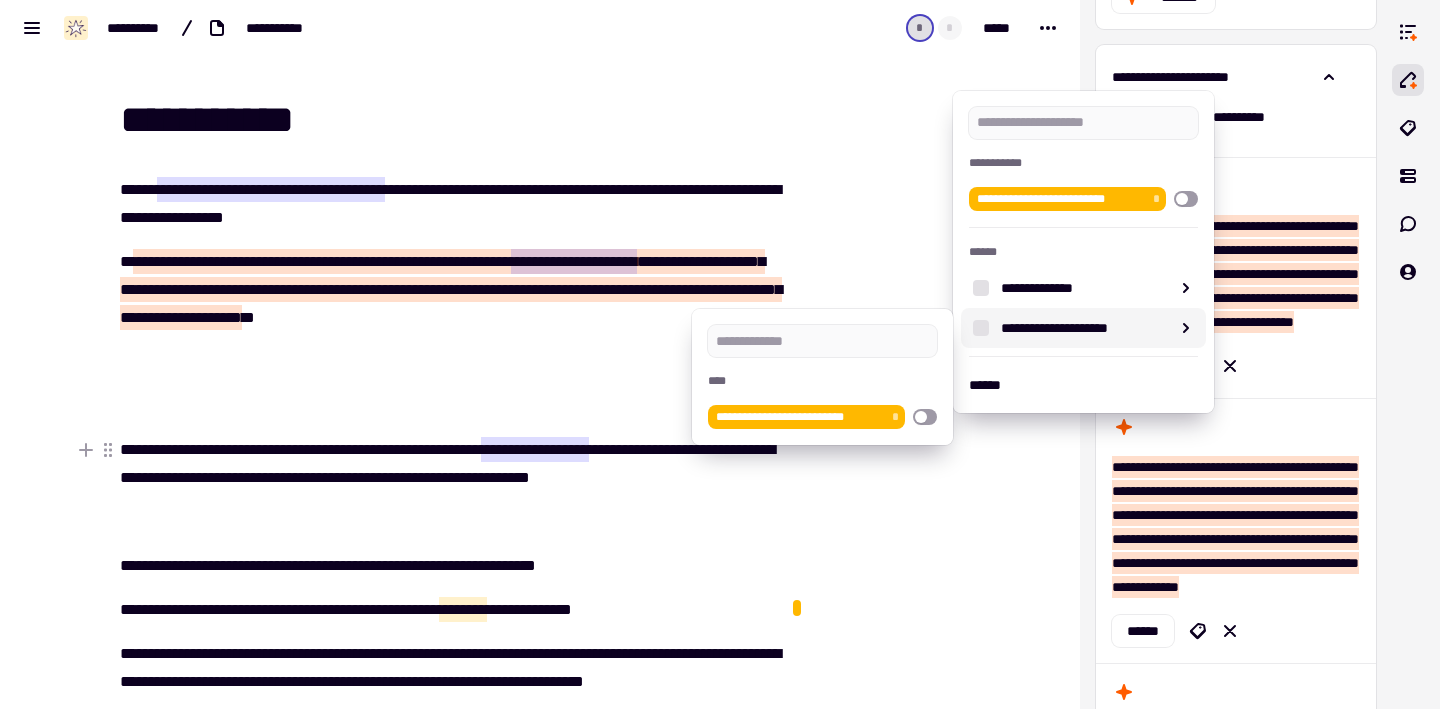click at bounding box center [720, 354] 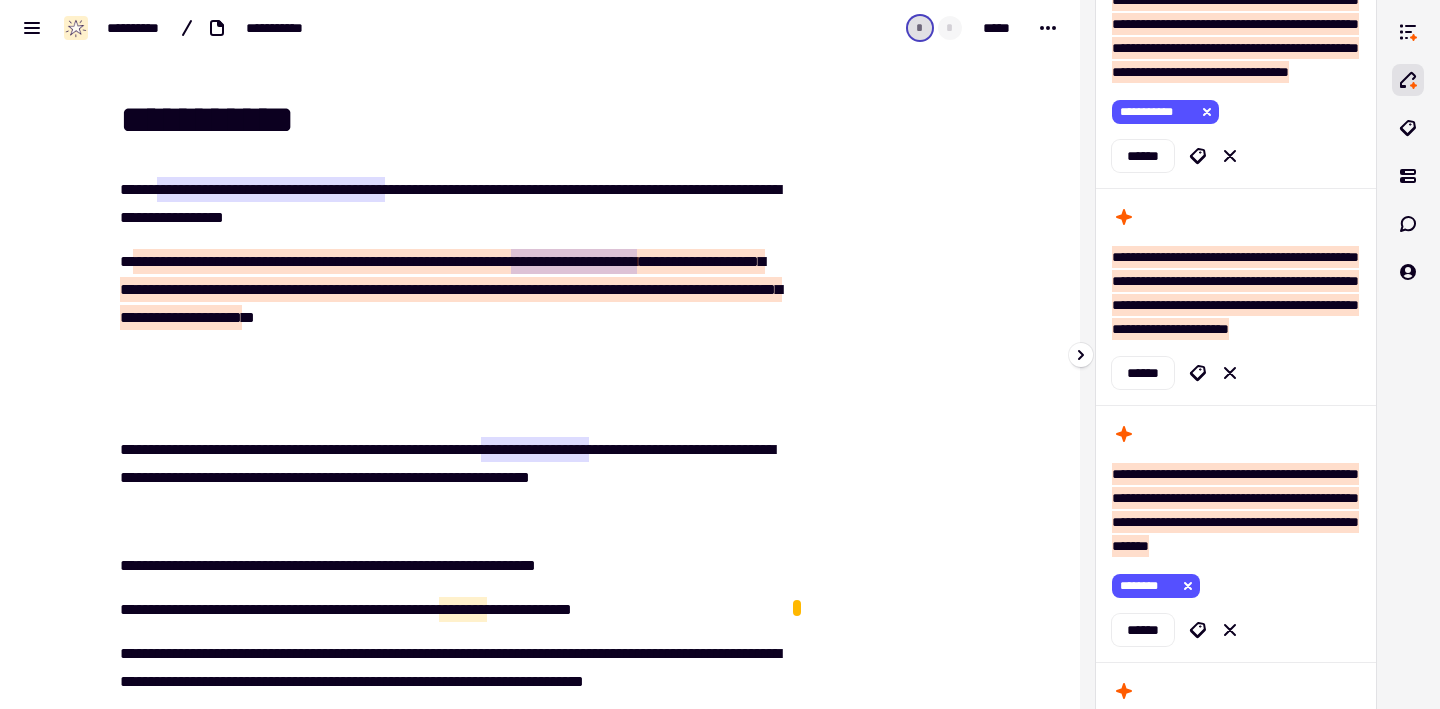 scroll, scrollTop: 625, scrollLeft: 0, axis: vertical 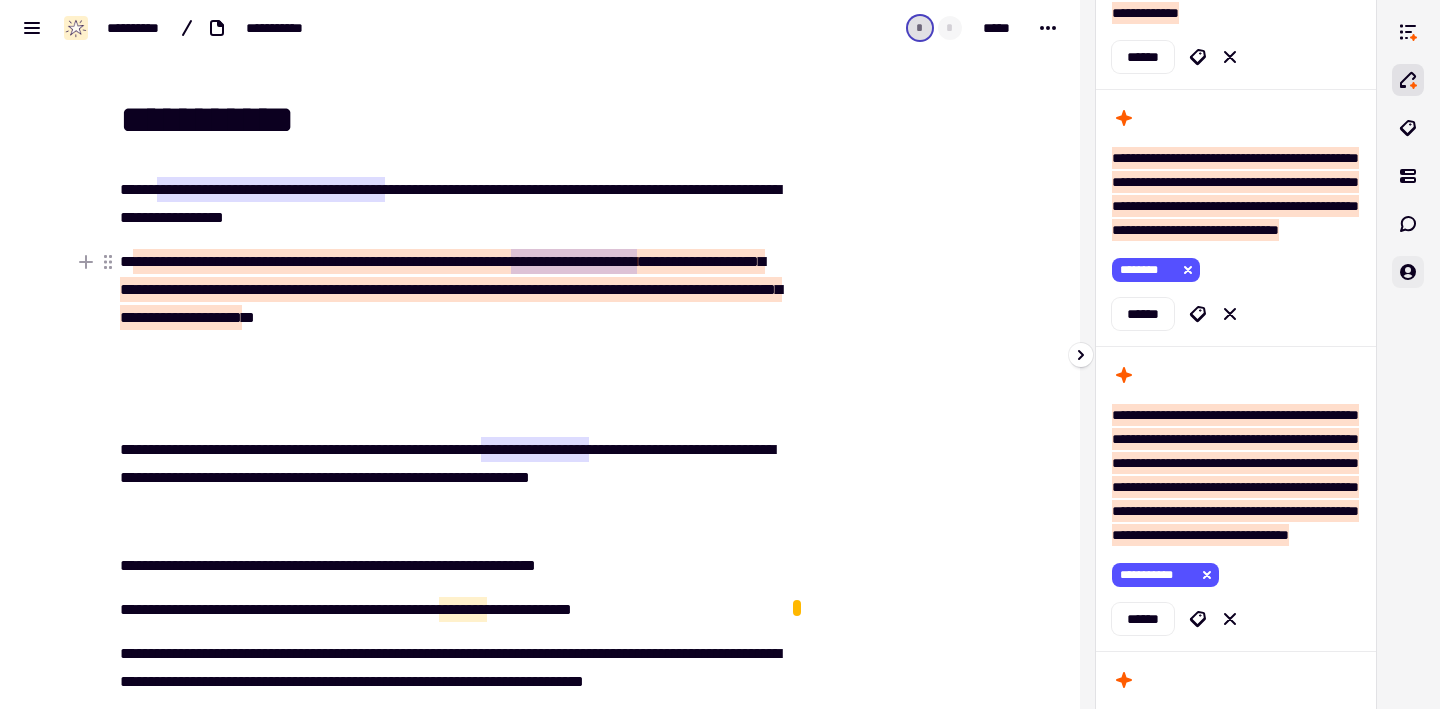 click 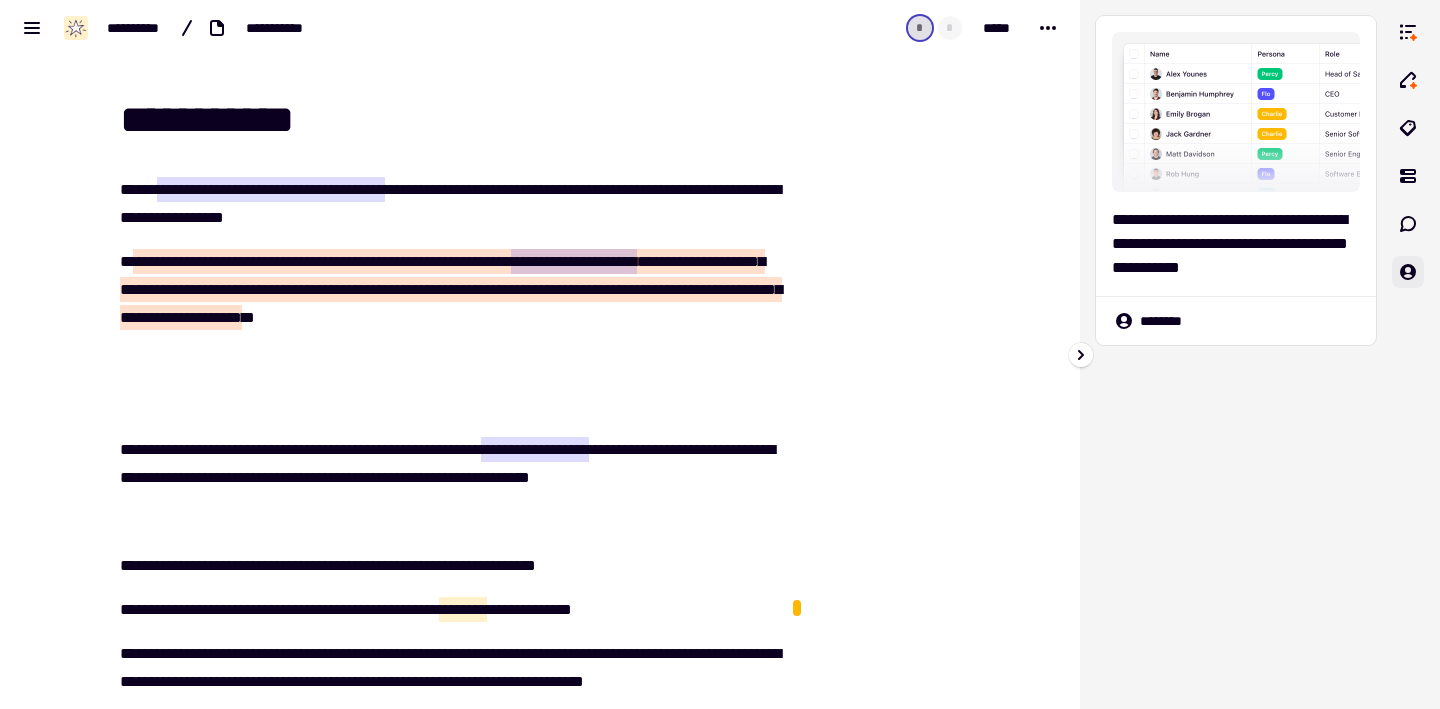 scroll, scrollTop: 0, scrollLeft: 0, axis: both 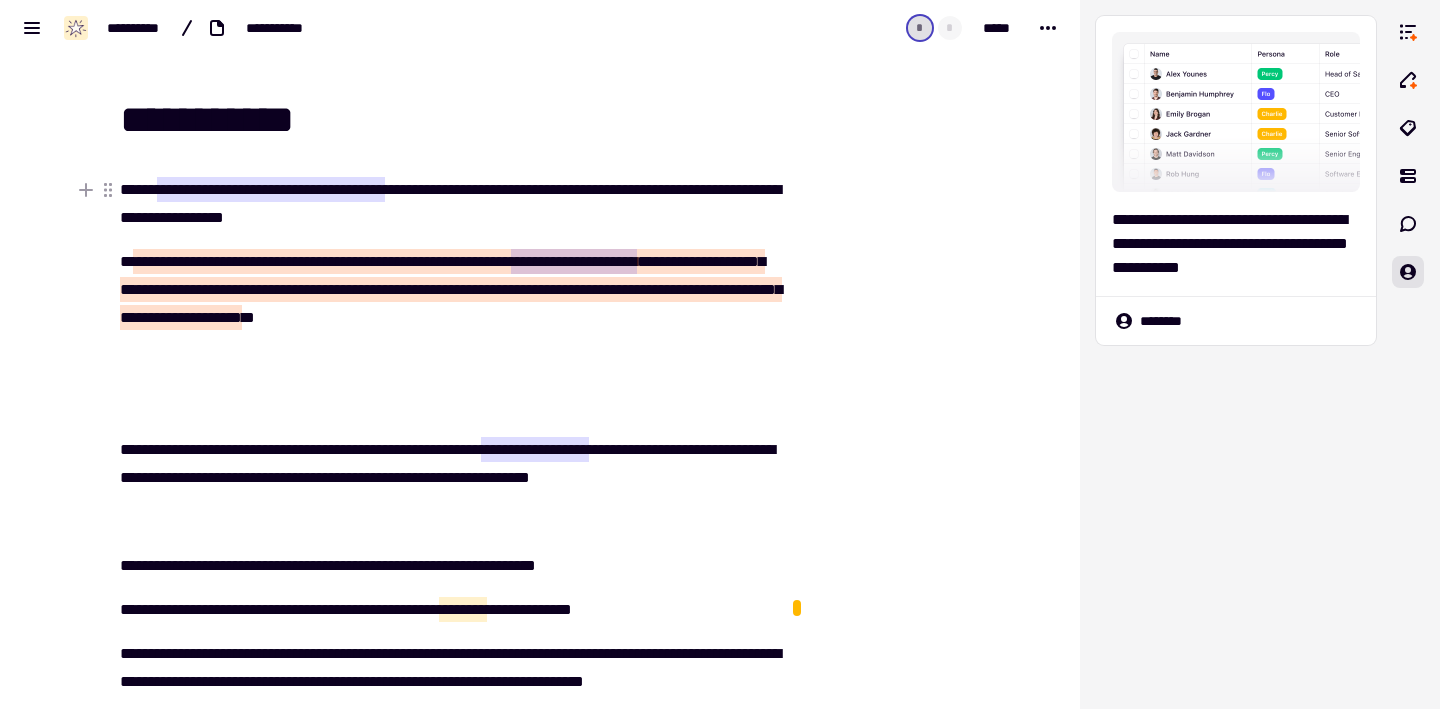 click at bounding box center (888, 373) 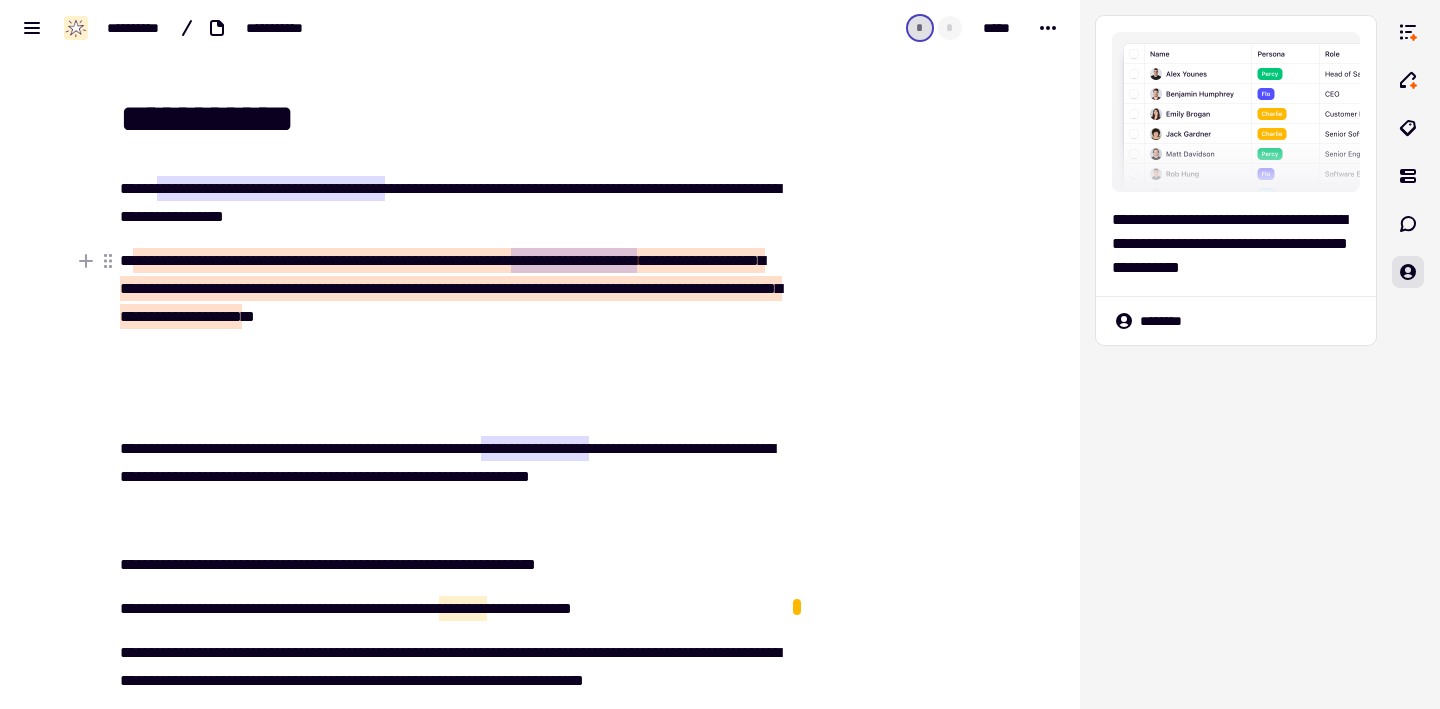 scroll, scrollTop: 0, scrollLeft: 0, axis: both 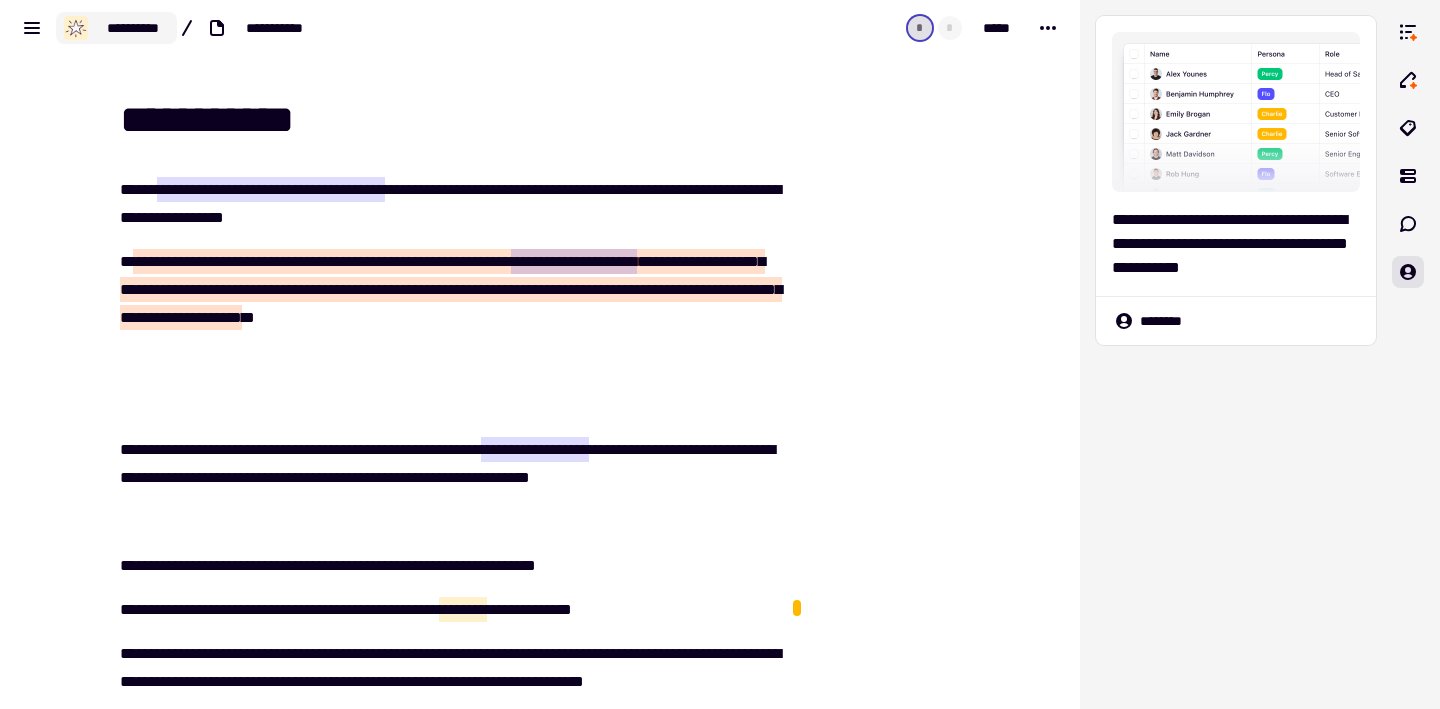 click on "**********" 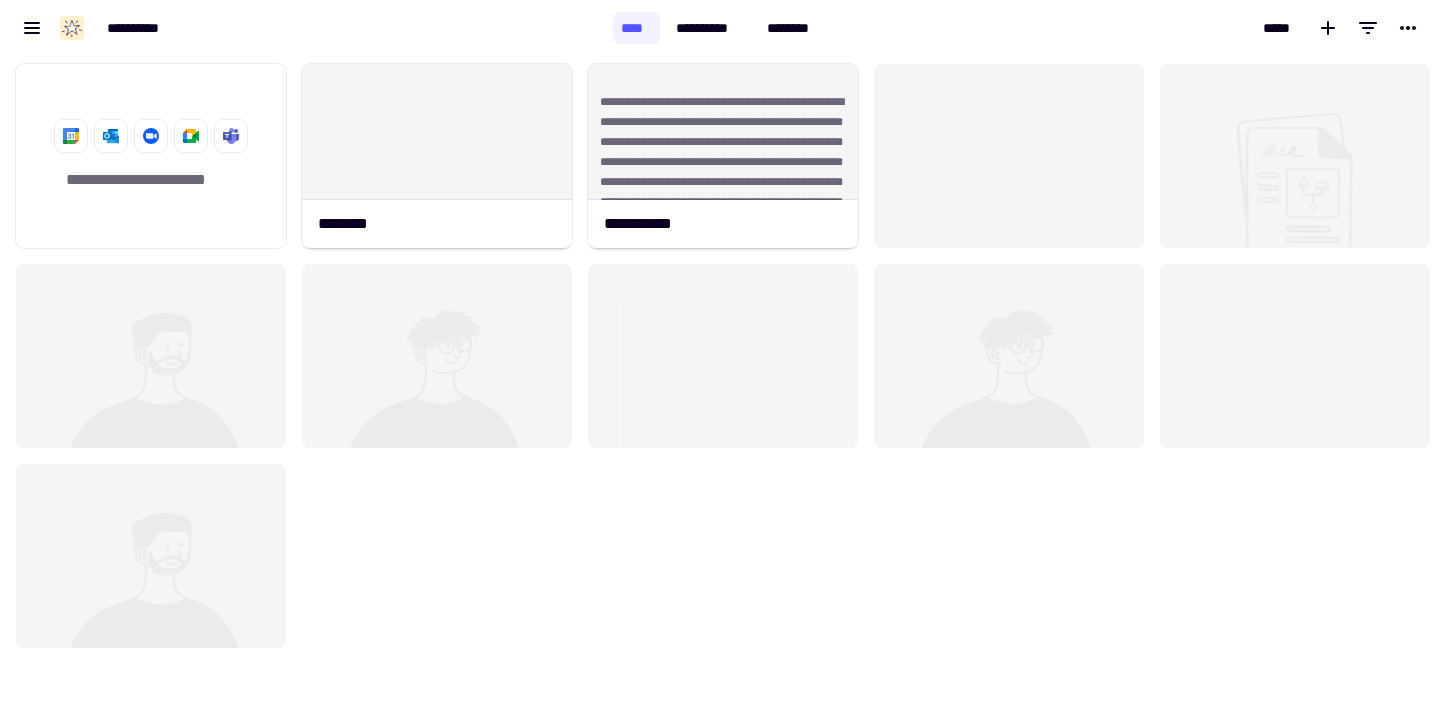 scroll, scrollTop: 16, scrollLeft: 16, axis: both 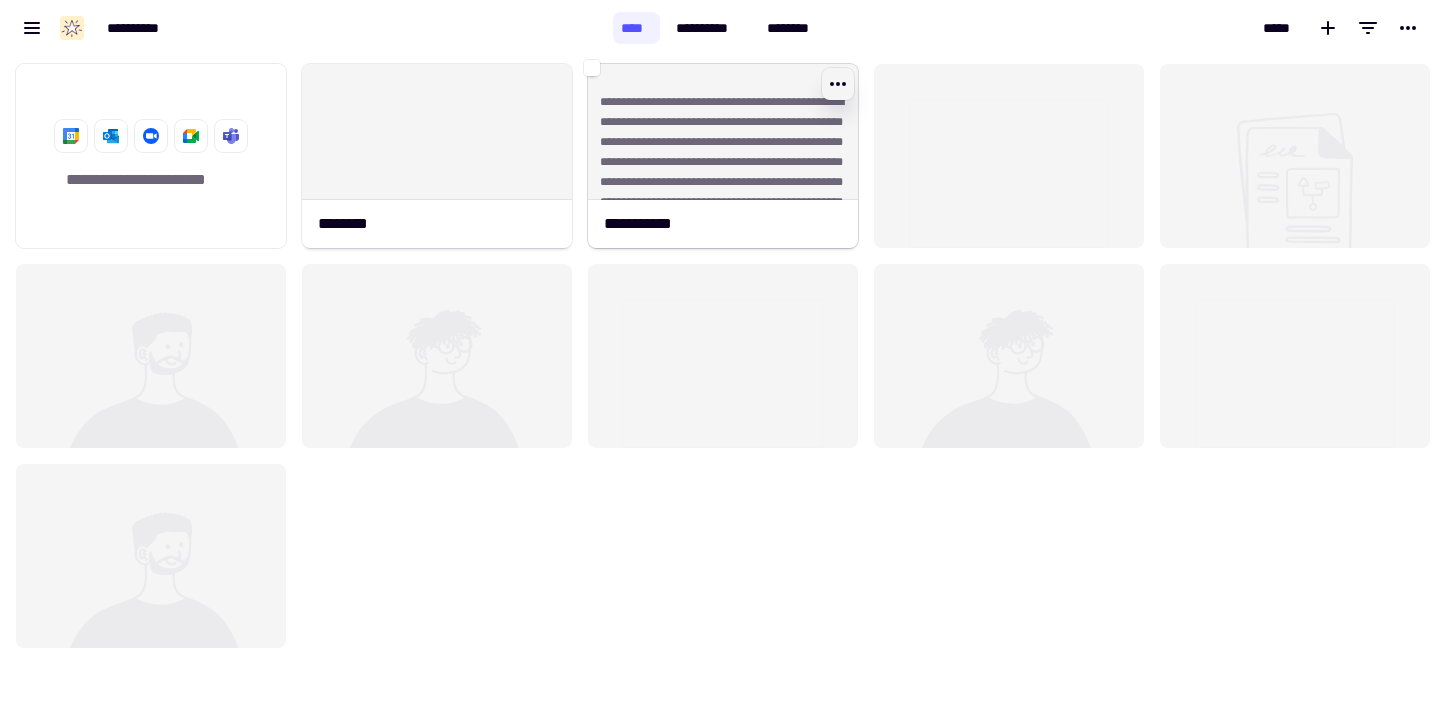 click 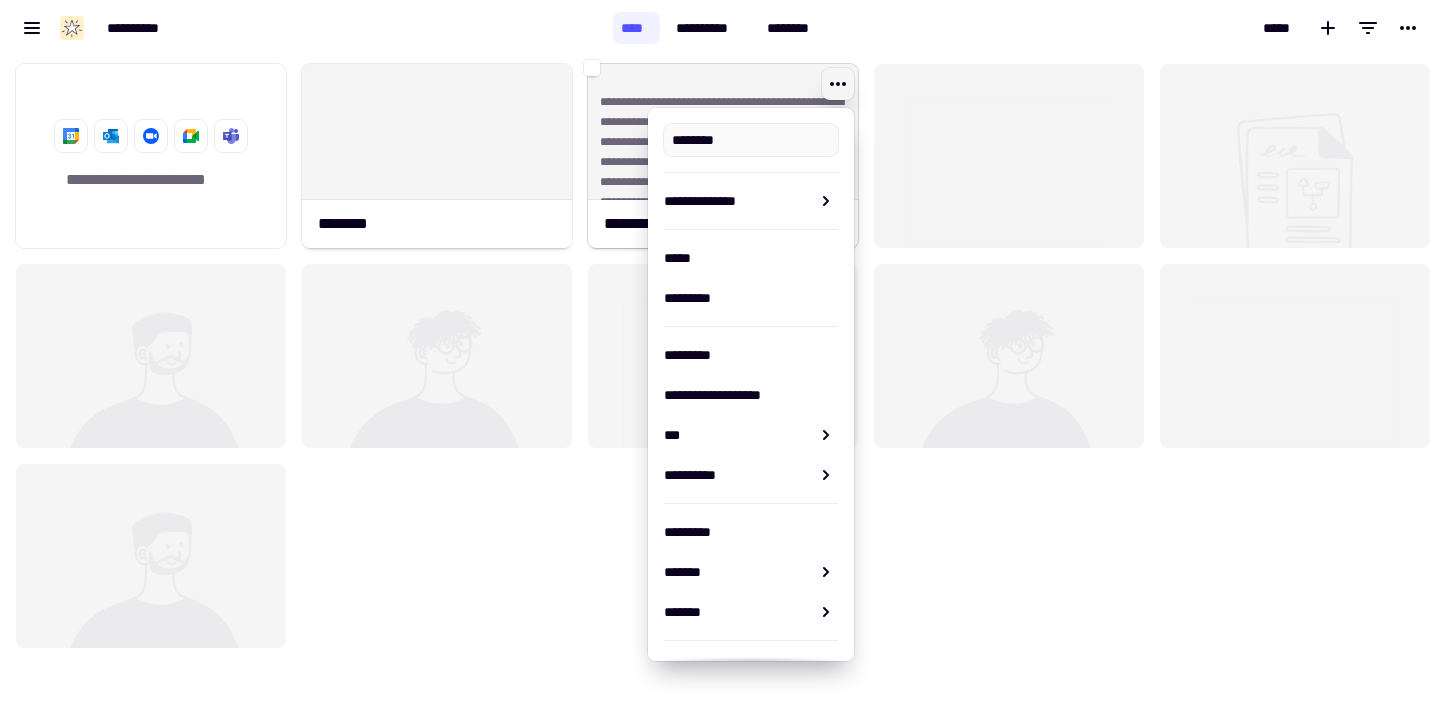 type on "**********" 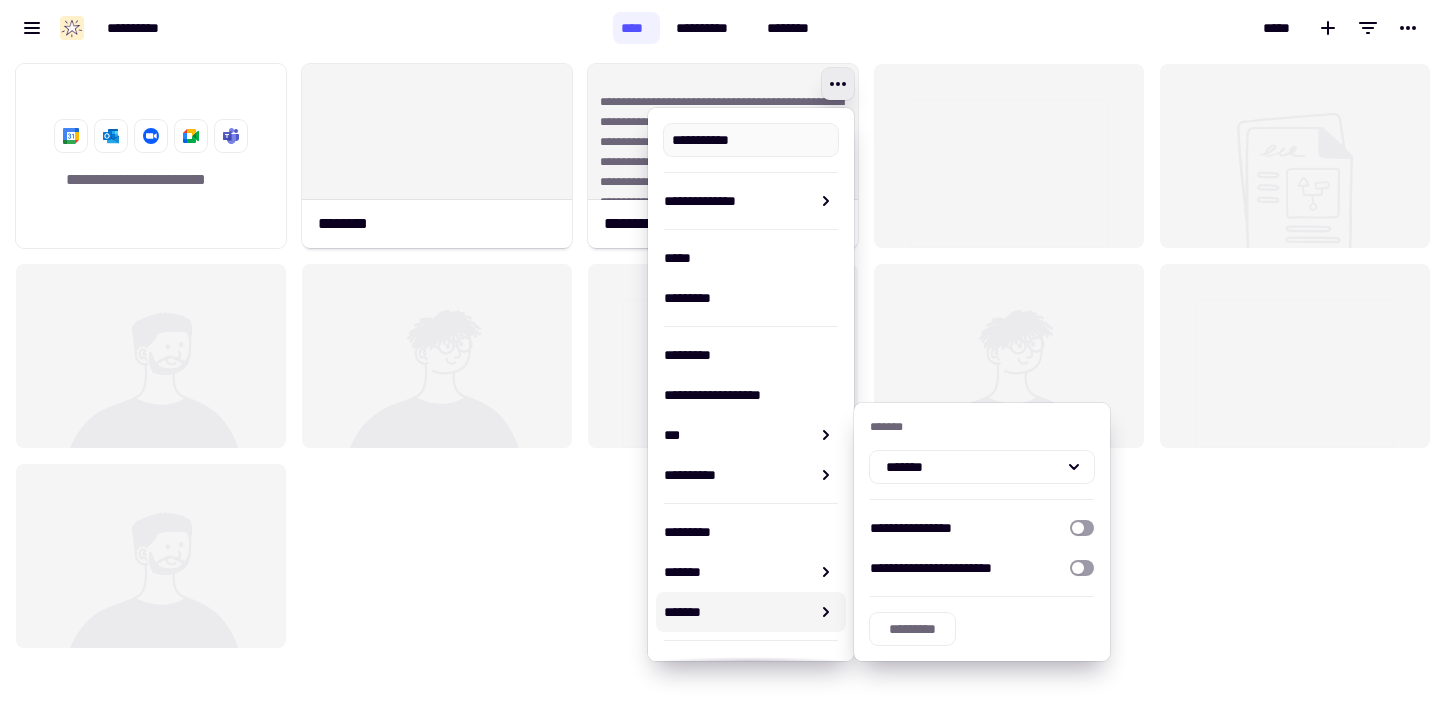scroll, scrollTop: 36, scrollLeft: 0, axis: vertical 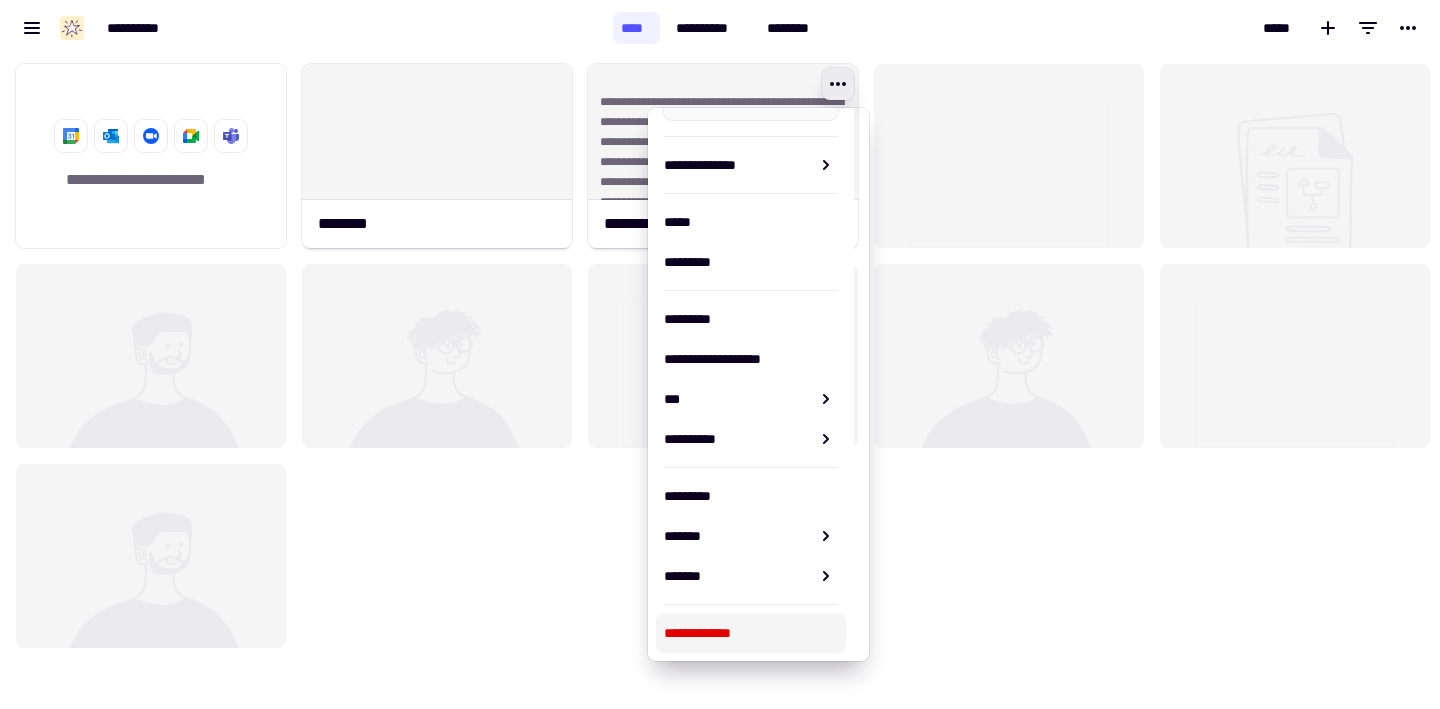 click on "**********" at bounding box center (751, 633) 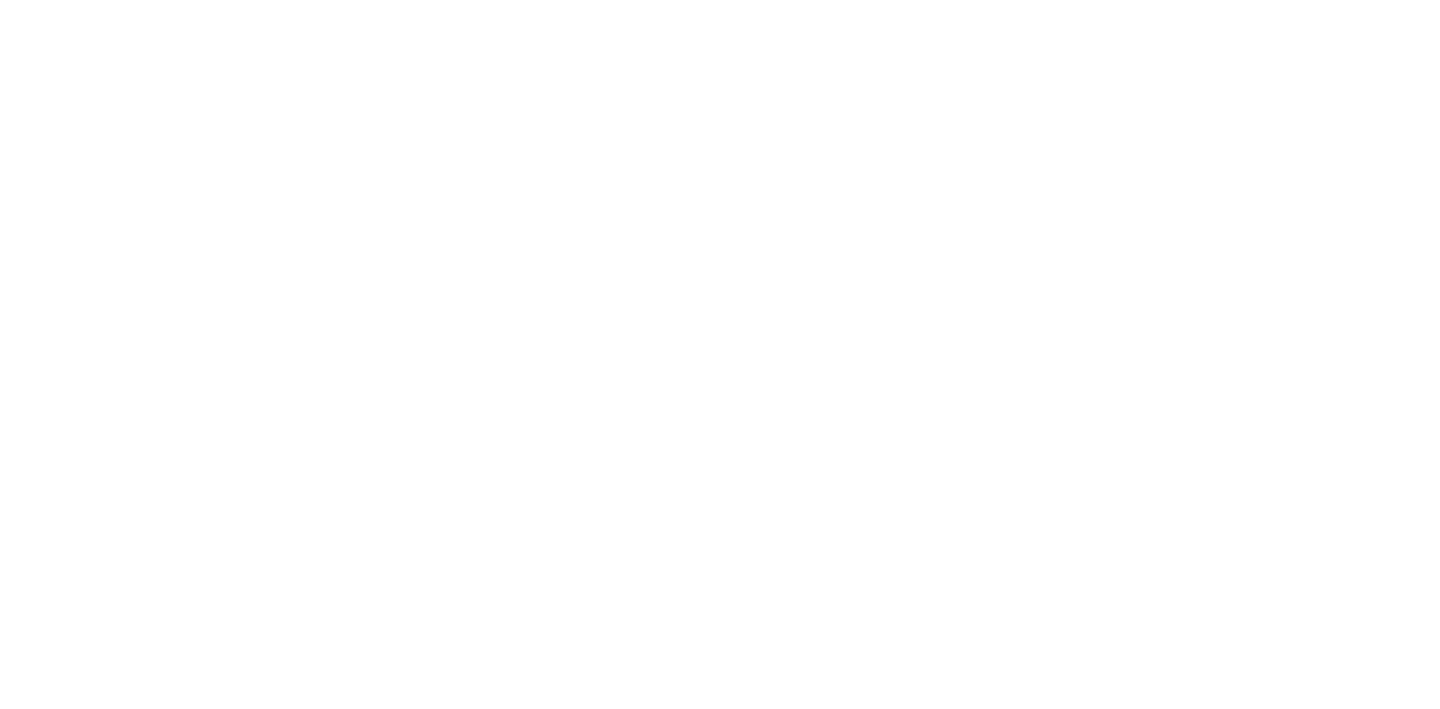 scroll, scrollTop: 0, scrollLeft: 0, axis: both 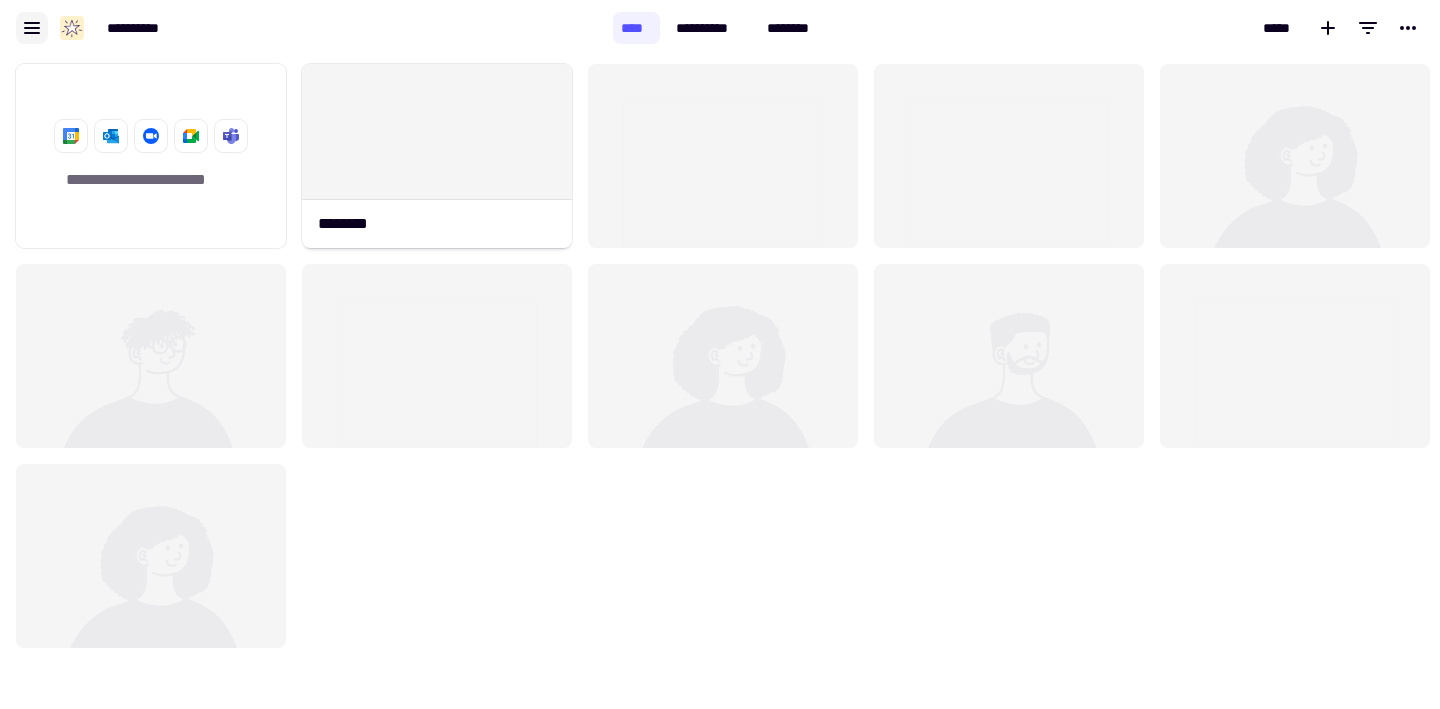 click 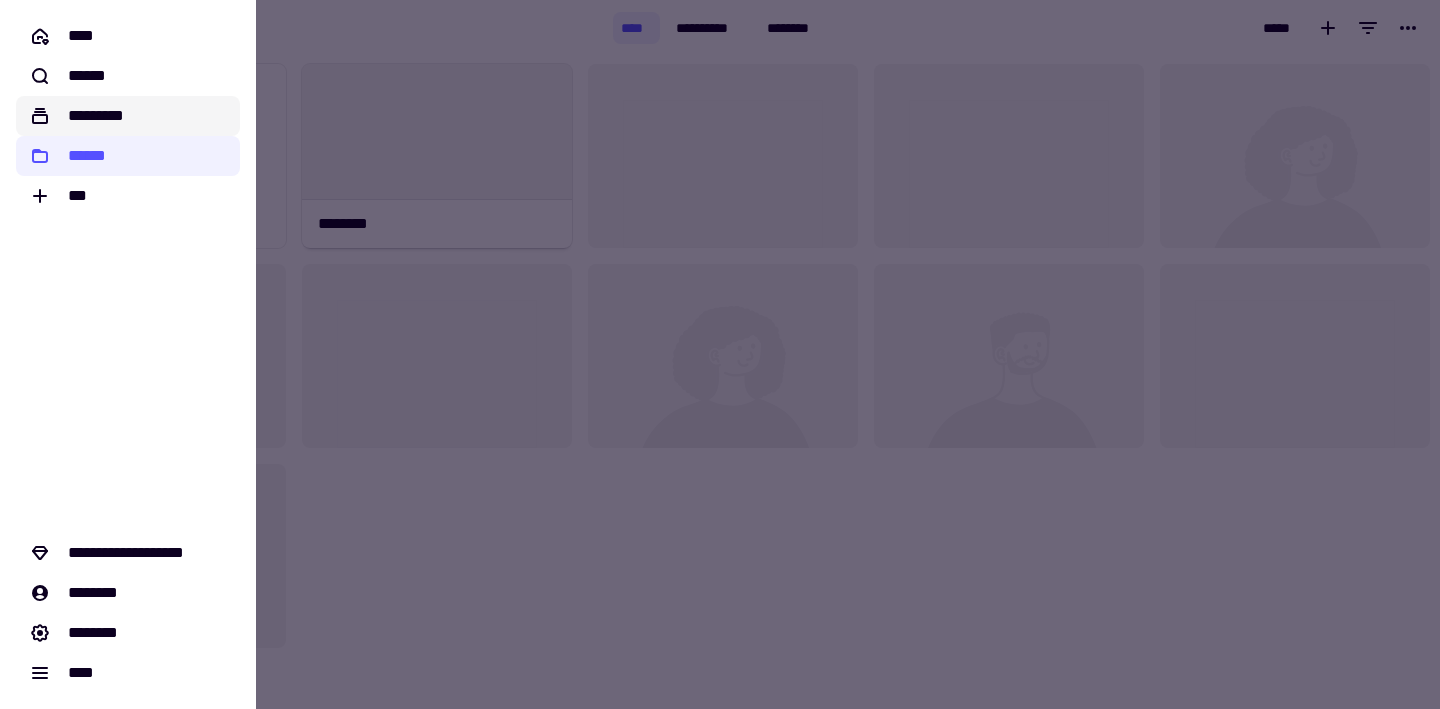 click on "*********" 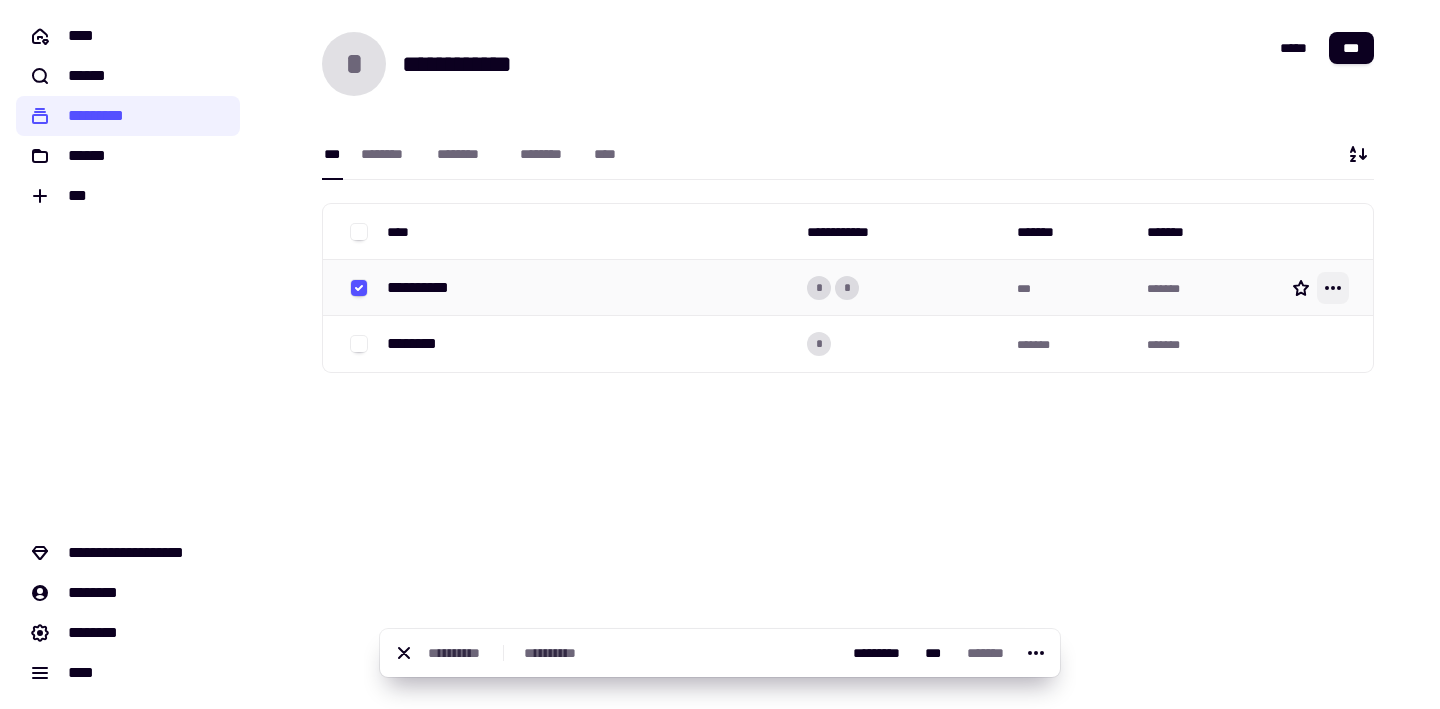 click 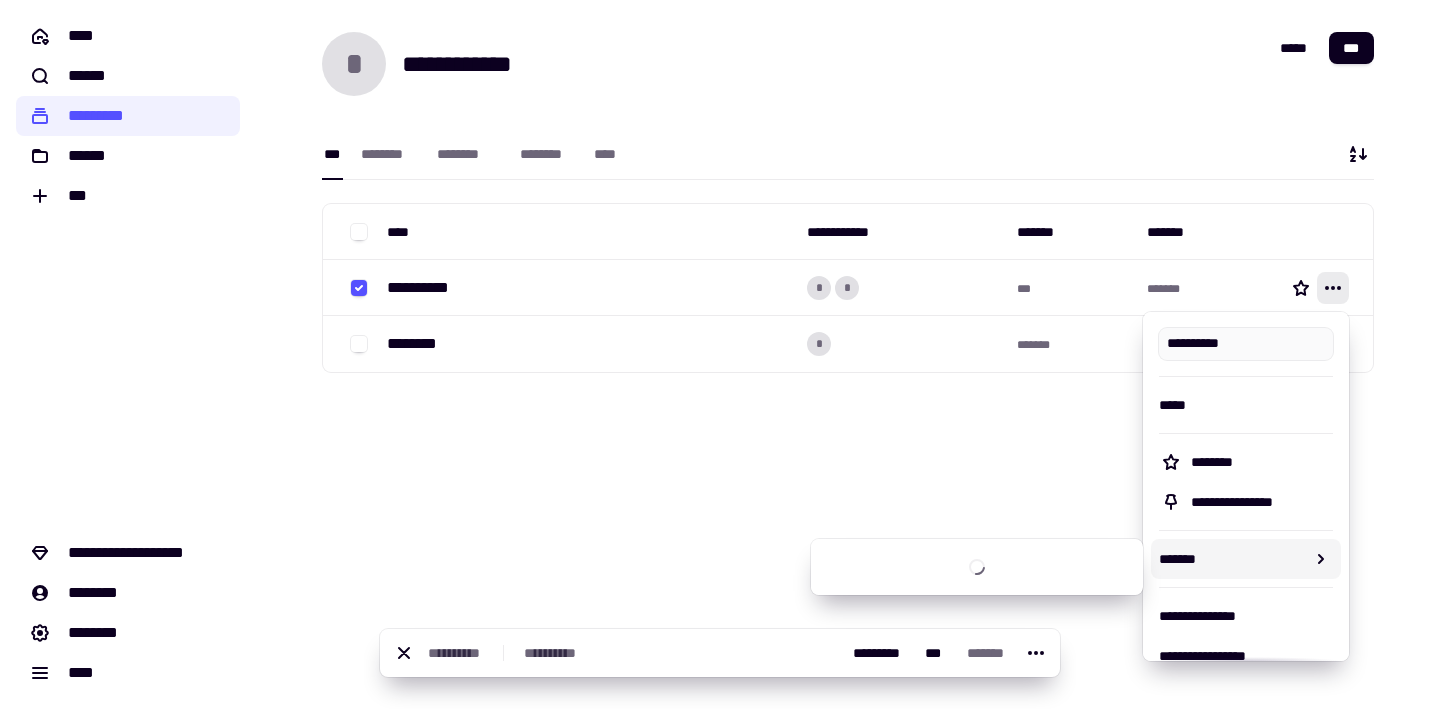 scroll, scrollTop: 79, scrollLeft: 0, axis: vertical 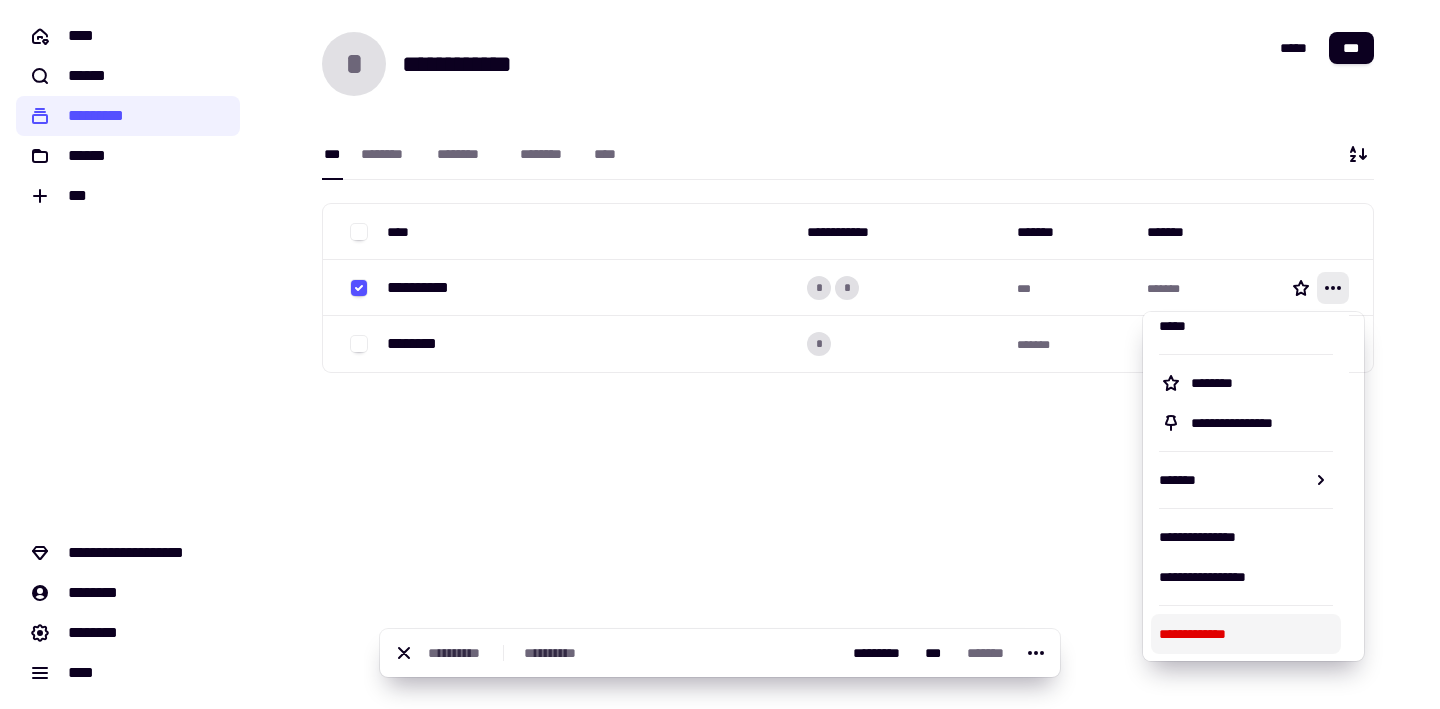 click on "**********" at bounding box center (1246, 634) 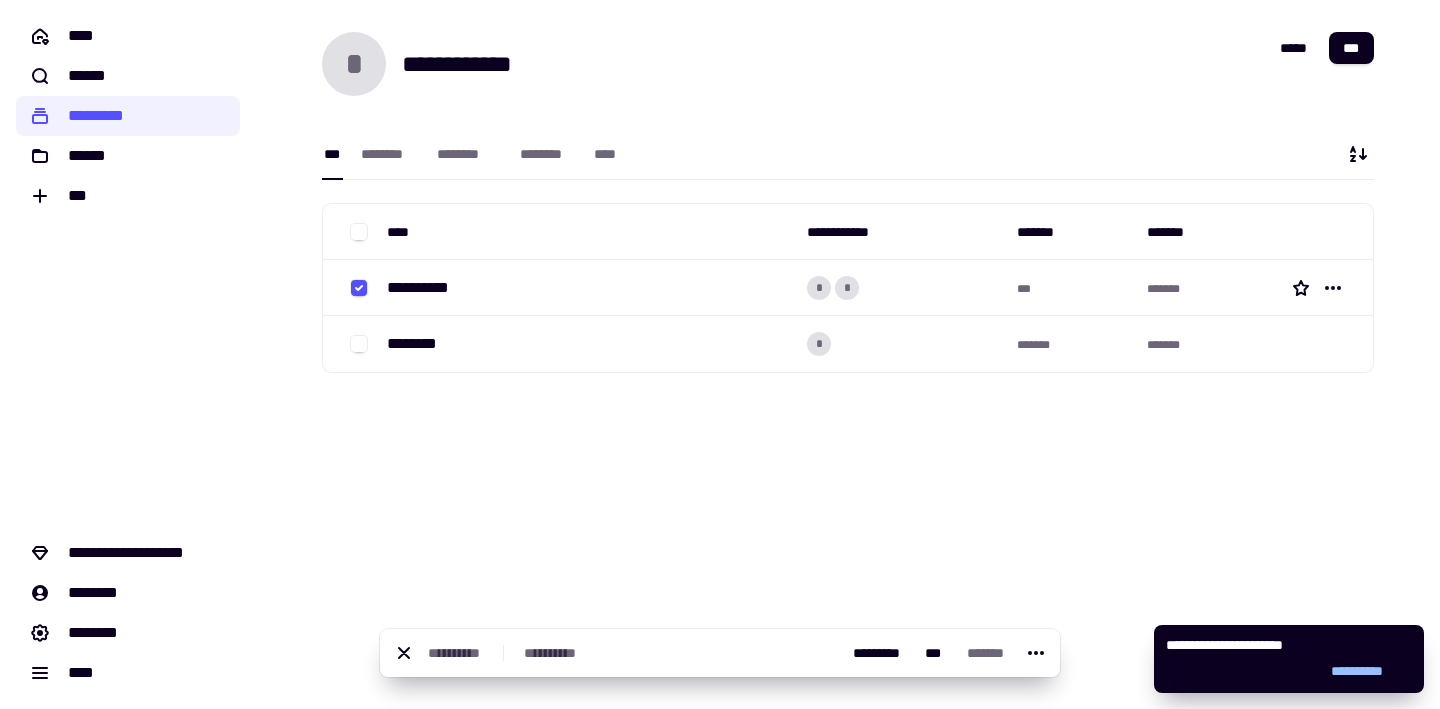 click on "**********" 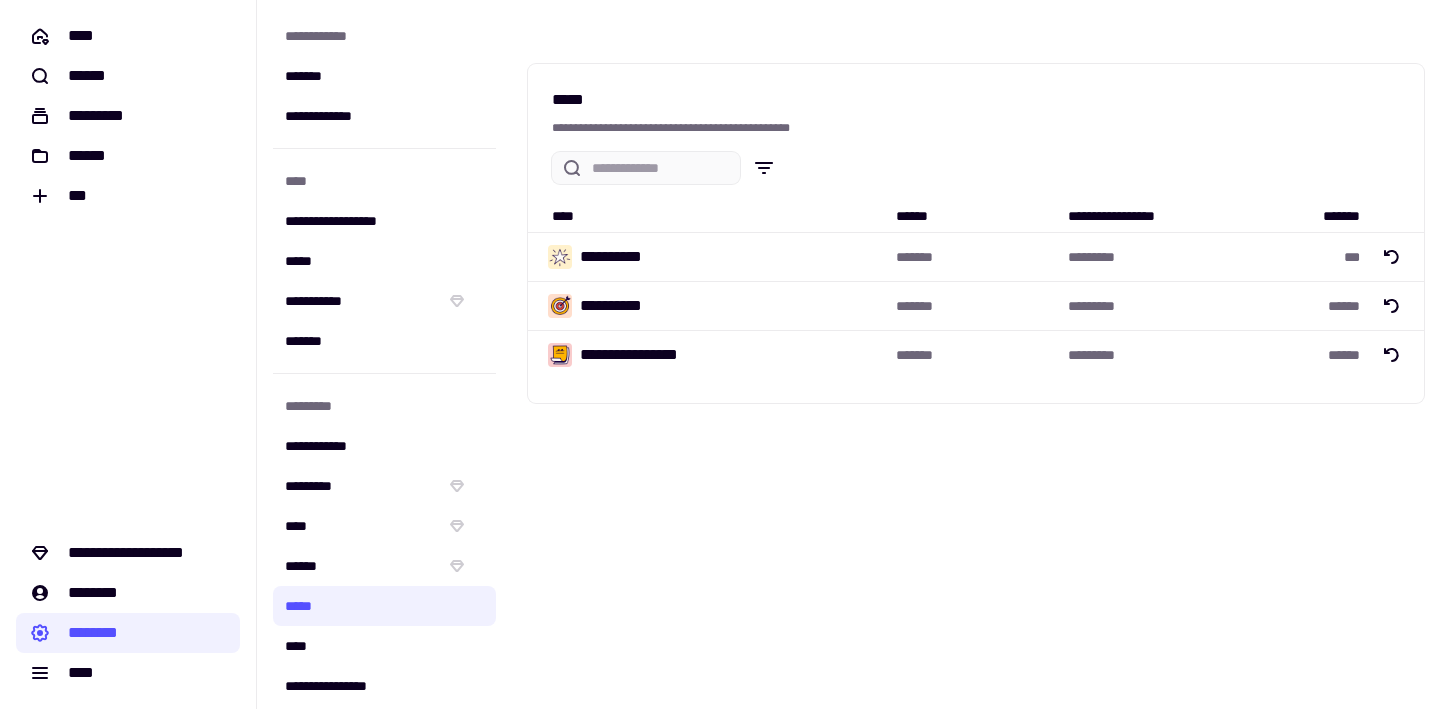 click on "**********" at bounding box center (708, 257) 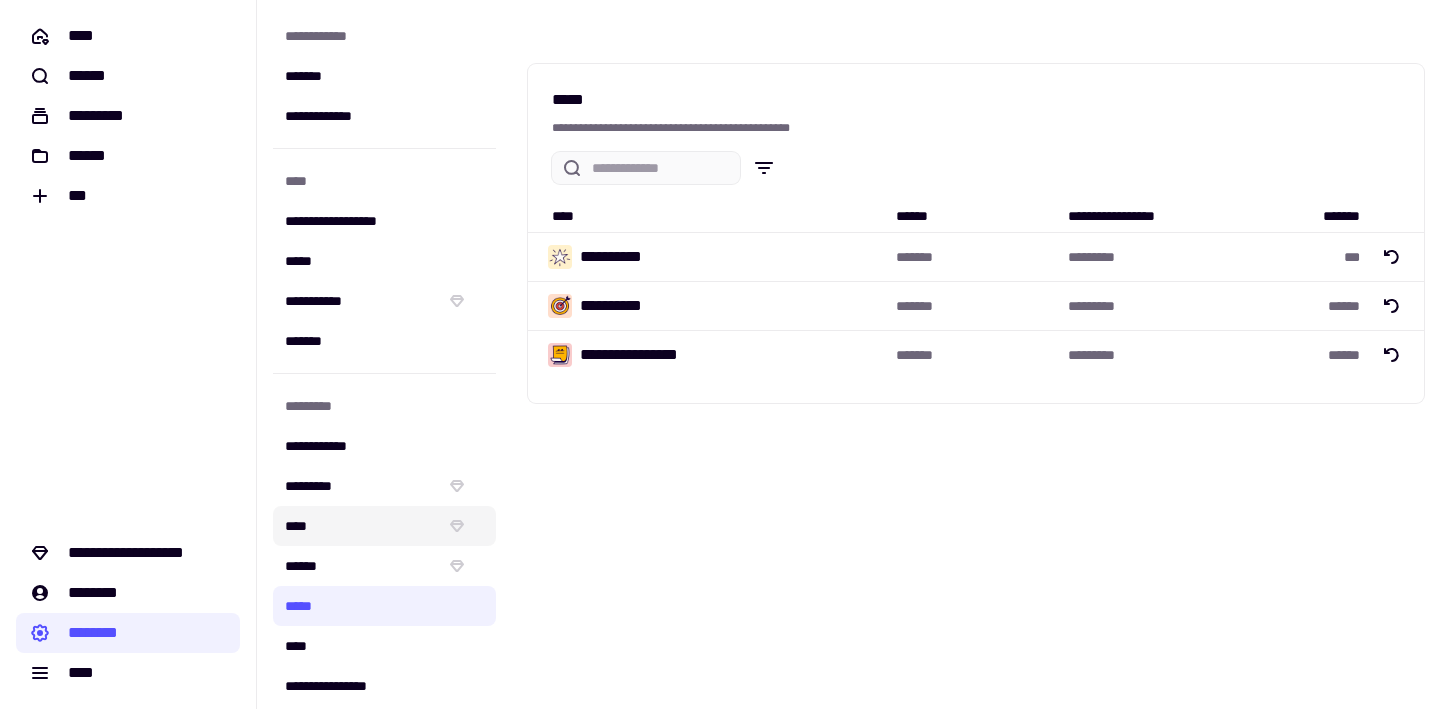 scroll, scrollTop: 136, scrollLeft: 0, axis: vertical 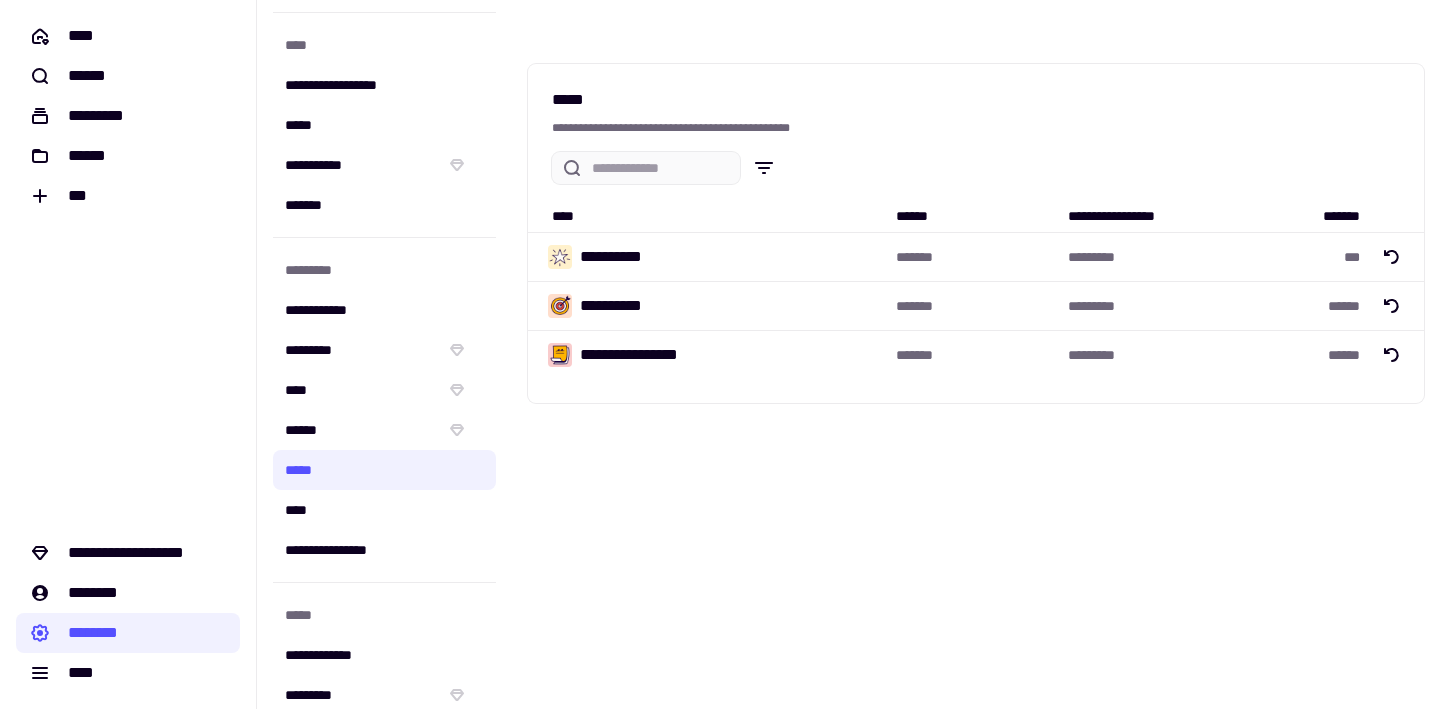 click on "*******" at bounding box center [974, 355] 